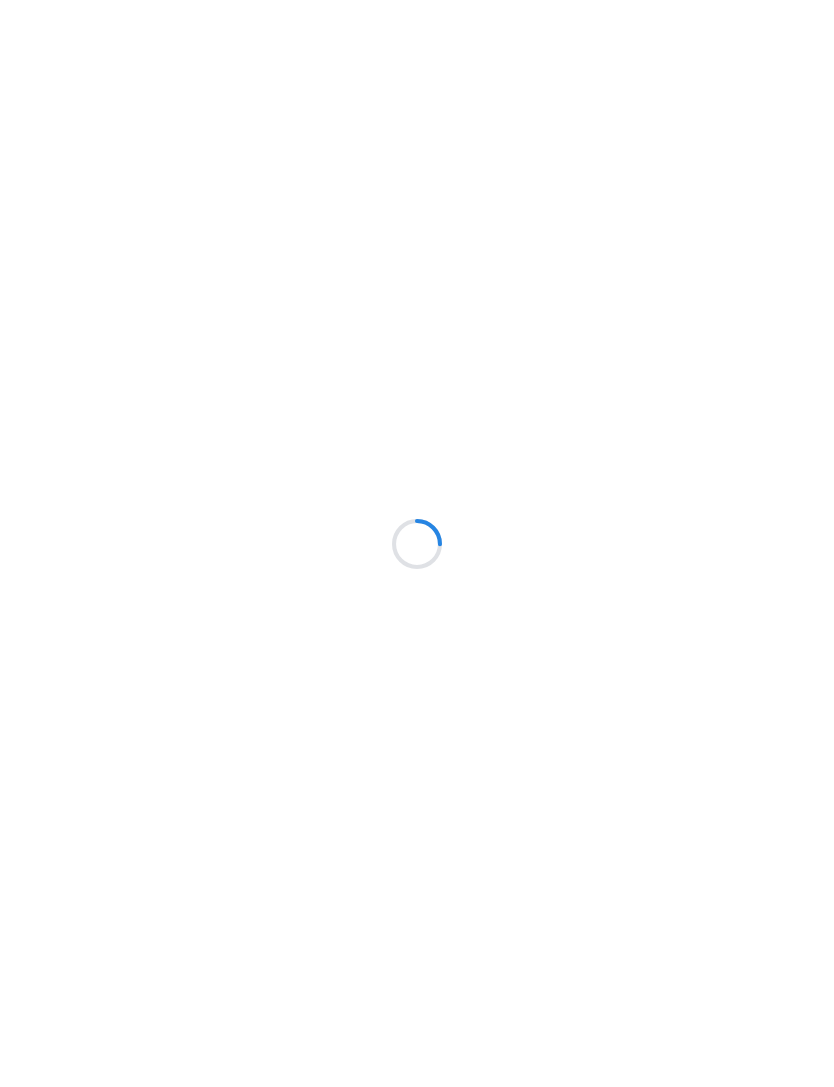 scroll, scrollTop: 0, scrollLeft: 0, axis: both 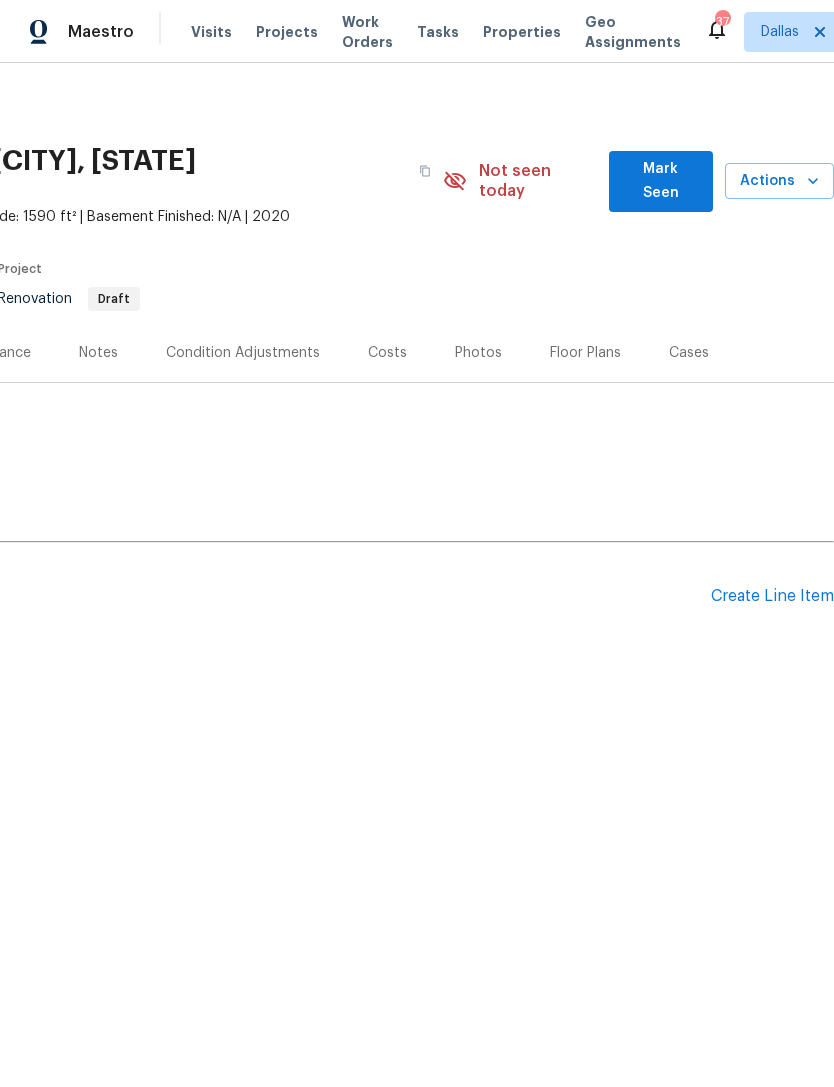 click on "Create Line Item" at bounding box center (772, 596) 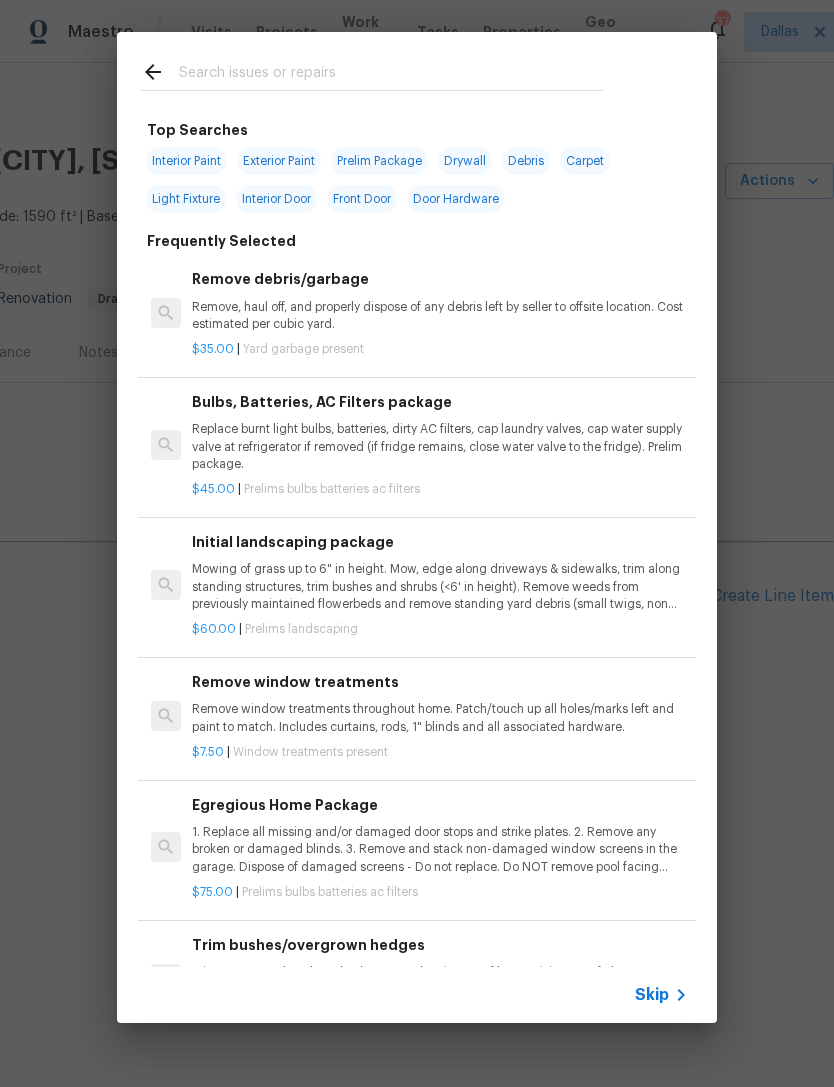 click at bounding box center (391, 75) 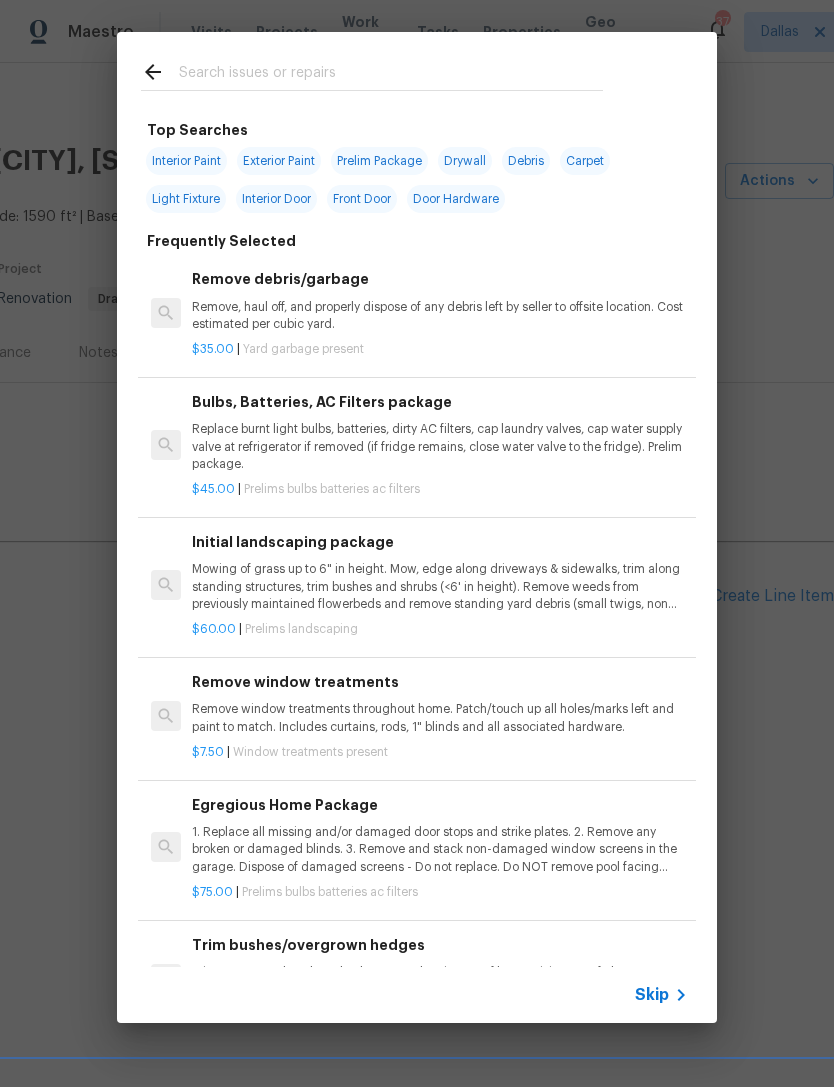 click on "Interior Paint" at bounding box center [186, 161] 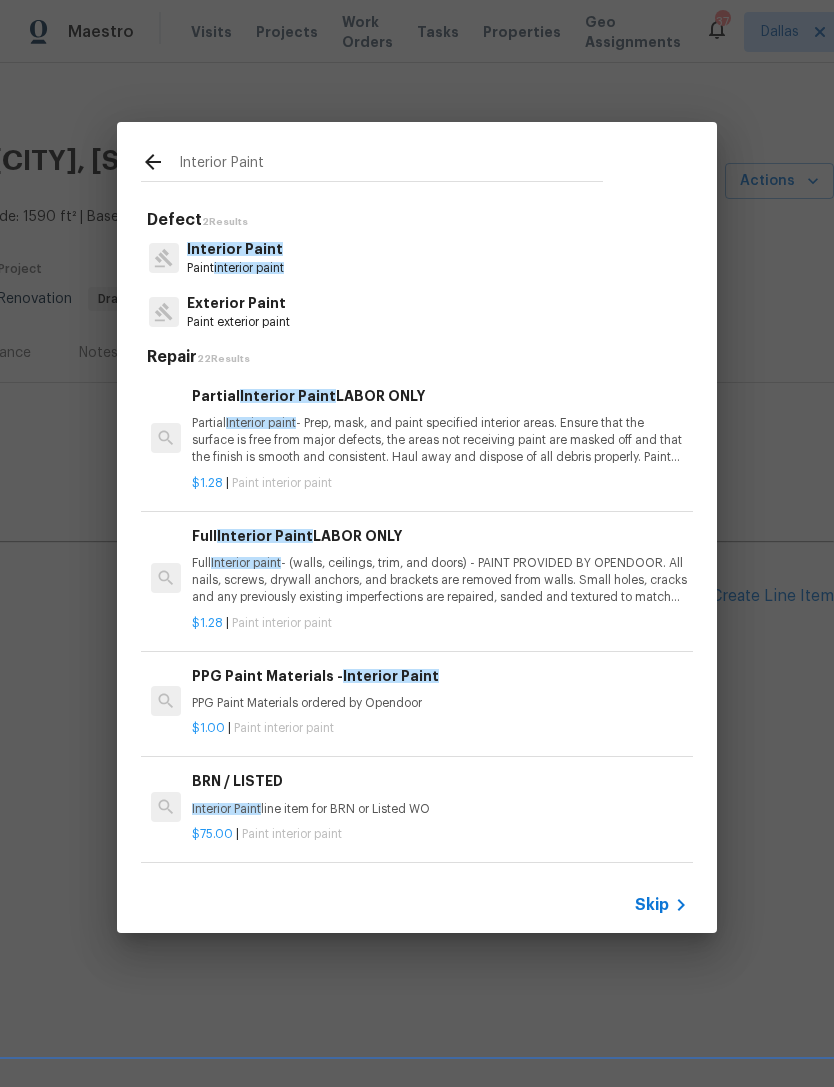 click on "Partial  Interior paint  - Prep, mask, and paint specified interior areas. Ensure that the surface is free from major defects, the areas not receiving paint are masked off and that the finish is smooth and consistent. Haul away and dispose of all debris properly. Paint will be delivered onsite, Purchased by Opendoor." at bounding box center [440, 440] 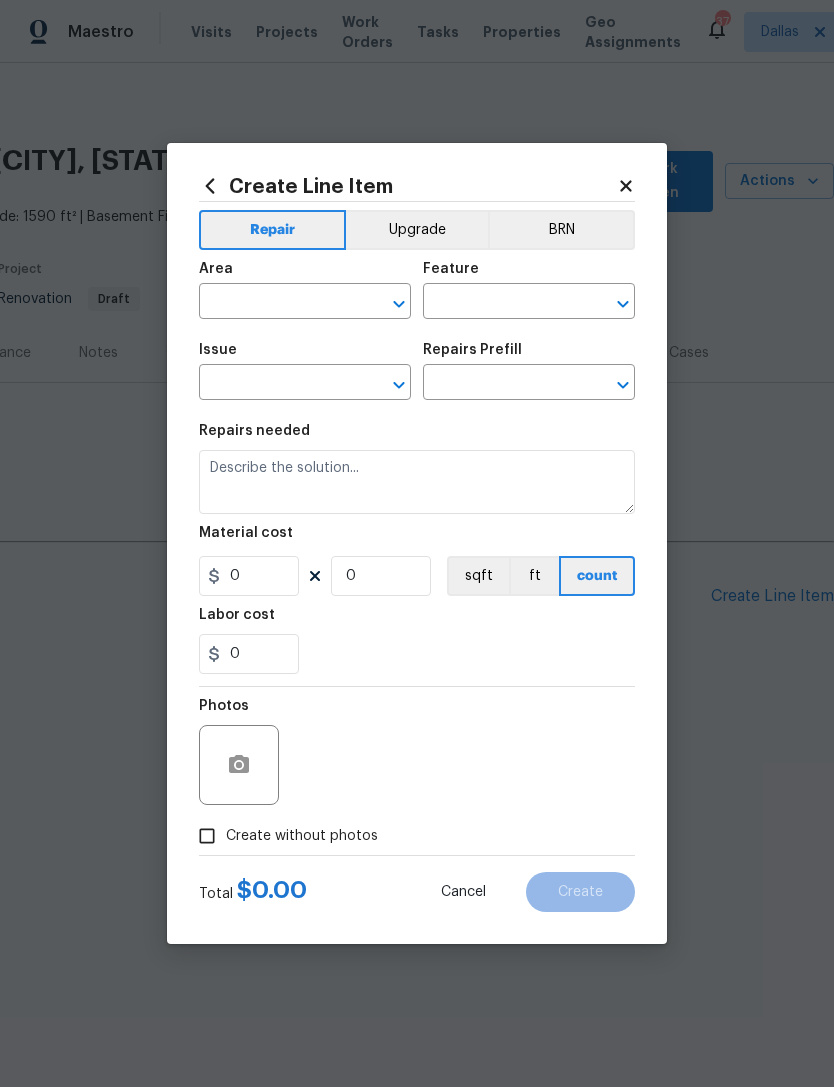 type on "Overall Paint" 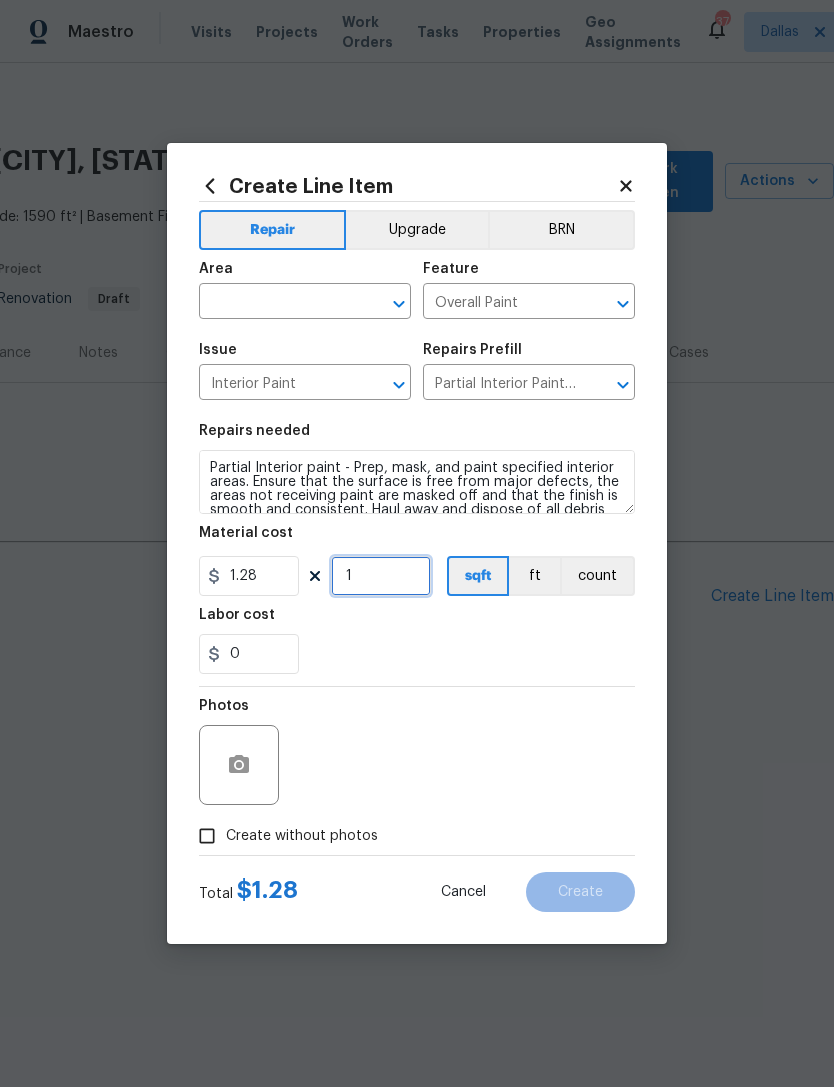 click on "1" at bounding box center [381, 576] 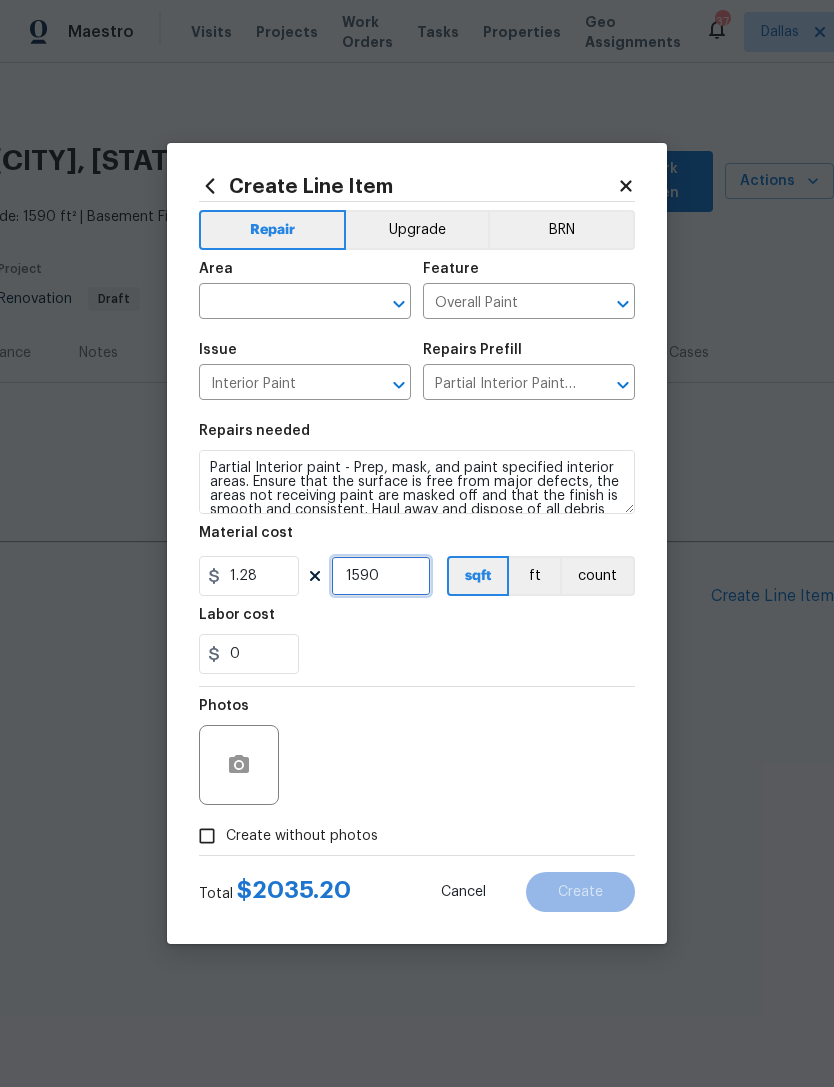 type on "1590" 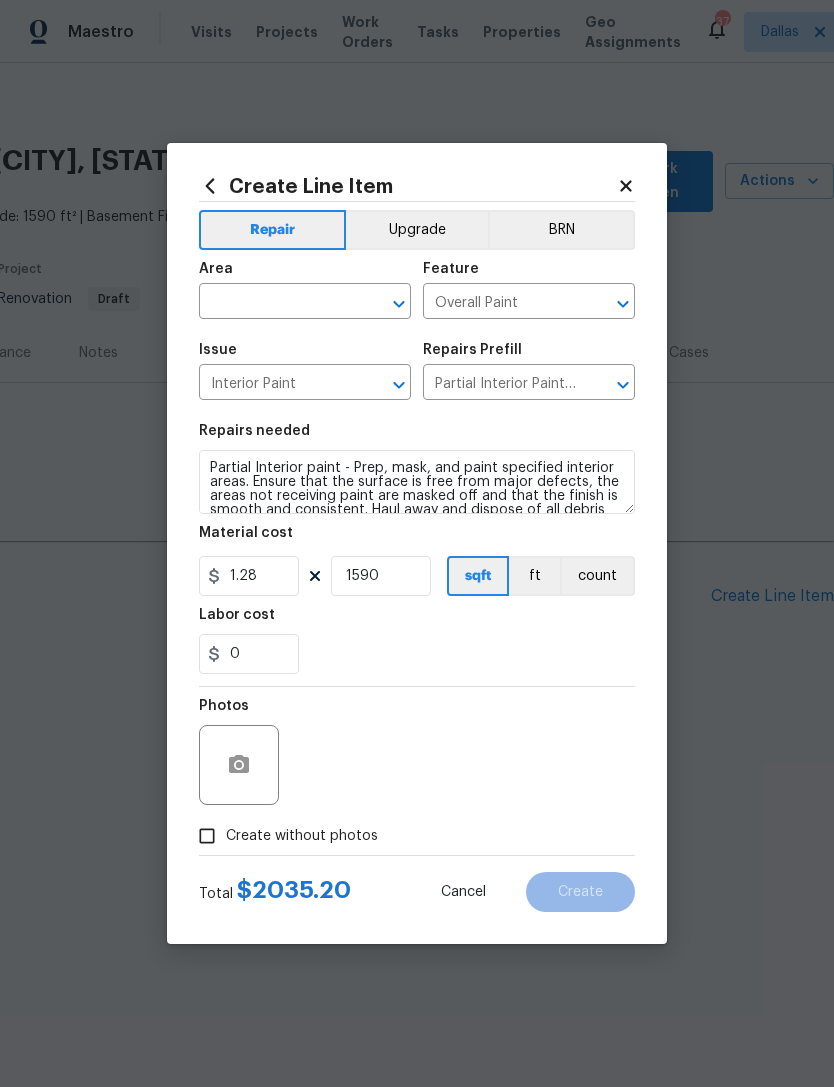click on "0" at bounding box center [417, 654] 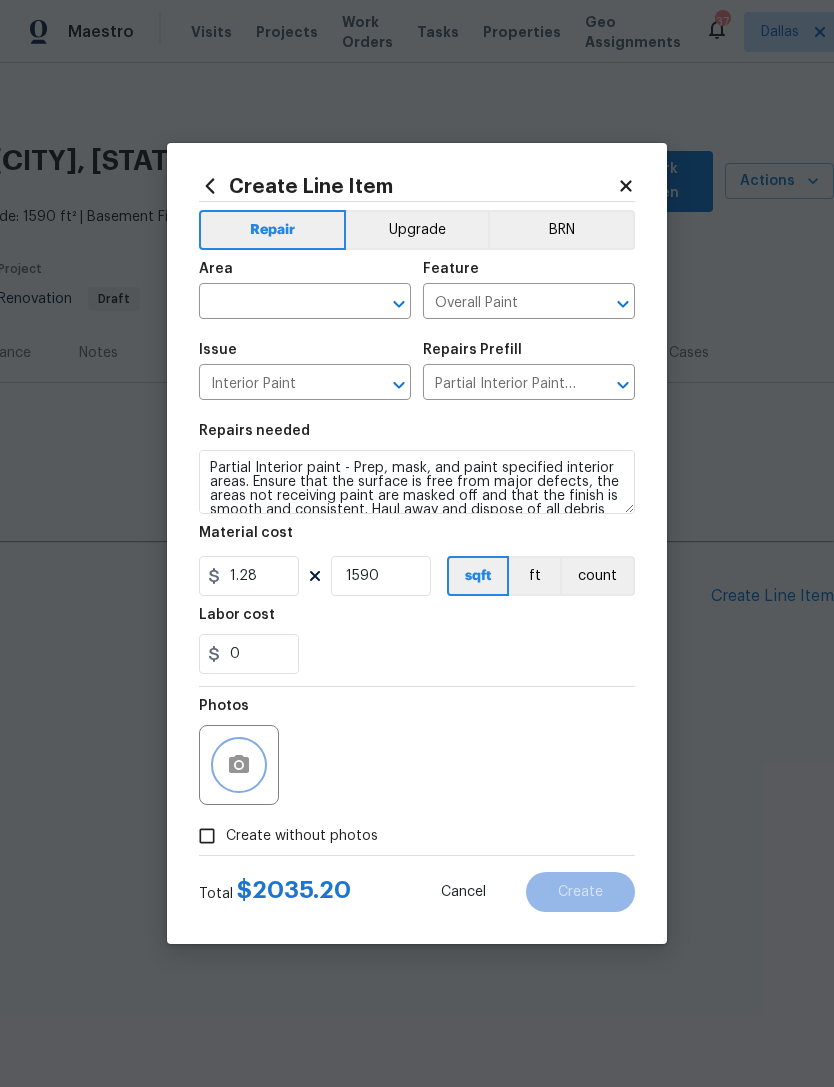 click 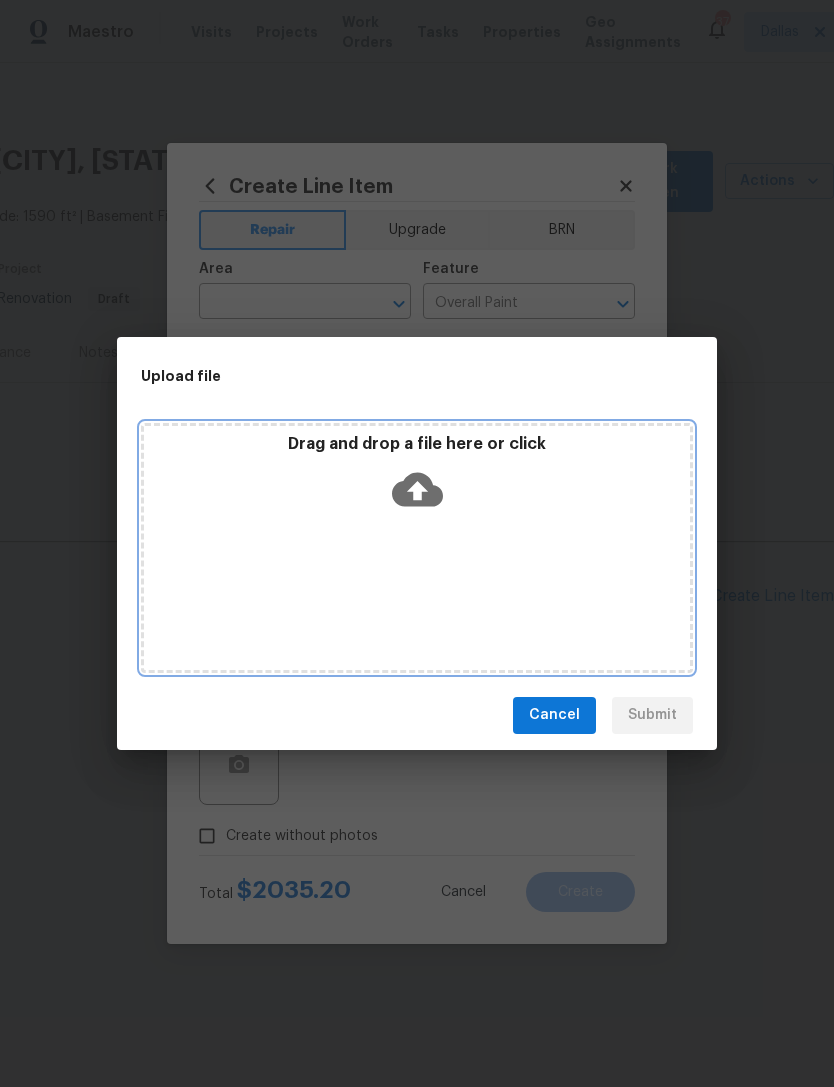 click 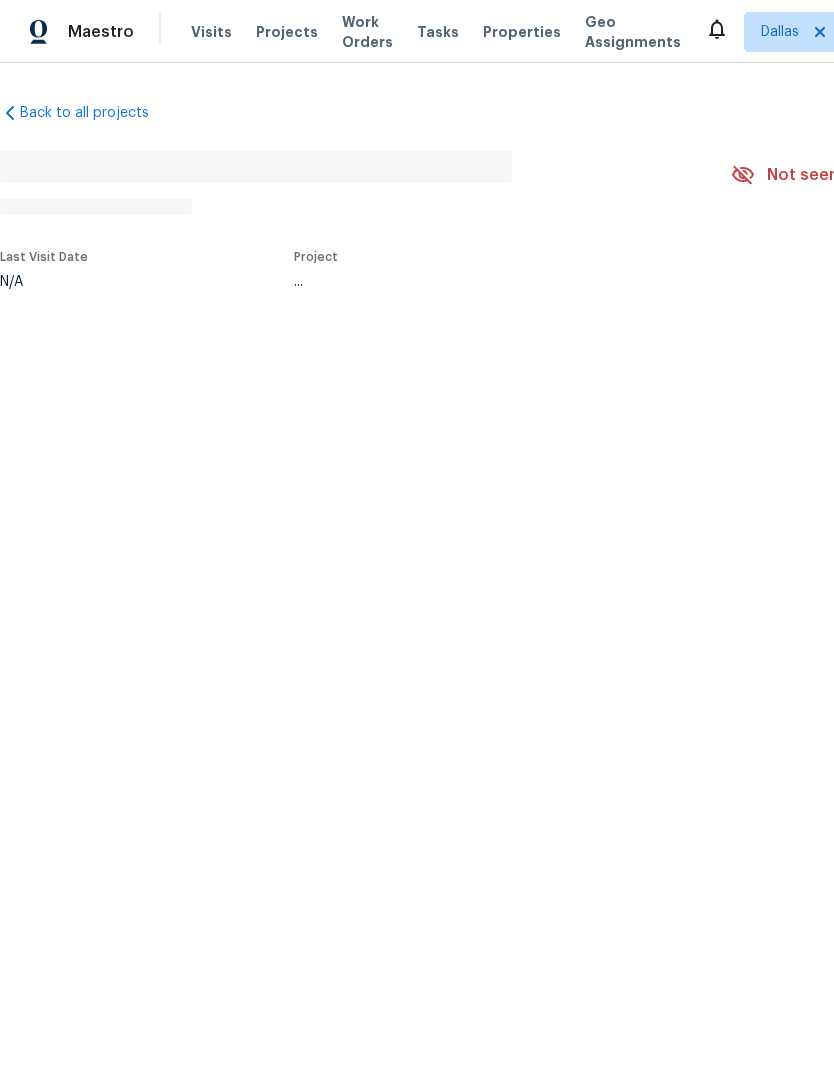 scroll, scrollTop: 0, scrollLeft: 0, axis: both 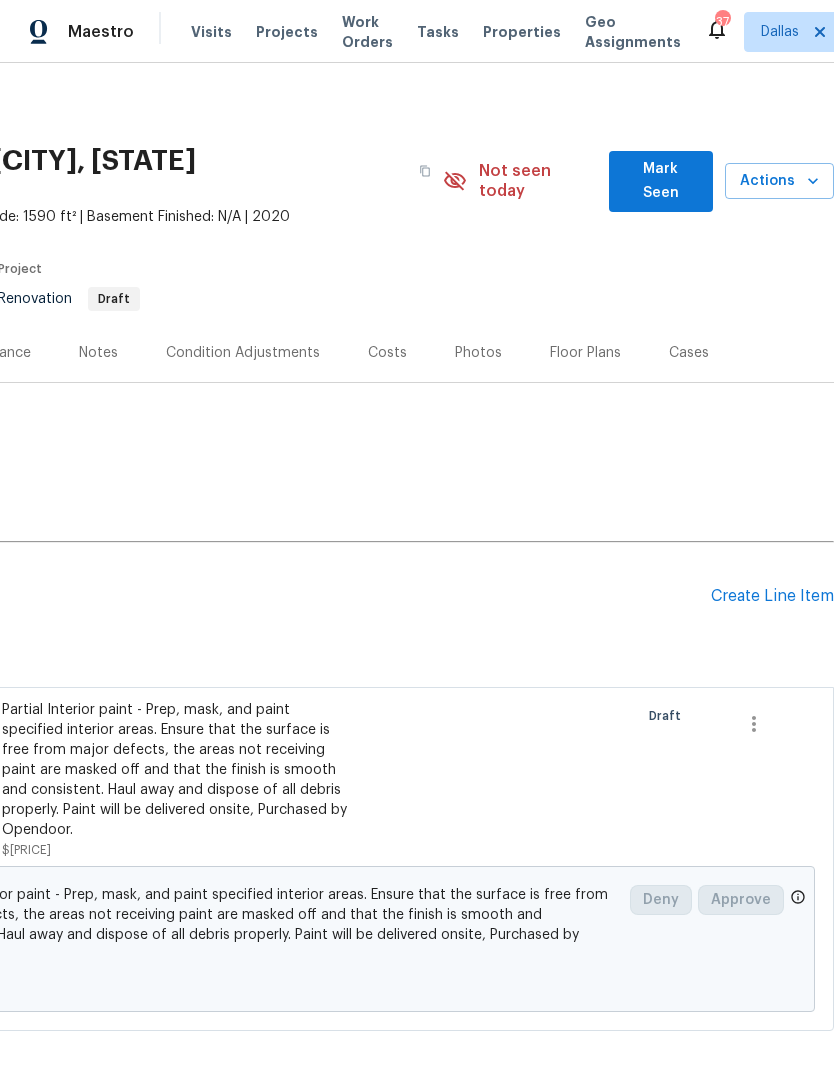 click on "Create Line Item" at bounding box center (772, 596) 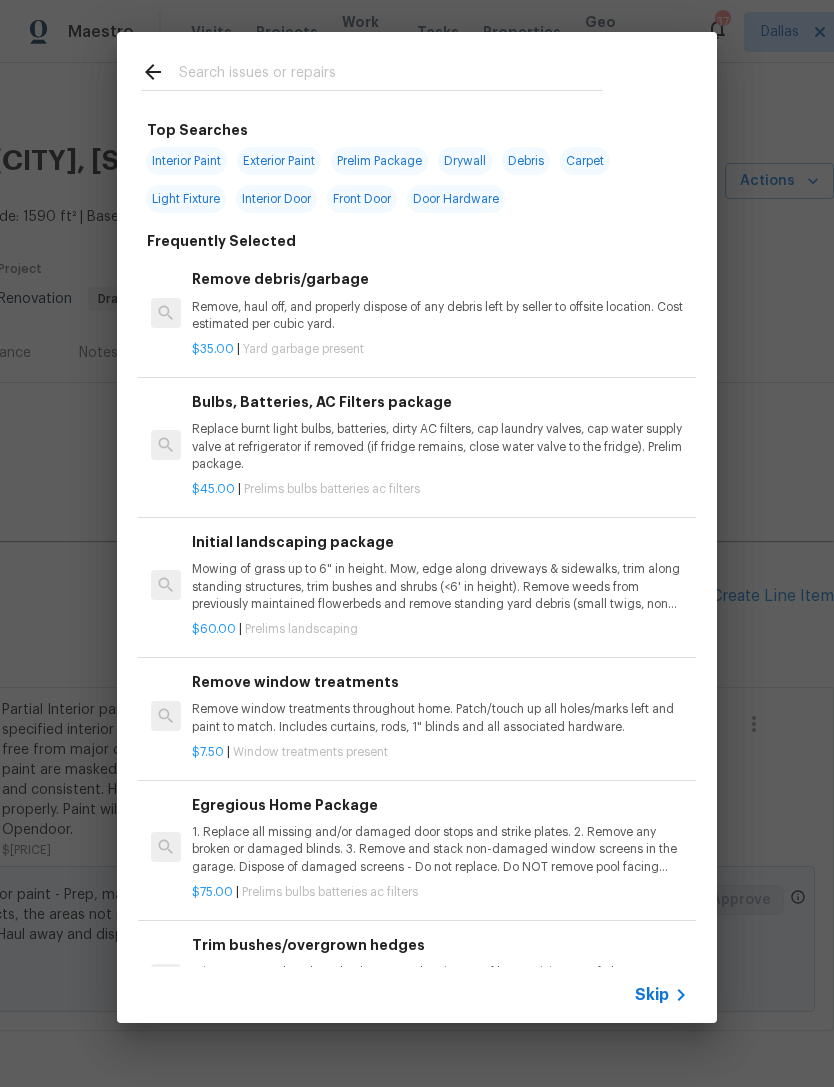 click at bounding box center [391, 75] 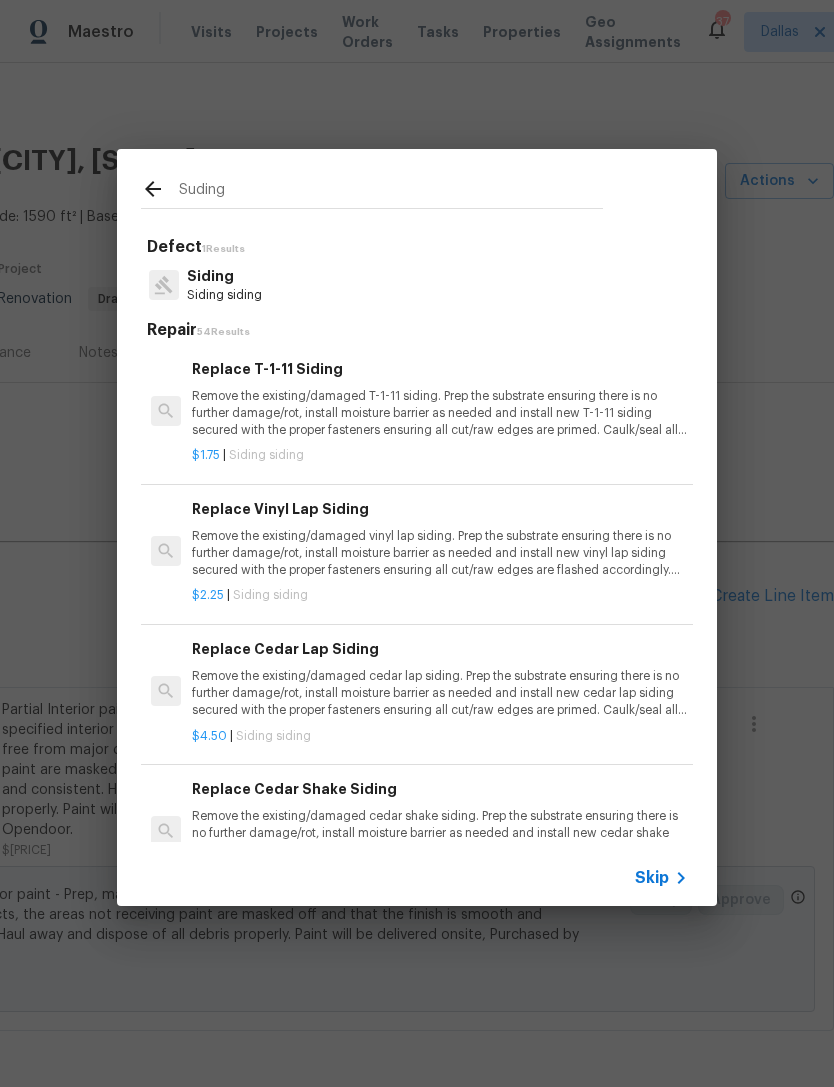 type on "Suding" 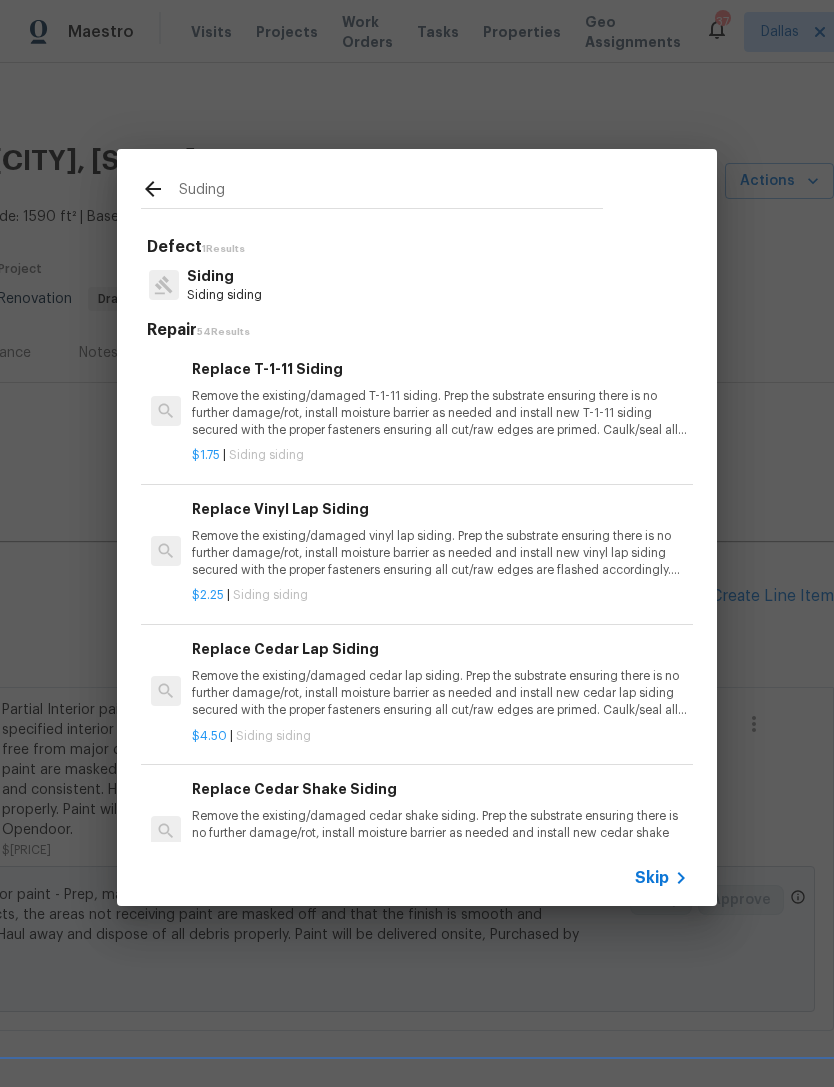 click on "Siding Siding siding" at bounding box center [417, 285] 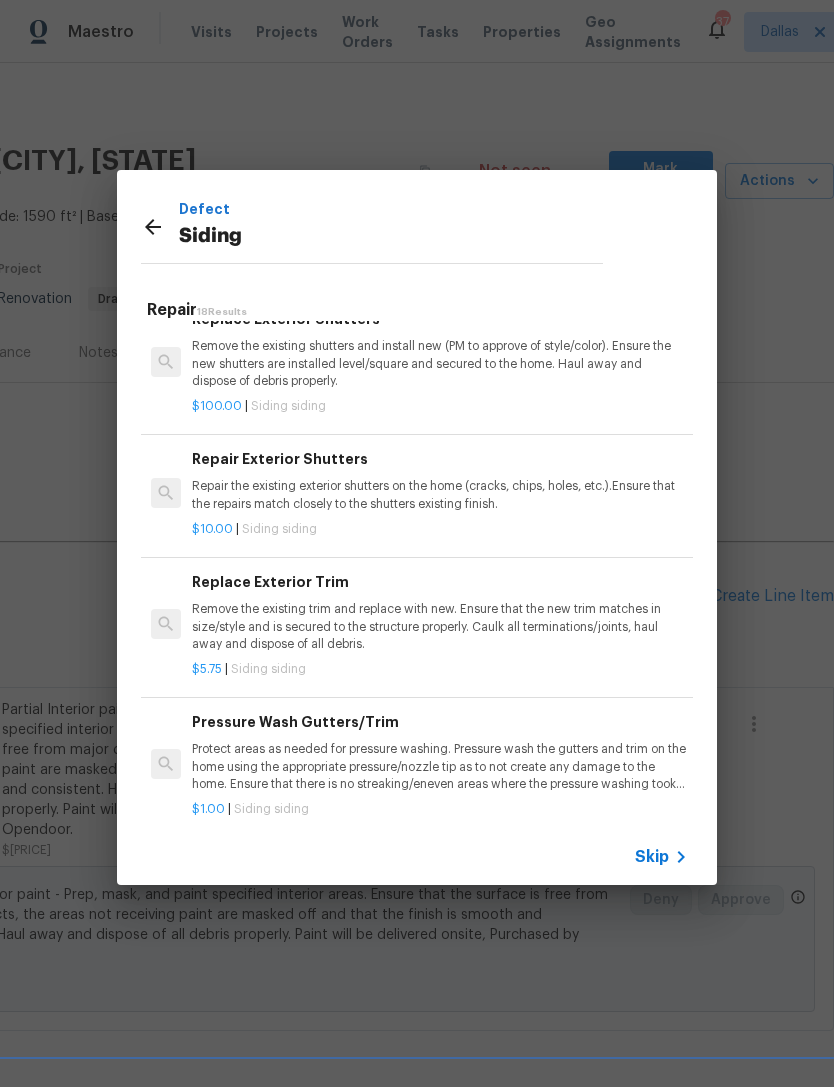 scroll, scrollTop: 1988, scrollLeft: 0, axis: vertical 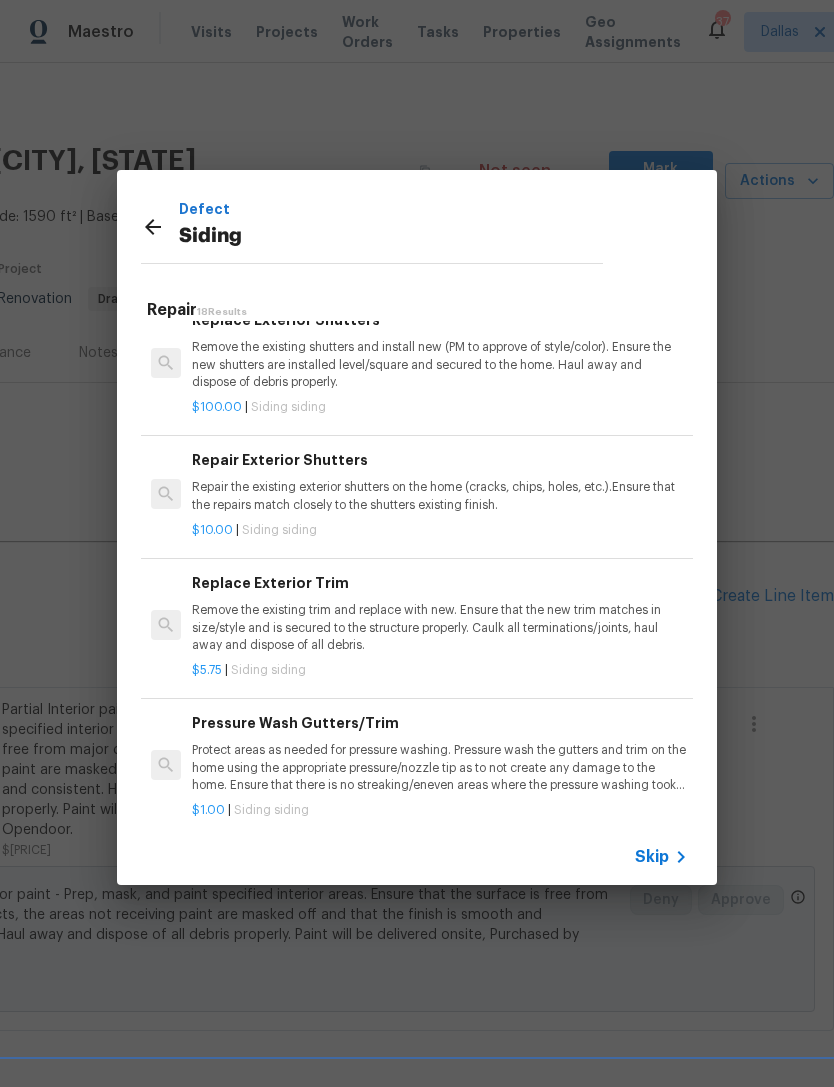 click on "Remove the existing trim and replace with new. Ensure that the new trim matches in size/style and is secured to the structure properly. Caulk all terminations/joints, haul away and dispose of all debris." at bounding box center [440, 627] 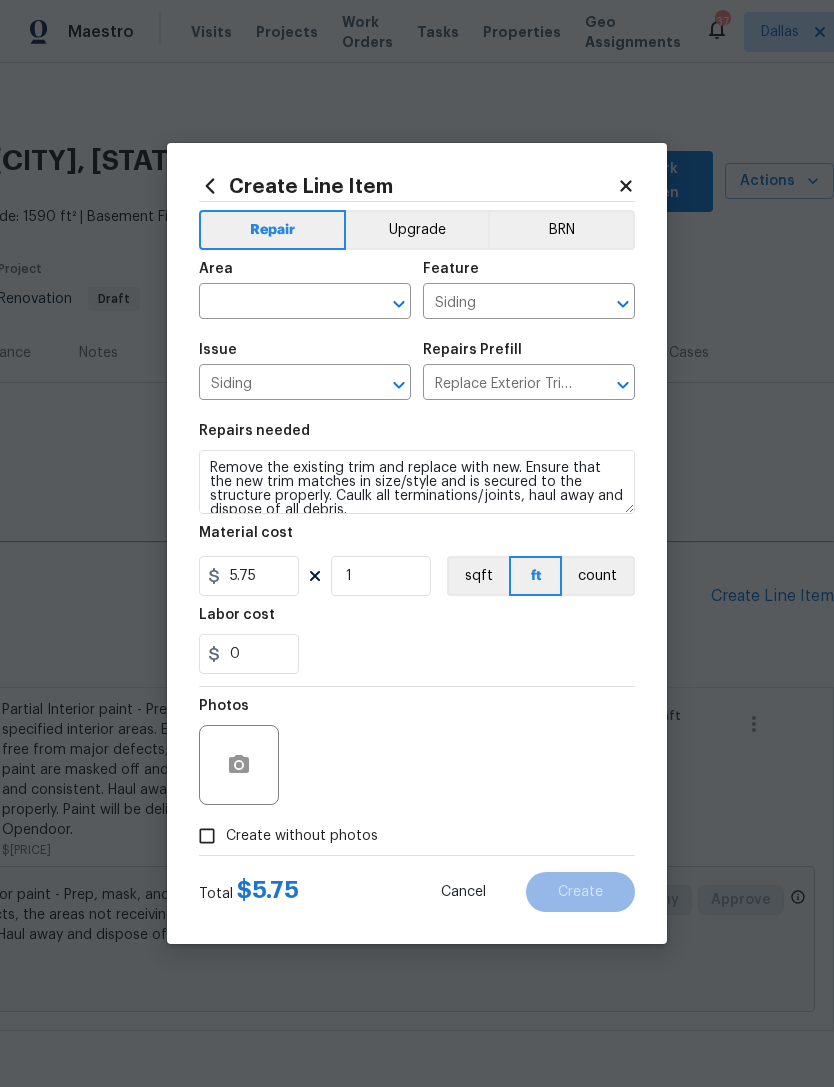 click on "Repairs needed Remove the existing trim and replace with new. Ensure that the new trim matches in size/style and is secured to the structure properly. Caulk all terminations/joints, haul away and dispose of all debris. Material cost 5.75 1 sqft ft count Labor cost 0" at bounding box center (417, 549) 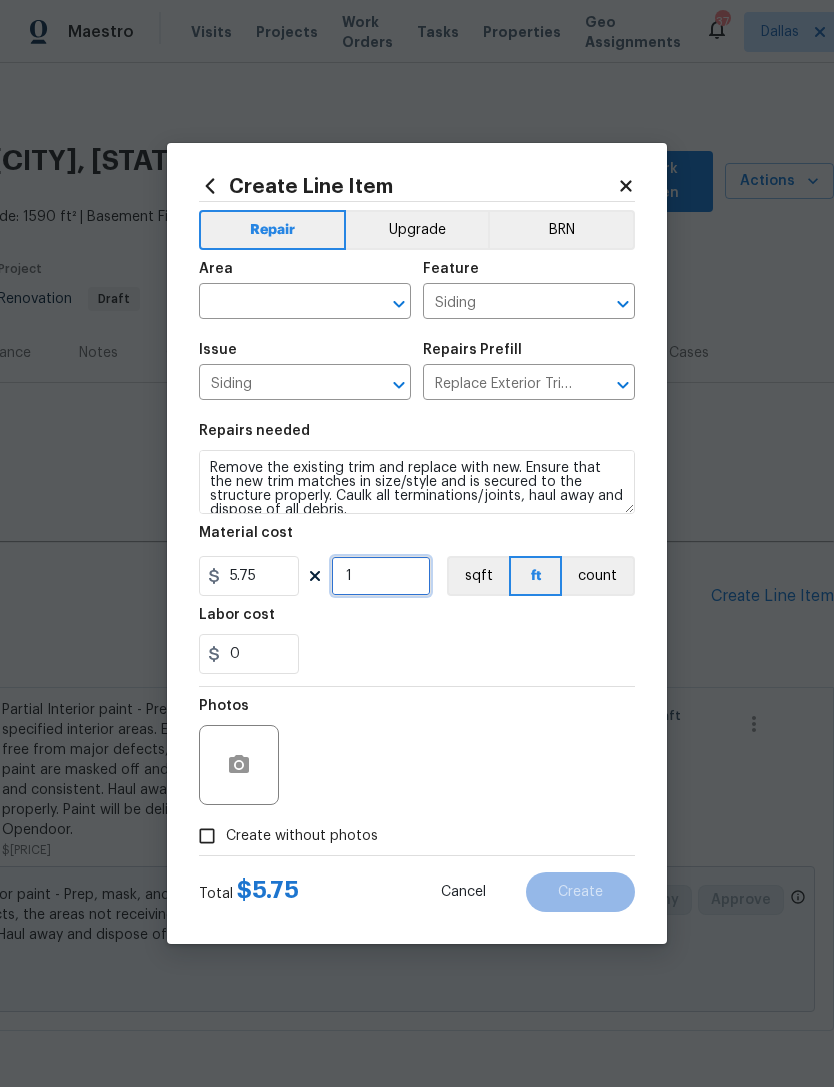 click on "1" at bounding box center [381, 576] 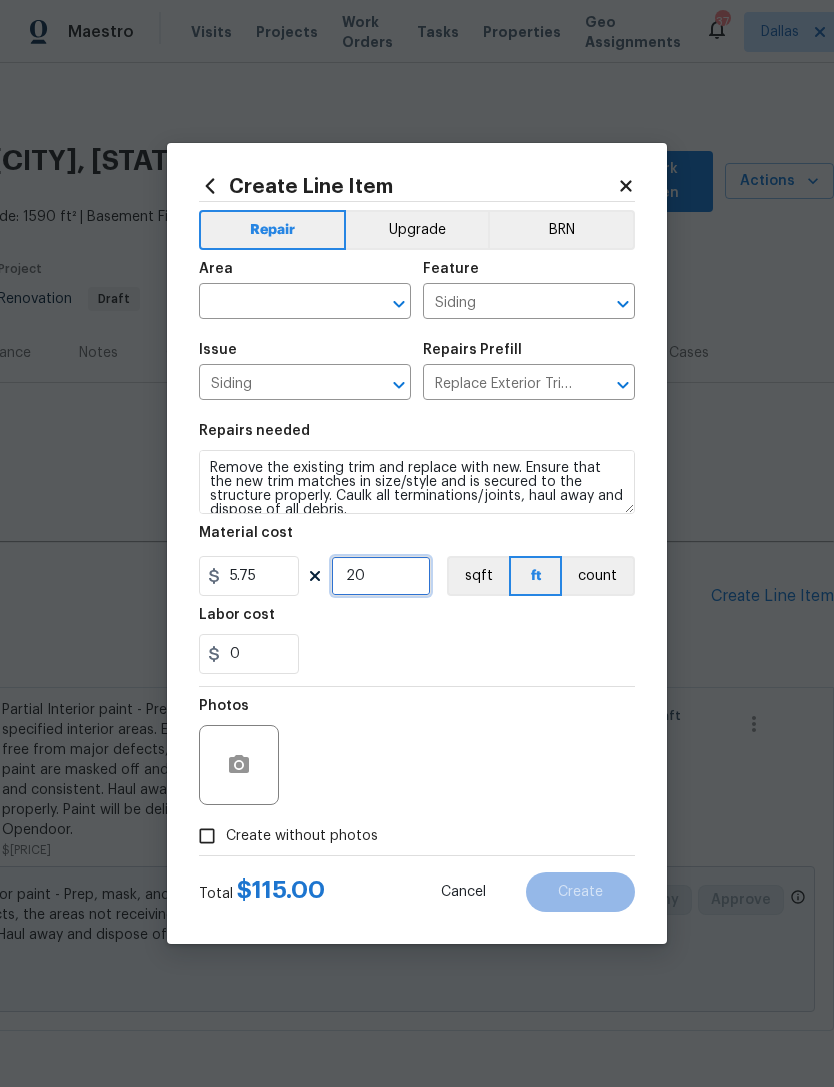 type on "20" 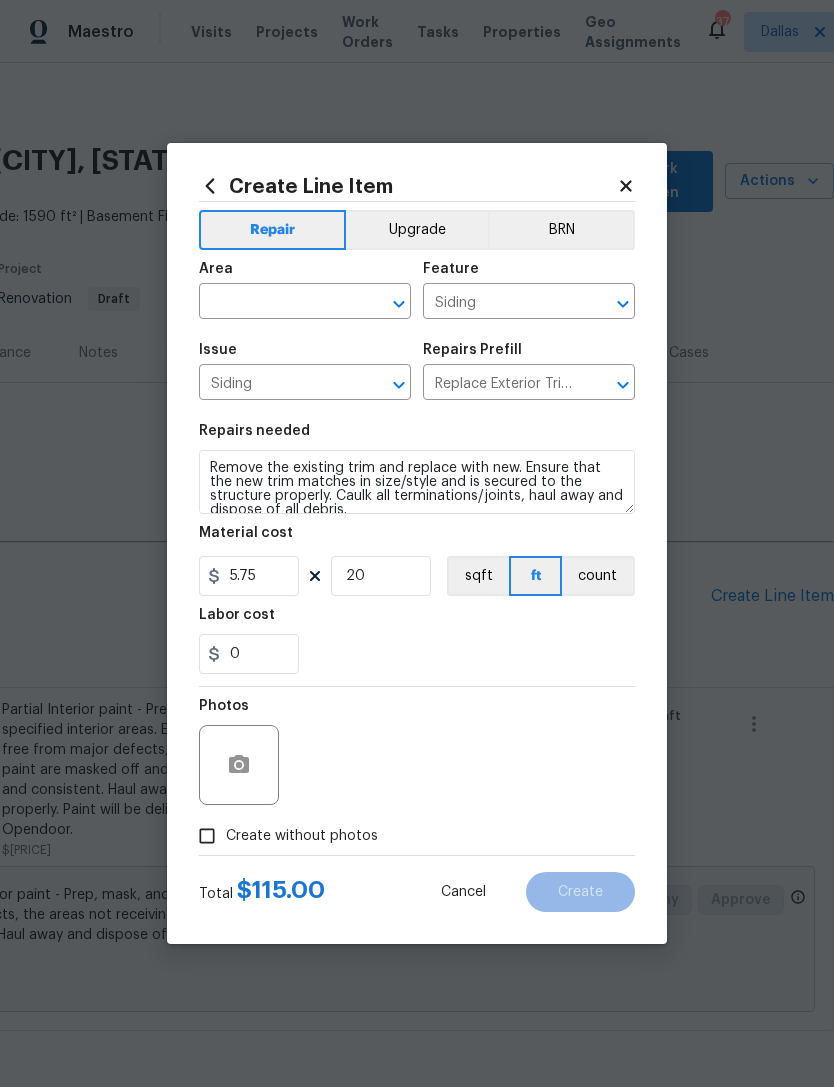 click on "0" at bounding box center (417, 654) 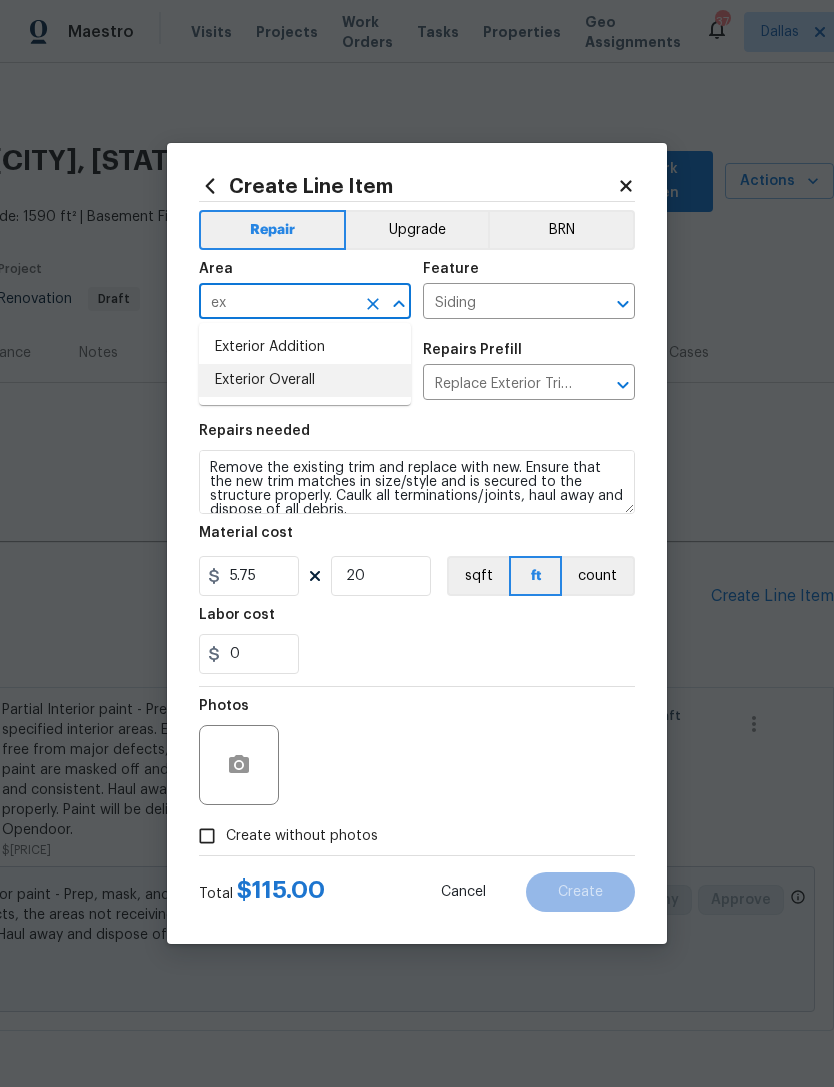click on "Exterior Overall" at bounding box center (305, 380) 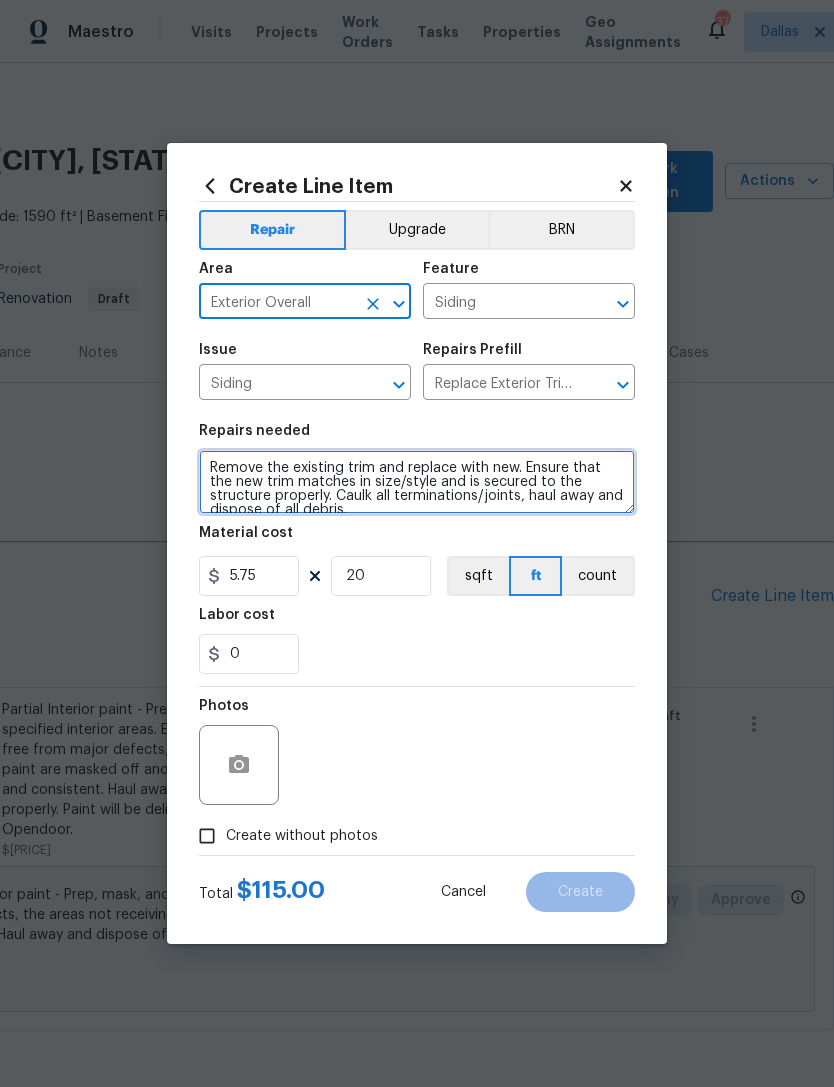 click on "Remove the existing trim and replace with new. Ensure that the new trim matches in size/style and is secured to the structure properly. Caulk all terminations/joints, haul away and dispose of all debris." at bounding box center [417, 482] 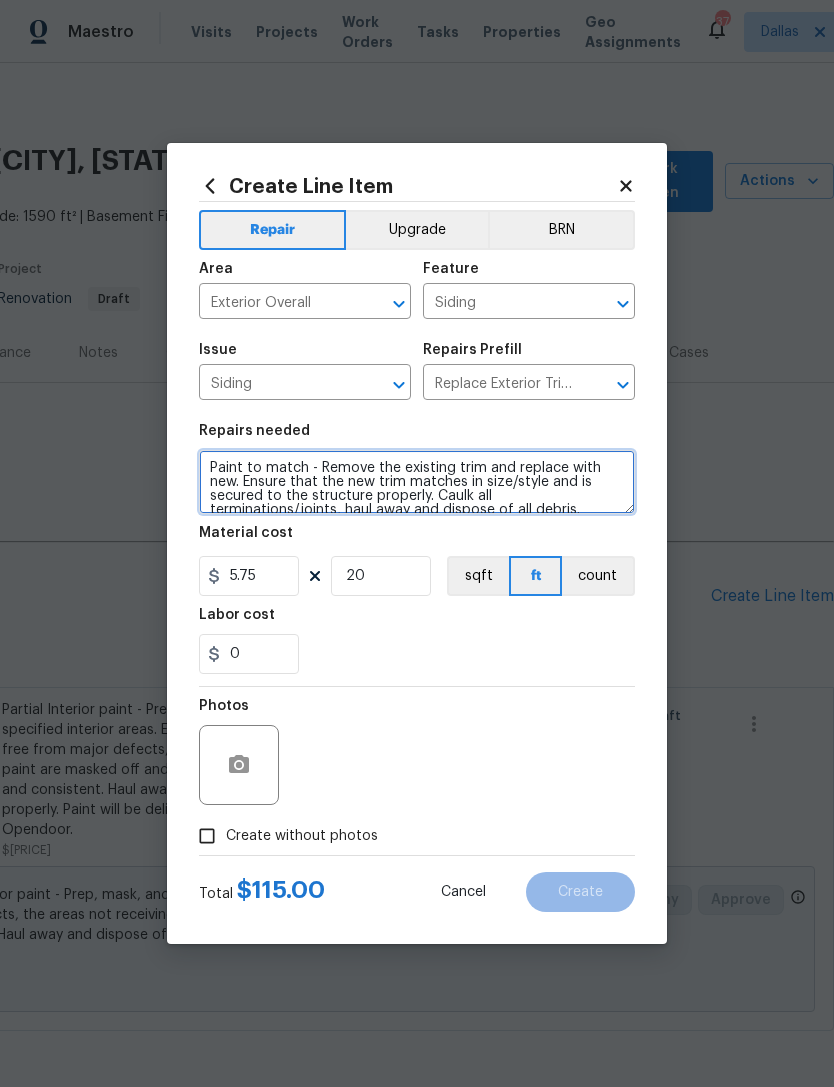 type on "Paint to match - Remove the existing trim and replace with new. Ensure that the new trim matches in size/style and is secured to the structure properly. Caulk all terminations/joints, haul away and dispose of all debris." 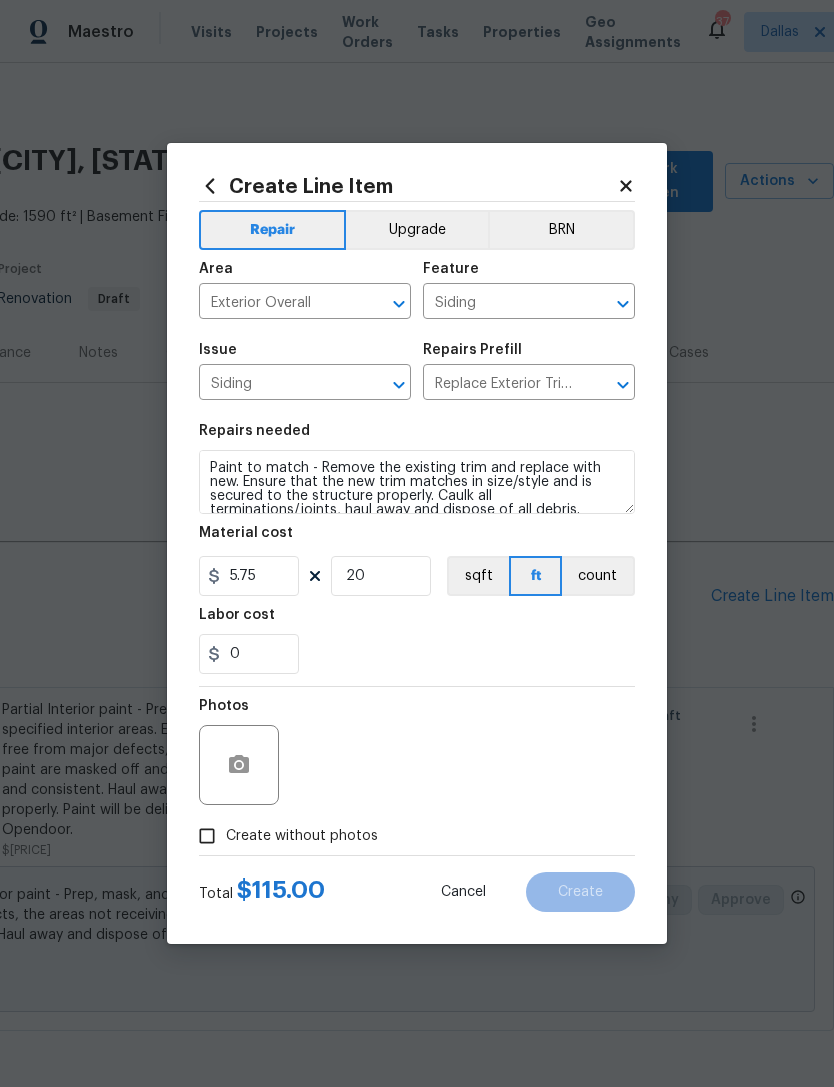 click on "0" at bounding box center (417, 654) 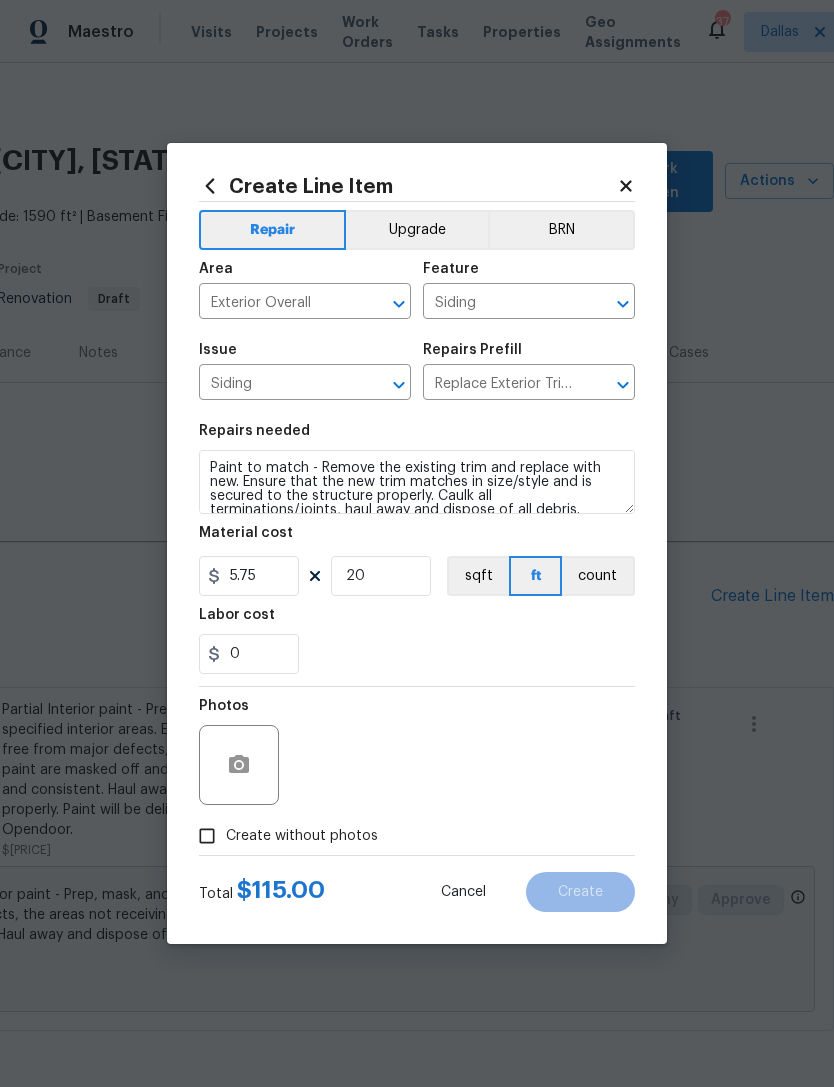 click on "Create without photos" at bounding box center (283, 836) 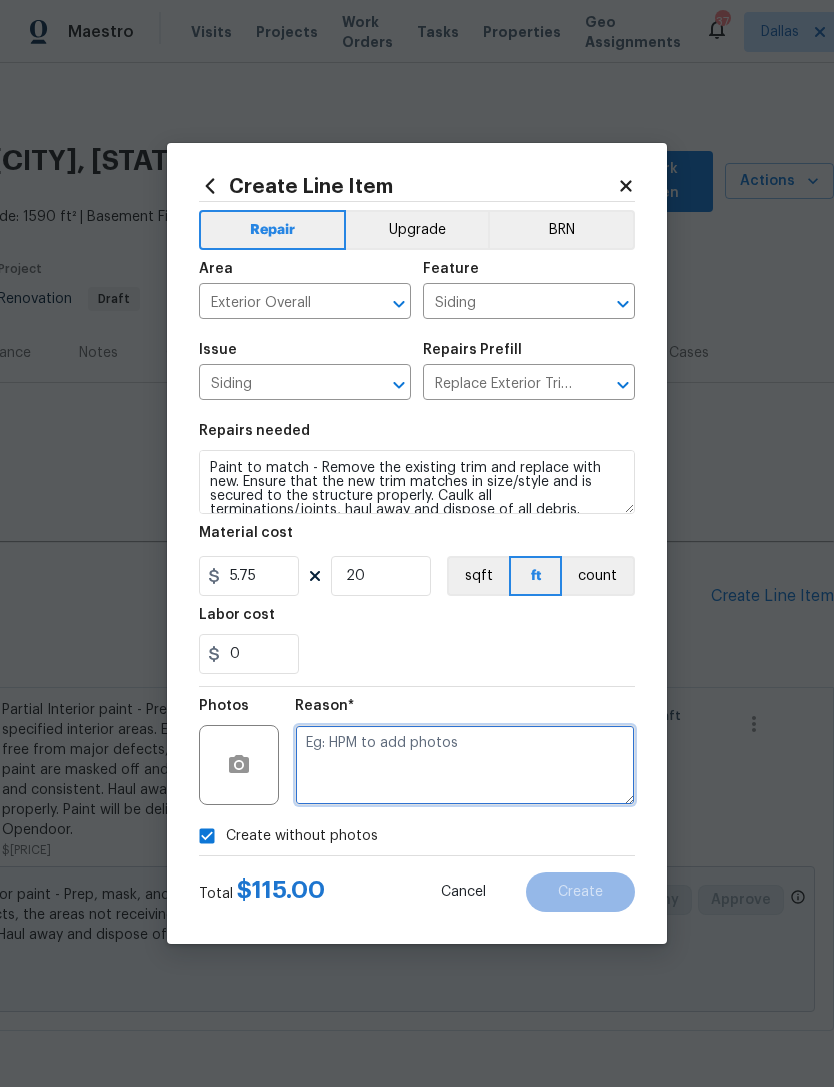 click at bounding box center [465, 765] 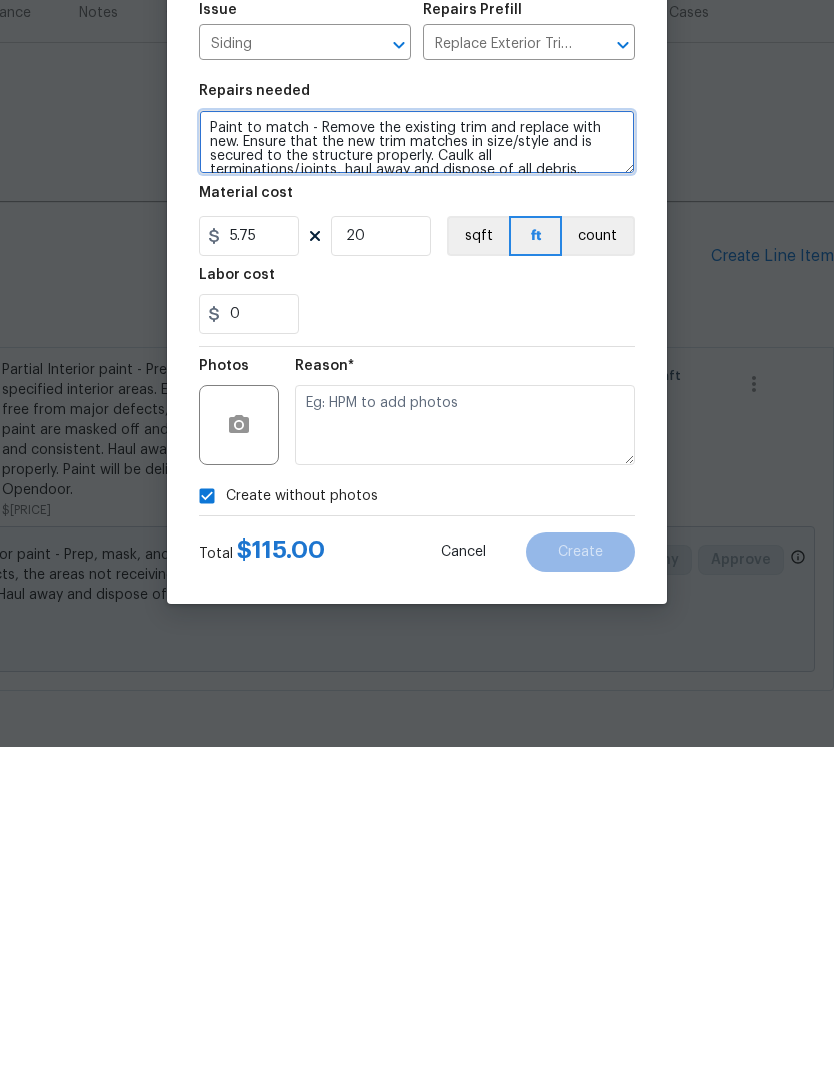 click on "Paint to match - Remove the existing trim and replace with new. Ensure that the new trim matches in size/style and is secured to the structure properly. Caulk all terminations/joints, haul away and dispose of all debris." at bounding box center [417, 482] 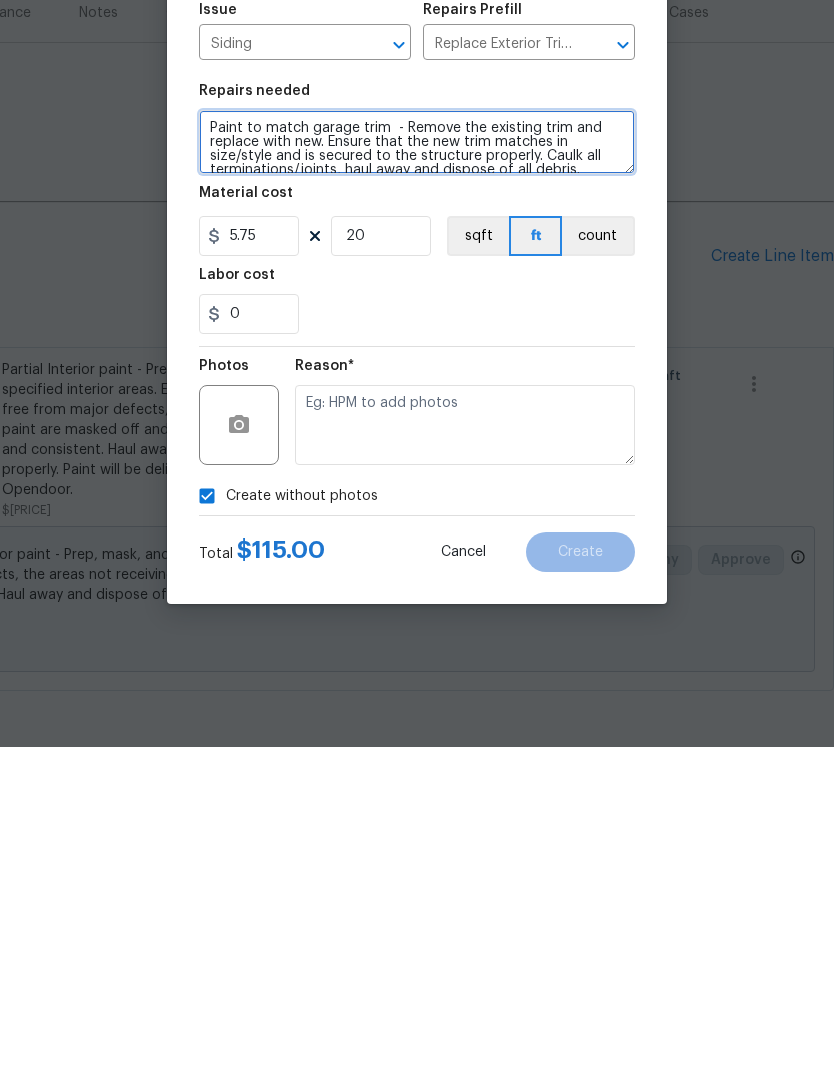 type on "Paint to match garage trim  - Remove the existing trim and replace with new. Ensure that the new trim matches in size/style and is secured to the structure properly. Caulk all terminations/joints, haul away and dispose of all debris." 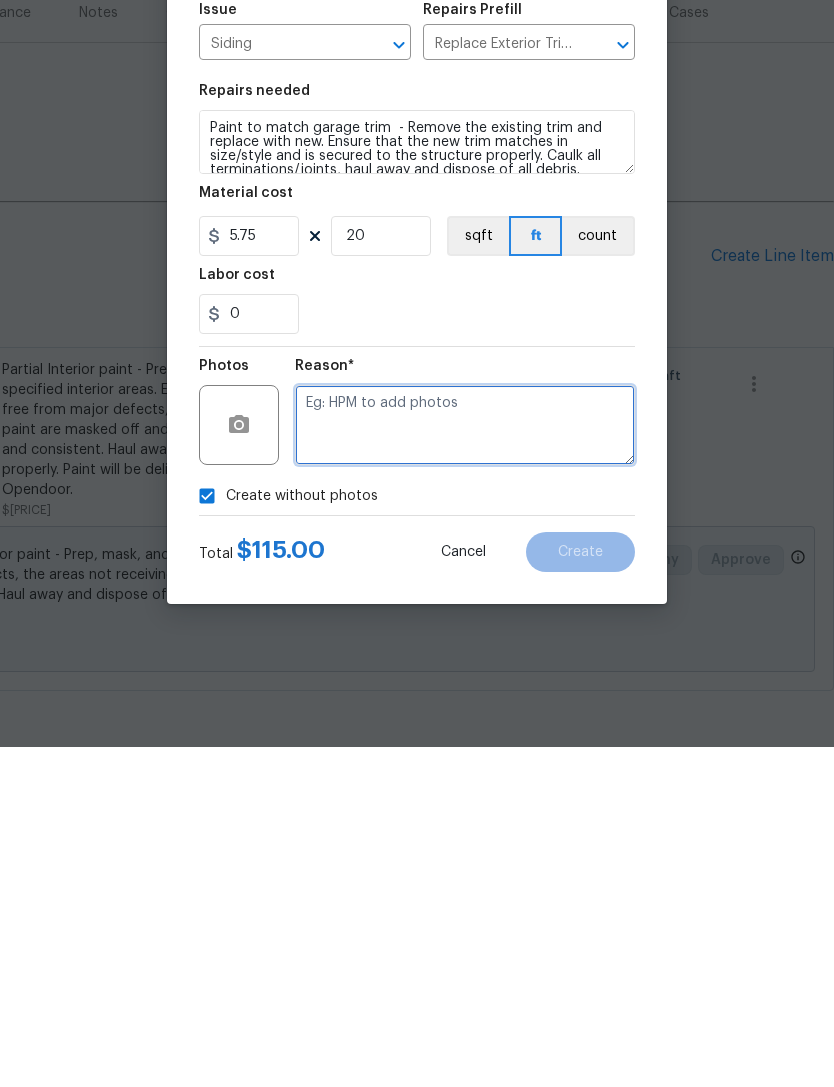 click at bounding box center [465, 765] 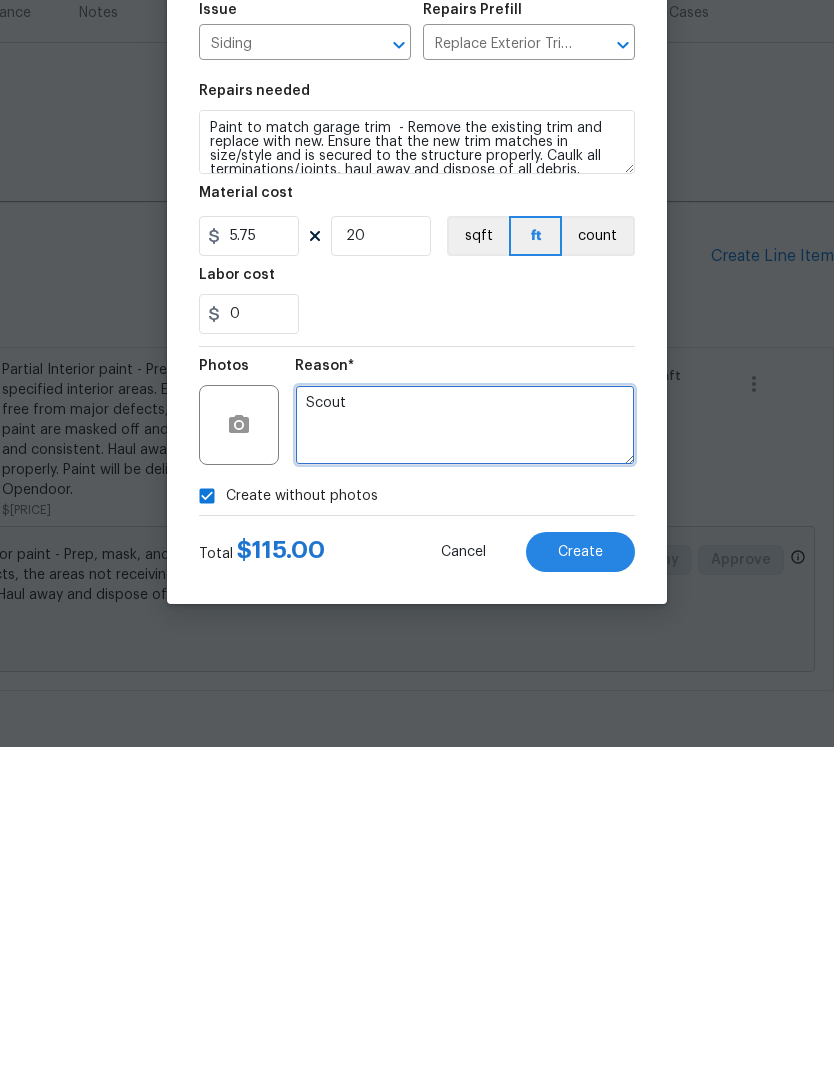 type on "Scout" 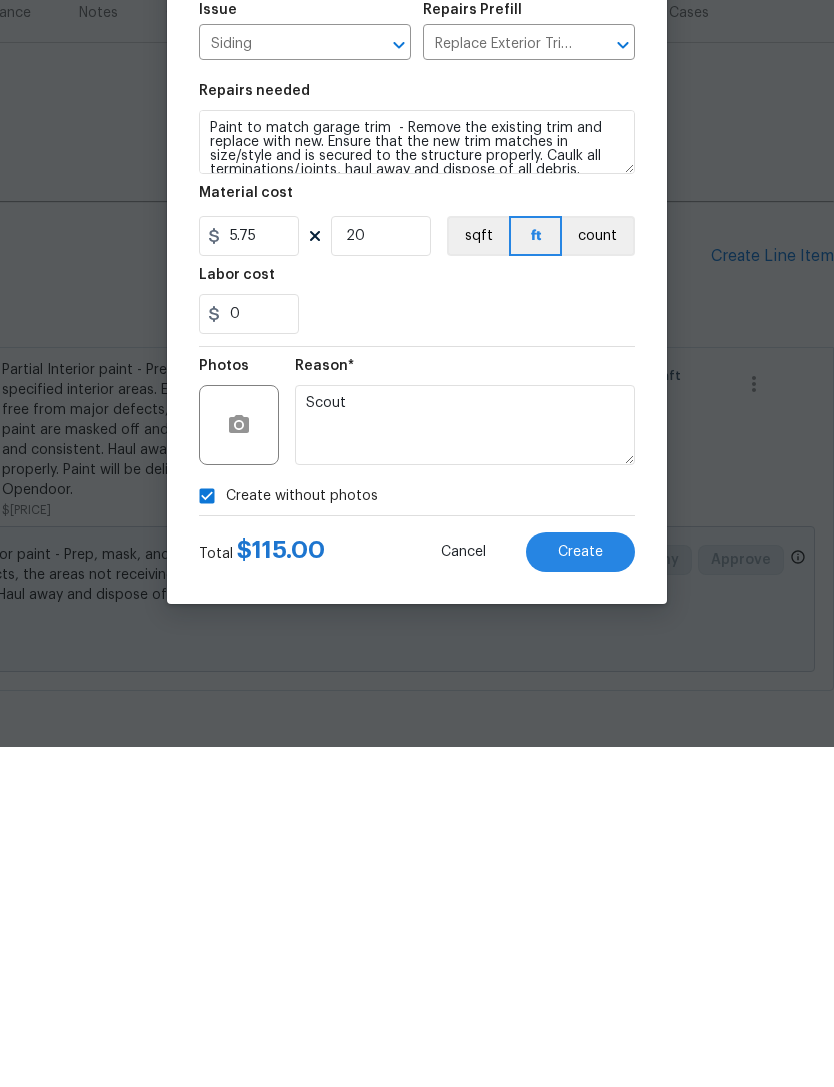 click on "Create" at bounding box center [580, 892] 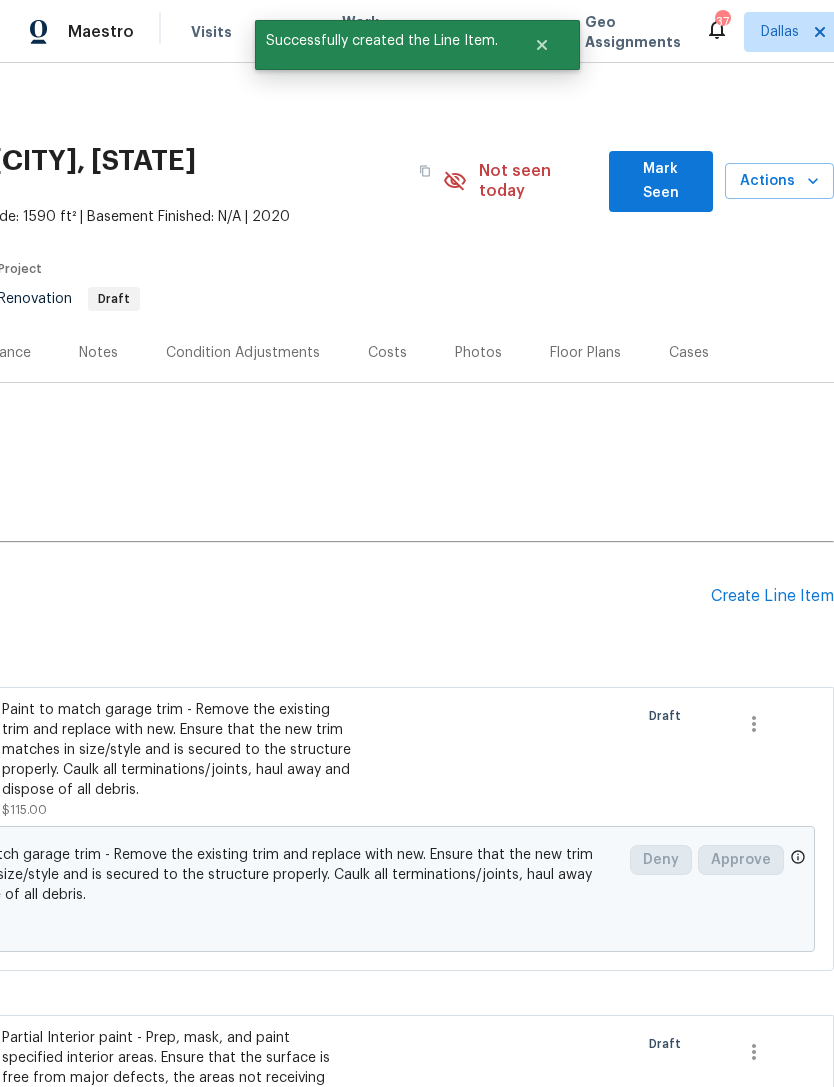 click on "Create Line Item" at bounding box center [772, 596] 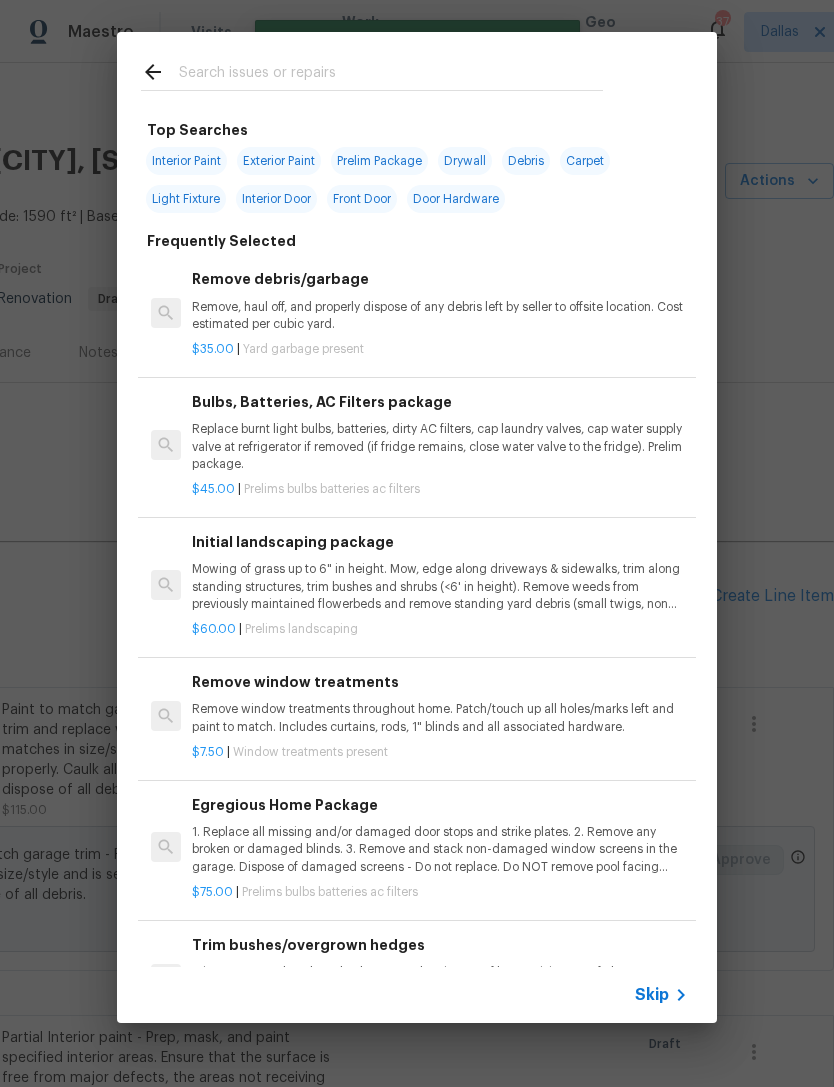 click at bounding box center [391, 75] 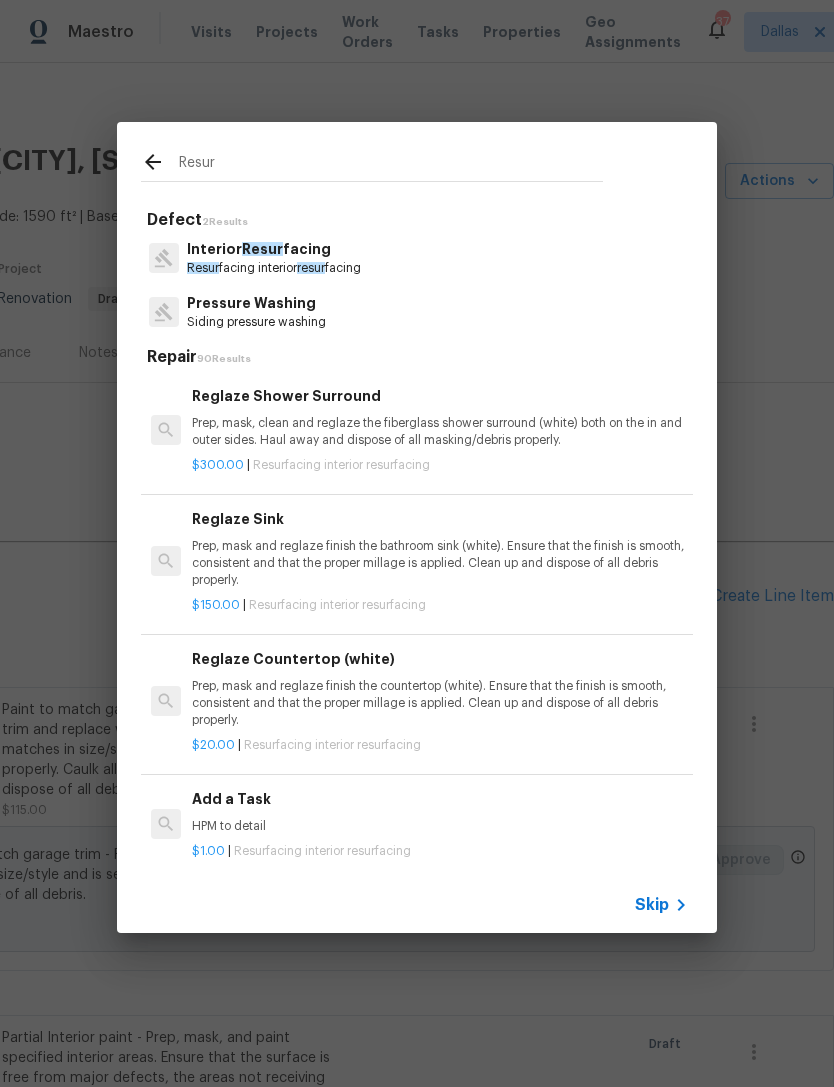 type on "Resur" 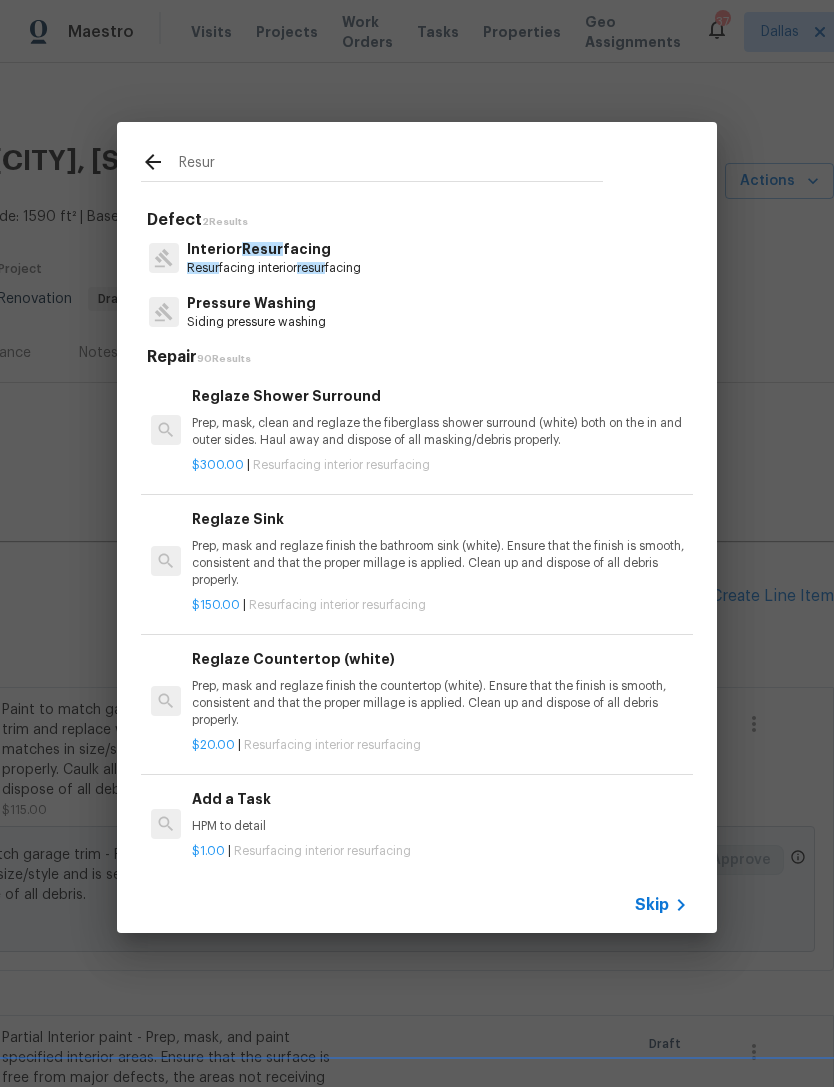 click on "Interior Resur facing Resur facing interior resur facing" at bounding box center [417, 258] 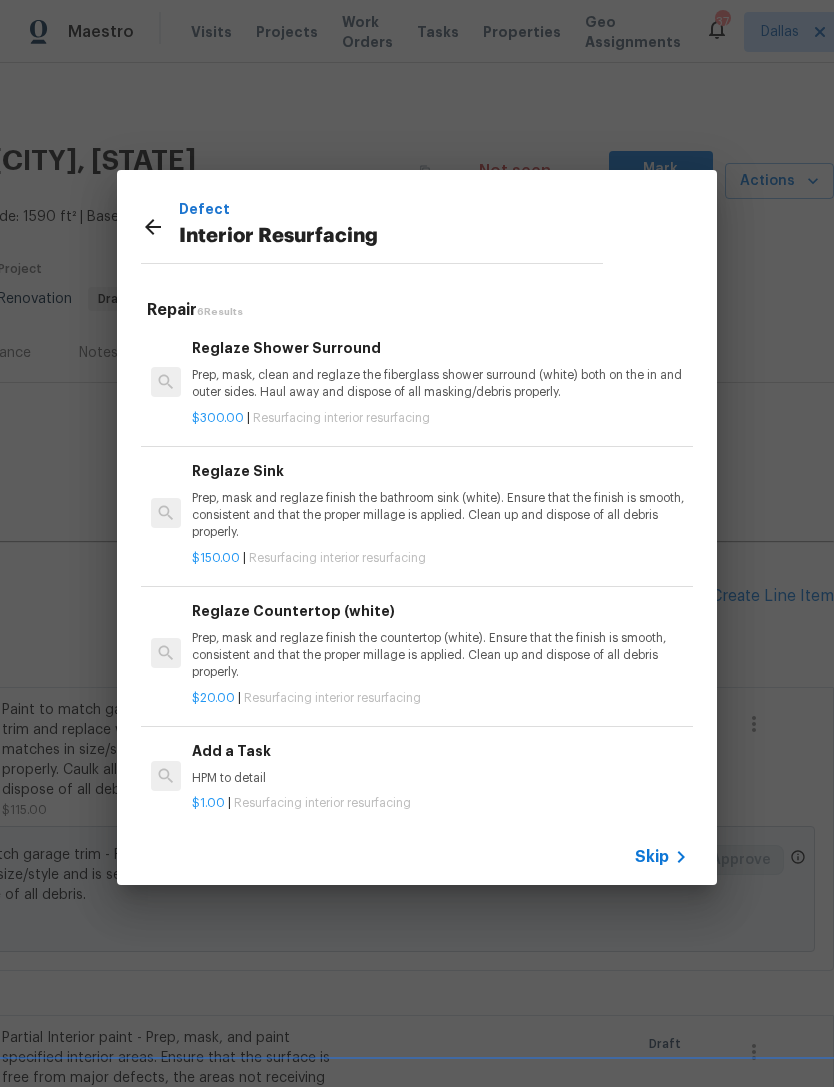 click 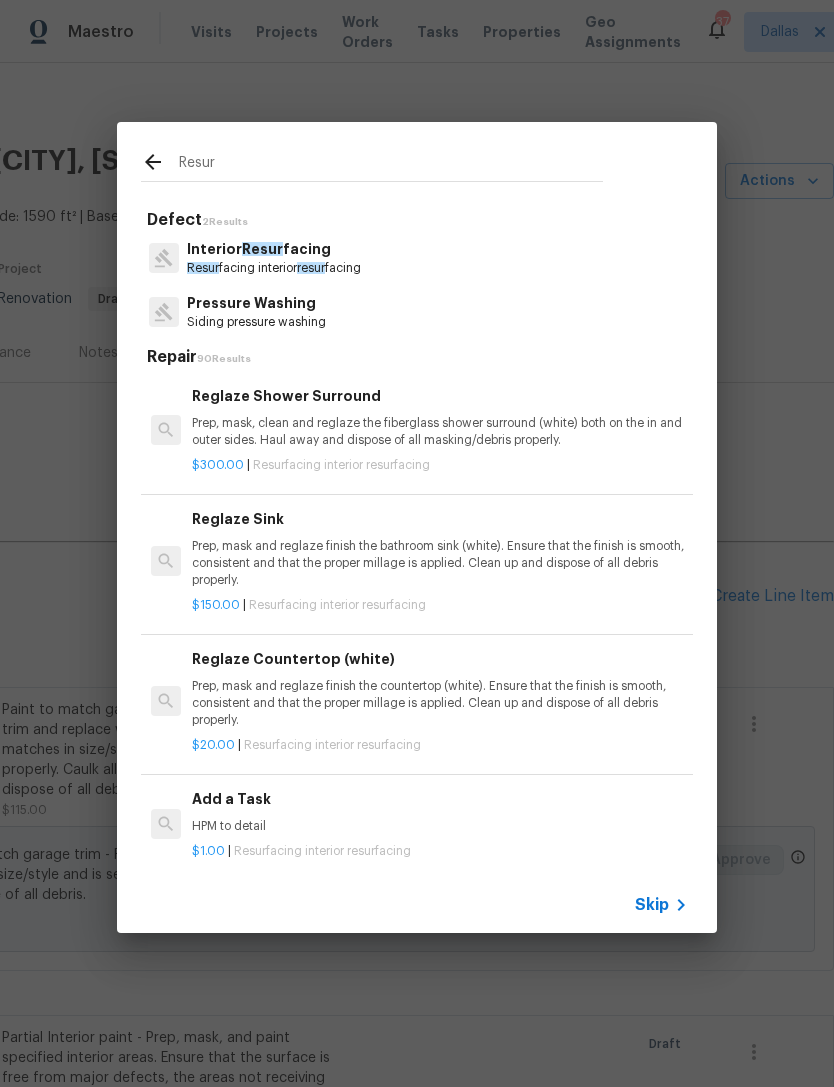 click on "Resur" at bounding box center (391, 165) 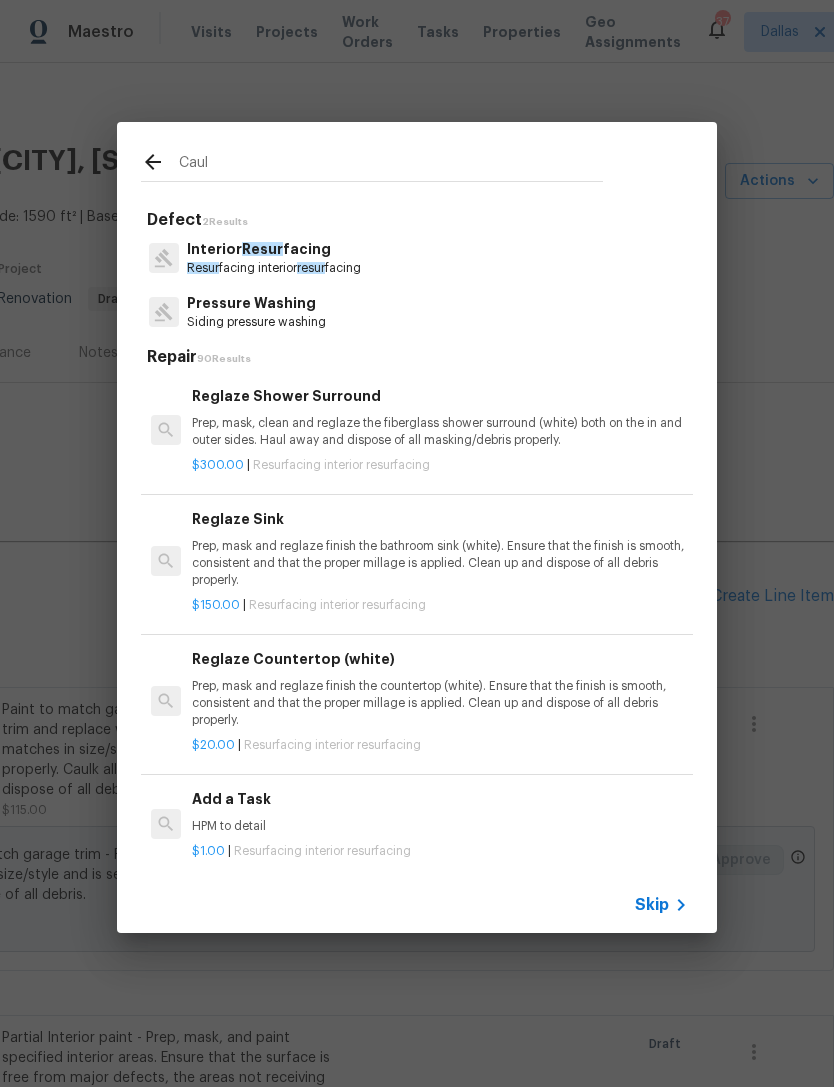 type on "Caulk" 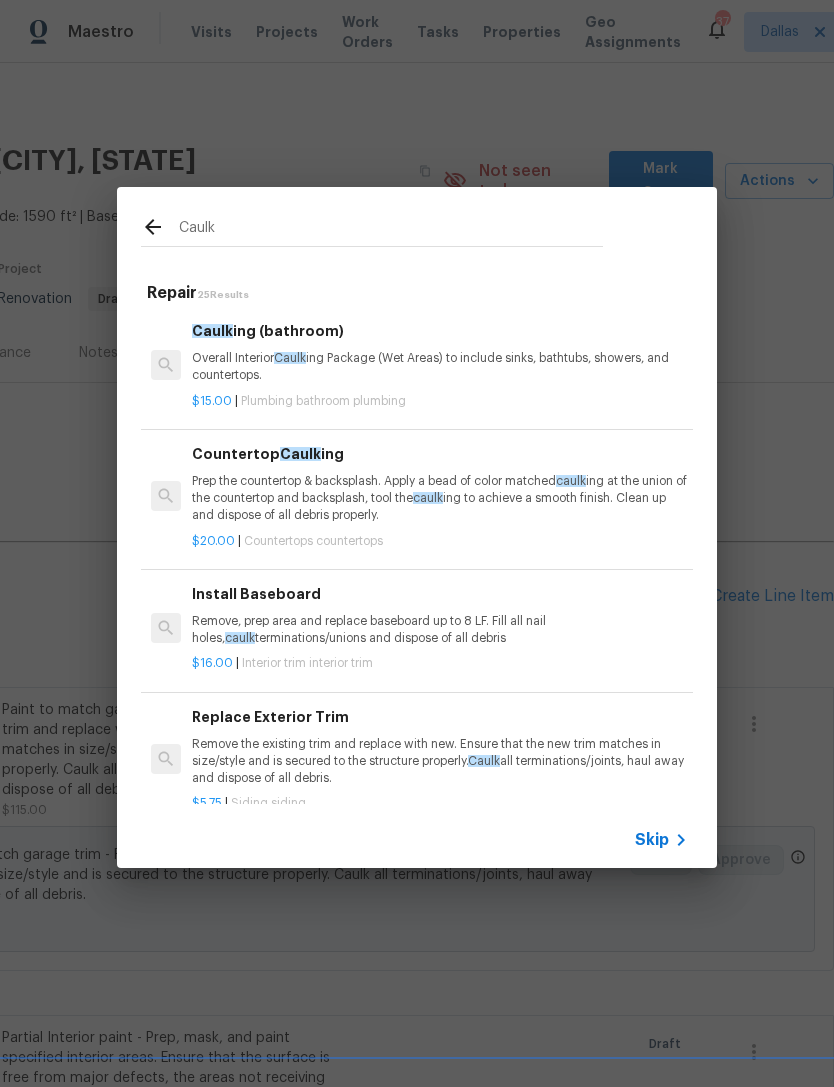 click on "Overall Interior Caulk ing Package (Wet Areas) to include sinks, bathtubs, showers, and countertops." at bounding box center [440, 367] 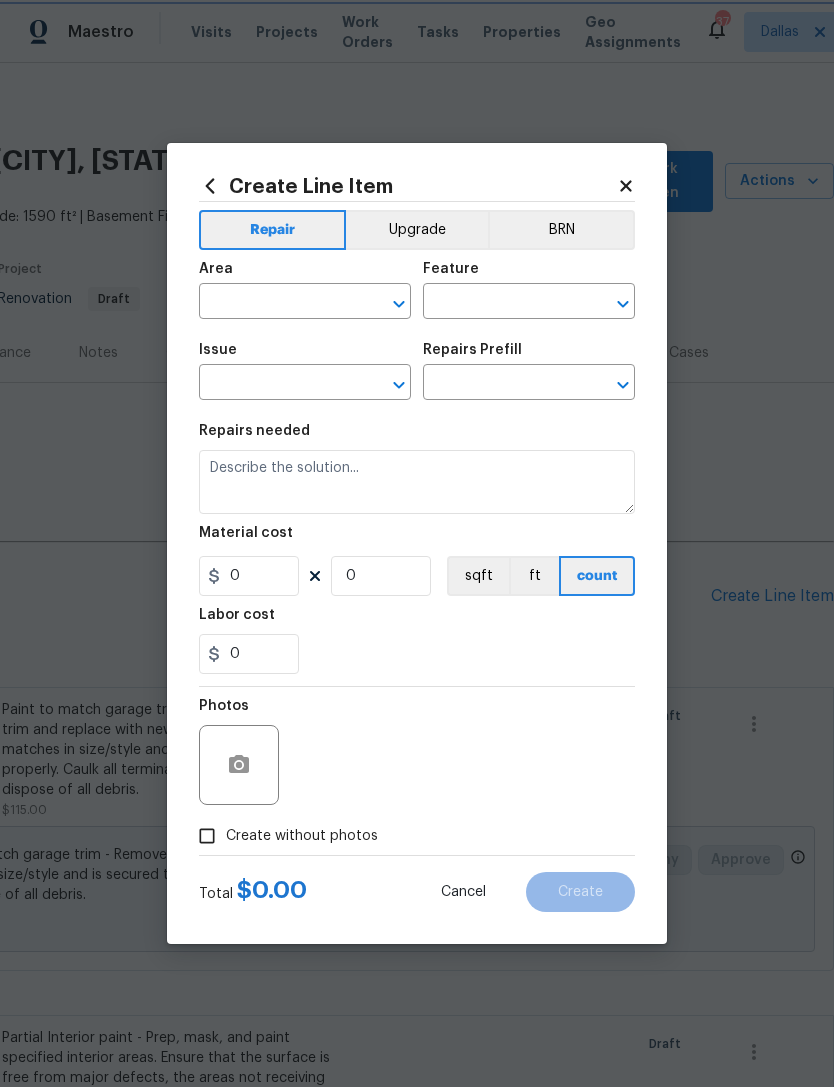 type on "Plumbing" 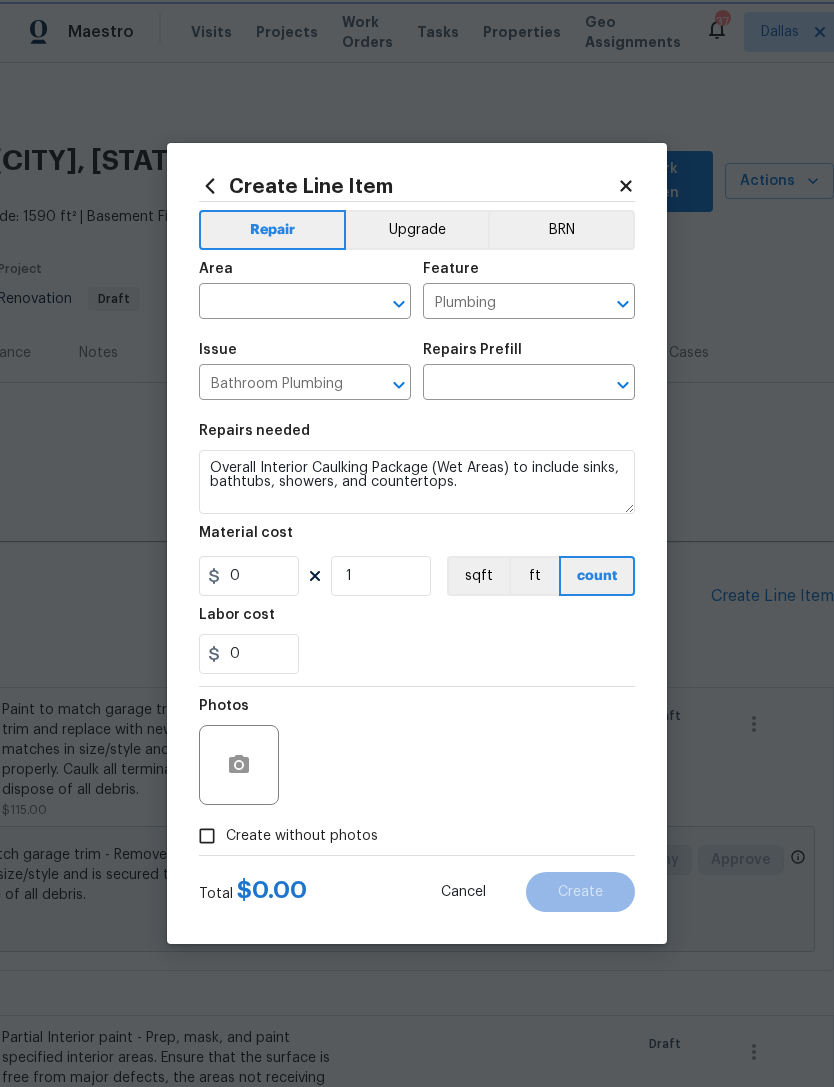 type on "Caulking (bathroom) $15.00" 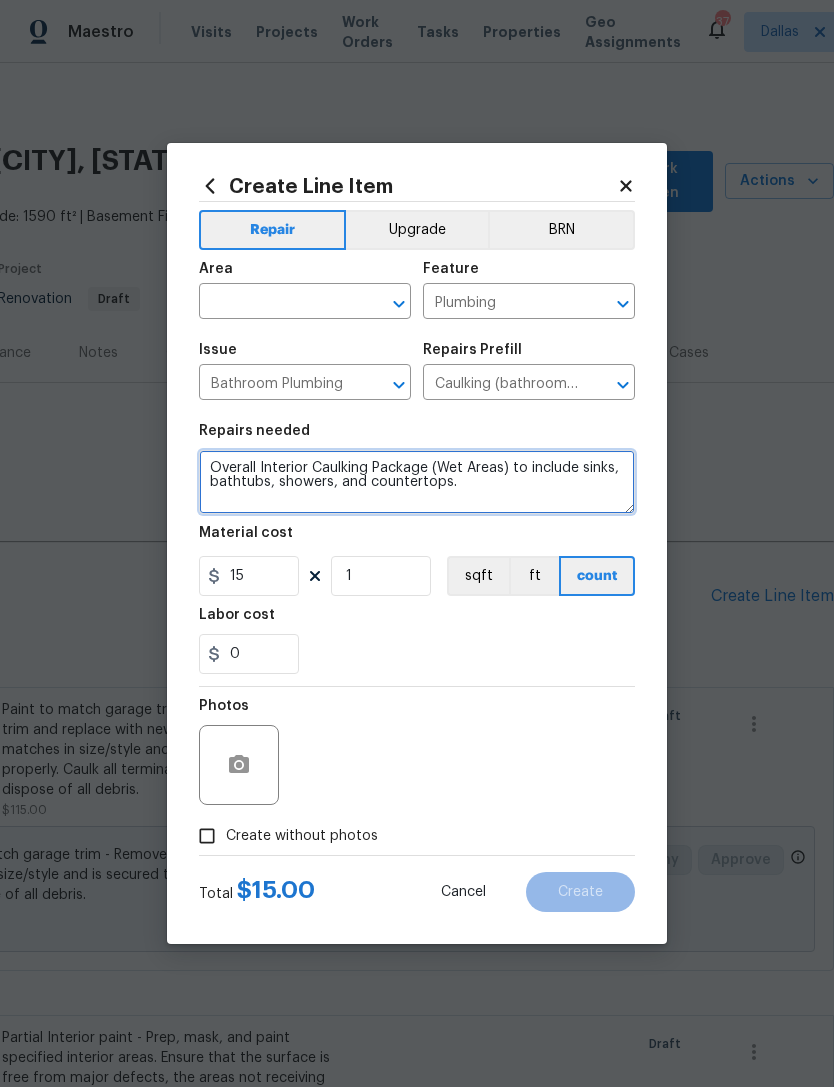 click on "Overall Interior Caulking Package (Wet Areas) to include sinks, bathtubs, showers, and countertops." at bounding box center (417, 482) 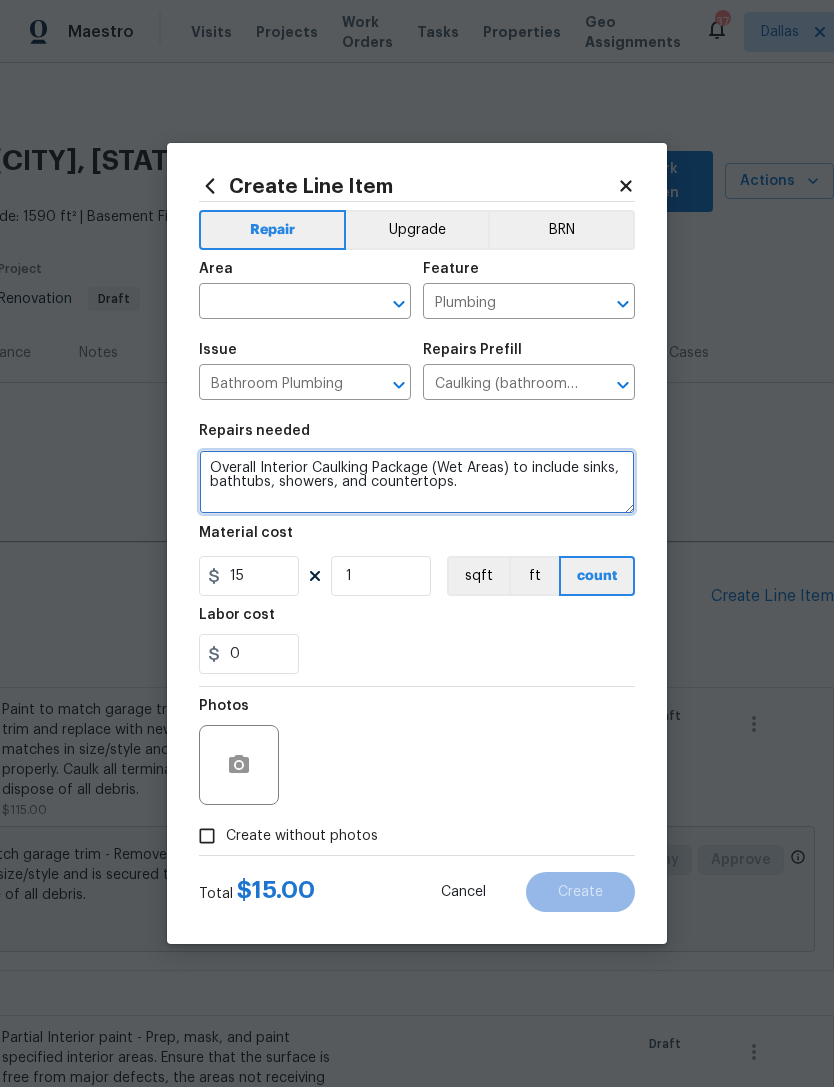 click on "Overall Interior Caulking Package (Wet Areas) to include sinks, bathtubs, showers, and countertops." at bounding box center (417, 482) 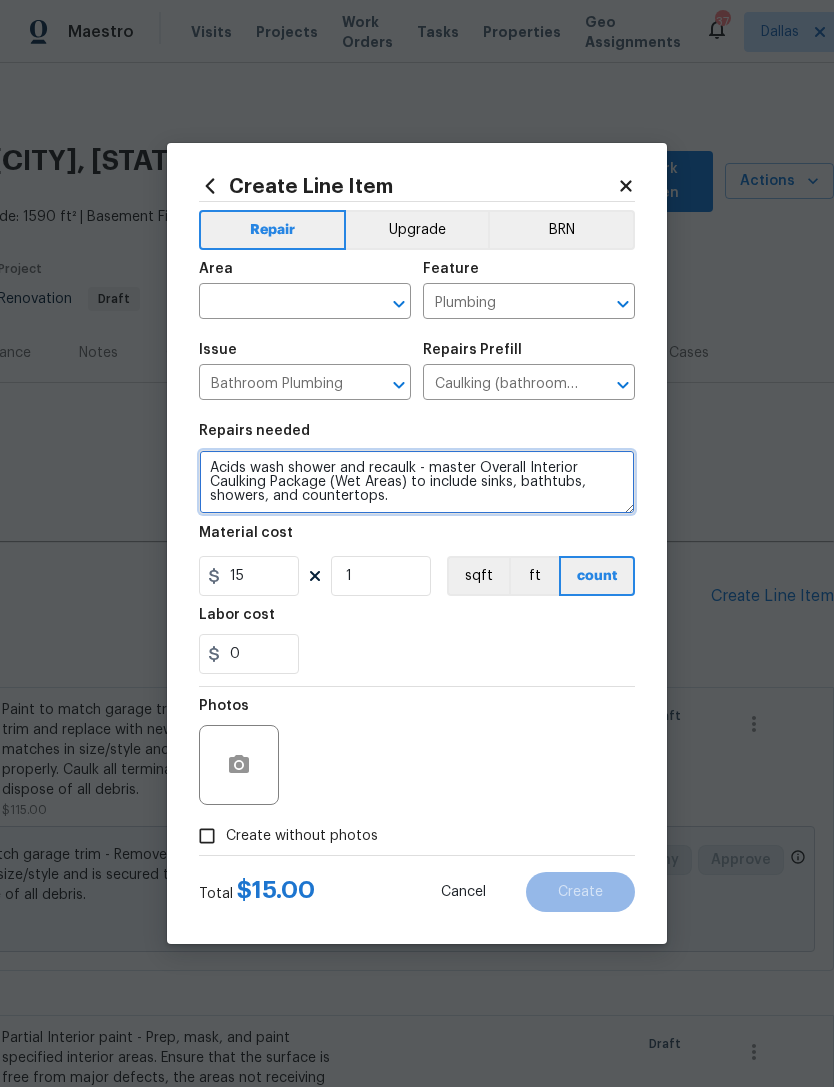 type on "Acids wash shower and recaulk - master Overall Interior Caulking Package (Wet Areas) to include sinks, bathtubs, showers, and countertops." 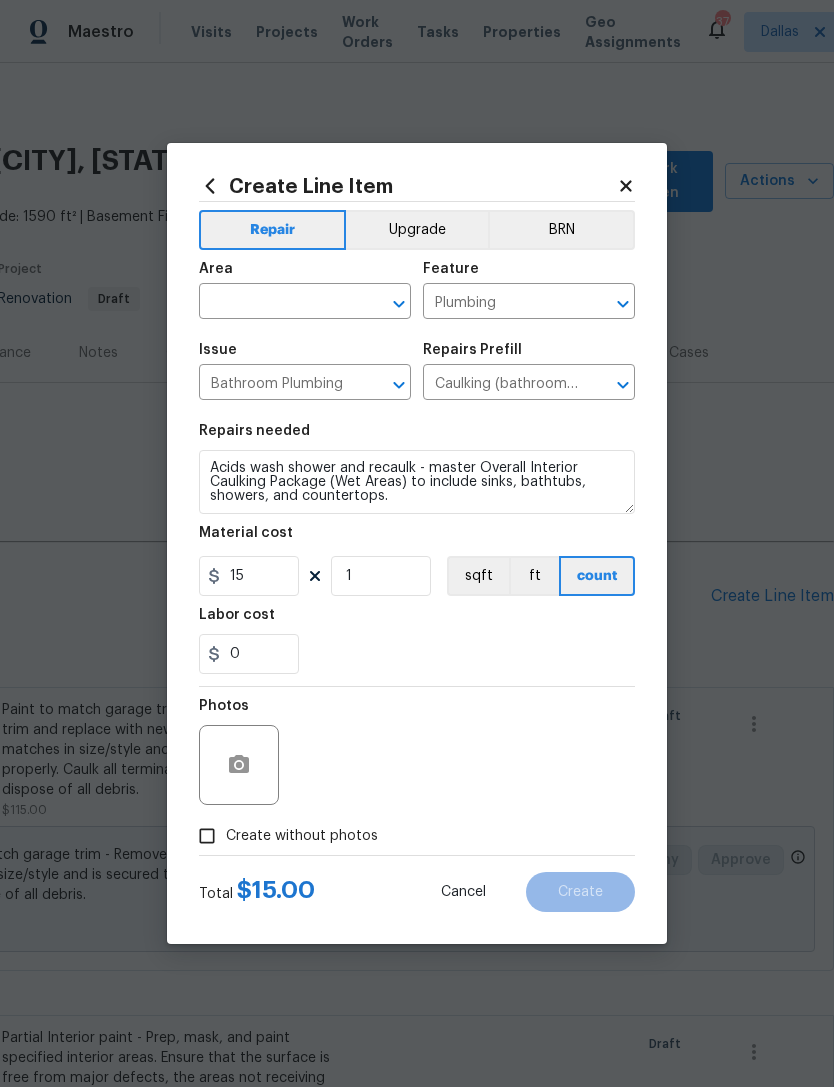 click at bounding box center (277, 303) 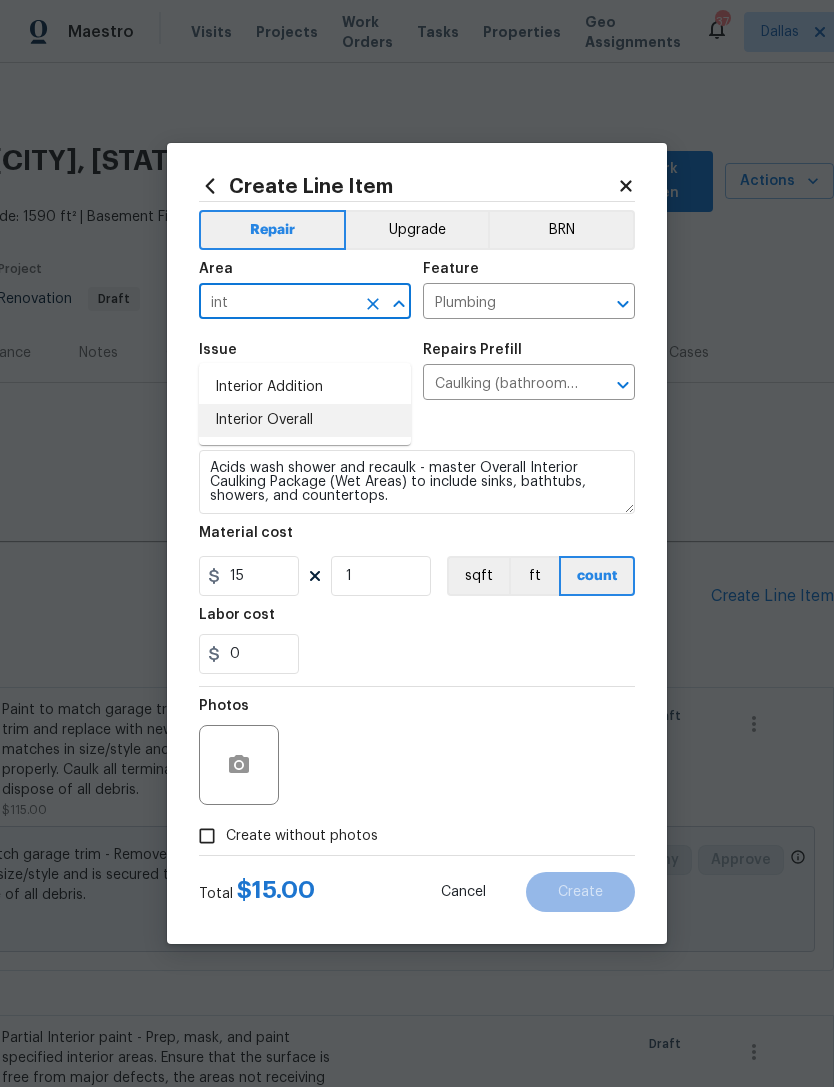 click on "Interior Overall" at bounding box center (305, 420) 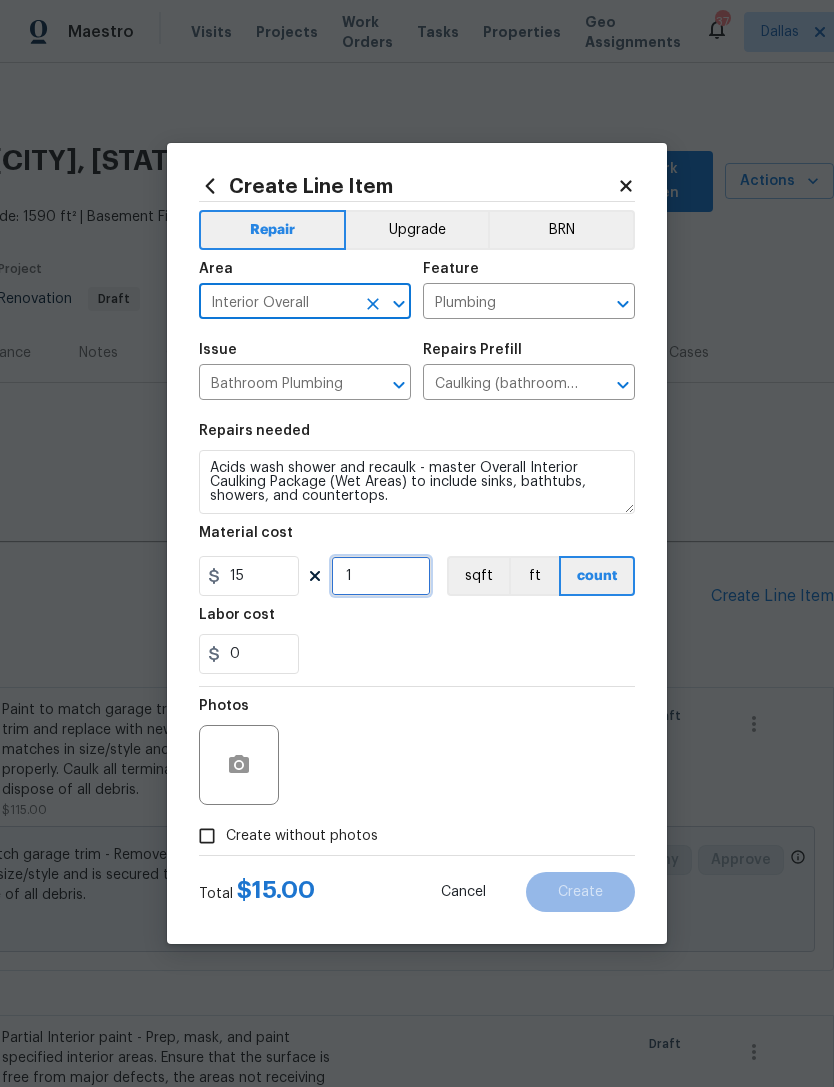 click on "1" at bounding box center (381, 576) 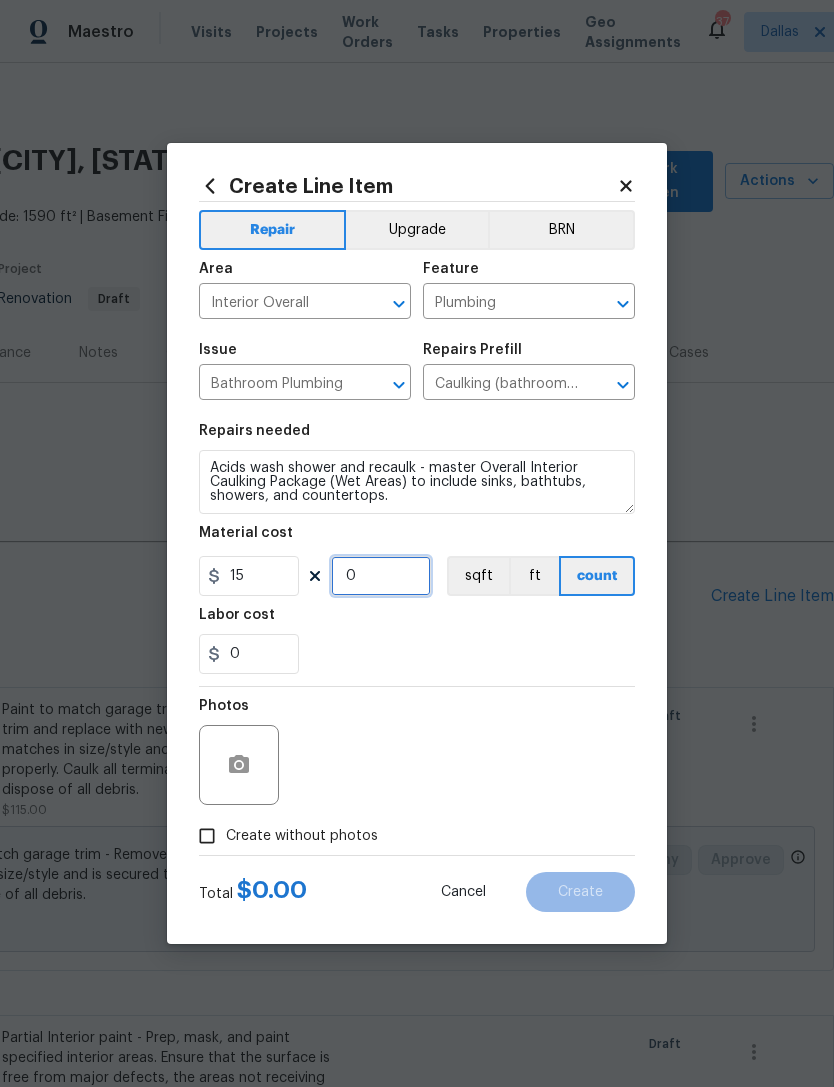 type on "3" 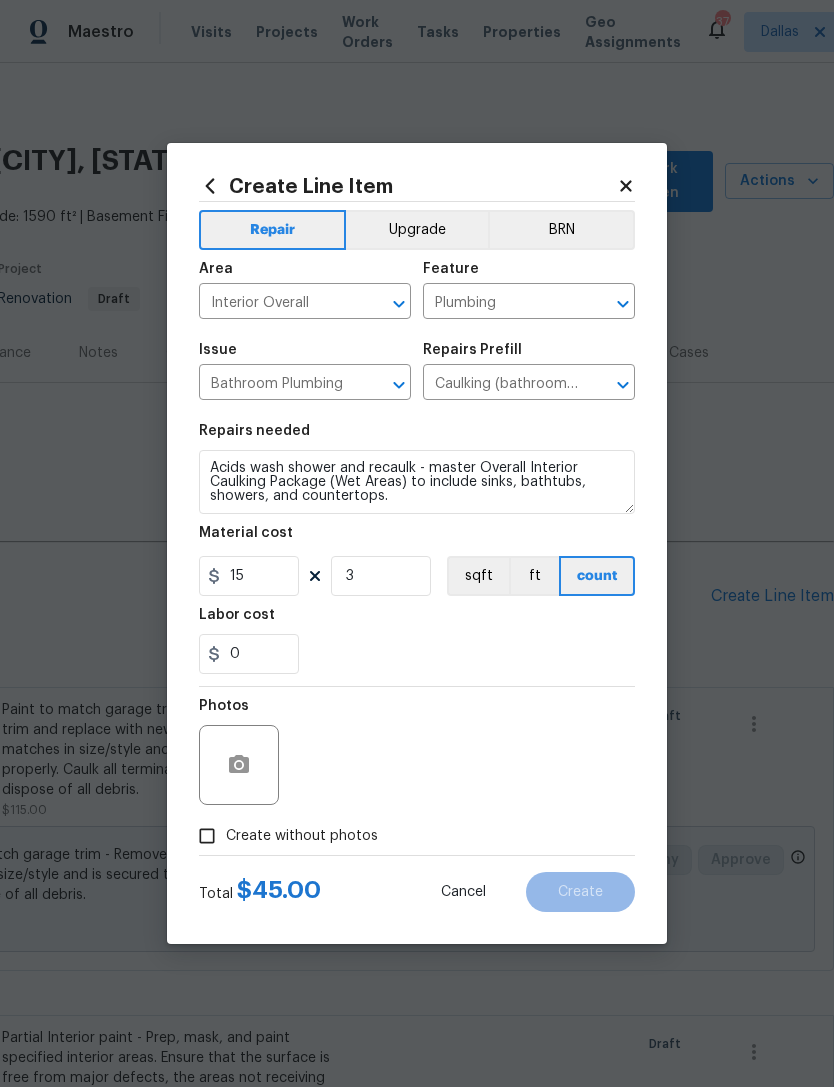 click on "0" at bounding box center (417, 654) 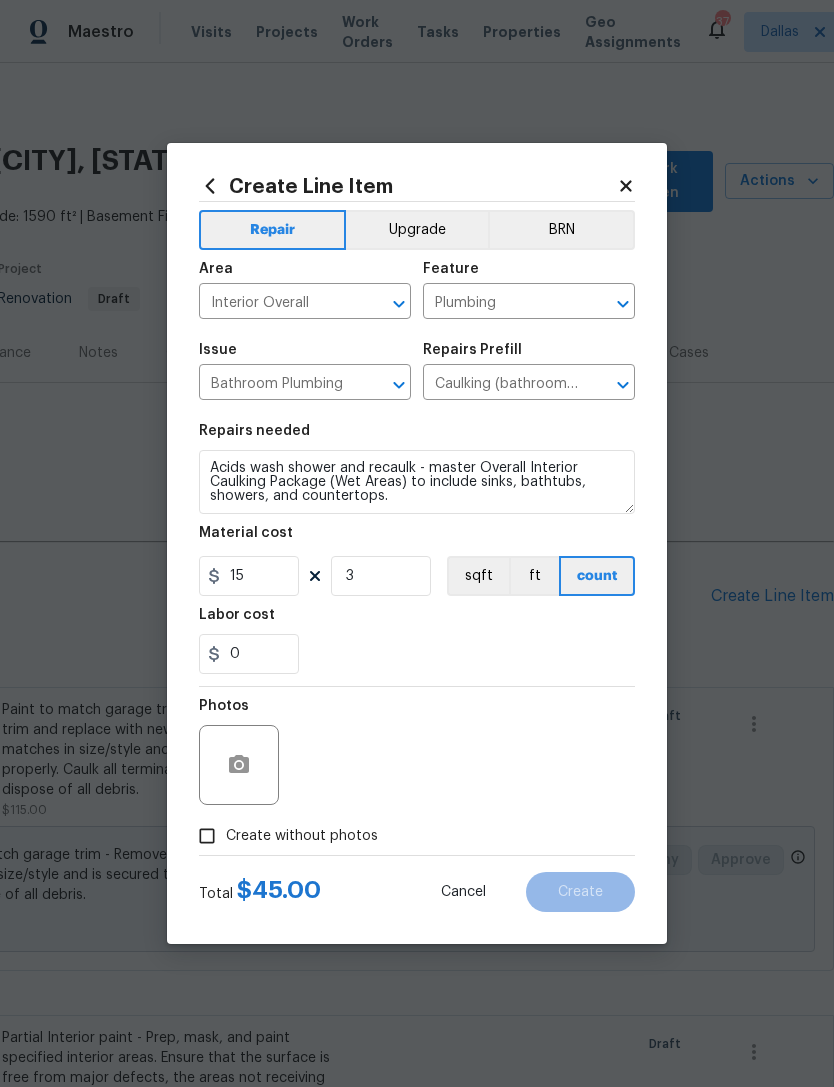 click on "Create without photos" at bounding box center (302, 836) 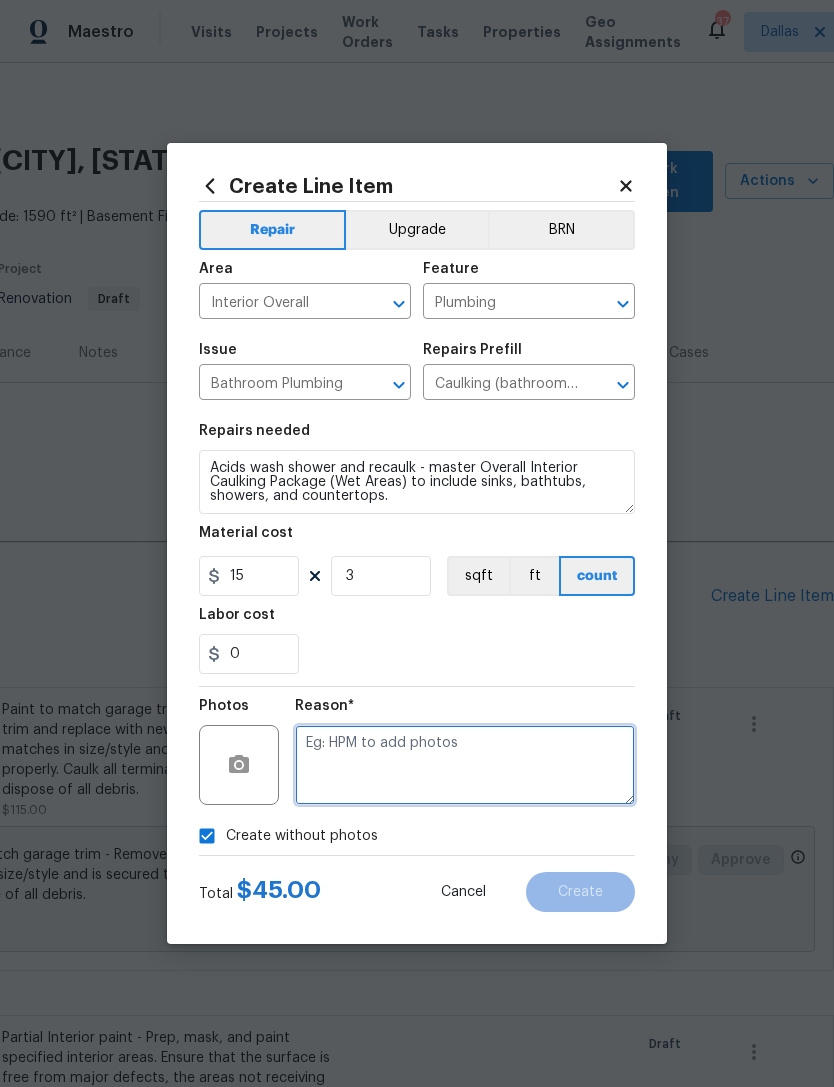 click at bounding box center (465, 765) 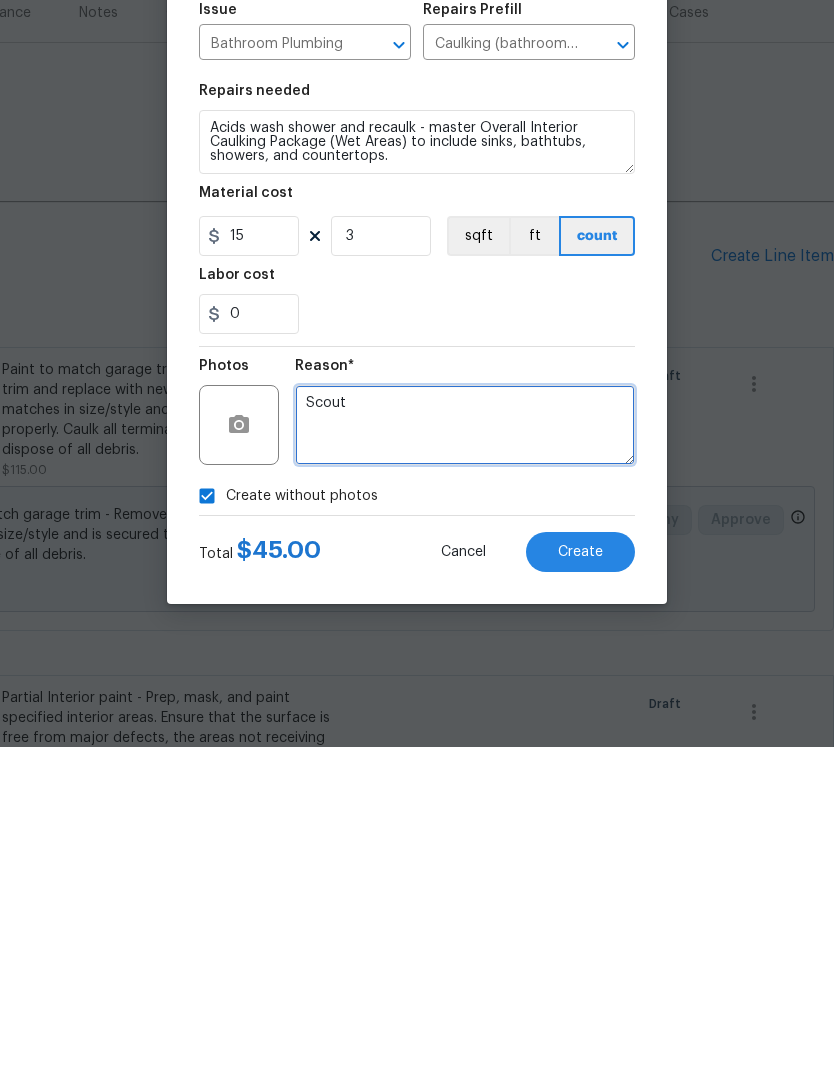 type on "Scout" 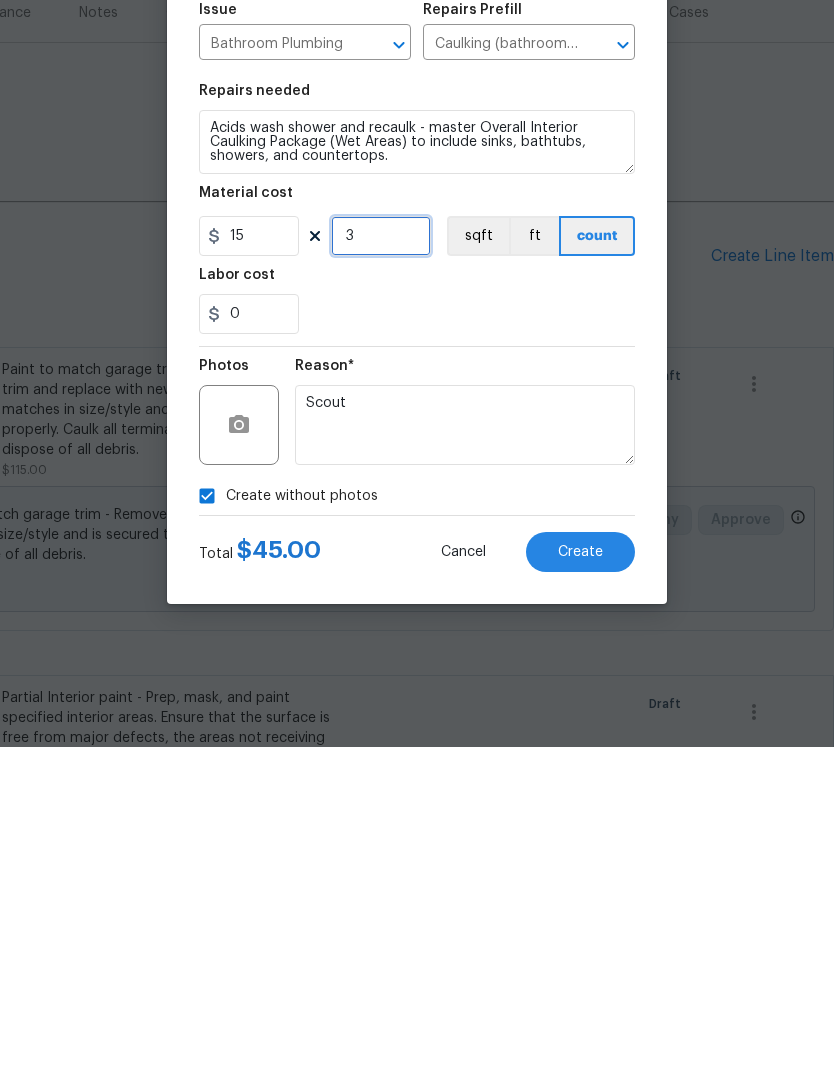 click on "3" at bounding box center (381, 576) 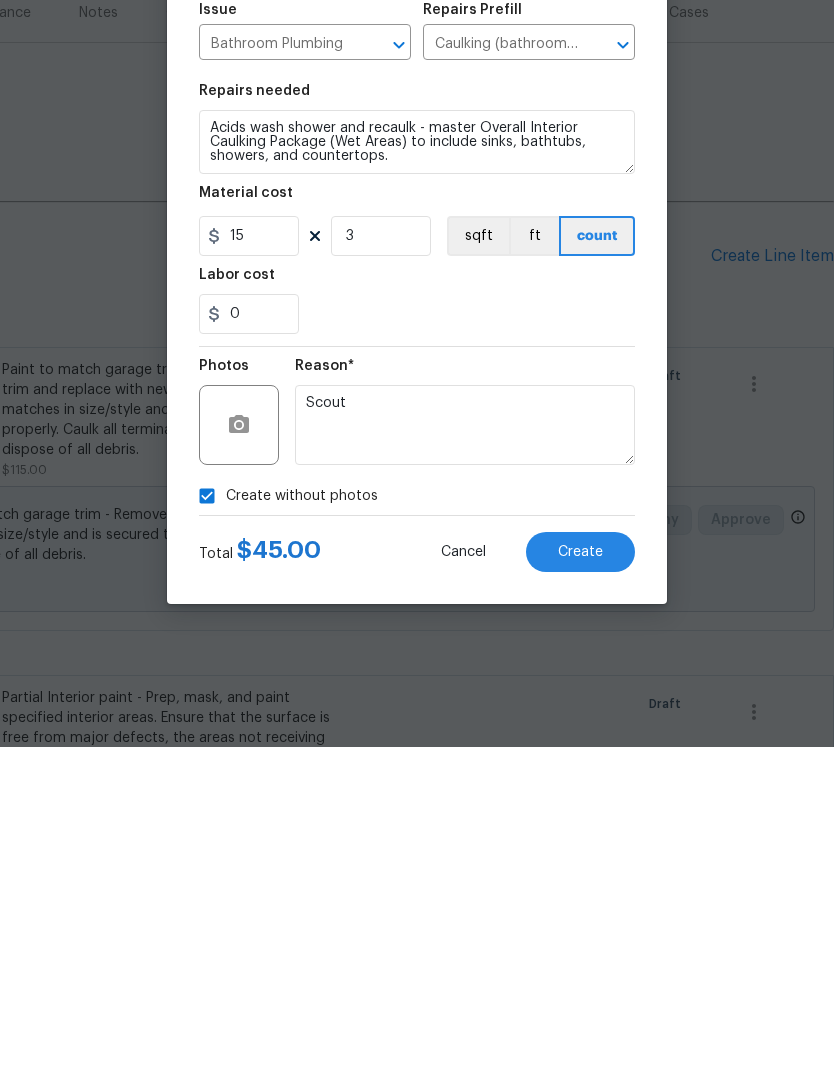 click on "Repairs needed Acids wash shower and recaulk - master Overall Interior Caulking Package (Wet Areas) to include sinks, bathtubs, showers, and countertops. Material cost 15 3 sqft ft count Labor cost 0" at bounding box center (417, 549) 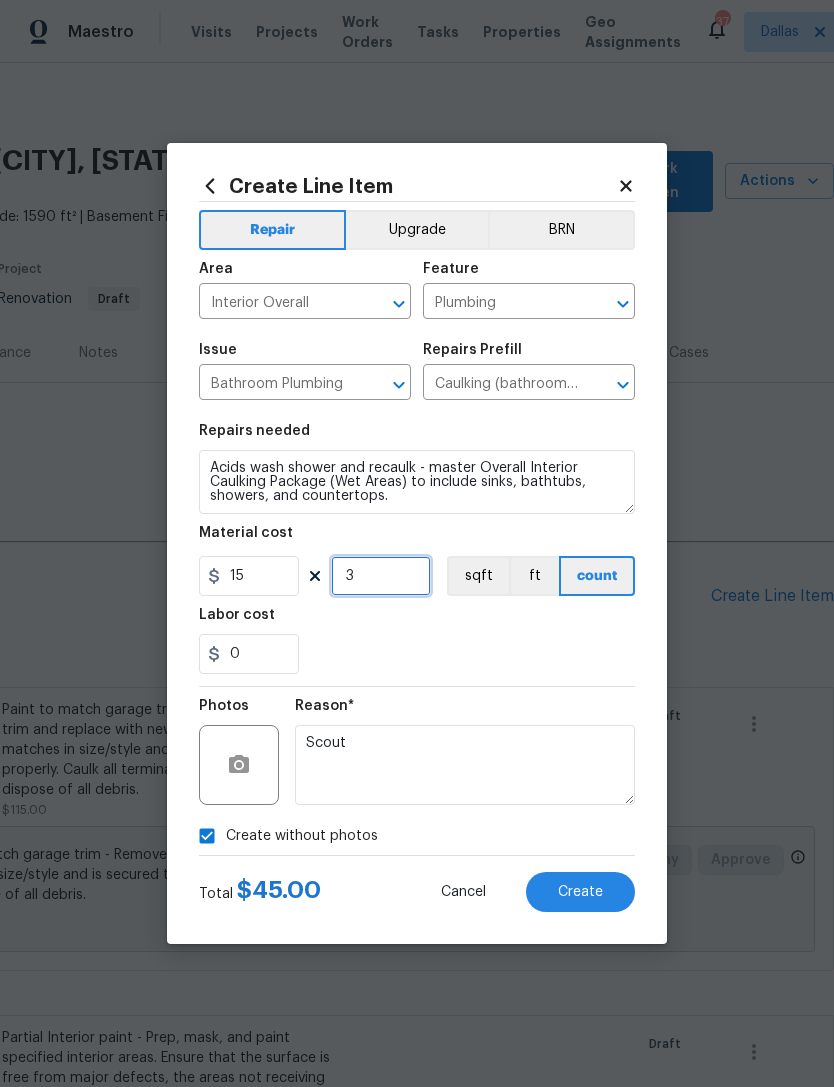 click on "3" at bounding box center (381, 576) 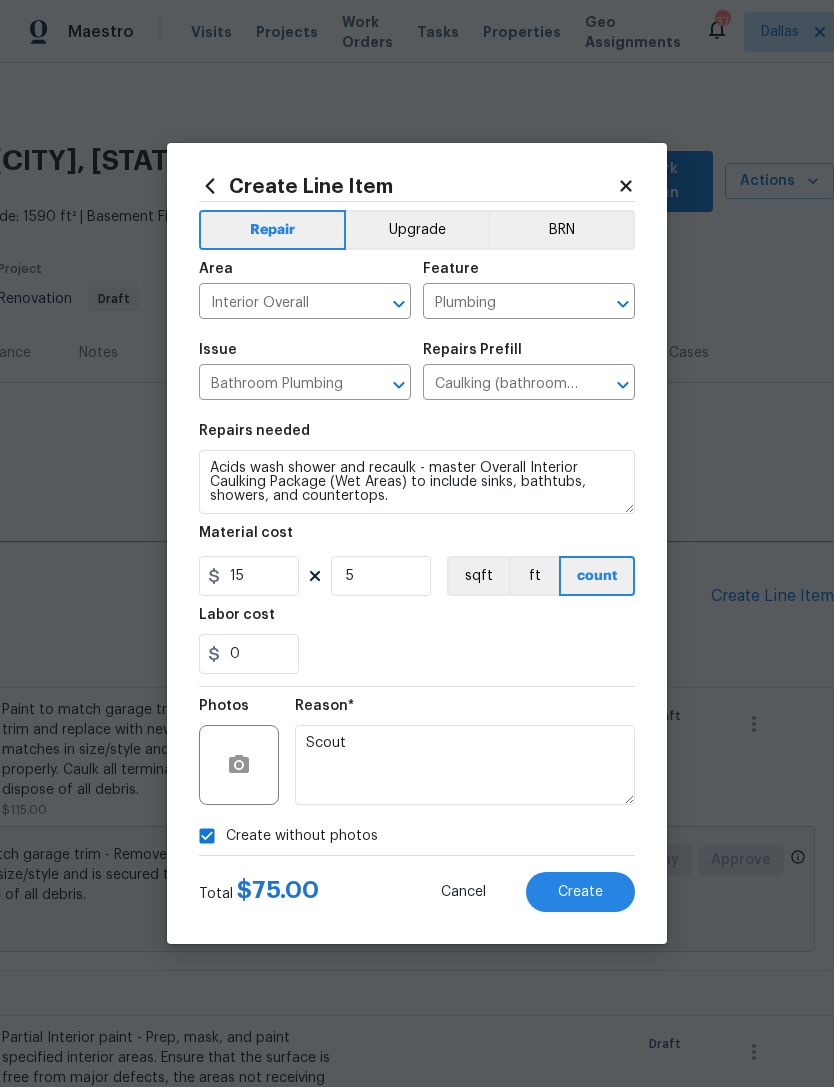 click on "0" at bounding box center (417, 654) 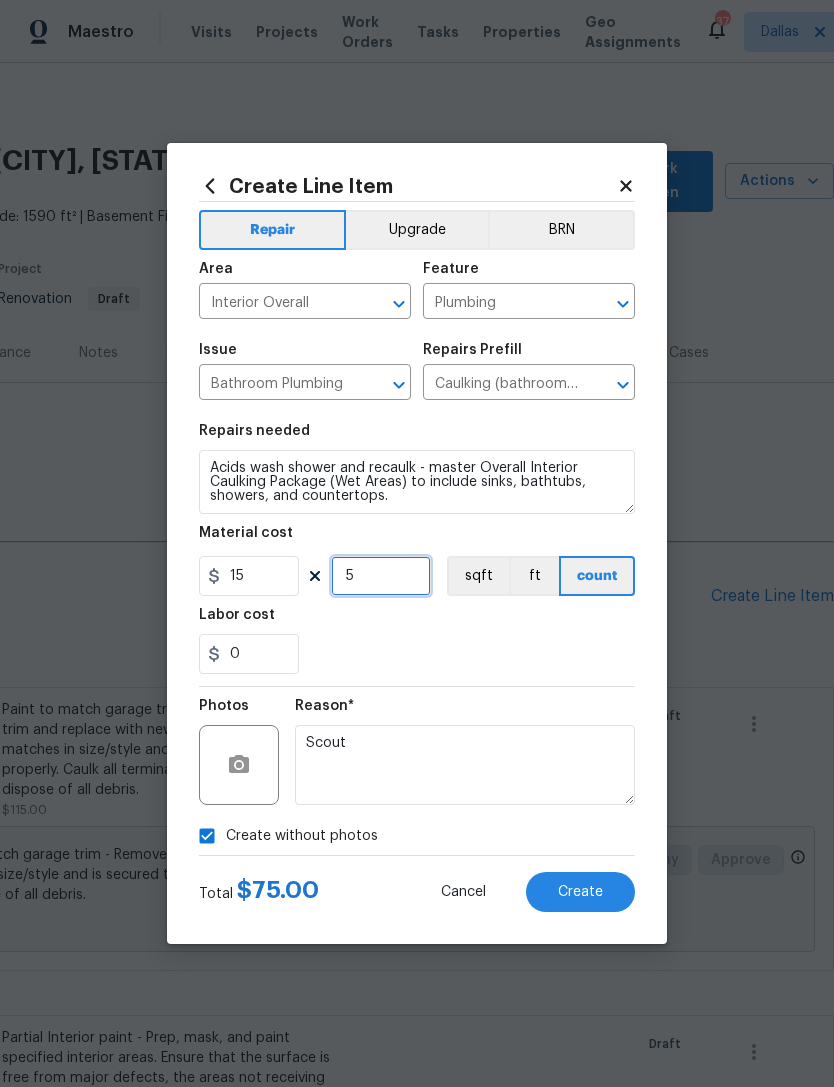 click on "5" at bounding box center (381, 576) 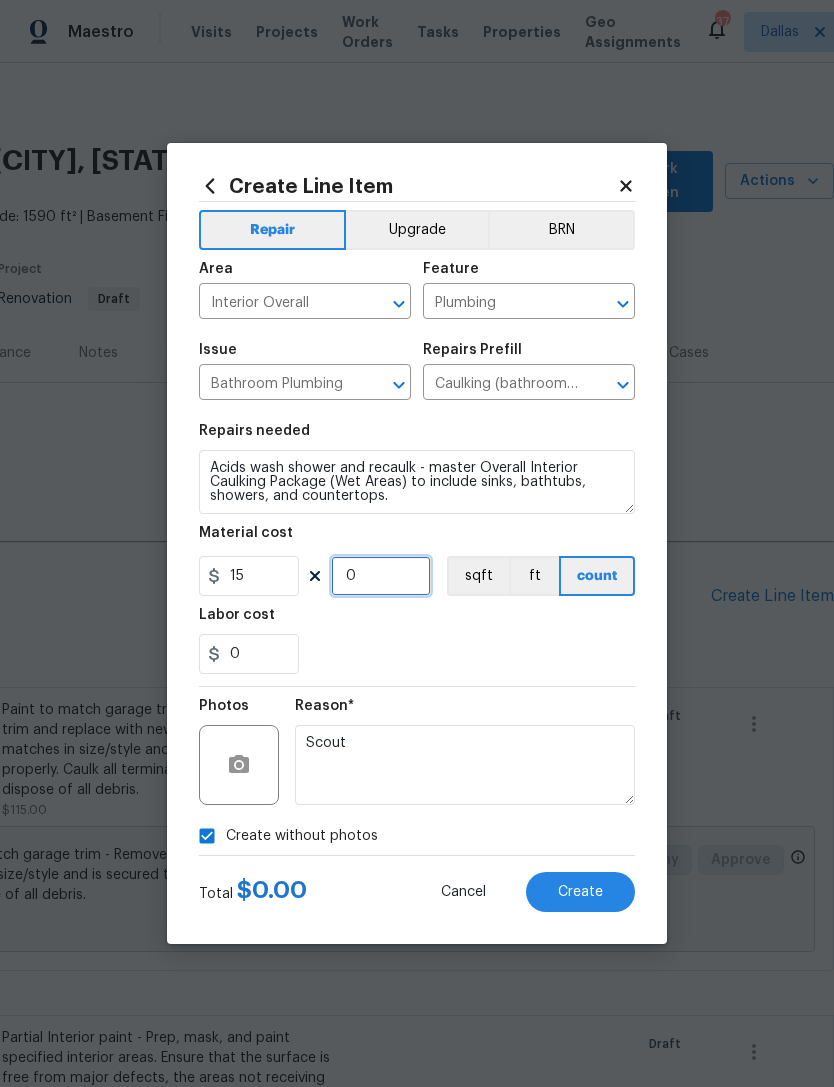type on "4" 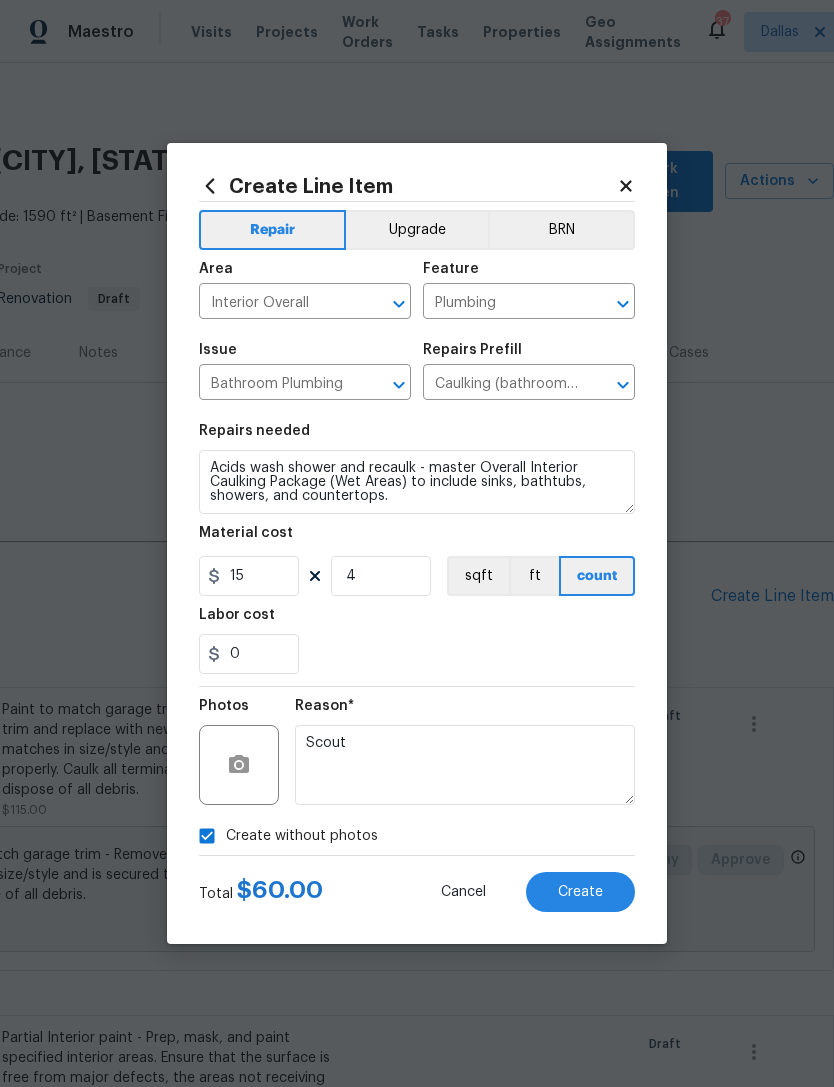 click on "0" at bounding box center (417, 654) 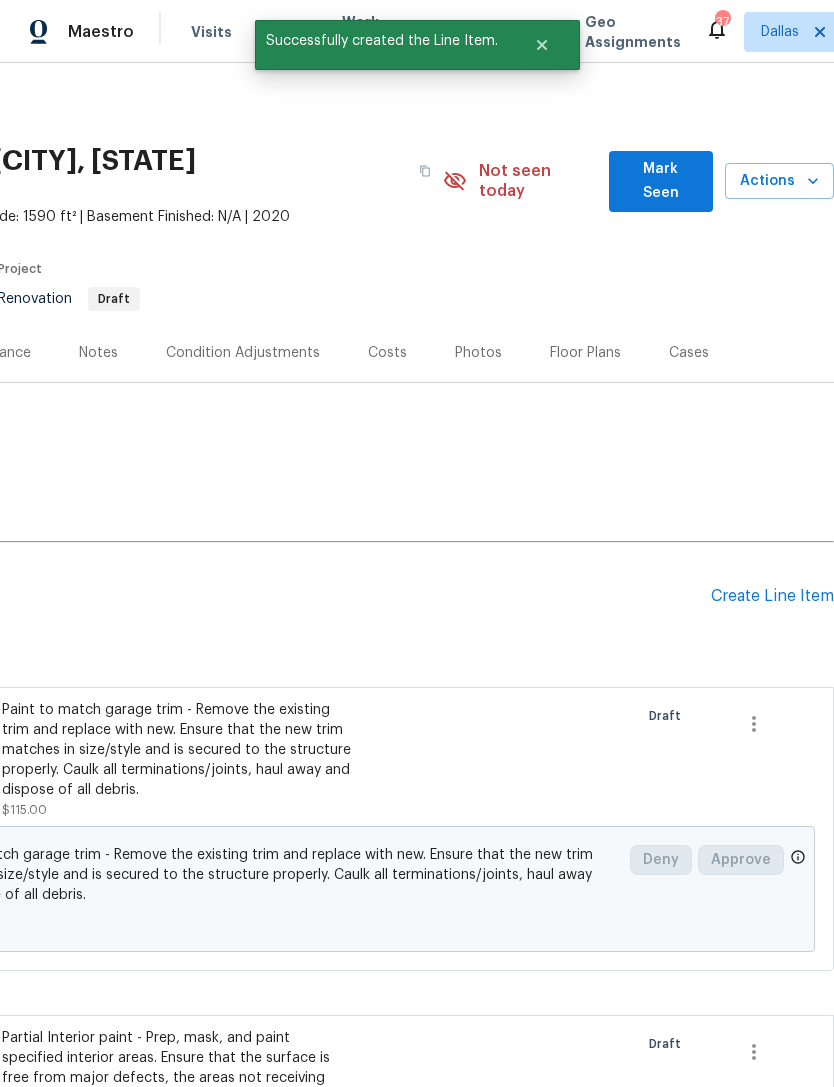 scroll, scrollTop: 32, scrollLeft: 0, axis: vertical 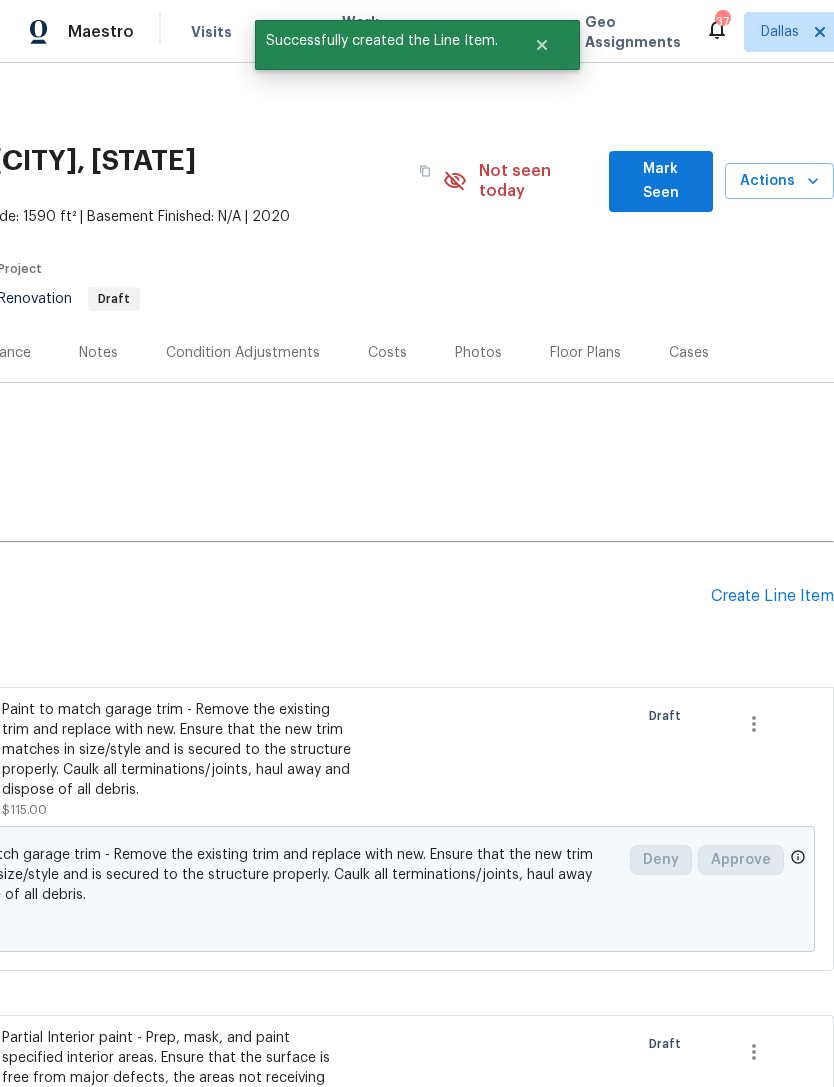 click on "Create Line Item" at bounding box center (772, 596) 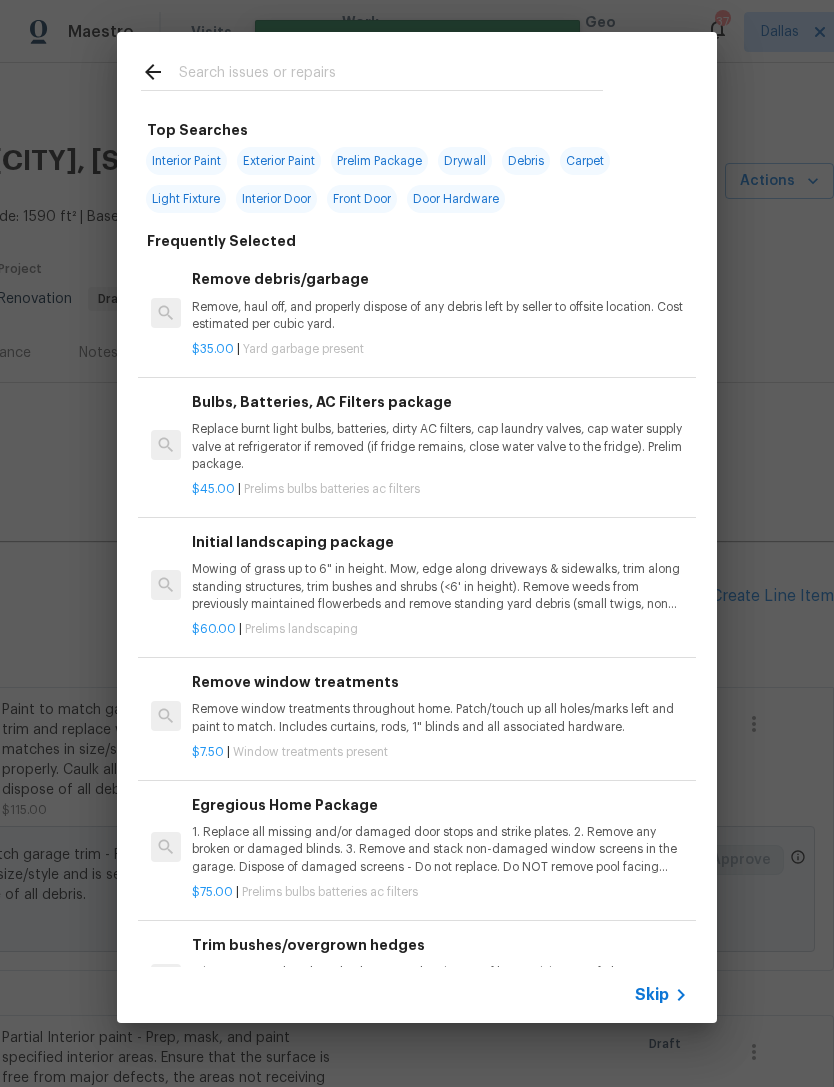 click at bounding box center [391, 75] 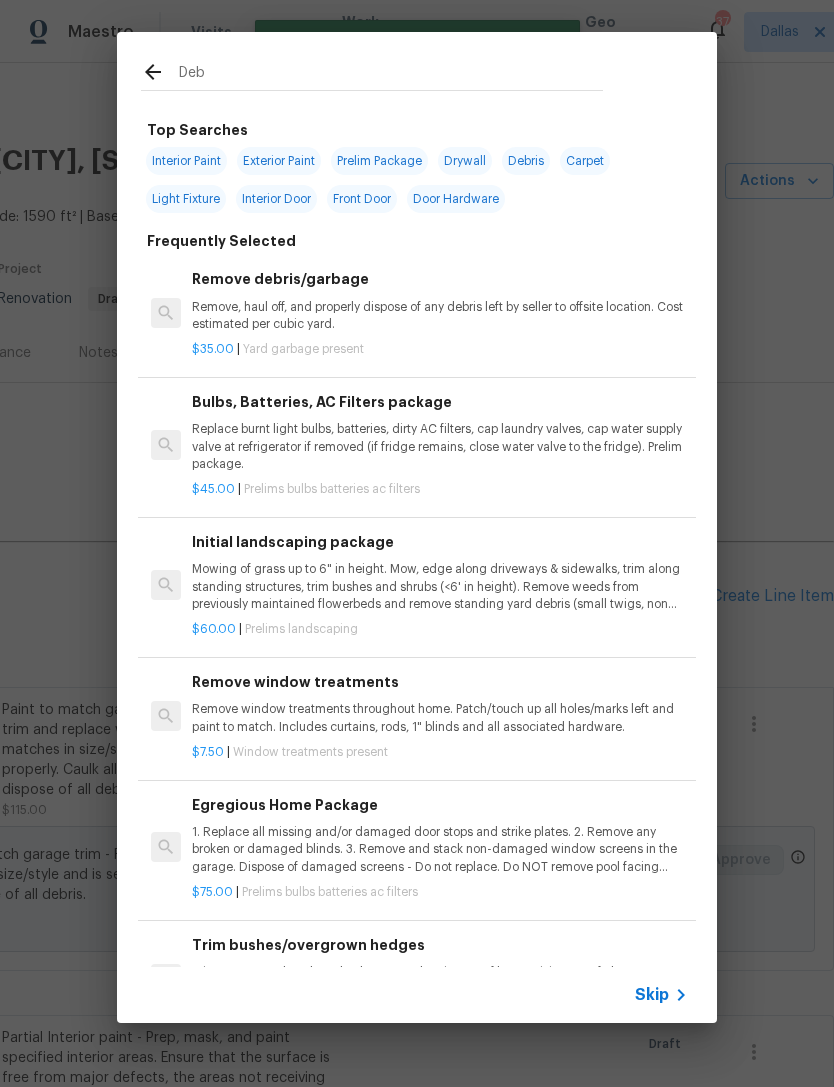 type on "Debr" 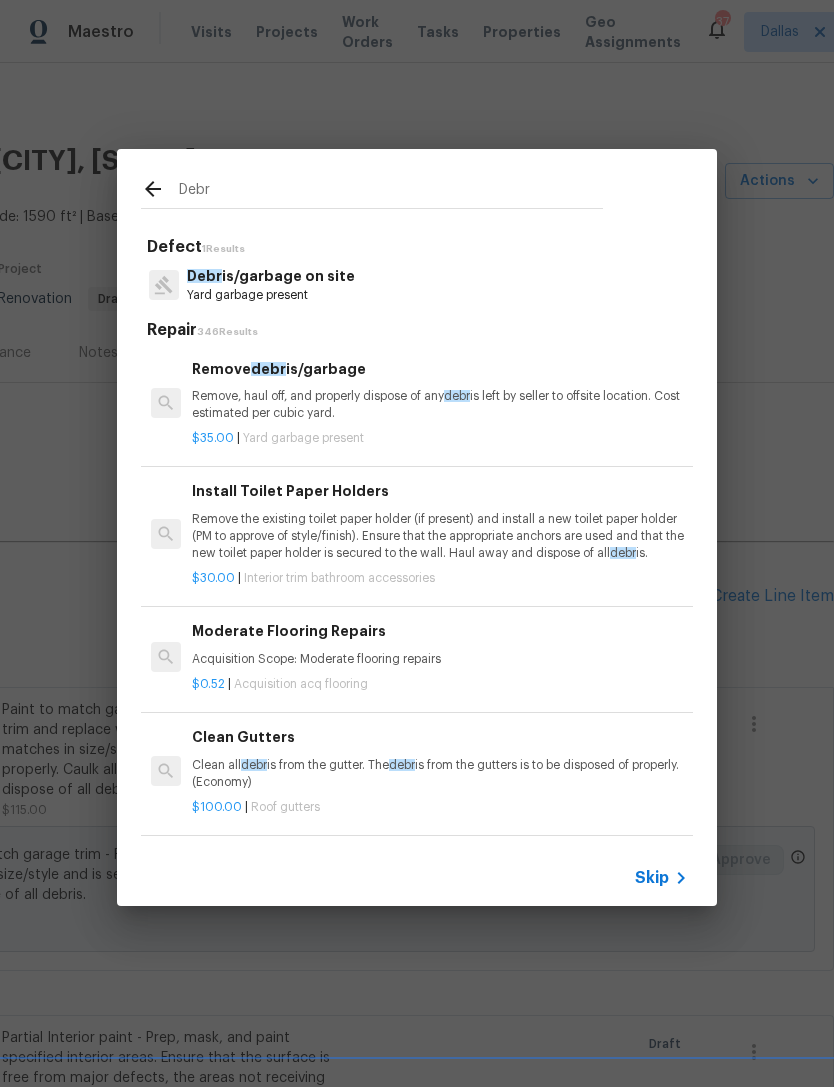 click on "Yard garbage present" at bounding box center [271, 295] 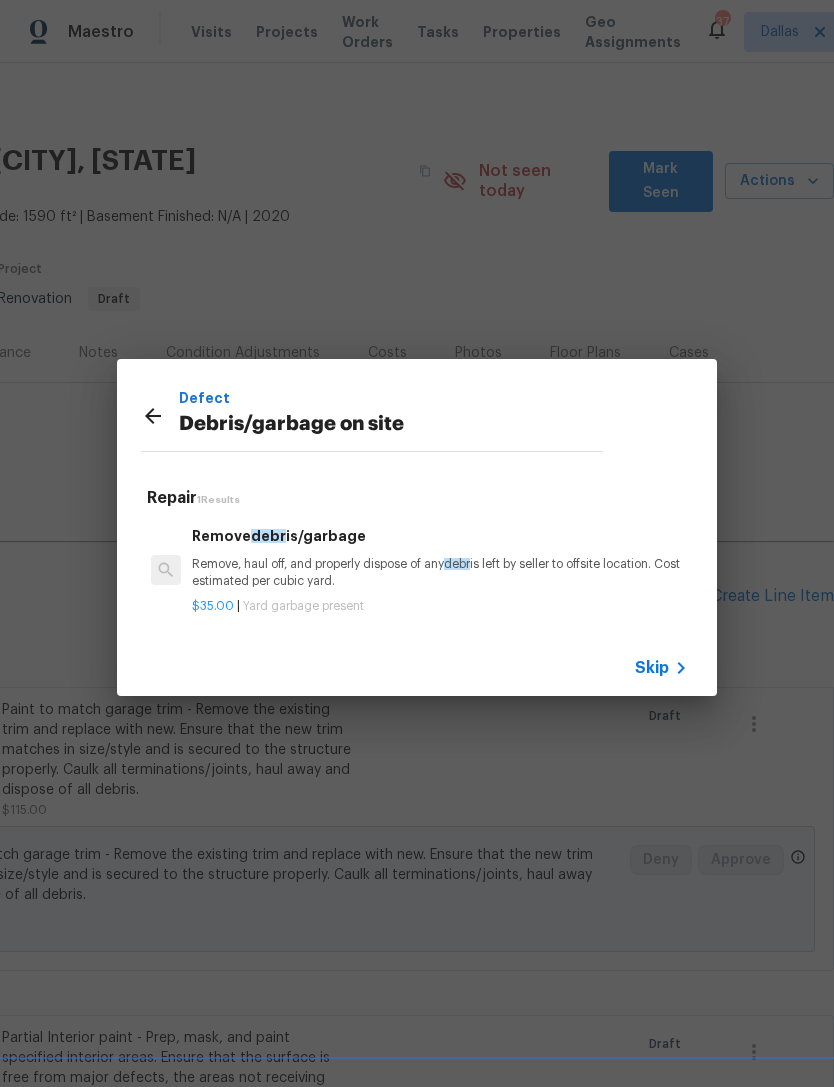 click on "Remove, haul off, and properly dispose of any debr is left by seller to offsite location. Cost estimated per cubic yard." at bounding box center (440, 573) 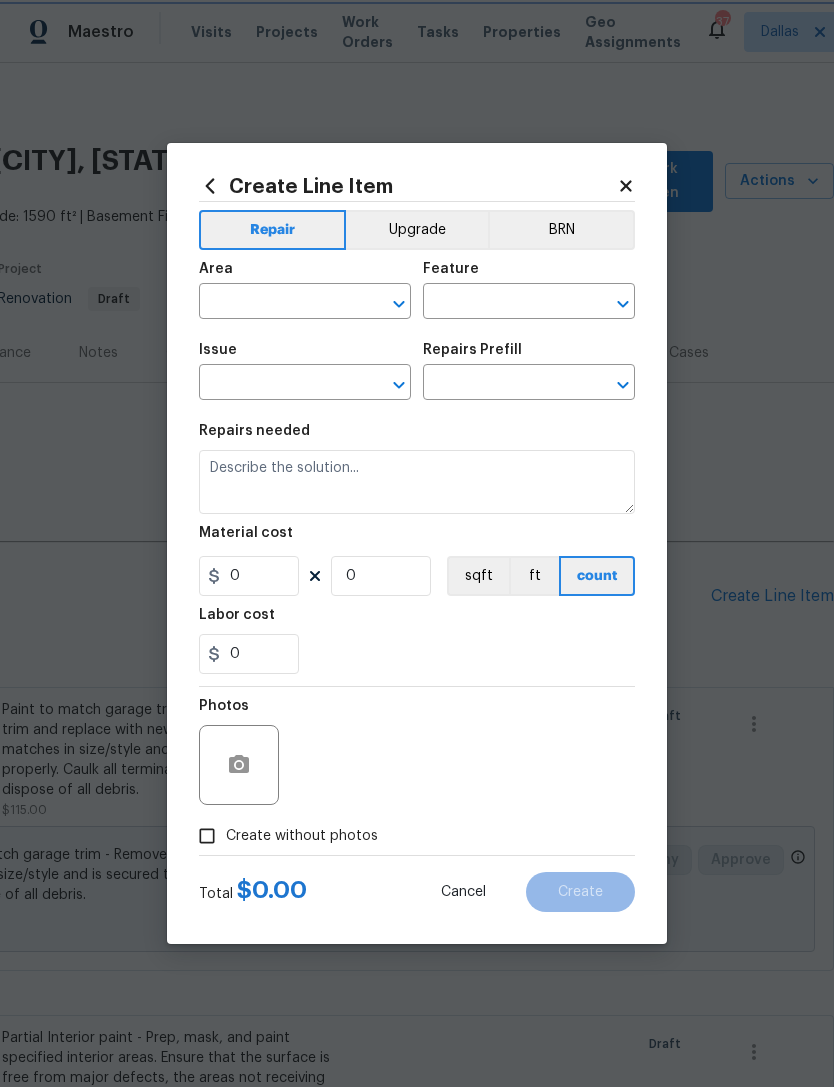 type on "Debris/garbage on site" 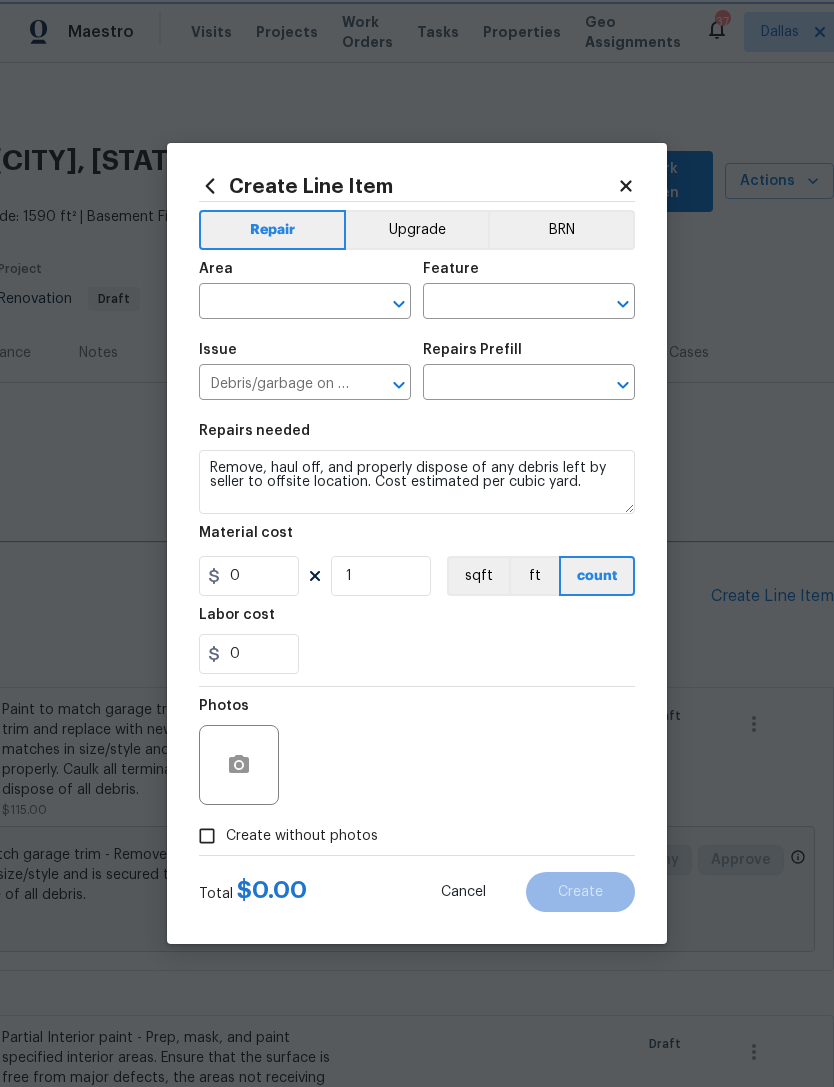 type on "Remove debris/garbage $35.00" 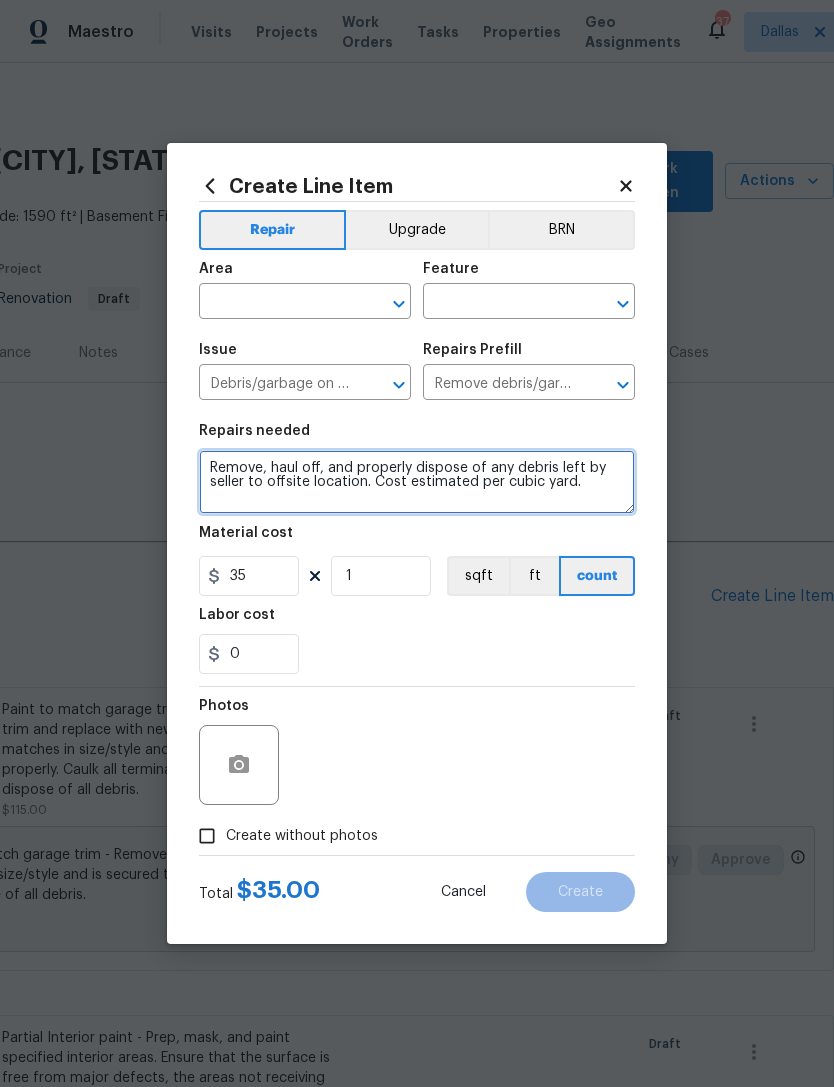click on "Remove, haul off, and properly dispose of any debris left by seller to offsite location. Cost estimated per cubic yard." at bounding box center [417, 482] 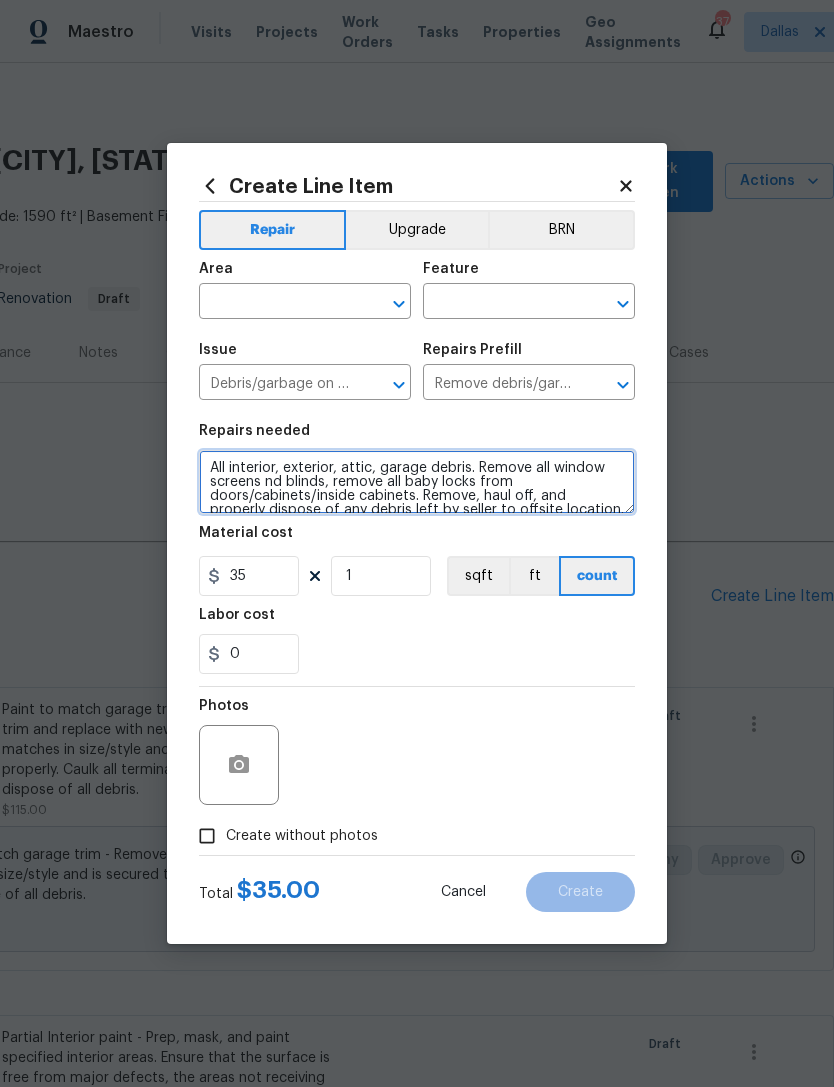 type on "All interior, exterior, attic, garage debris. Remove all window screens nd blinds, remove all baby locks from doors/cabinets/inside cabinets. Remove, haul off, and properly dispose of any debris left by seller to offsite location. Cost estimated per cubic yard." 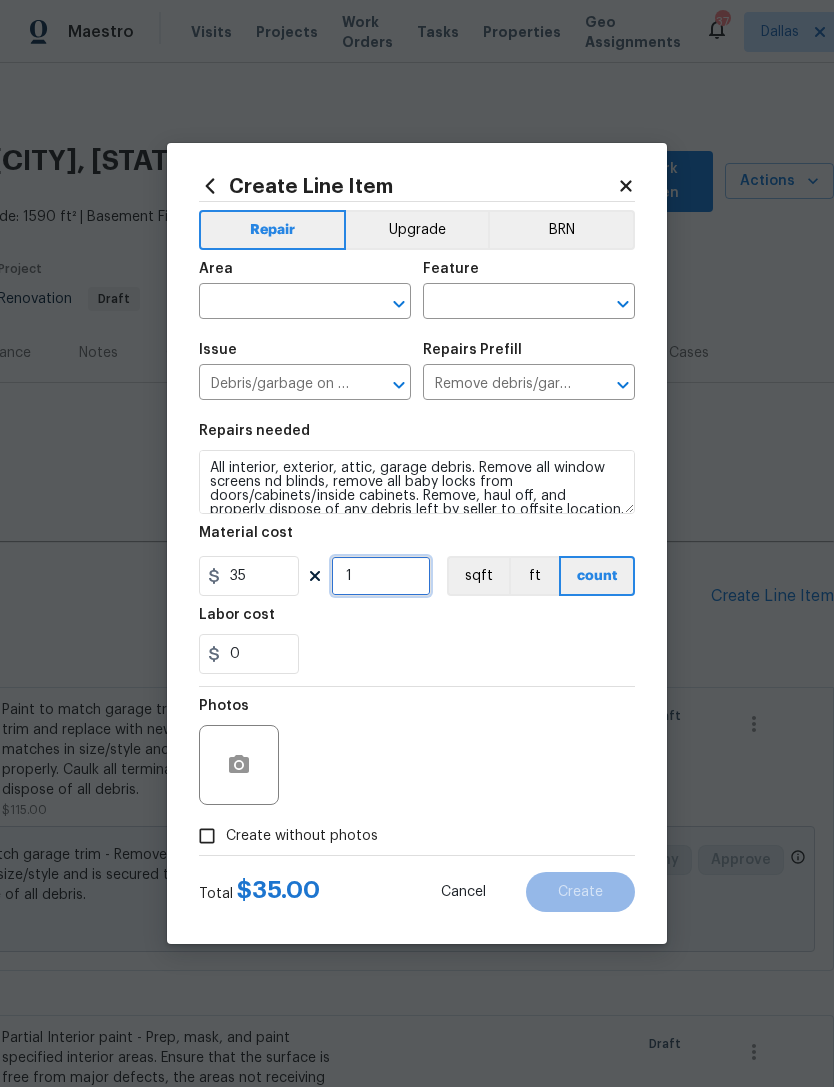 click on "1" at bounding box center [381, 576] 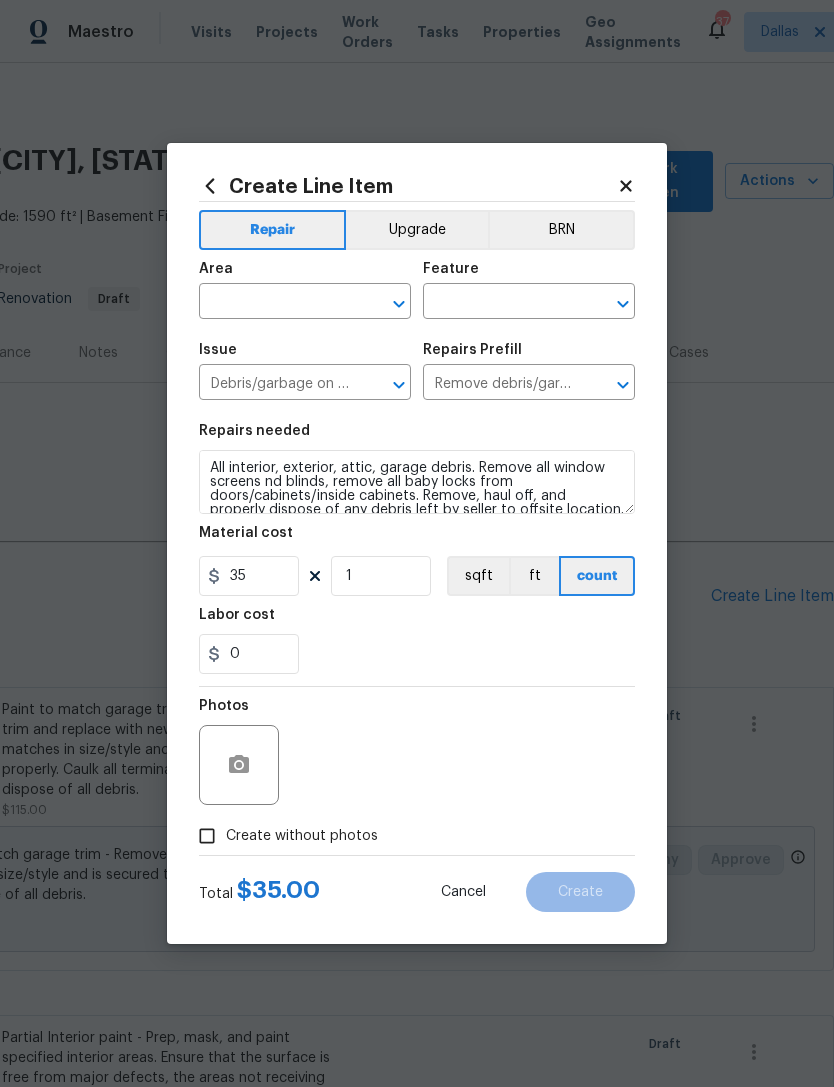 click on "Repairs needed All interior, exterior, attic, garage debris. Remove all window screens nd blinds, remove all baby locks from doors/cabinets/inside cabinets. Remove, haul off, and properly dispose of any debris left by seller to offsite location. Cost estimated per cubic yard. Material cost 35 1 sqft ft count Labor cost 0" at bounding box center (417, 549) 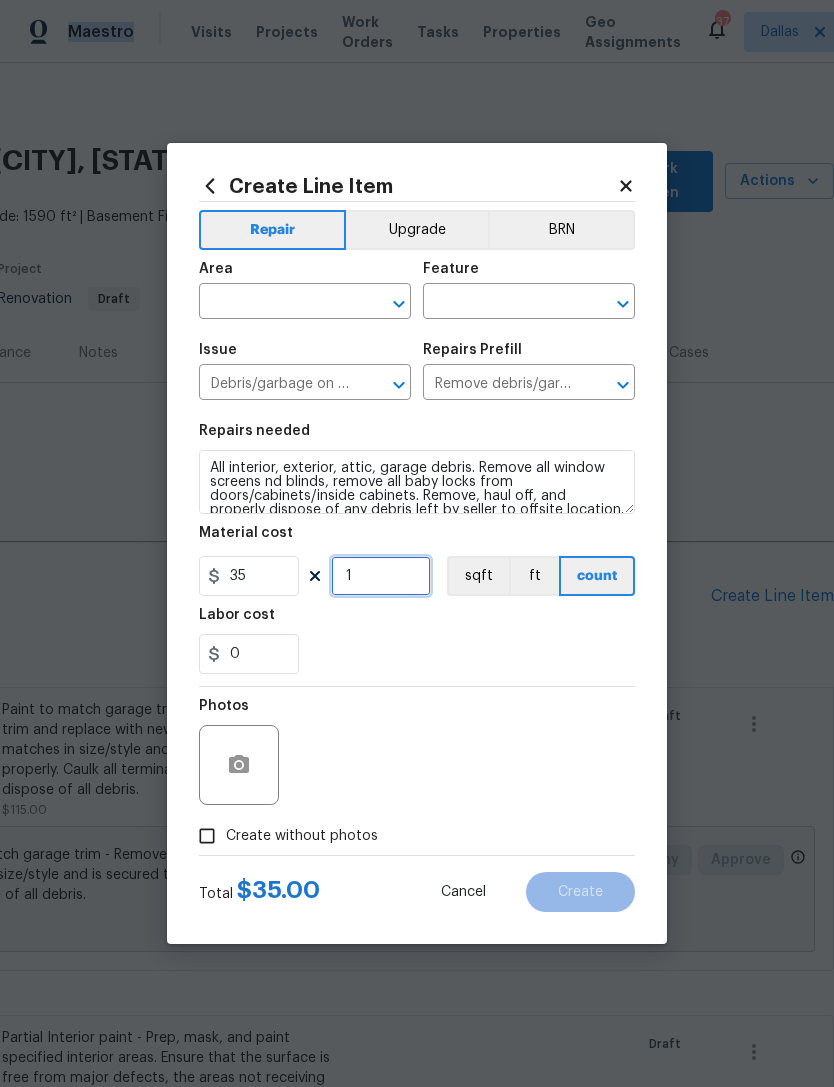 click on "1" at bounding box center [381, 576] 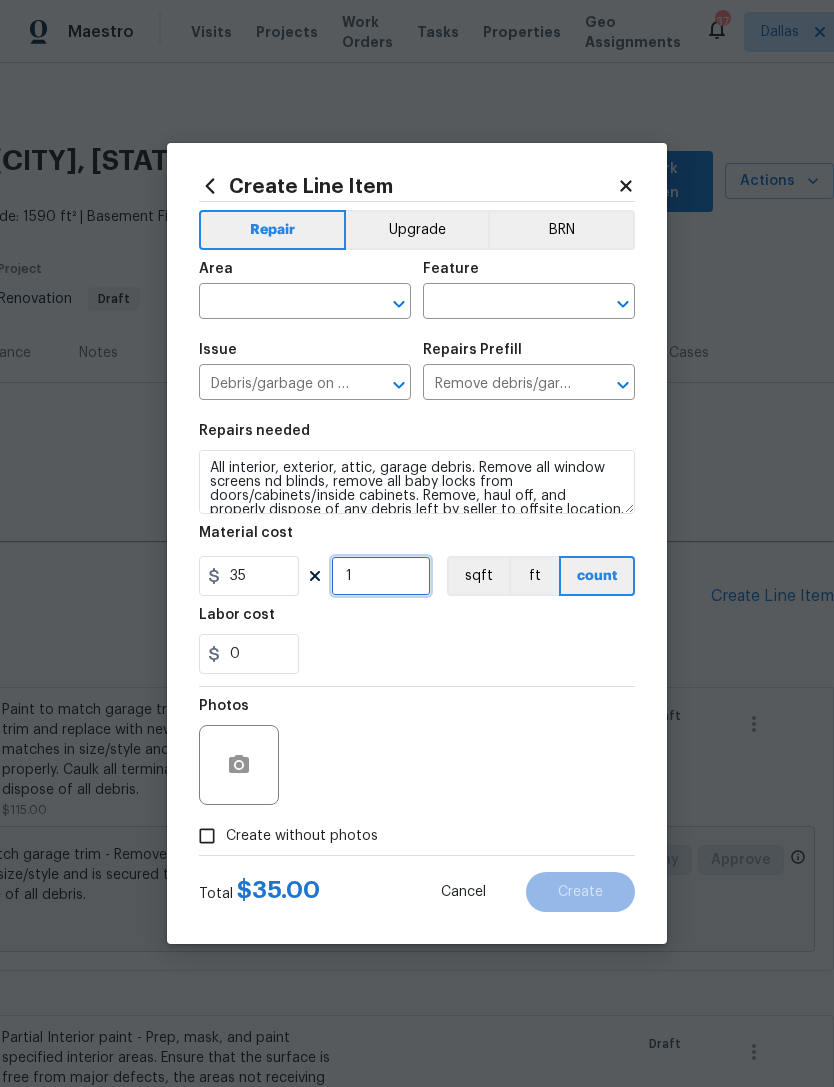 click on "1" at bounding box center (381, 576) 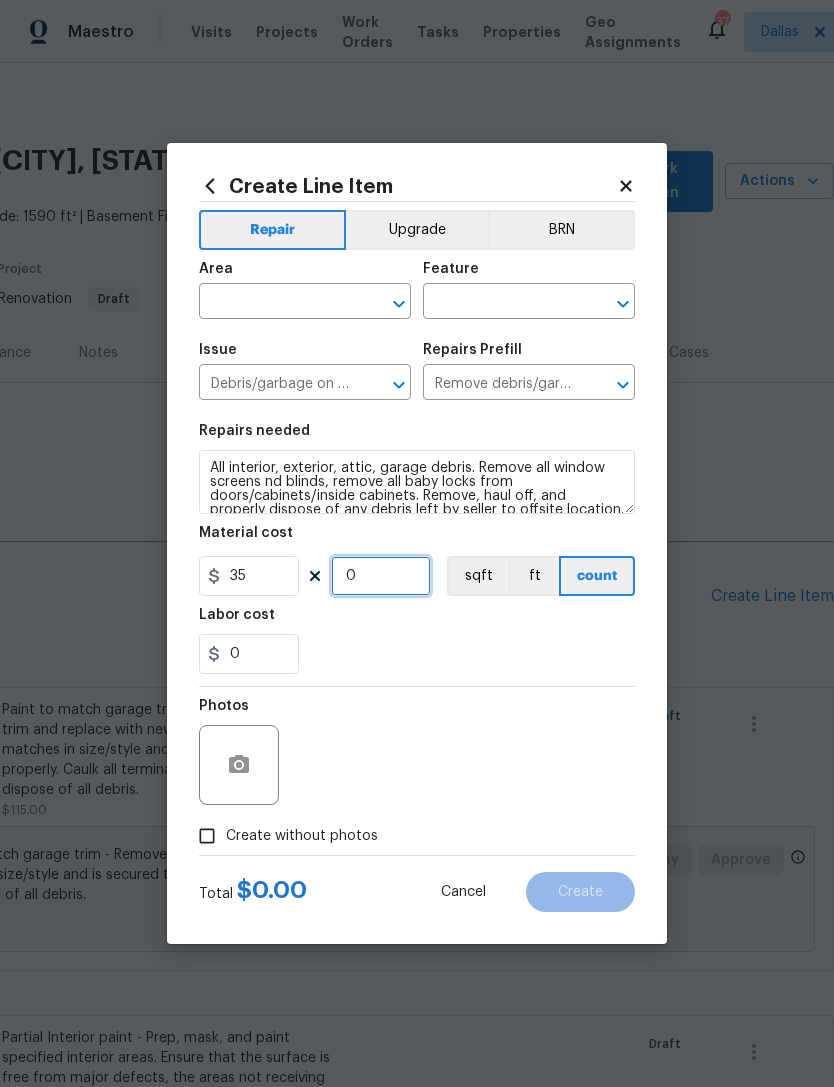 type on "4" 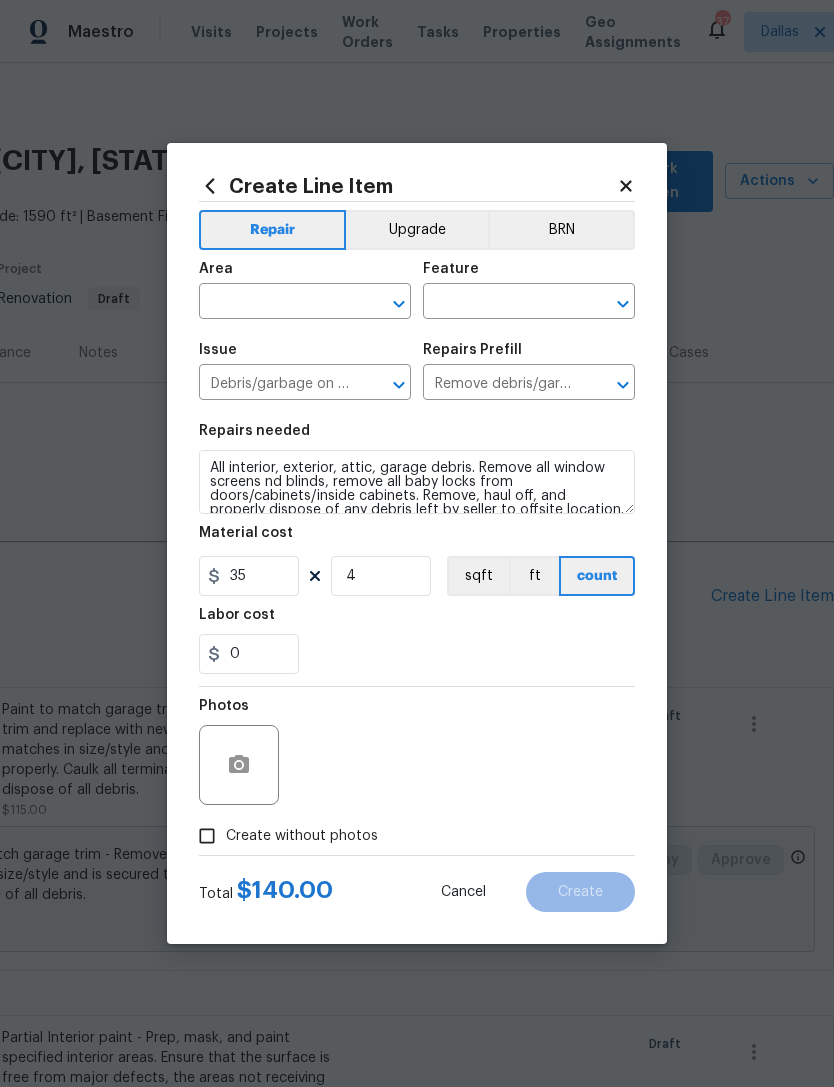 click at bounding box center [277, 303] 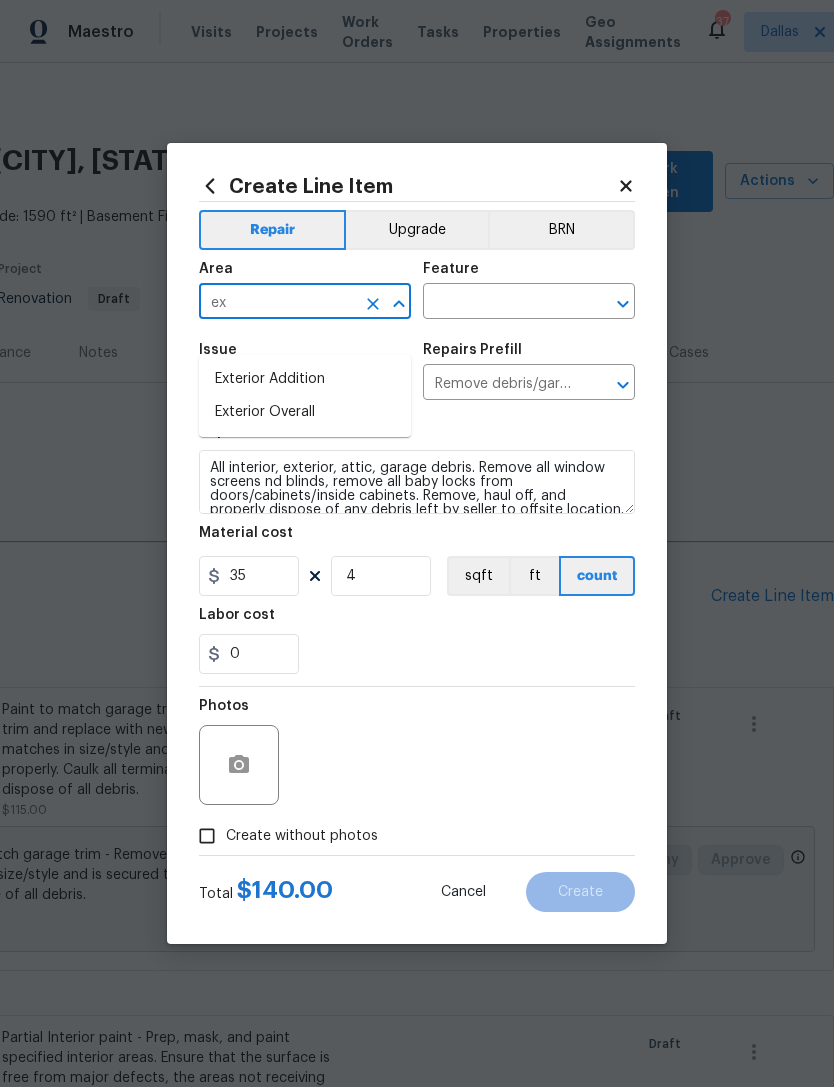 click on "Exterior Overall" at bounding box center (305, 412) 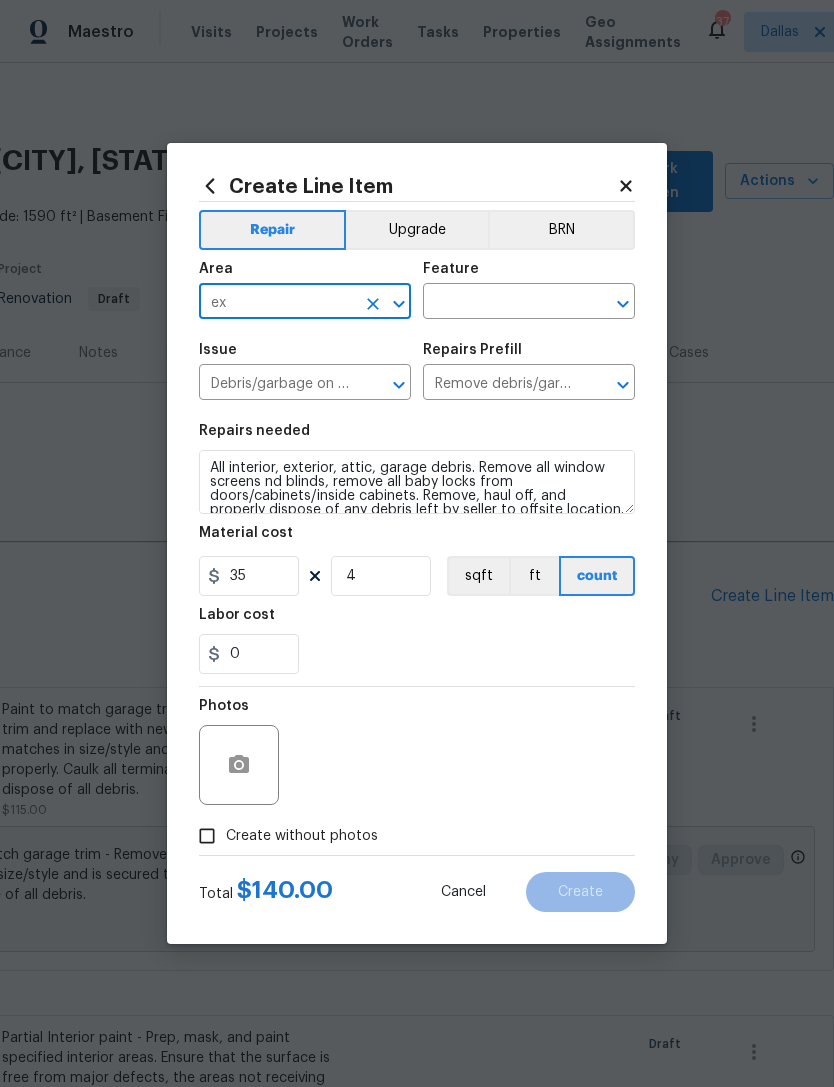 type on "Exterior Overall" 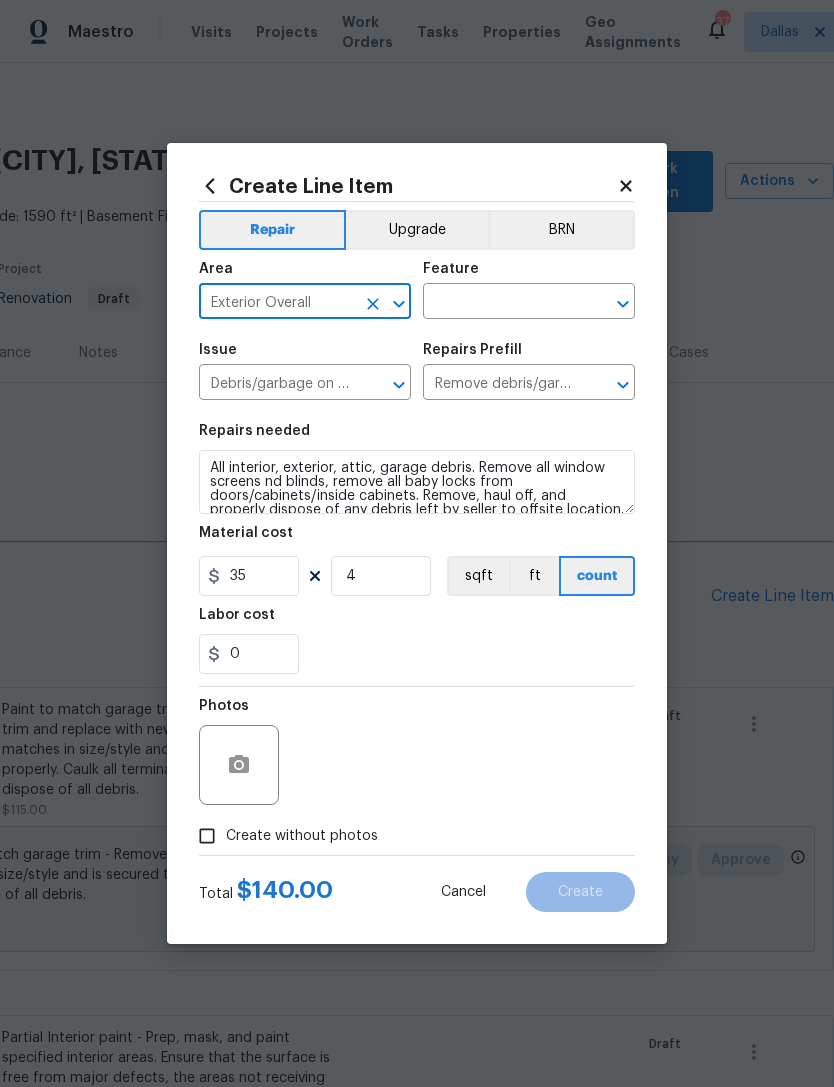click at bounding box center [501, 303] 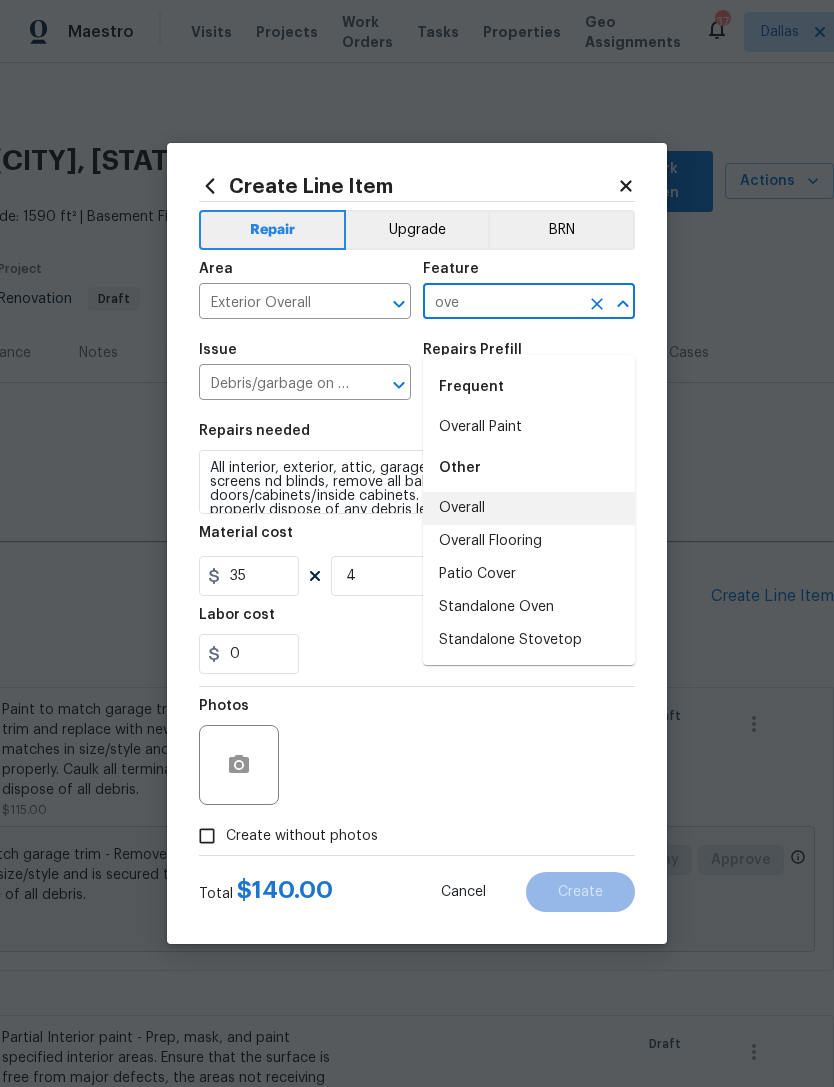 click on "Overall" at bounding box center (529, 508) 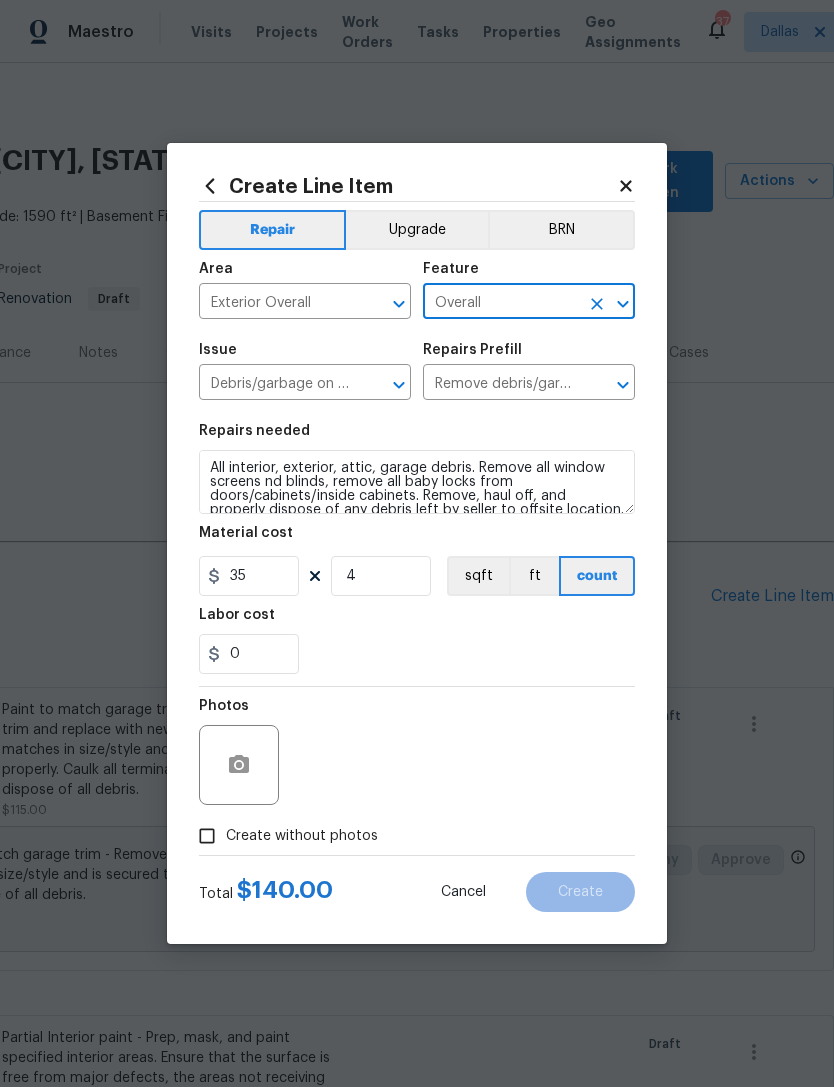 click on "Photos" at bounding box center (417, 752) 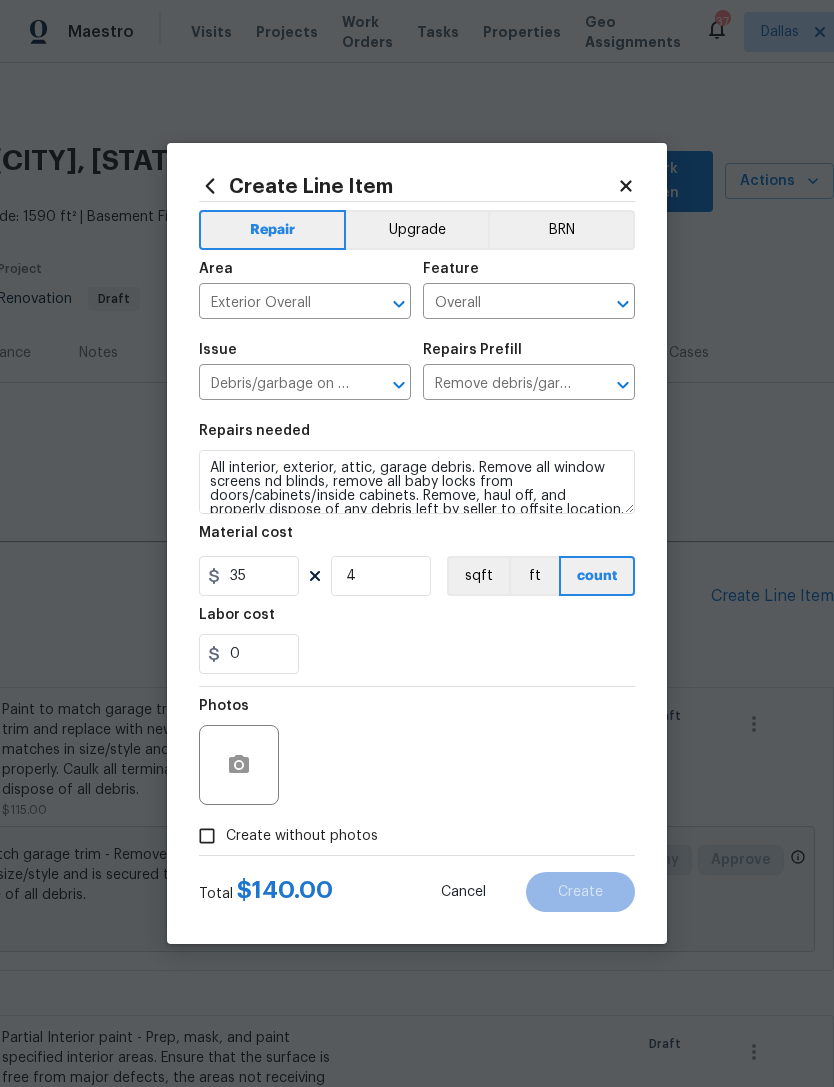 click on "Create without photos" at bounding box center [283, 836] 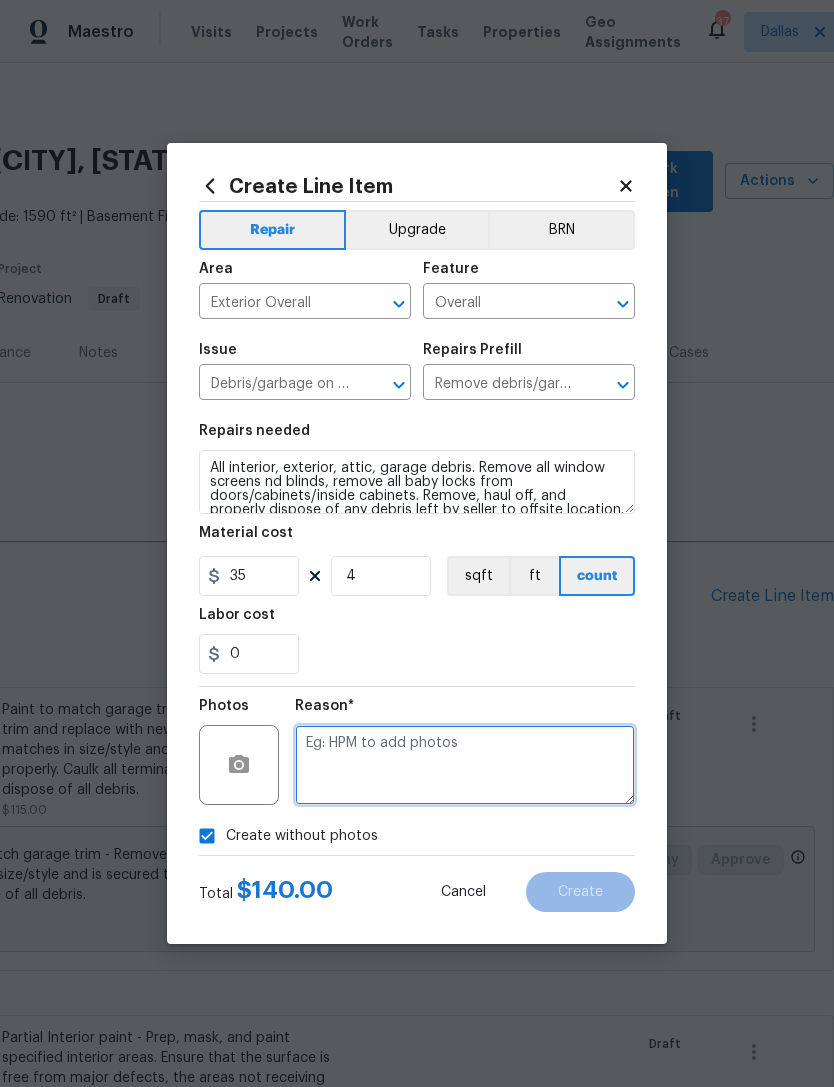 click at bounding box center [465, 765] 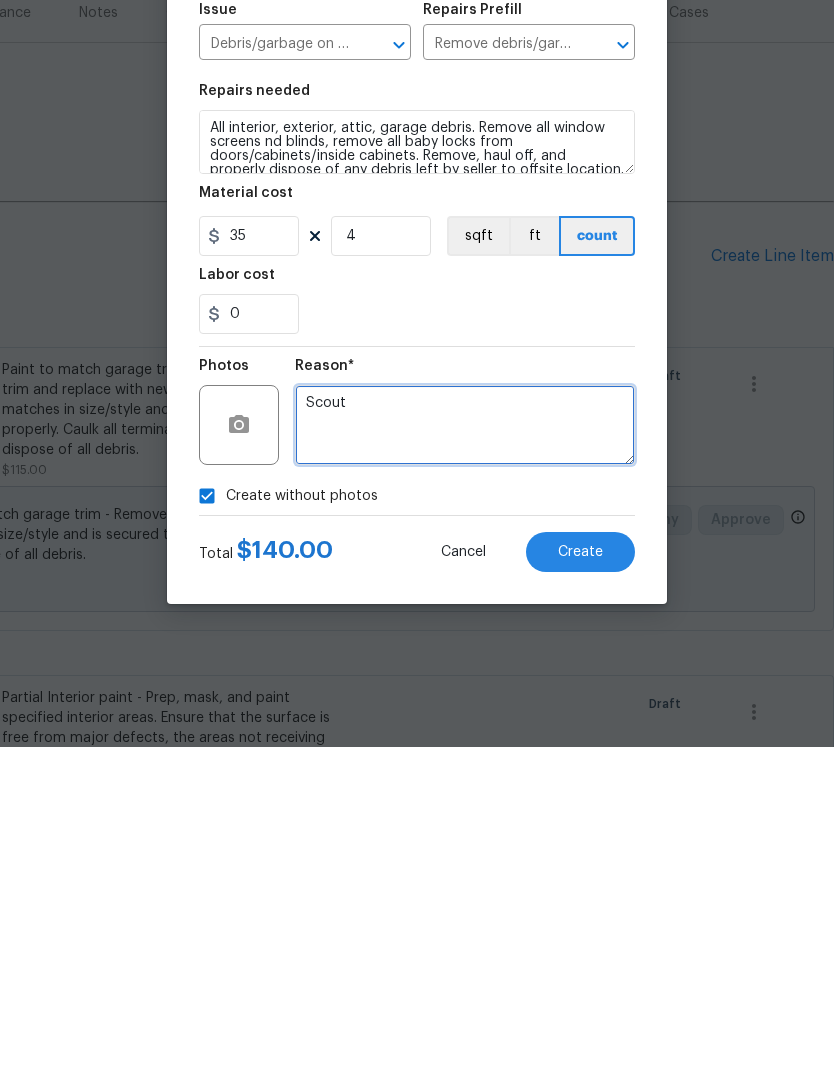 type on "Scout" 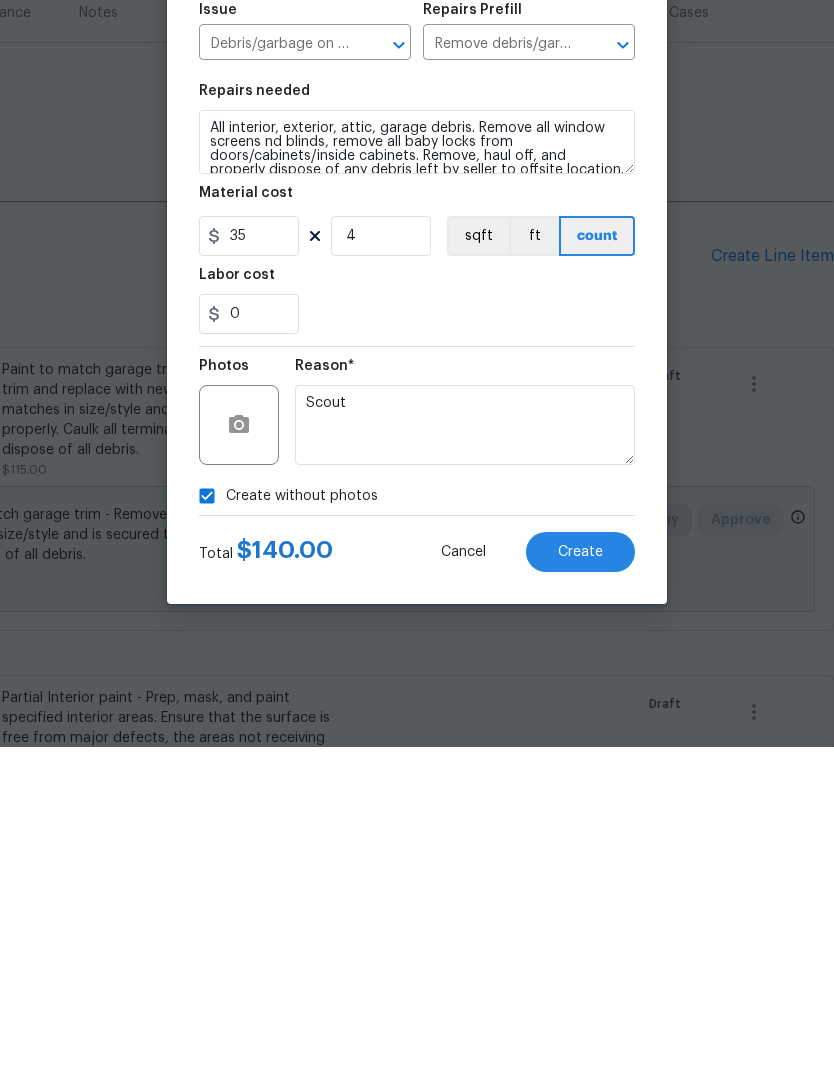 click on "Create" at bounding box center [580, 892] 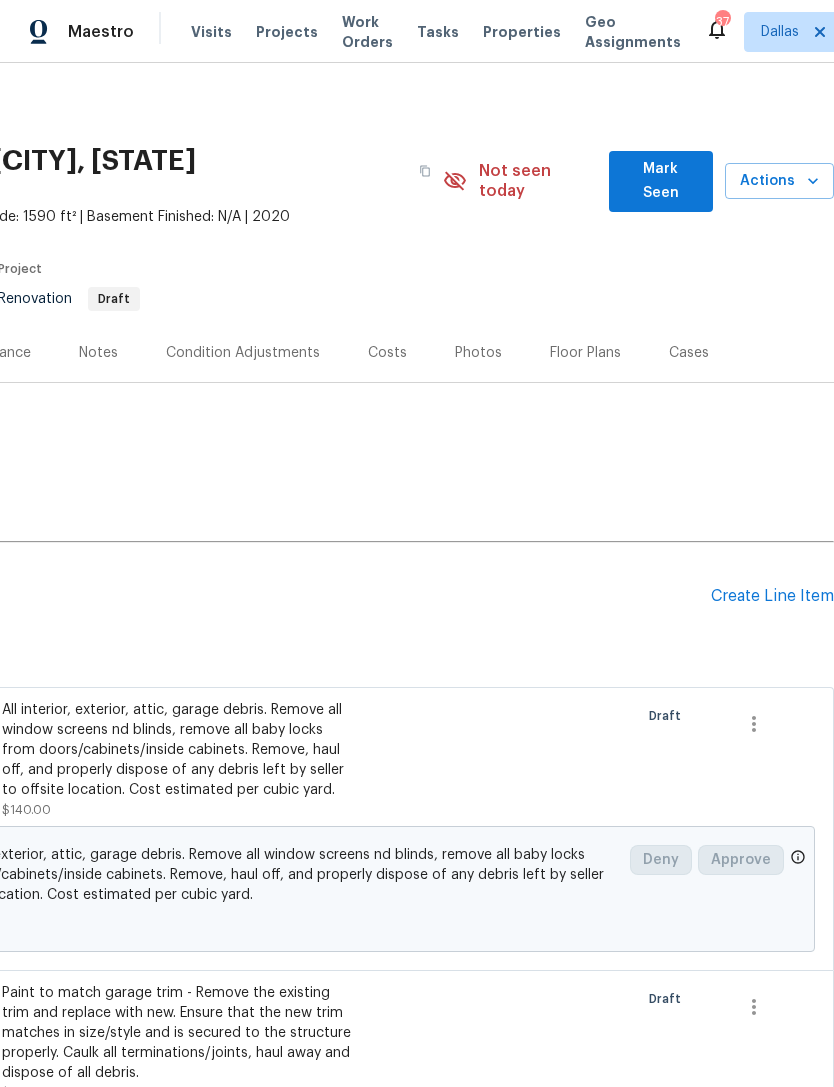 scroll, scrollTop: 0, scrollLeft: 0, axis: both 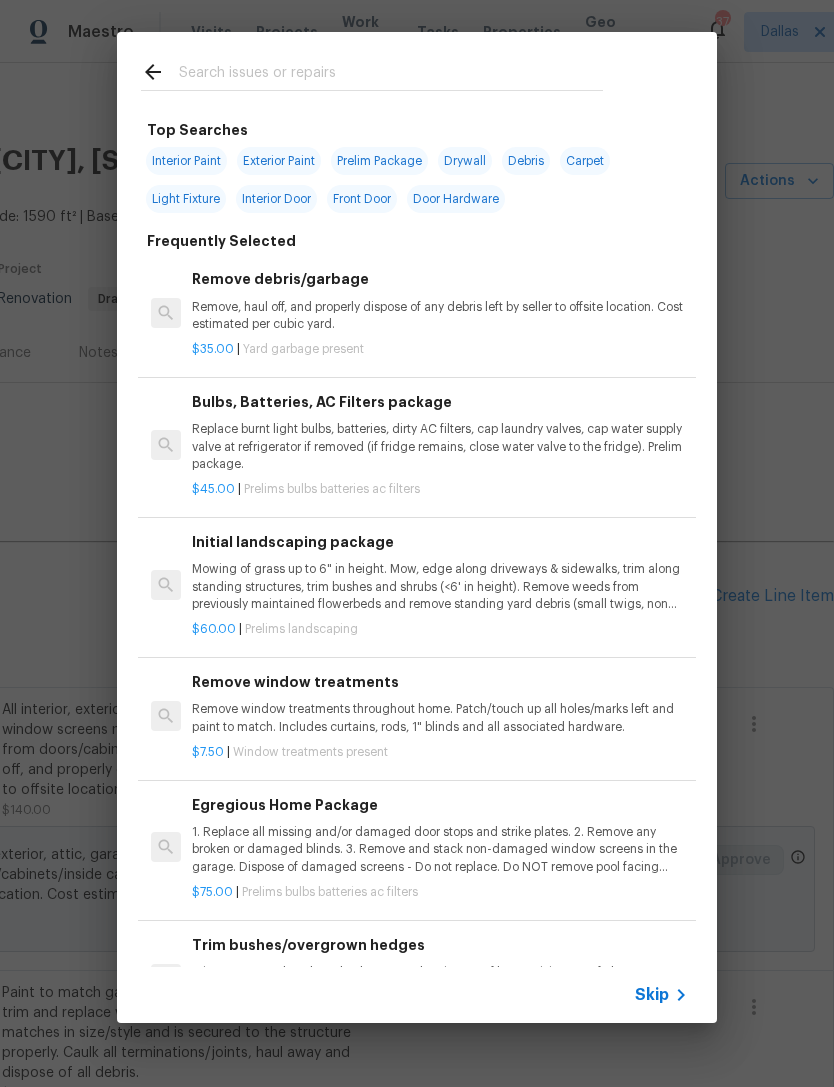 click at bounding box center (391, 75) 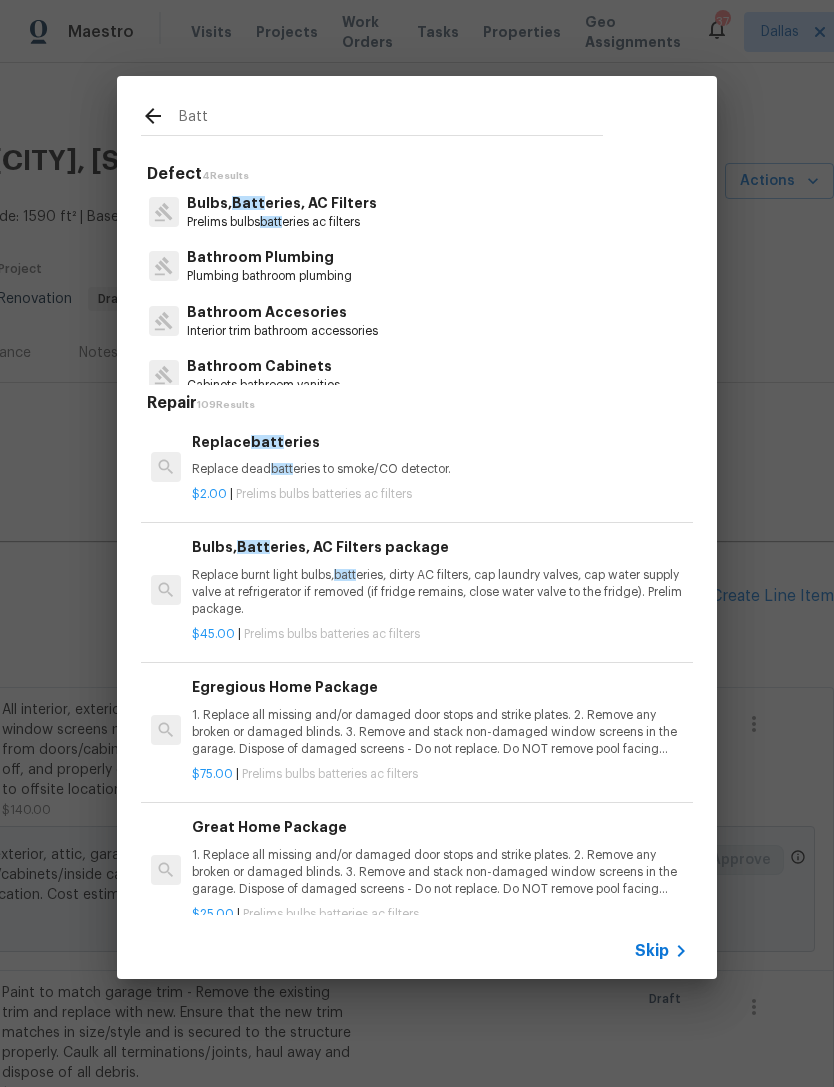 type on "Batt" 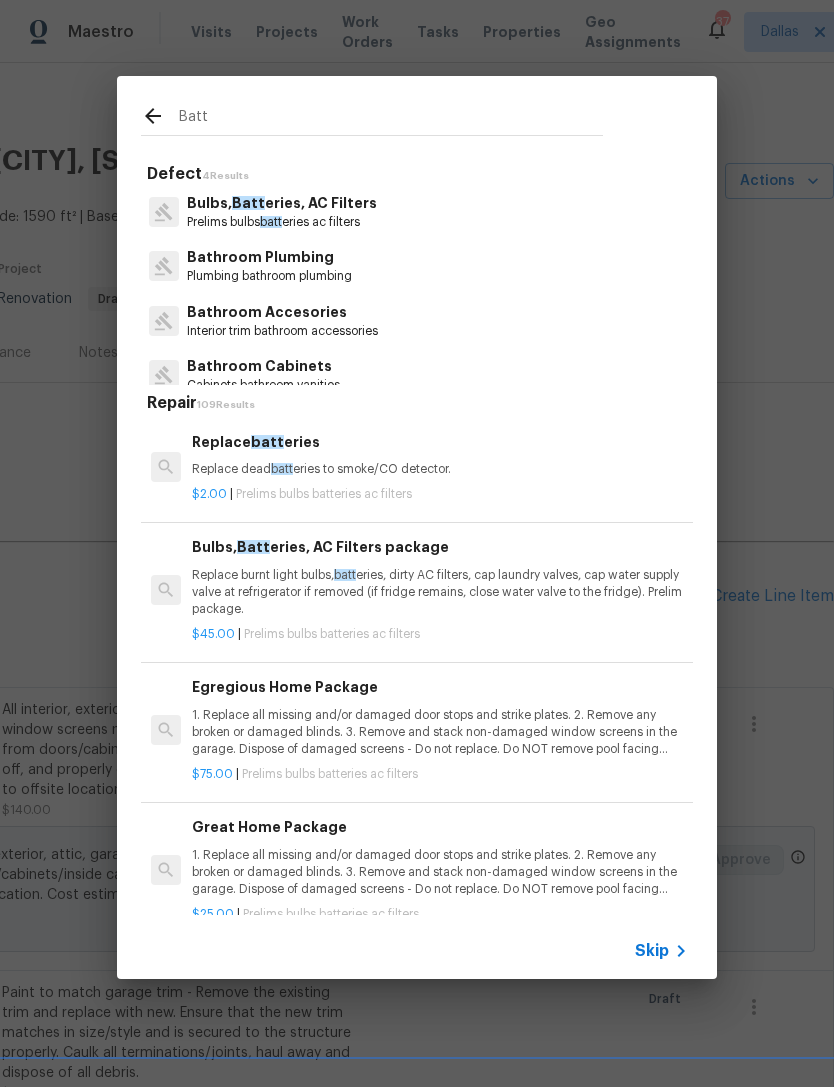 click on "Bulbs, Batt eries, AC Filters Prelims bulbs batt eries ac filters" at bounding box center [417, 212] 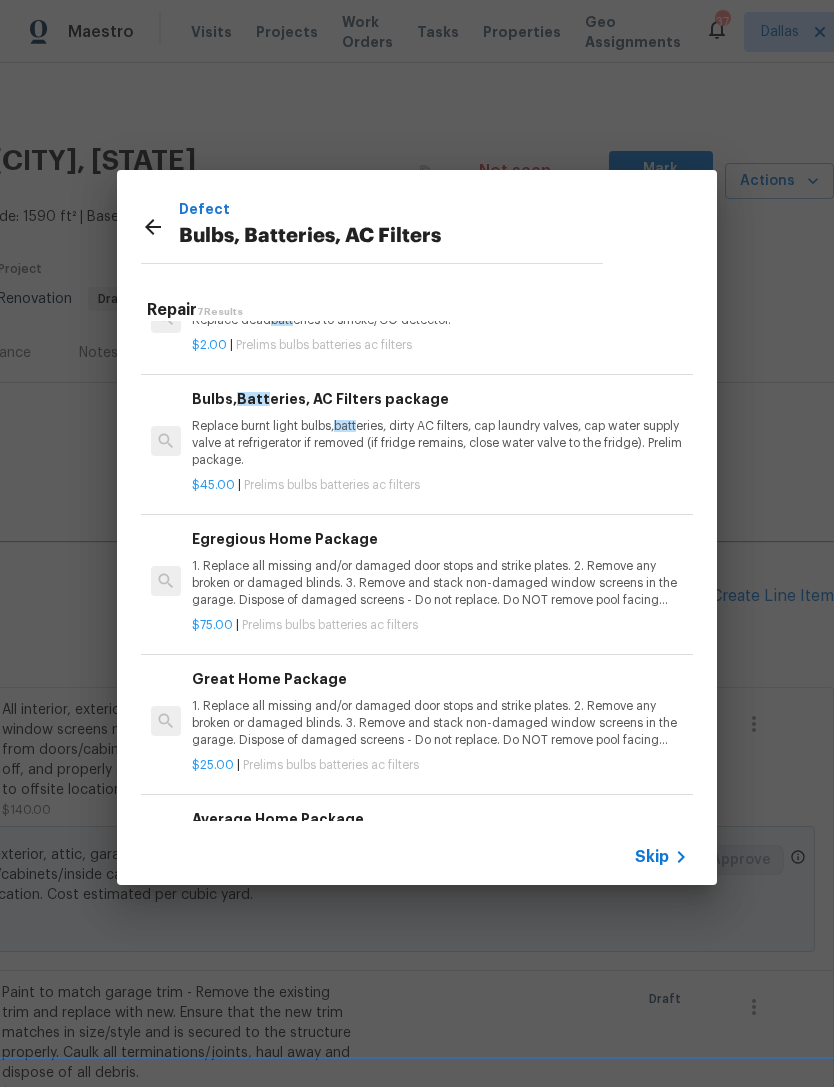 scroll, scrollTop: 55, scrollLeft: 0, axis: vertical 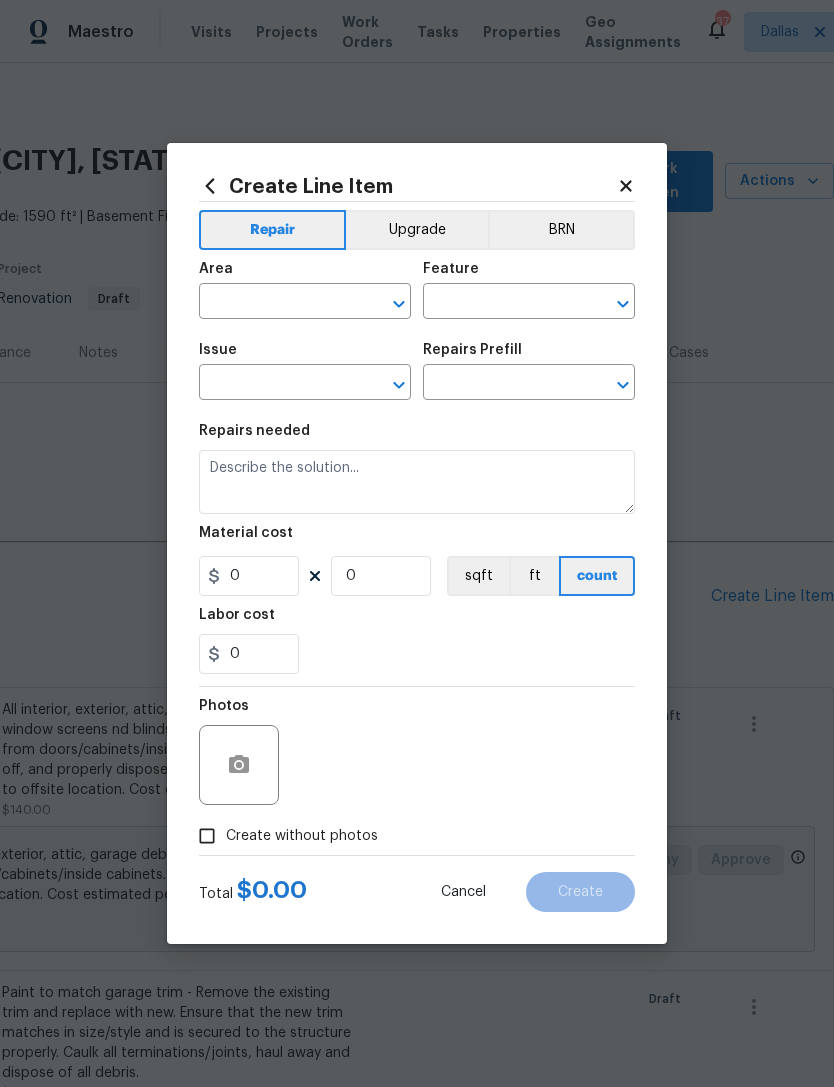 type on "Home Readiness Packages" 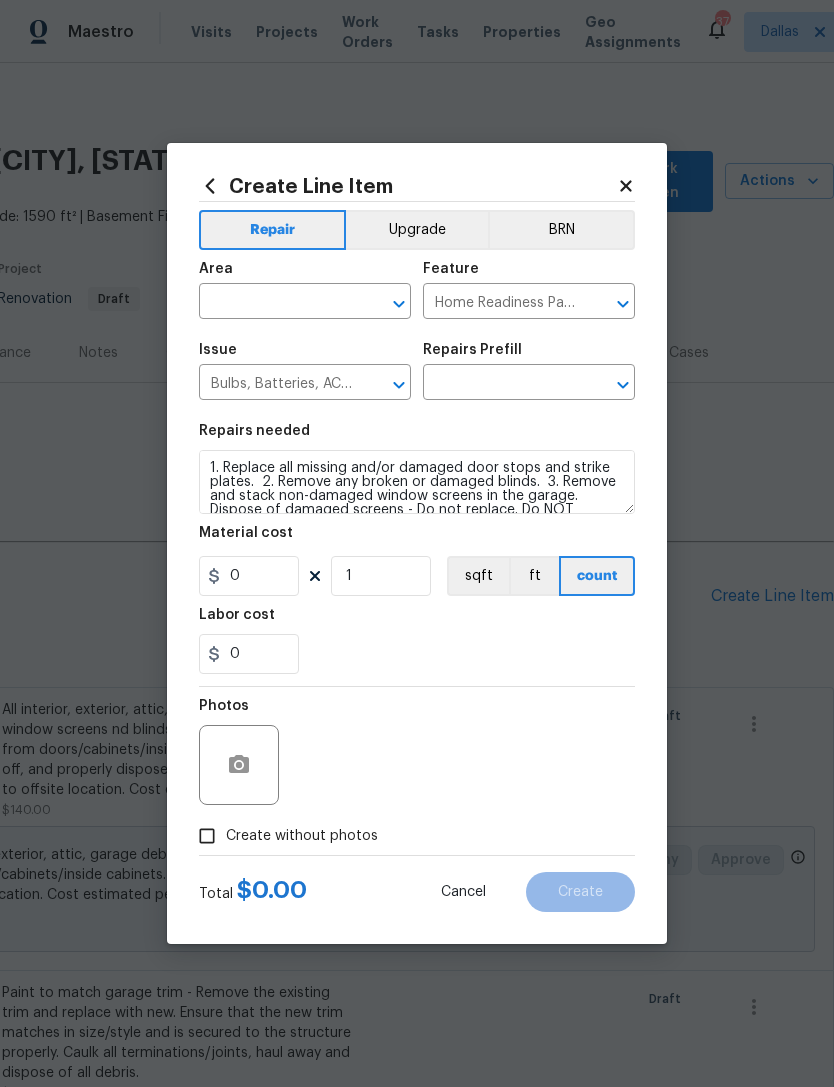 type on "Egregious Home Package $75.00" 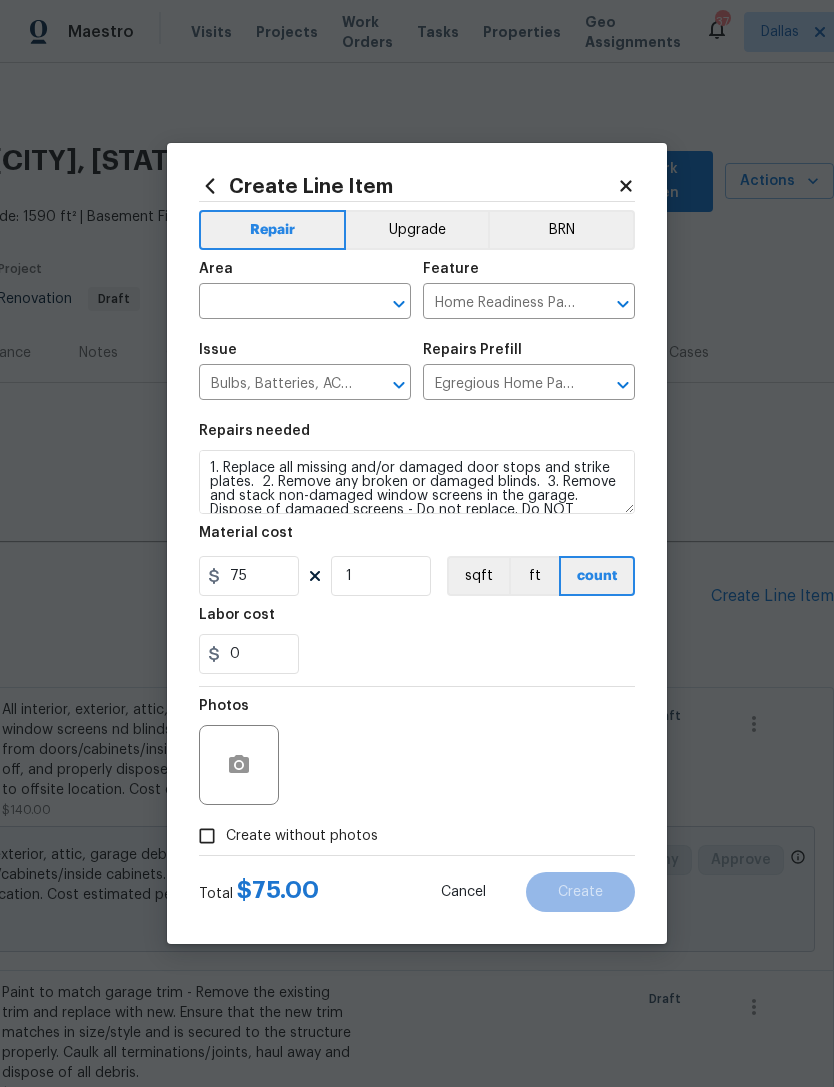 click at bounding box center (277, 303) 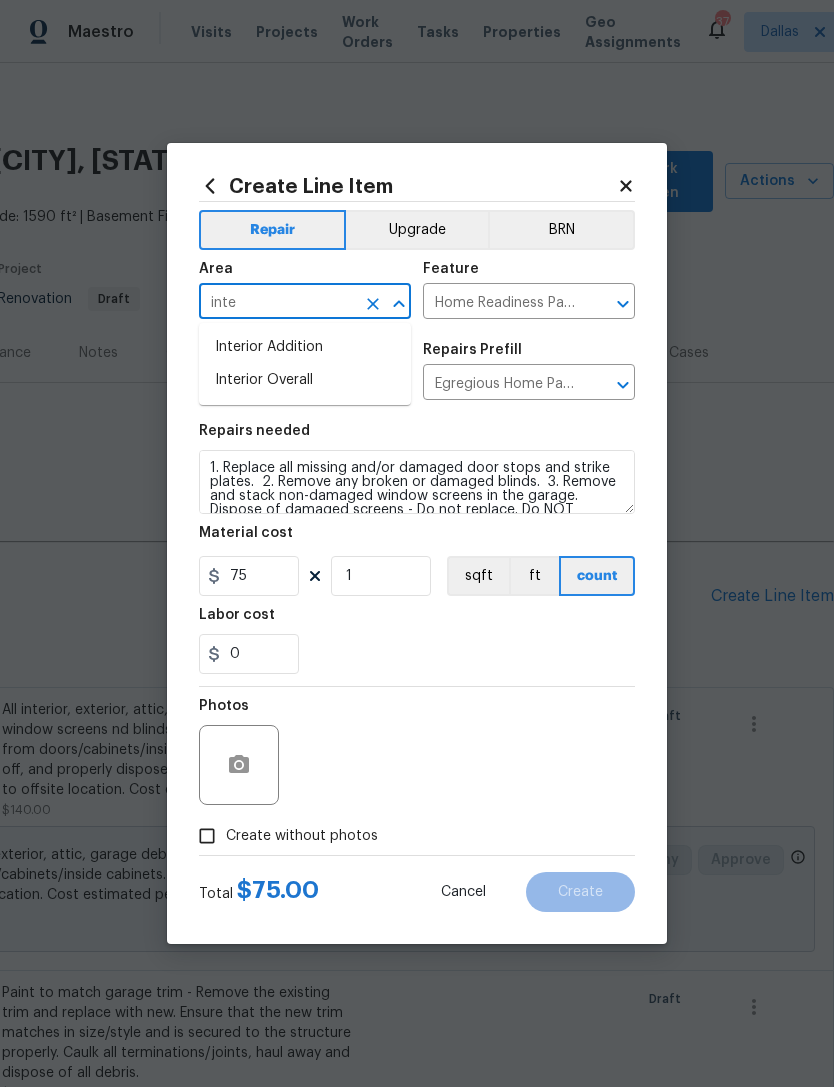 click on "Interior Overall" at bounding box center (305, 380) 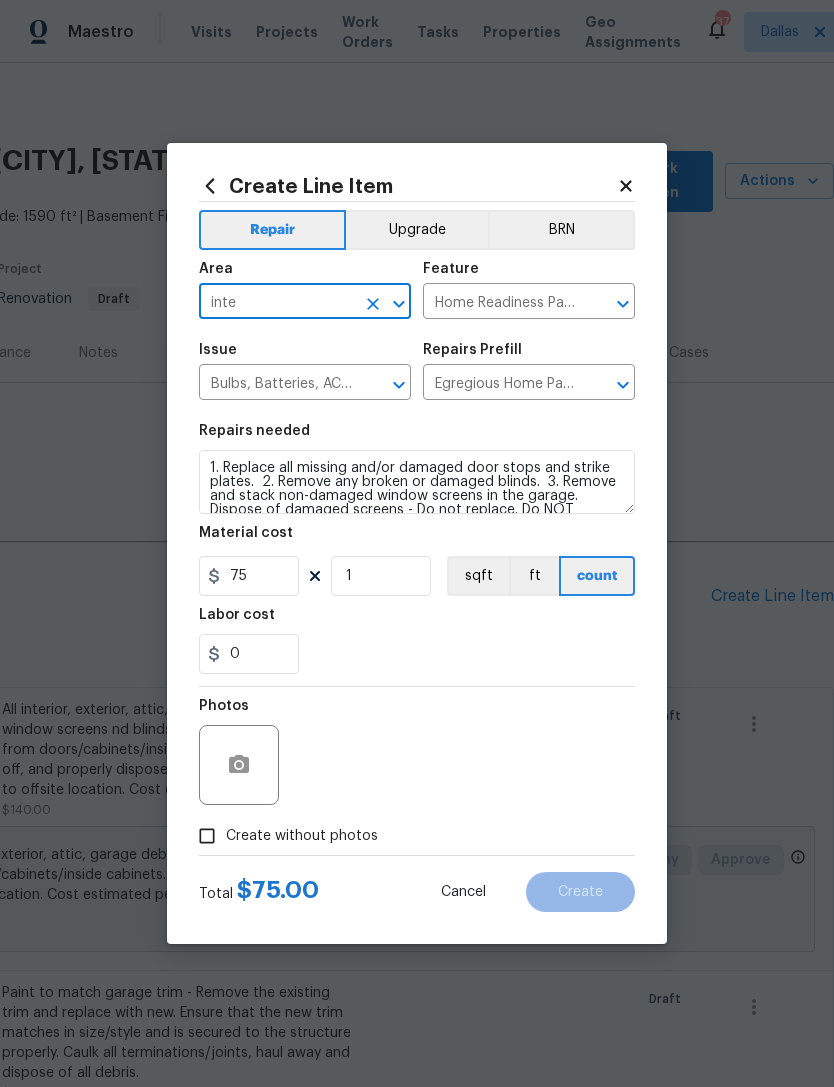 type on "Interior Overall" 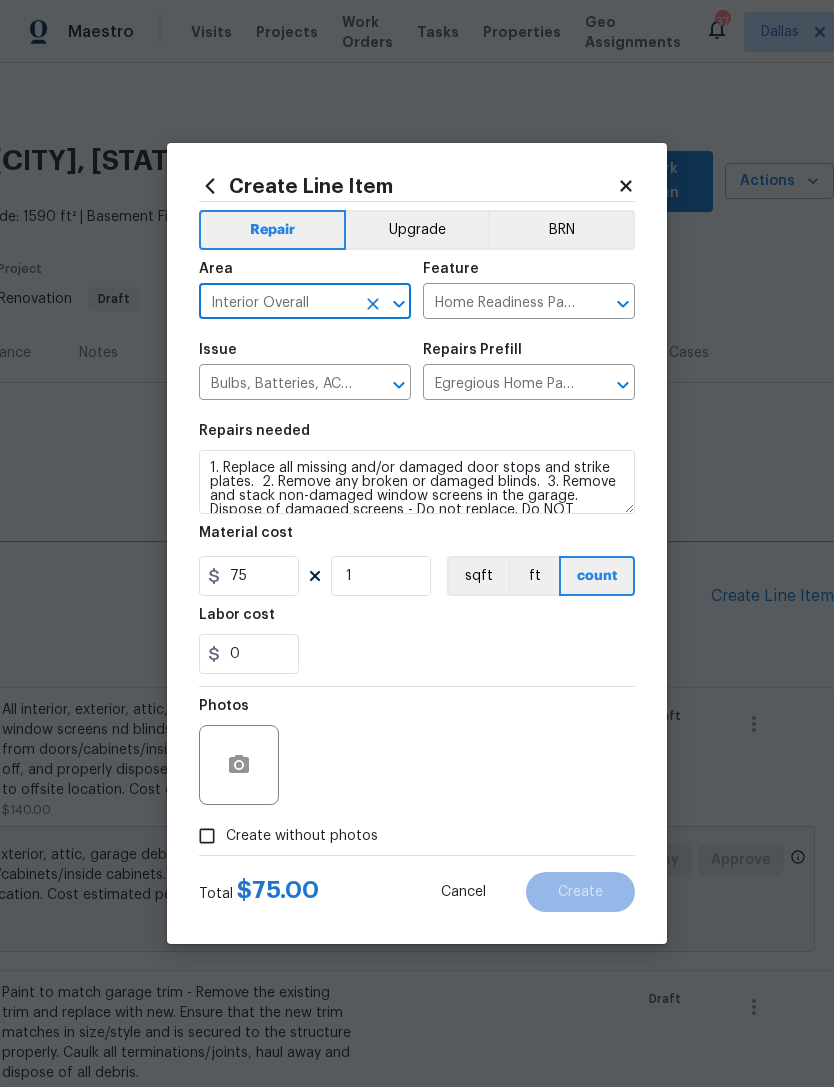 click on "Photos" at bounding box center [417, 752] 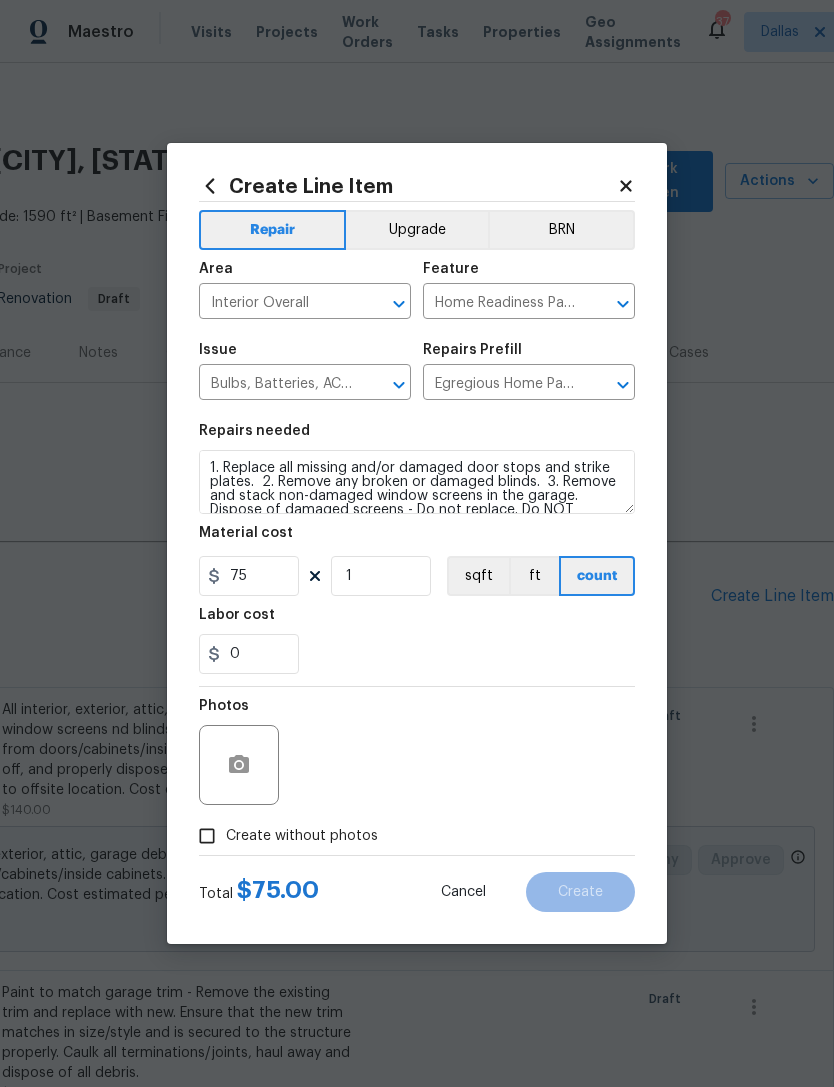 click on "Create without photos" at bounding box center (302, 836) 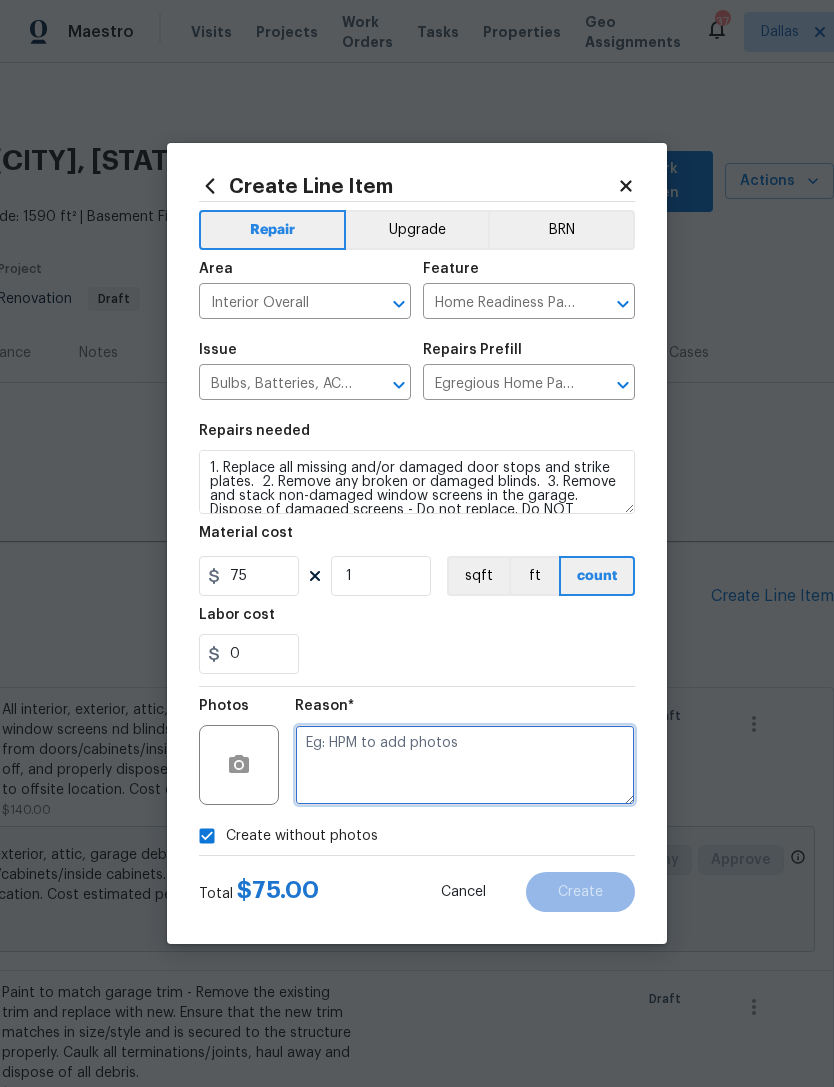 click at bounding box center [465, 765] 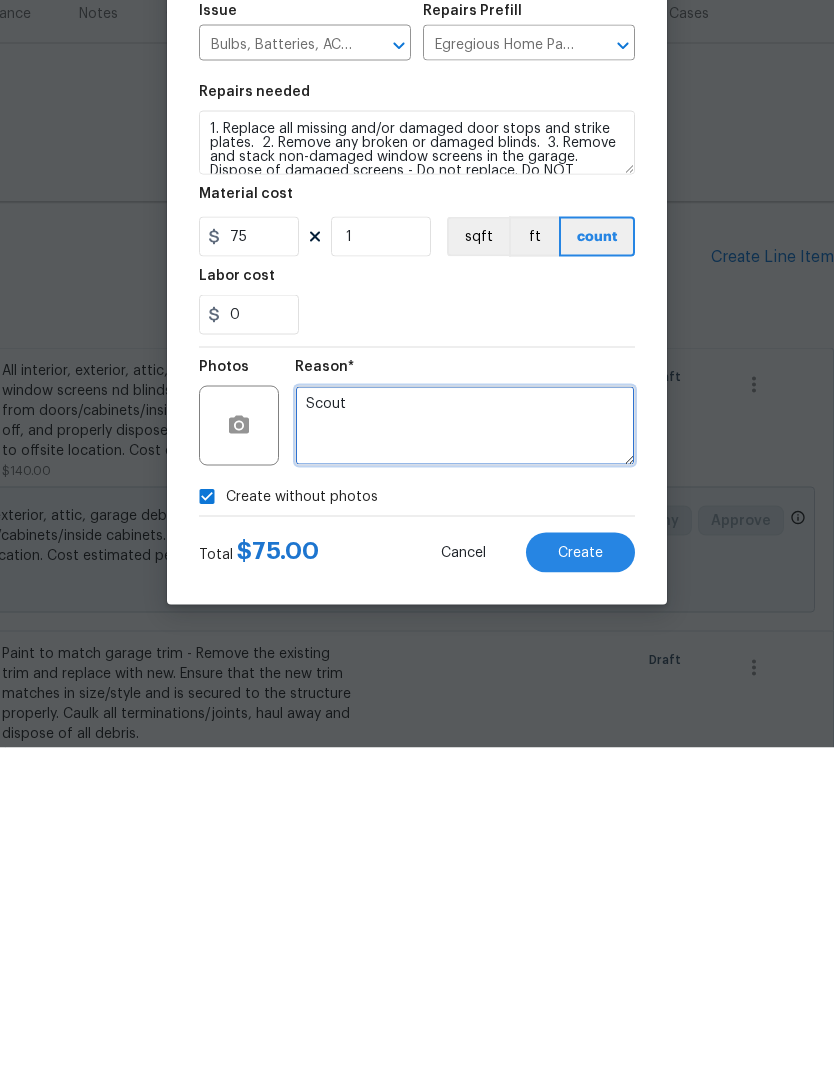 type on "Scout" 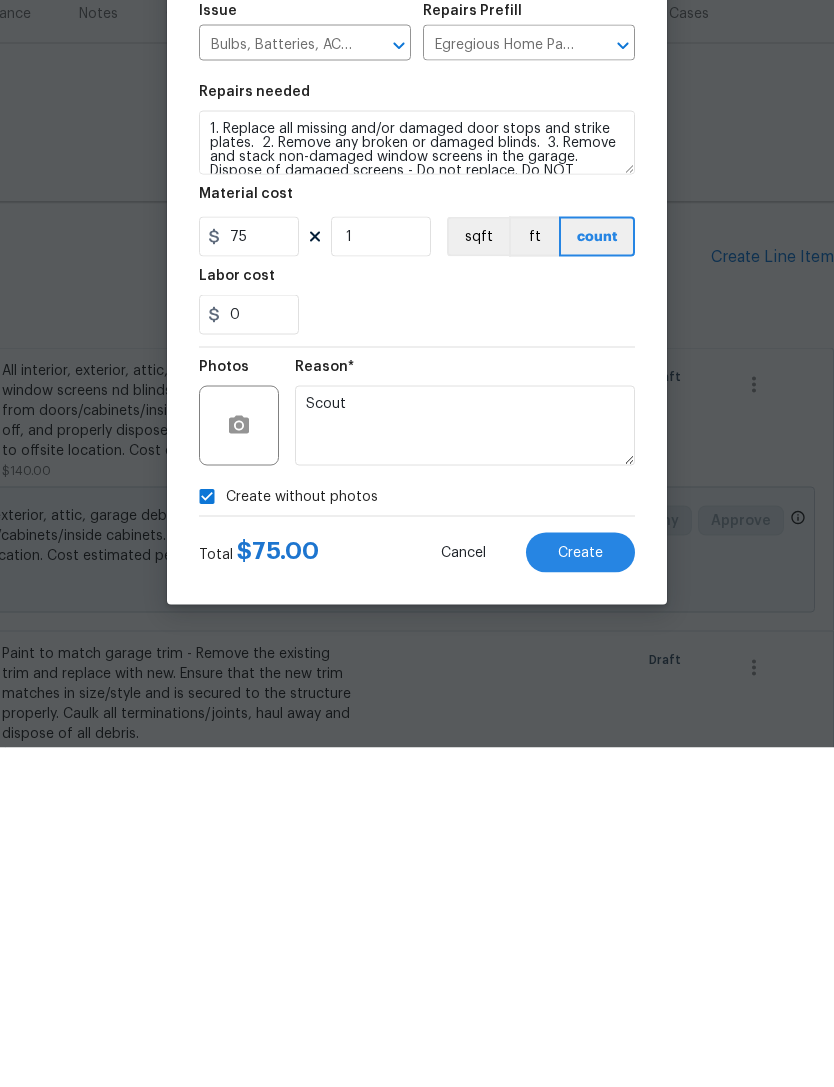 click on "Create" at bounding box center [580, 892] 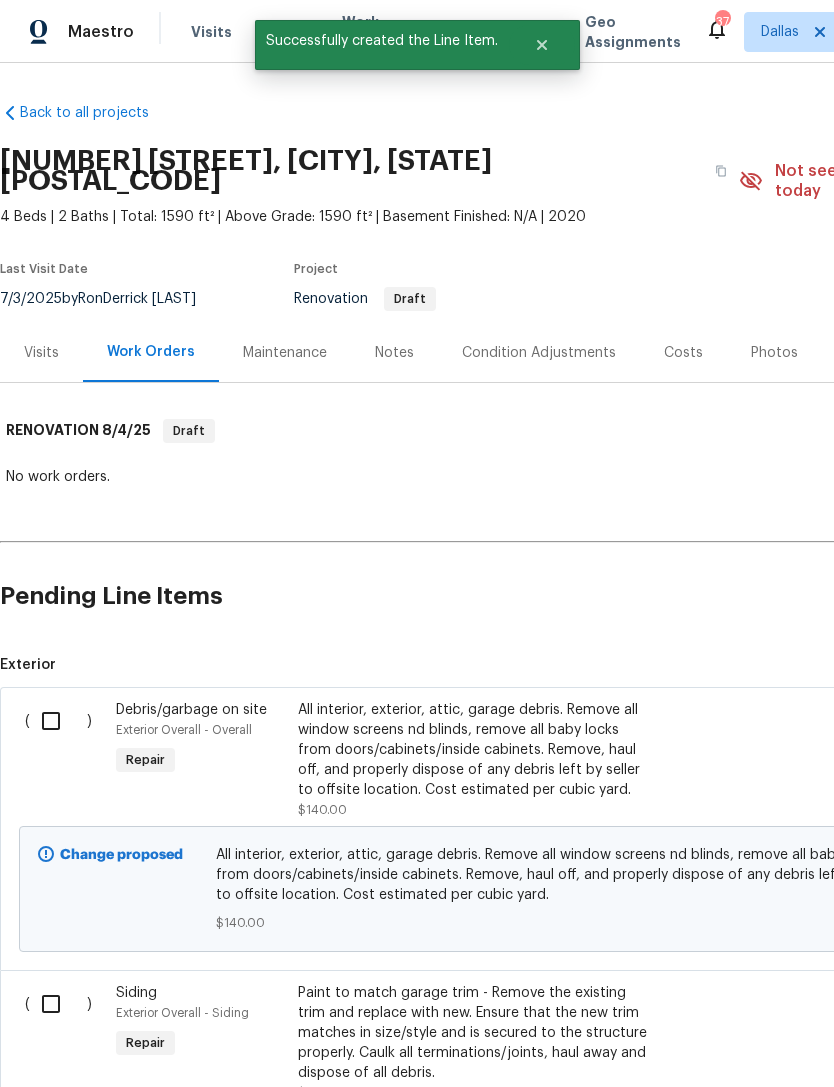 scroll, scrollTop: 0, scrollLeft: -3, axis: horizontal 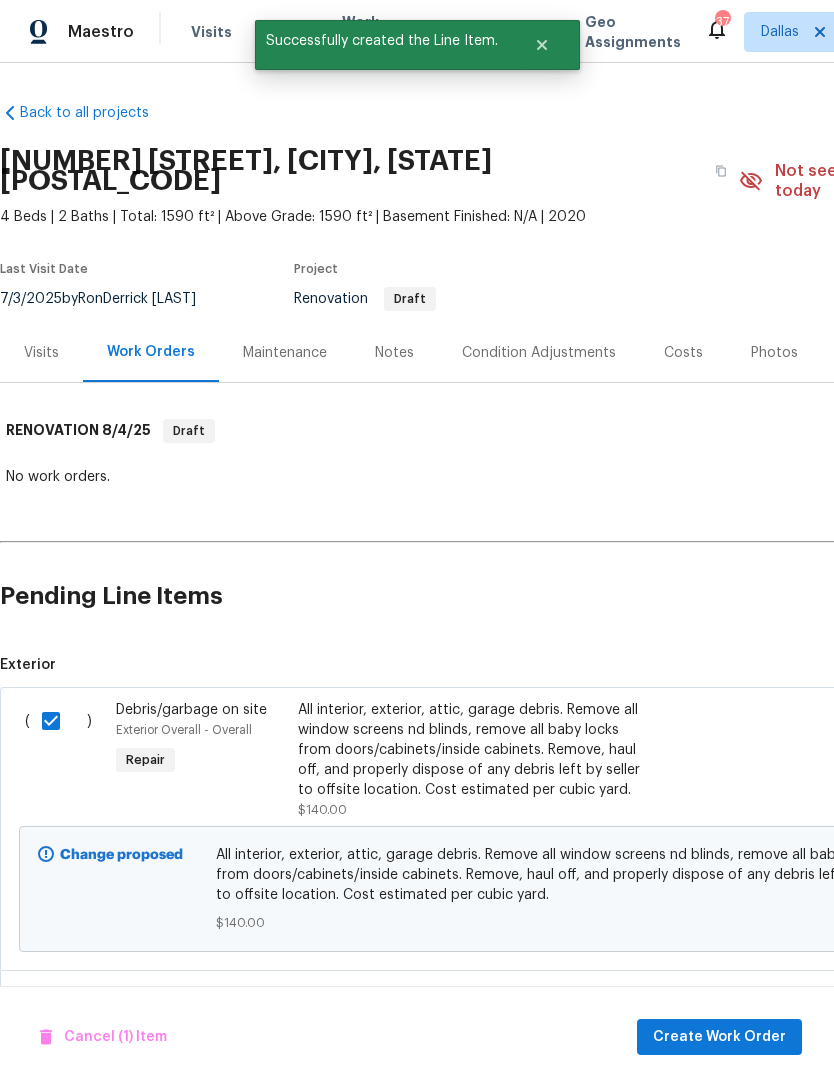 click at bounding box center [58, 1004] 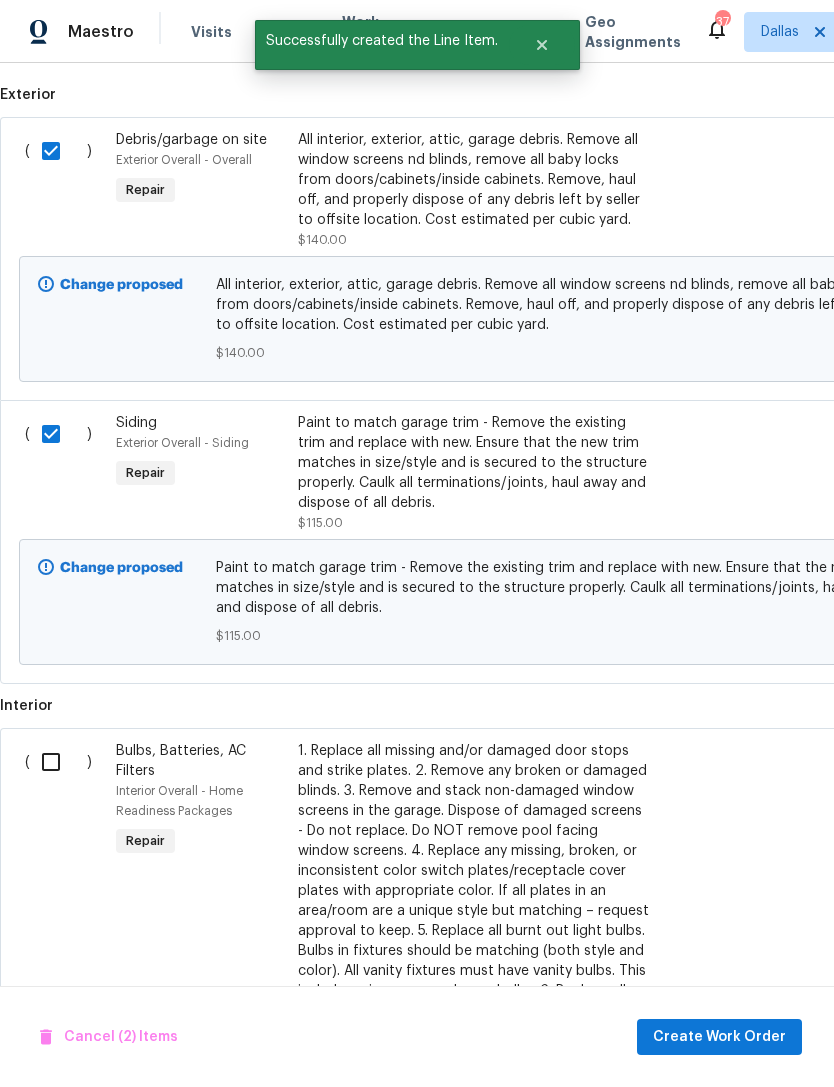 scroll, scrollTop: 570, scrollLeft: 0, axis: vertical 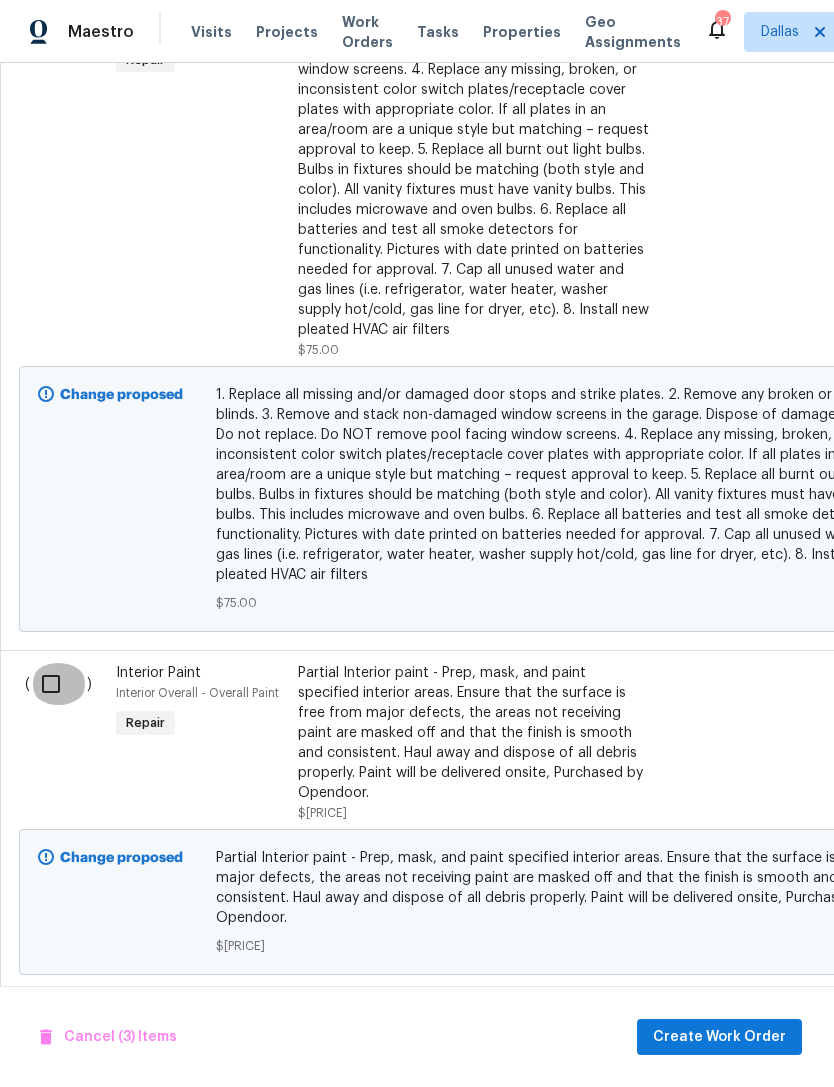 click at bounding box center (58, 684) 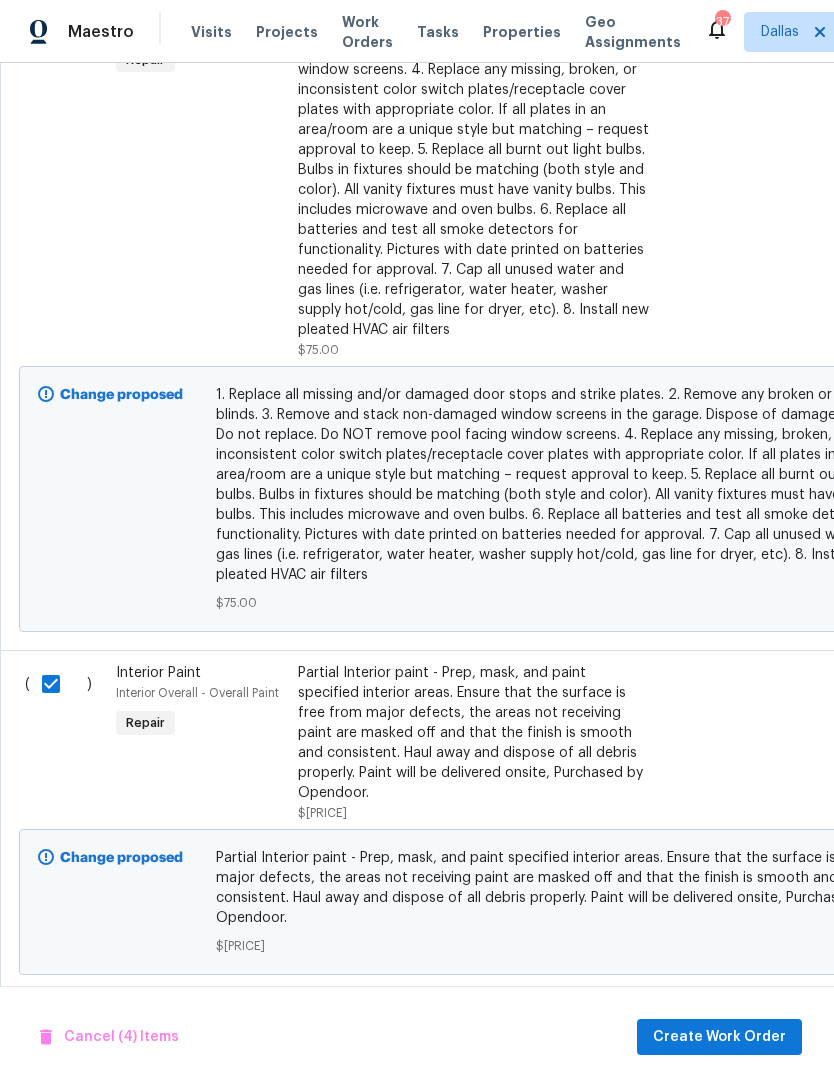 click at bounding box center [58, 1027] 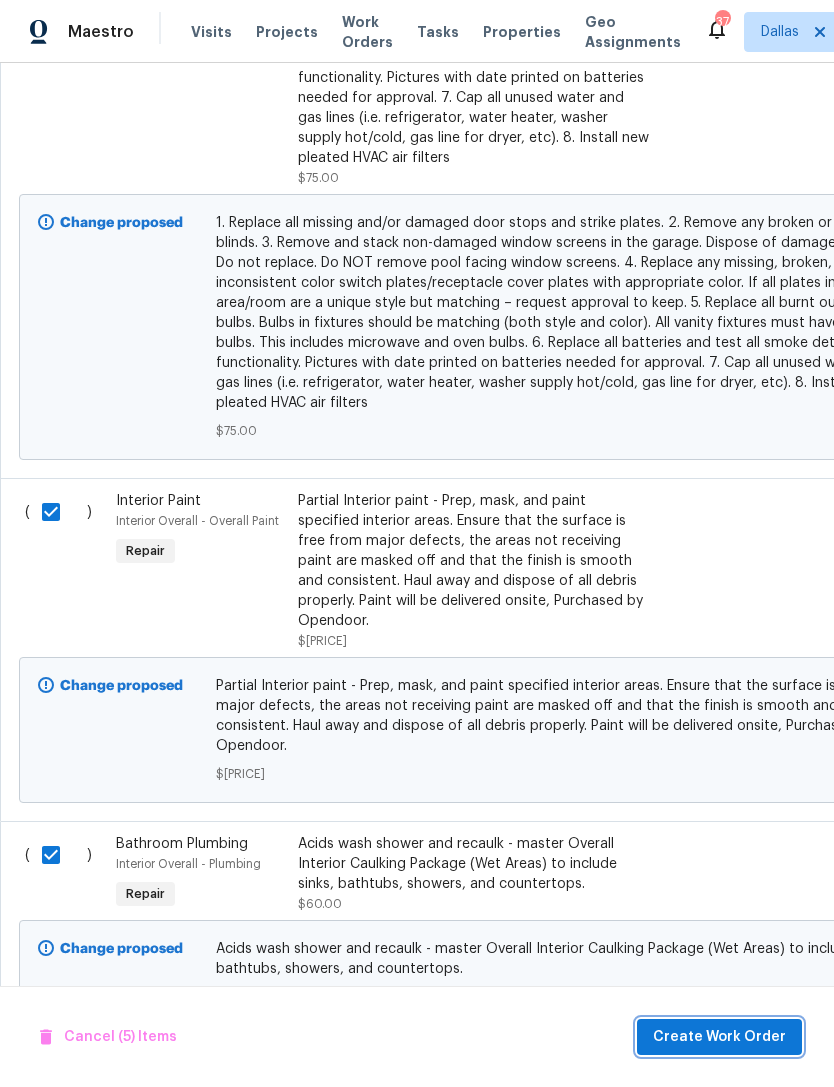 click on "Create Work Order" at bounding box center [719, 1037] 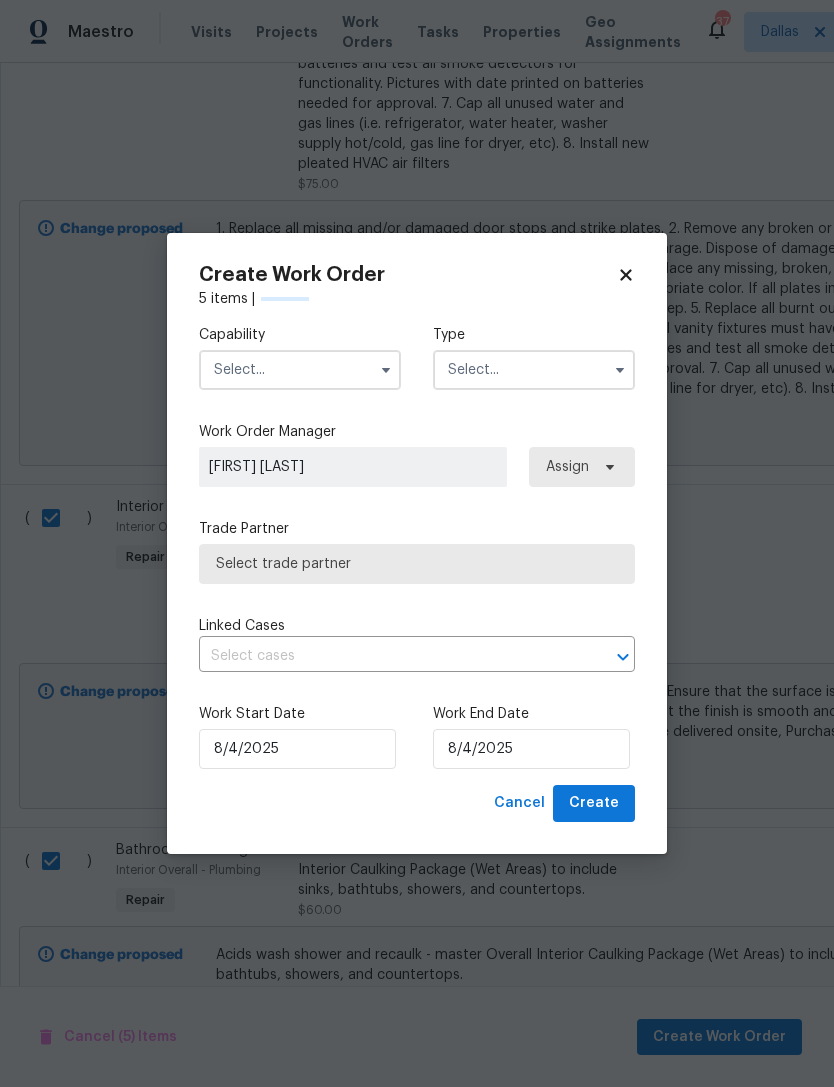 scroll, scrollTop: 1517, scrollLeft: 0, axis: vertical 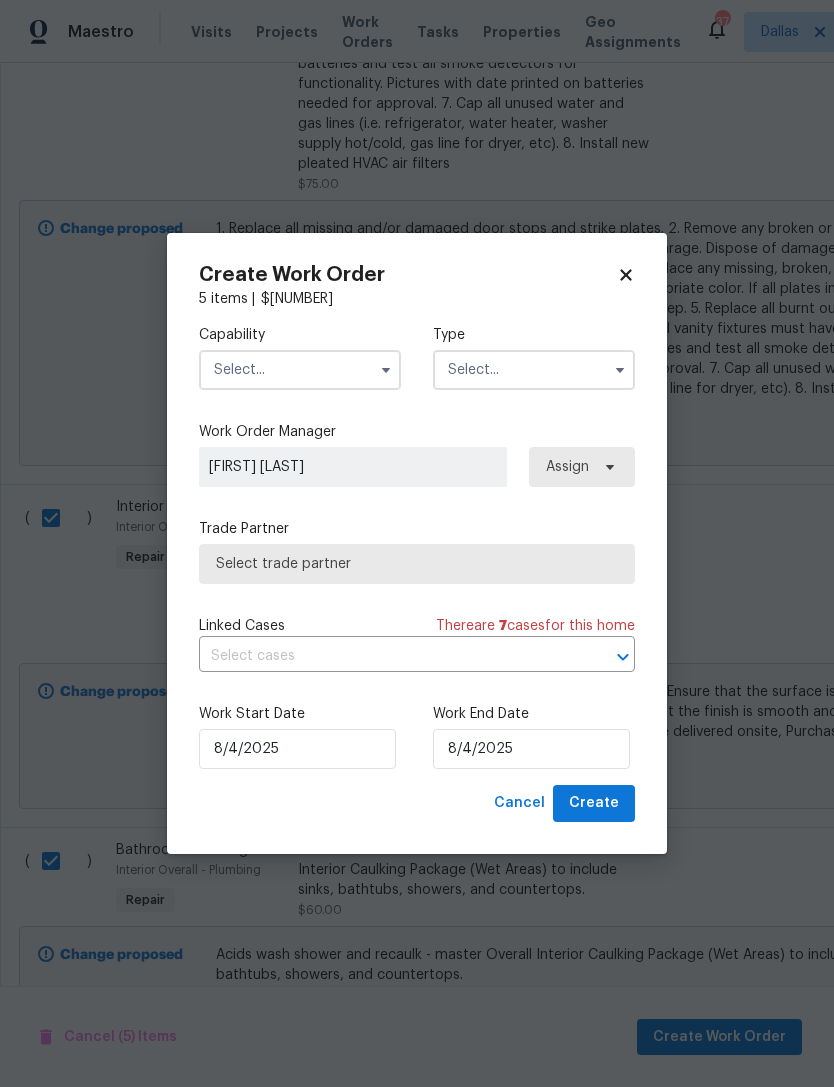 click at bounding box center [300, 370] 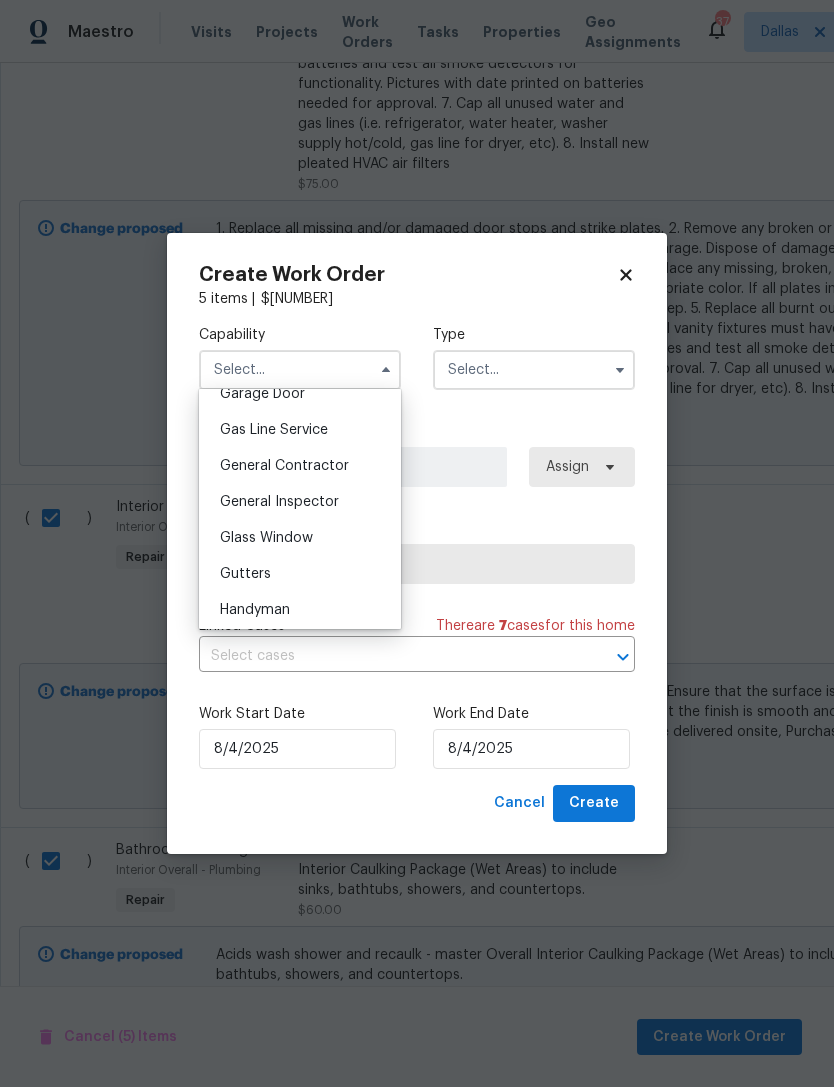 scroll, scrollTop: 949, scrollLeft: 0, axis: vertical 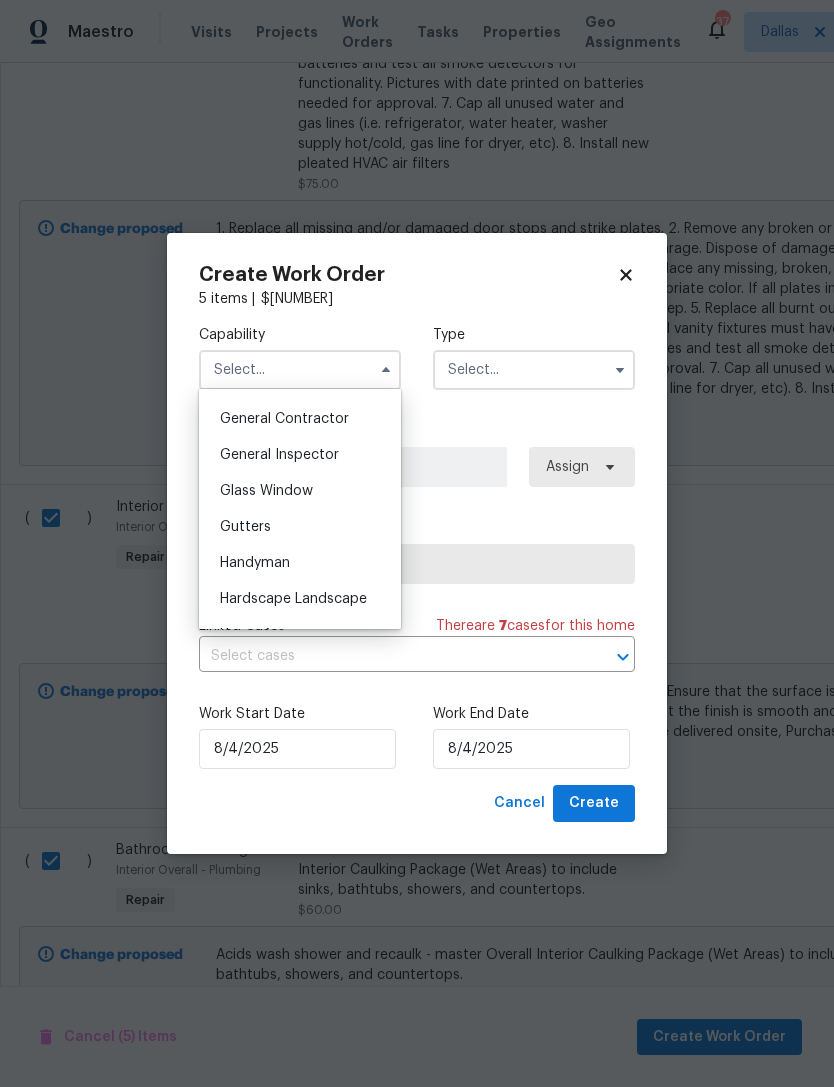 click on "General Contractor" at bounding box center (300, 419) 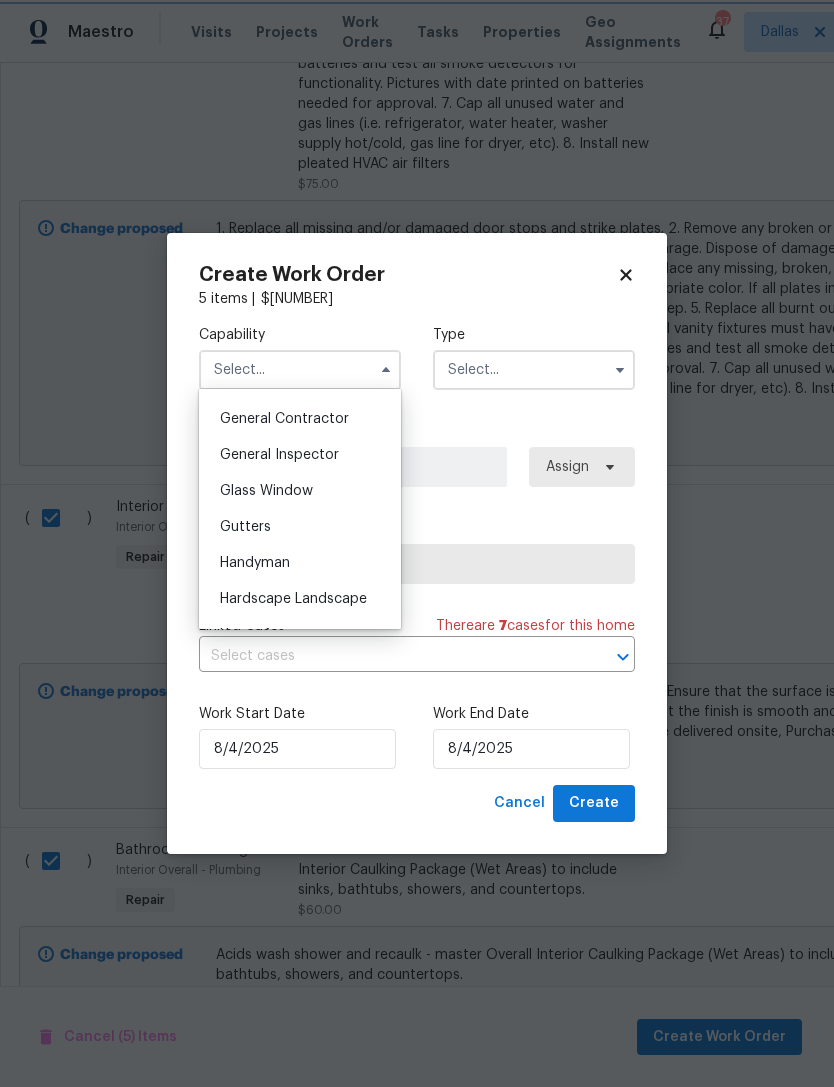 type on "General Contractor" 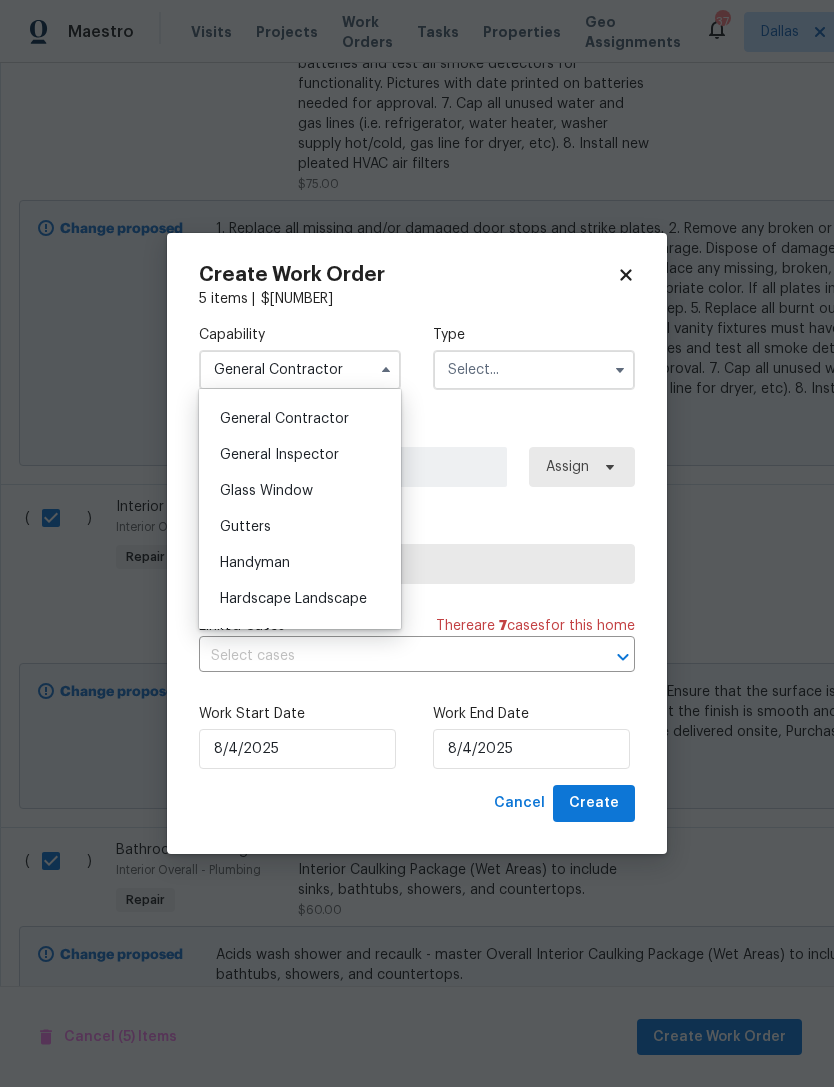 click at bounding box center (534, 370) 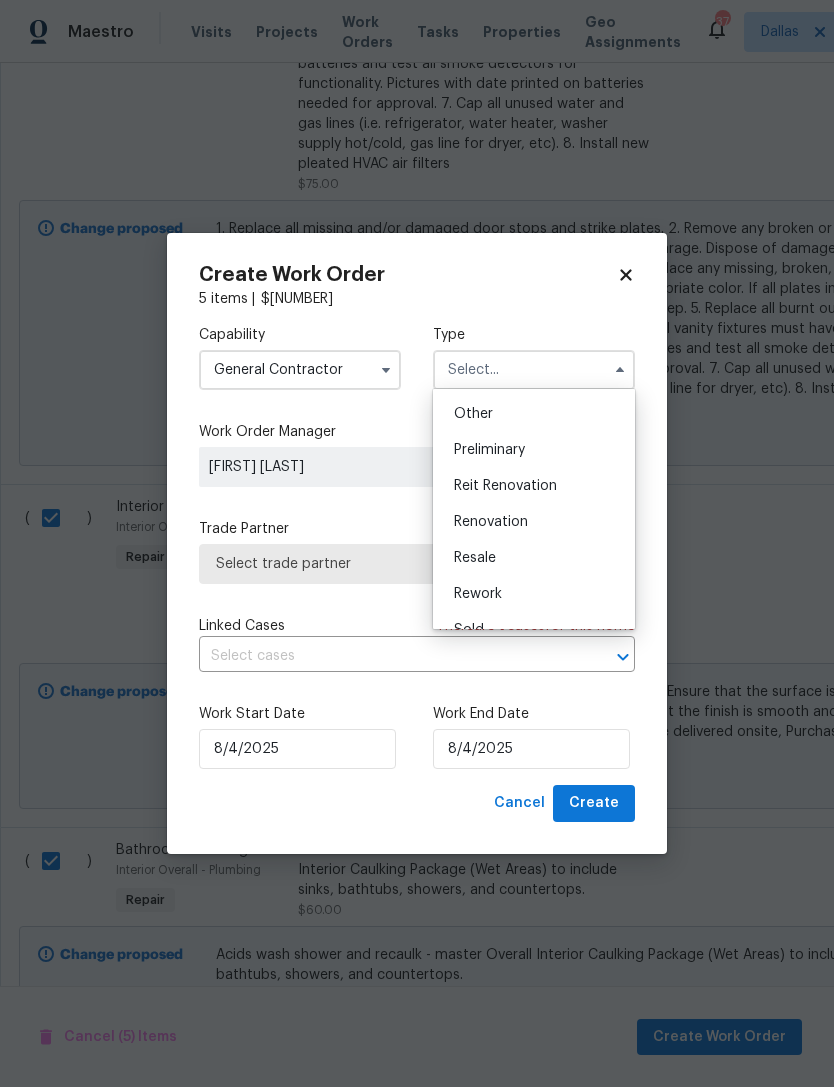 scroll, scrollTop: 396, scrollLeft: 0, axis: vertical 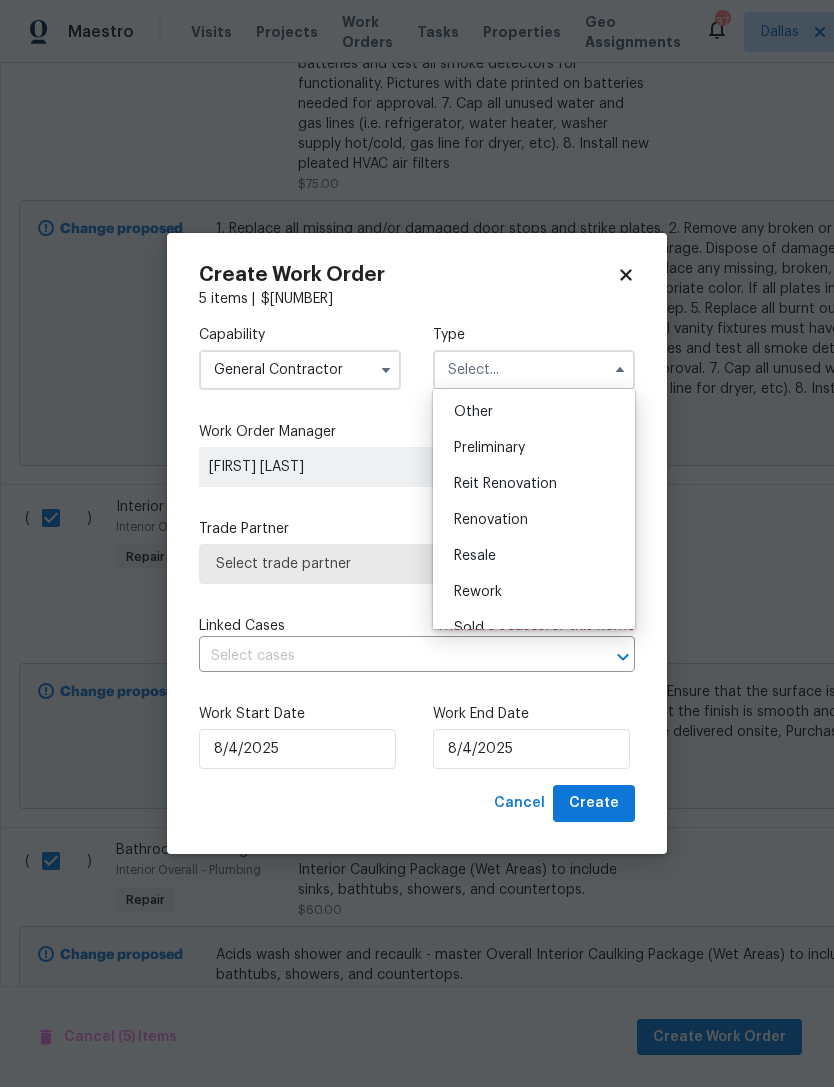 click on "Renovation" at bounding box center (534, 520) 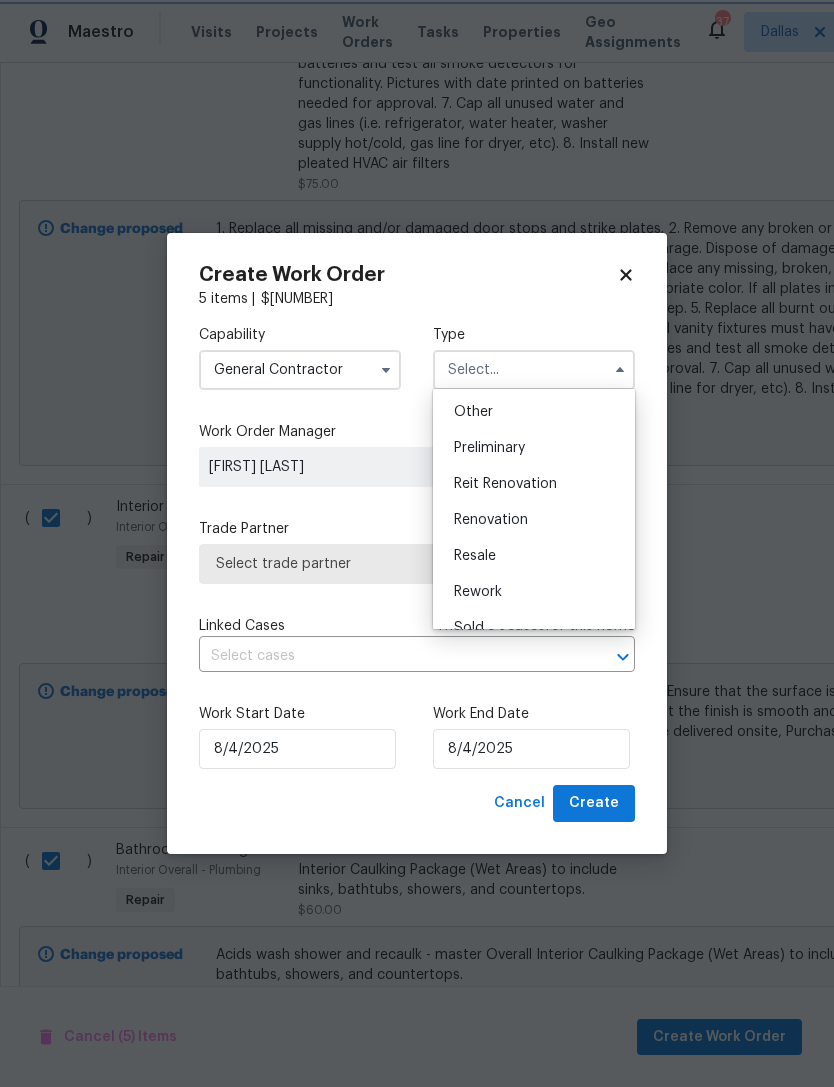 type on "Renovation" 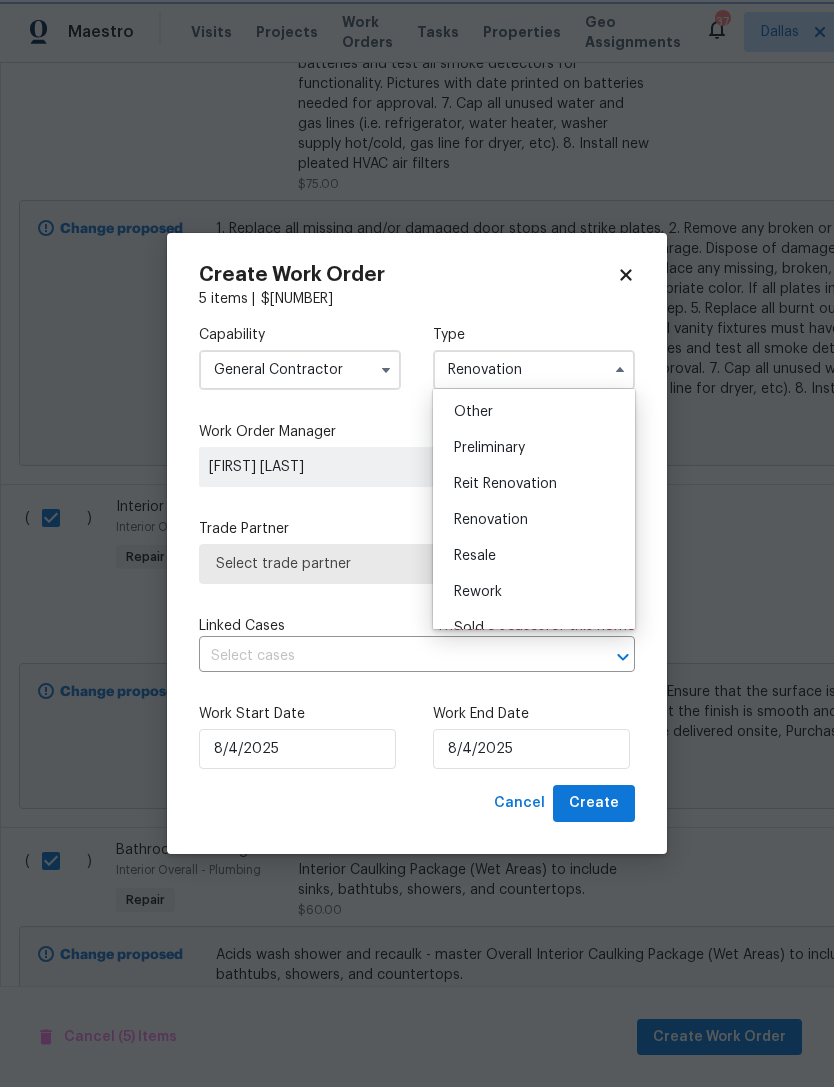 scroll, scrollTop: 0, scrollLeft: 0, axis: both 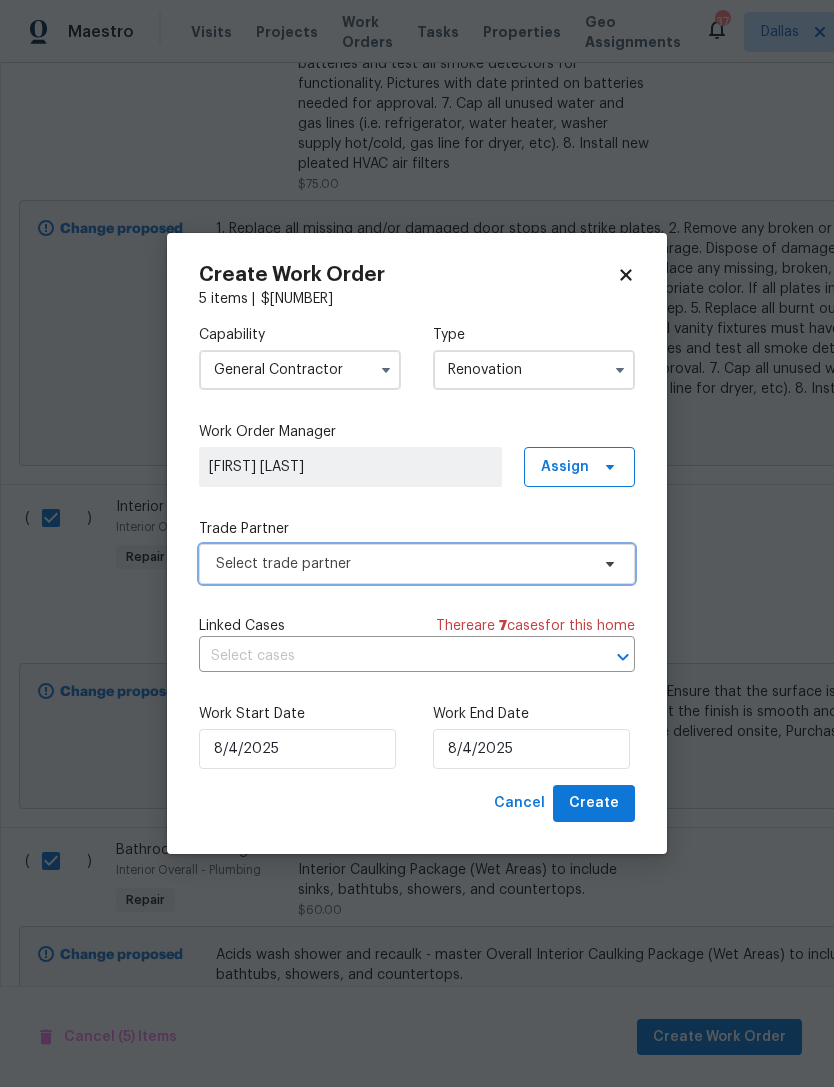 click on "Select trade partner" at bounding box center [402, 564] 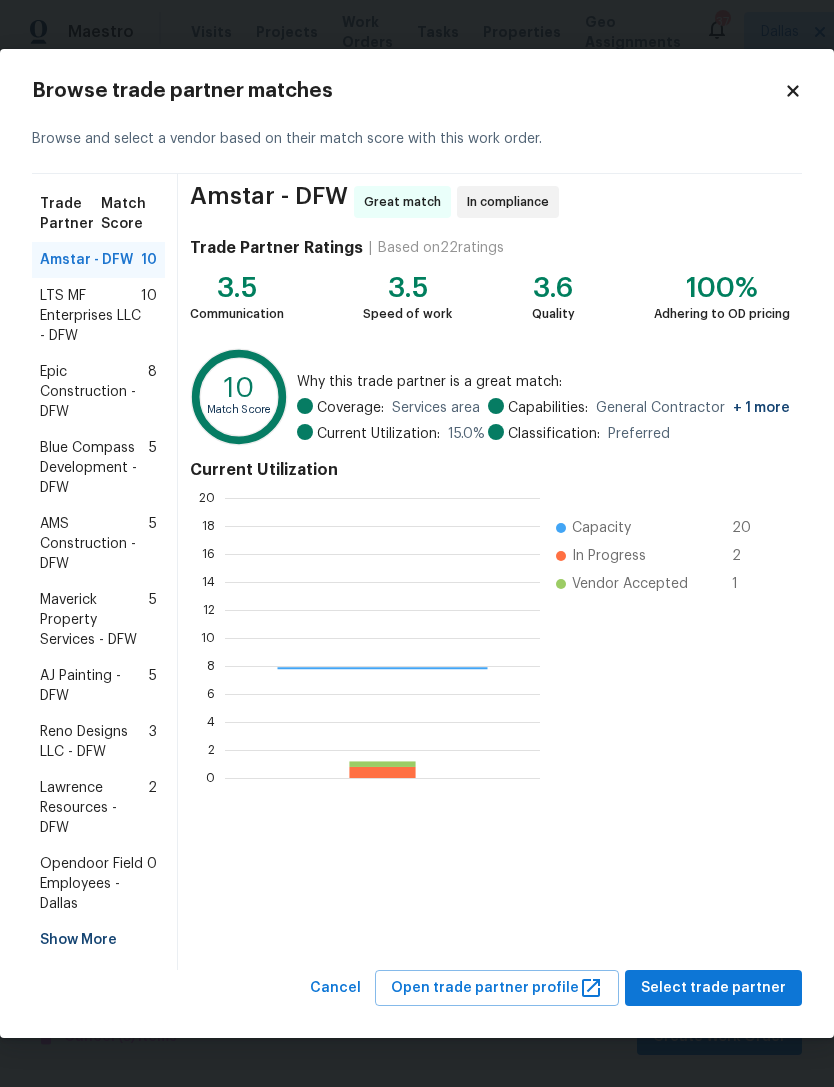 scroll, scrollTop: 2, scrollLeft: 2, axis: both 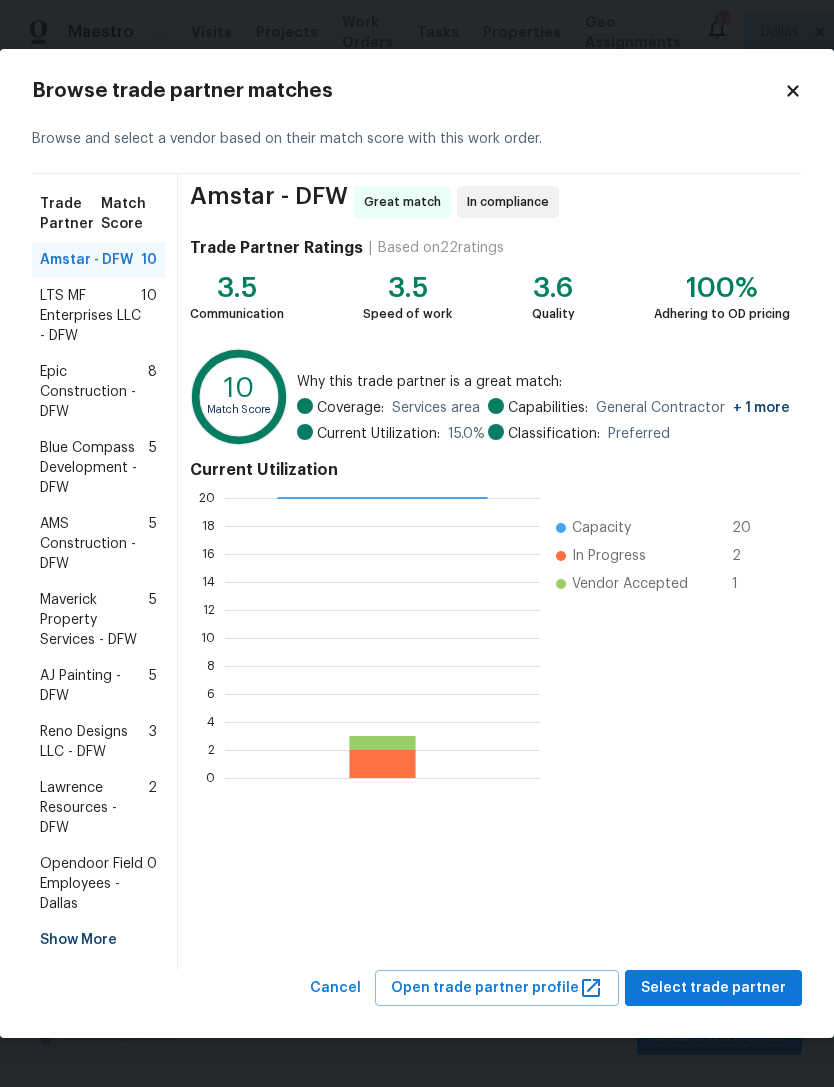 click on "Maverick Property Services - DFW" at bounding box center (94, 620) 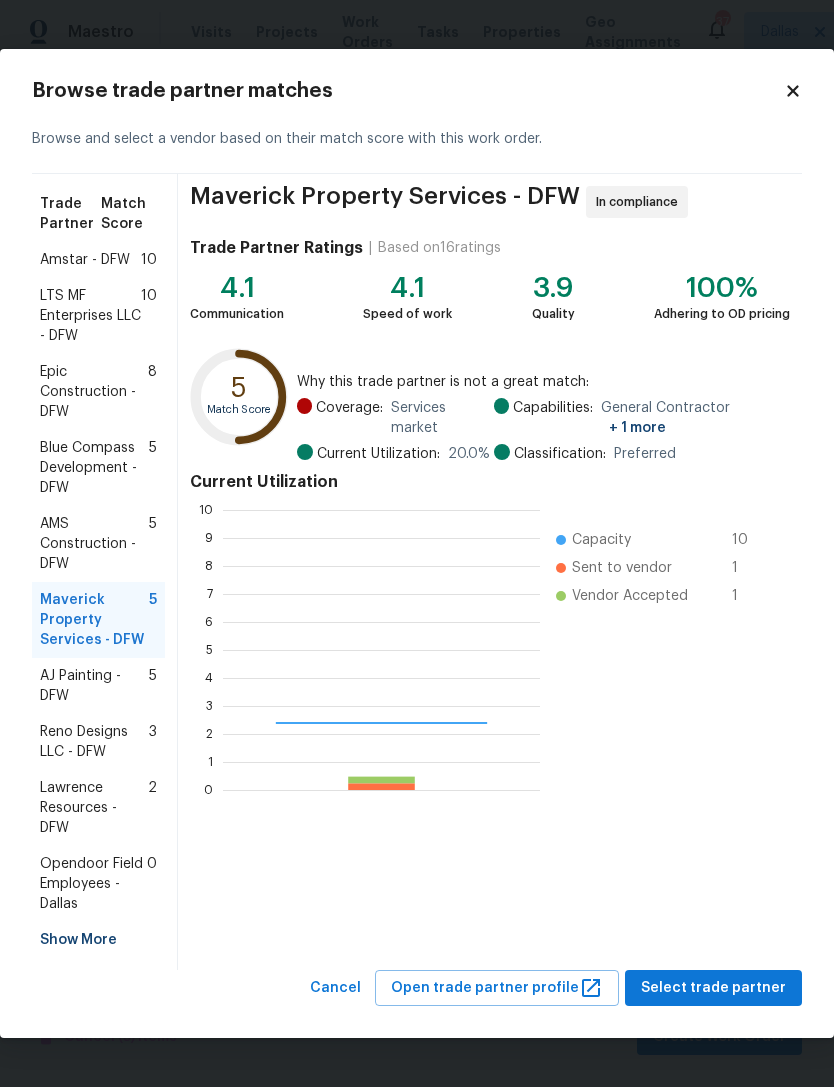 scroll, scrollTop: 2, scrollLeft: 2, axis: both 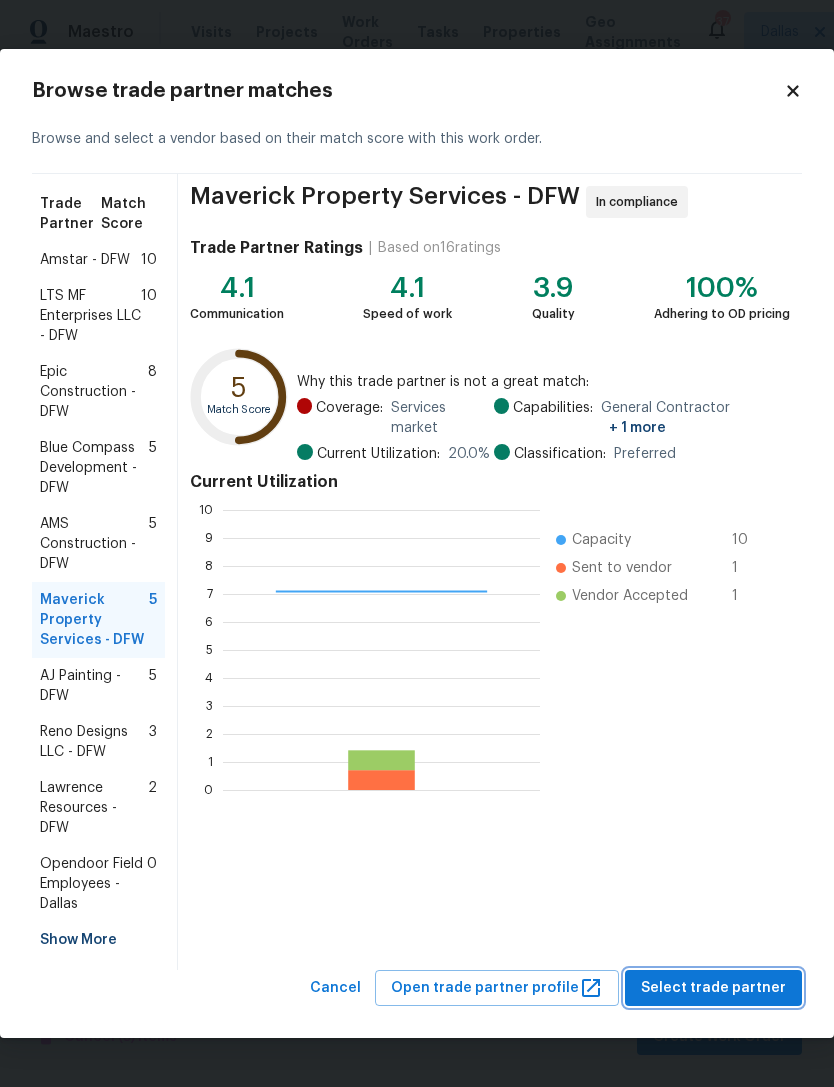 click on "Select trade partner" at bounding box center (713, 988) 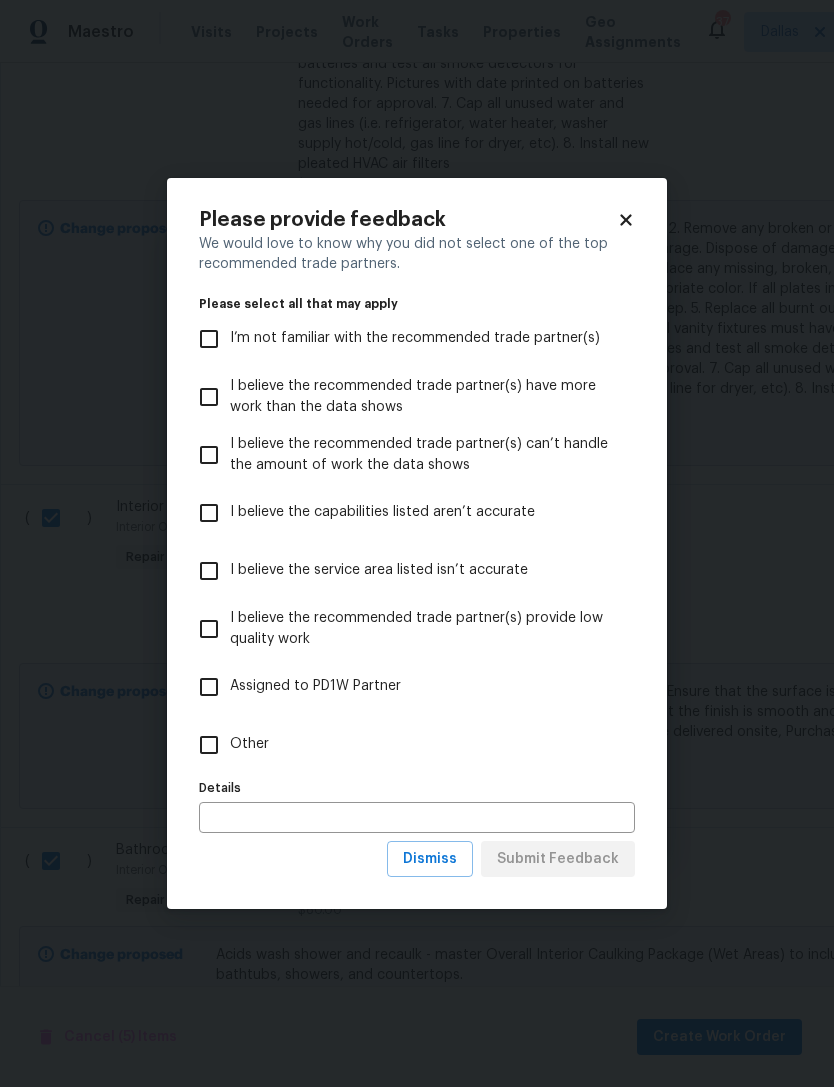 click on "Other" at bounding box center [403, 745] 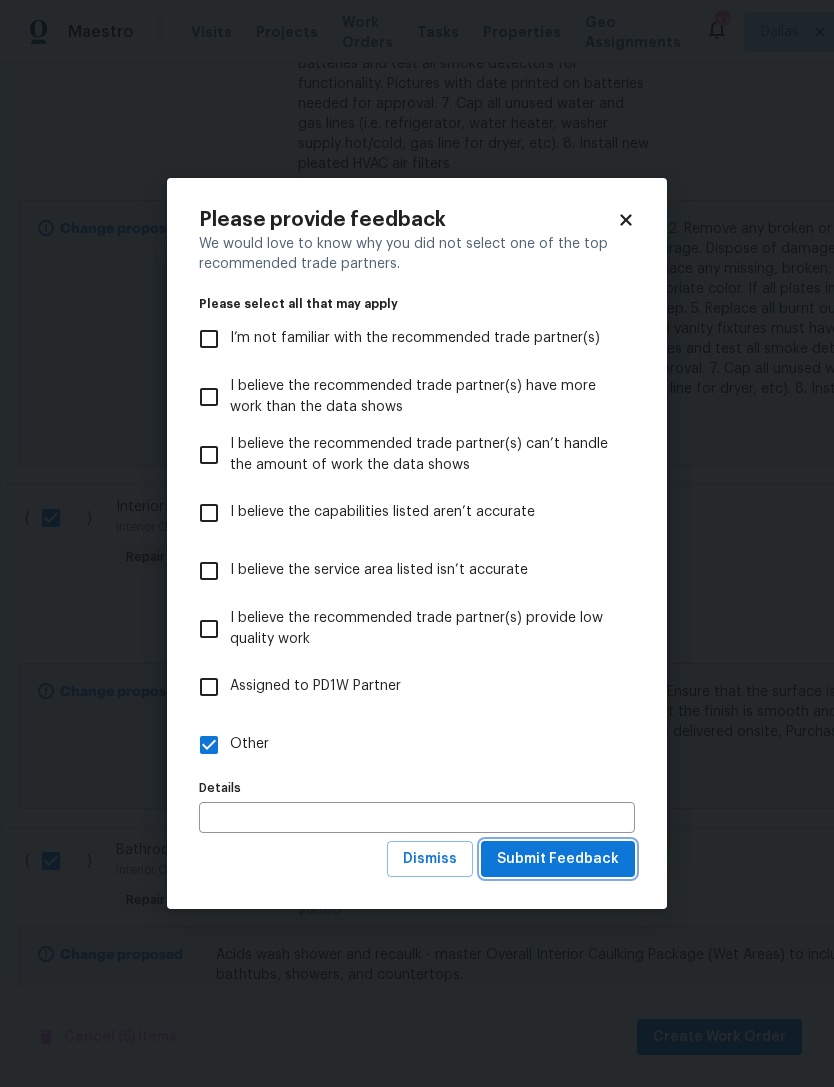 click on "Submit Feedback" at bounding box center (558, 859) 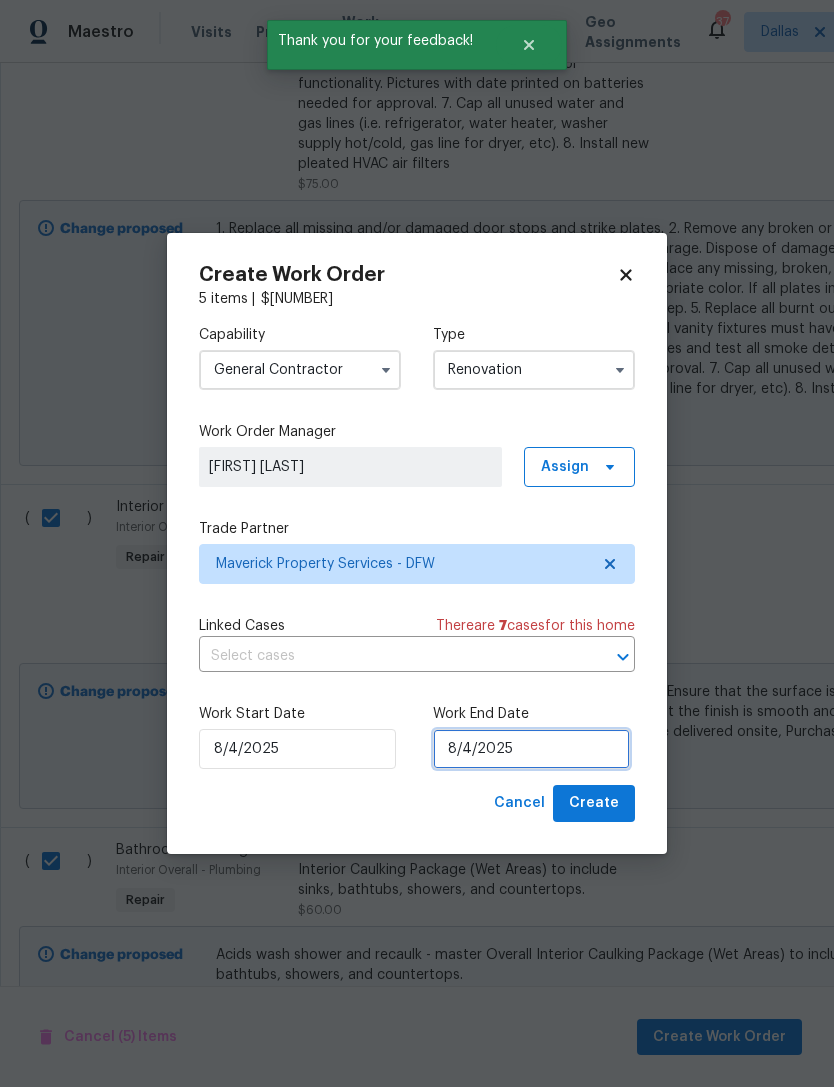 click on "8/4/2025" at bounding box center (531, 749) 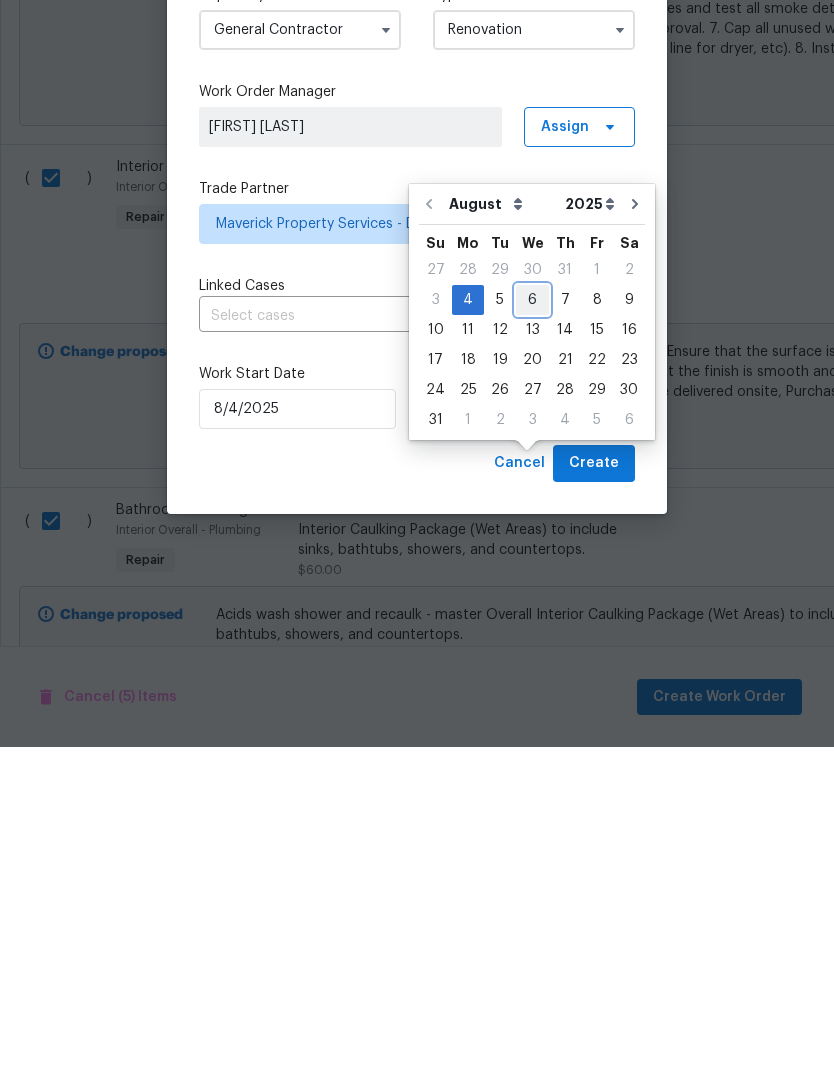 click on "6" at bounding box center [532, 640] 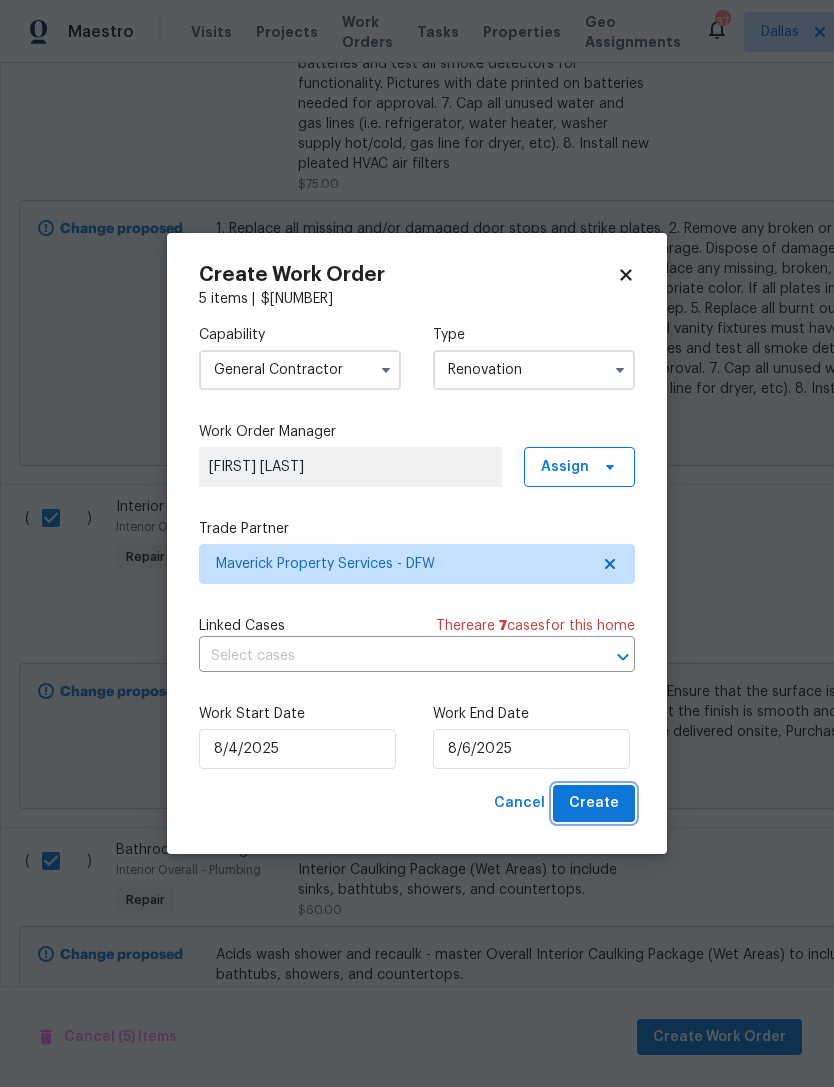 click on "Create" at bounding box center (594, 803) 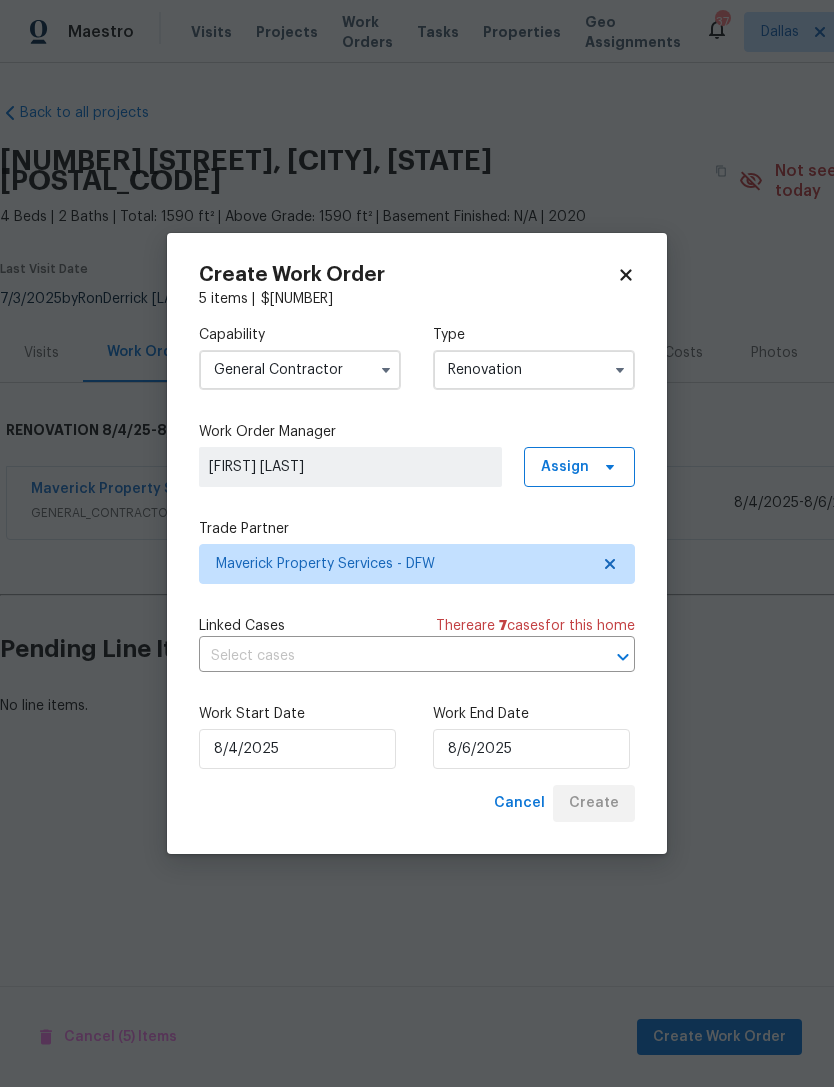 scroll, scrollTop: 0, scrollLeft: 0, axis: both 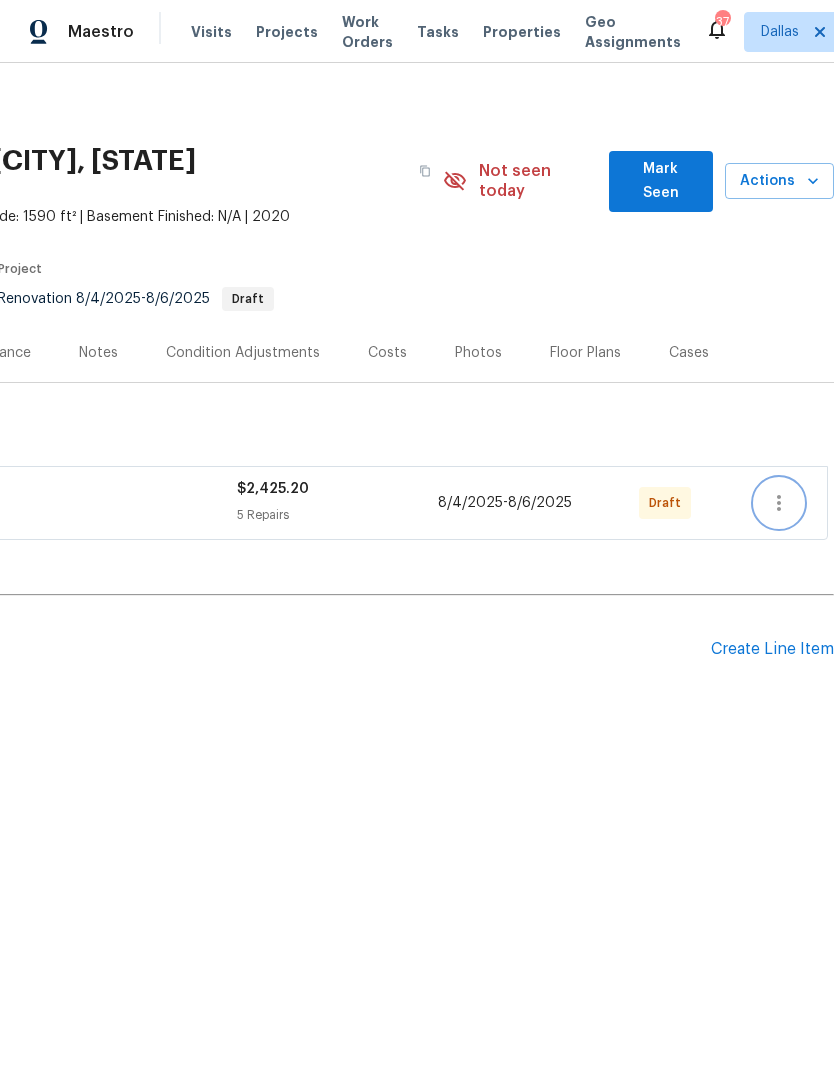 click 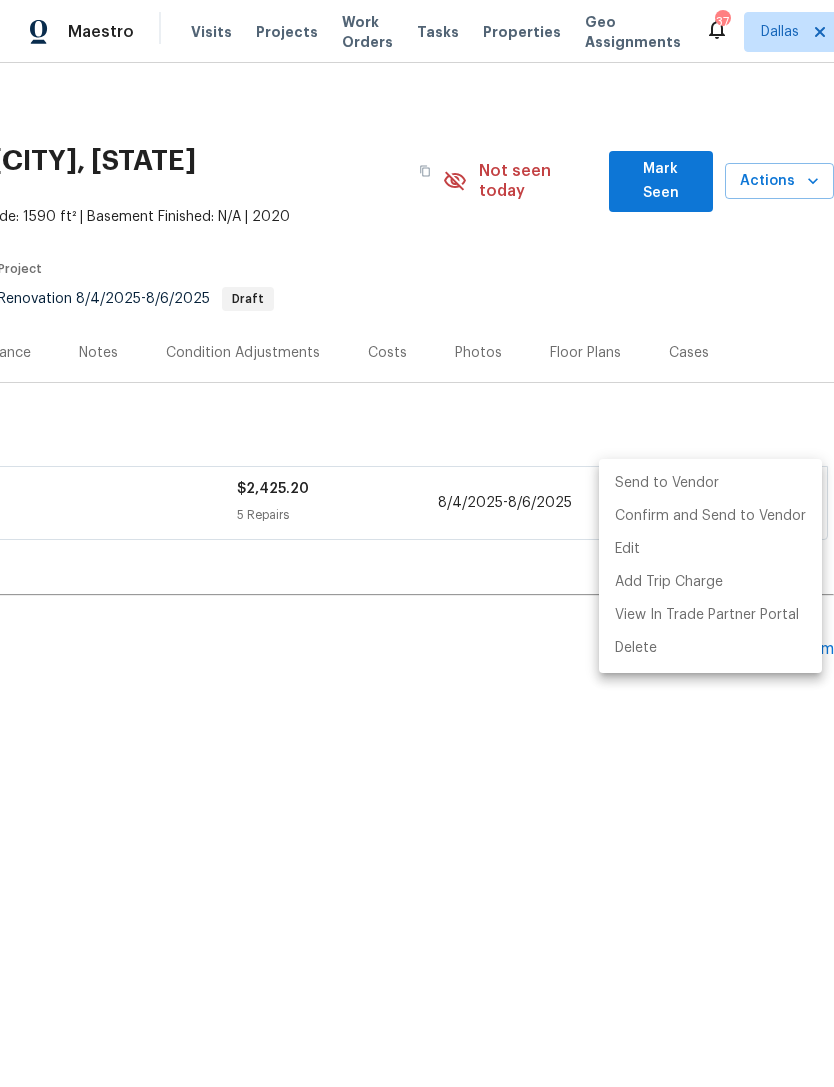 scroll, scrollTop: 0, scrollLeft: 296, axis: horizontal 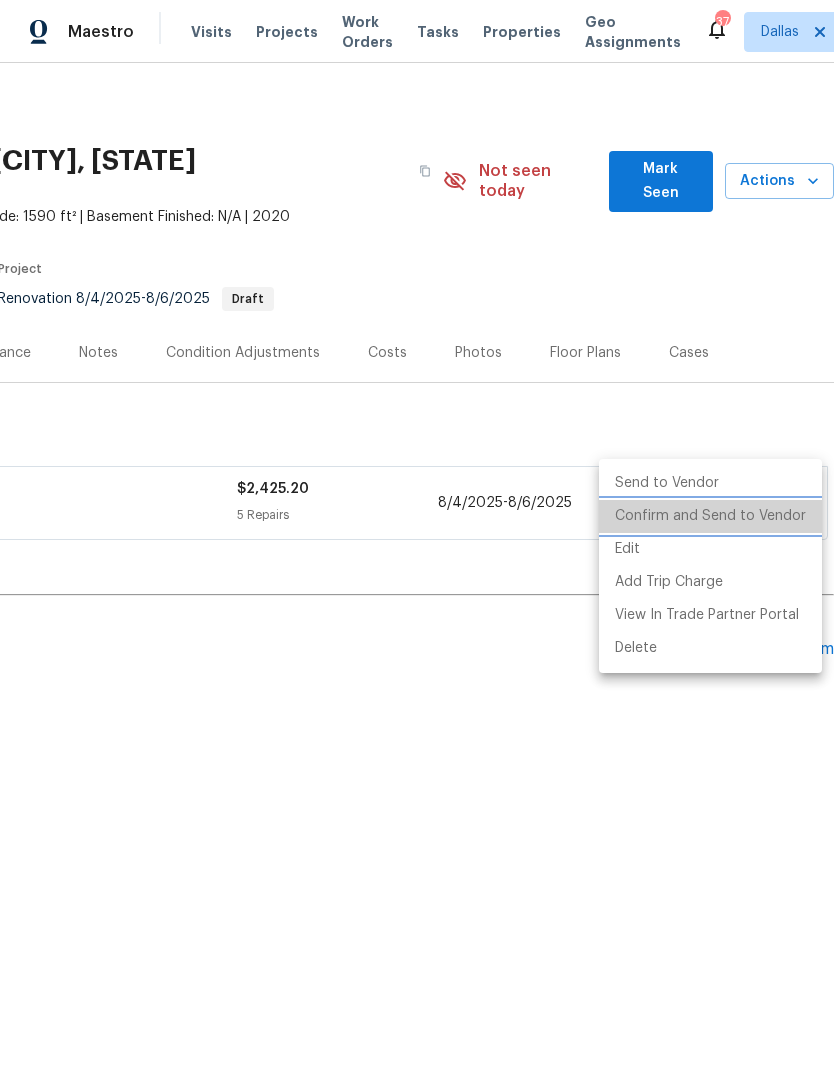 click on "Confirm and Send to Vendor" at bounding box center [710, 516] 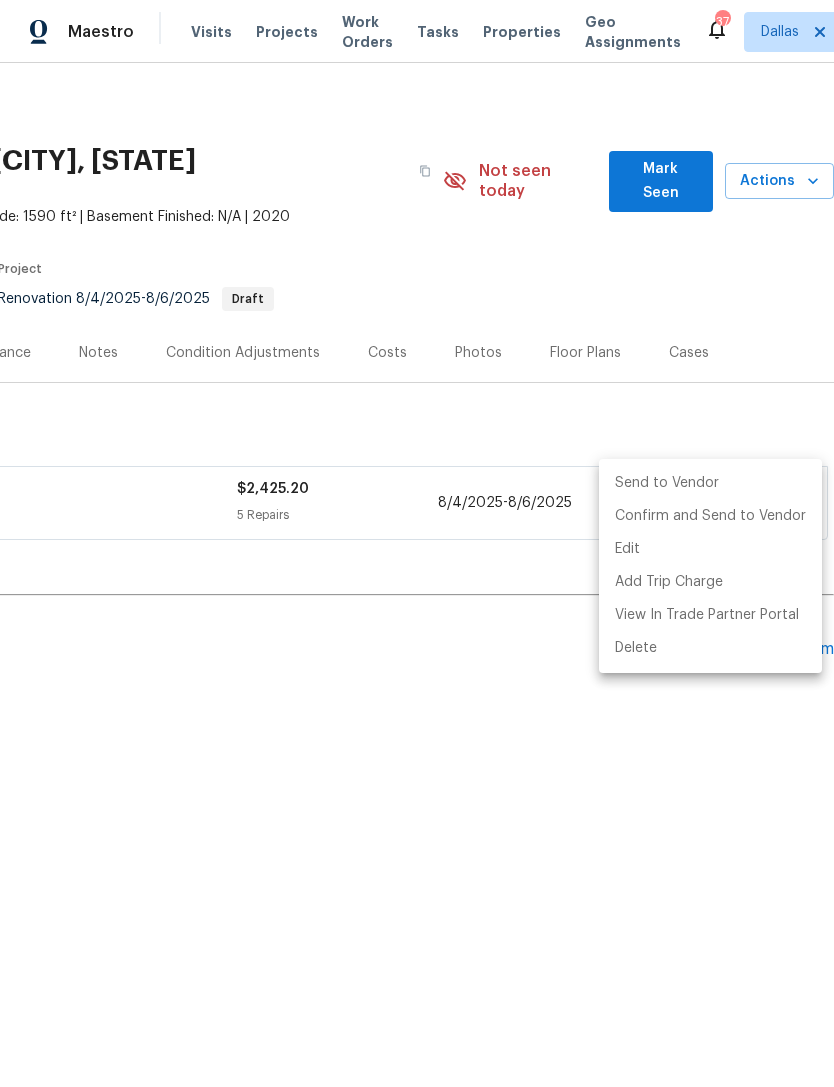 click at bounding box center [417, 543] 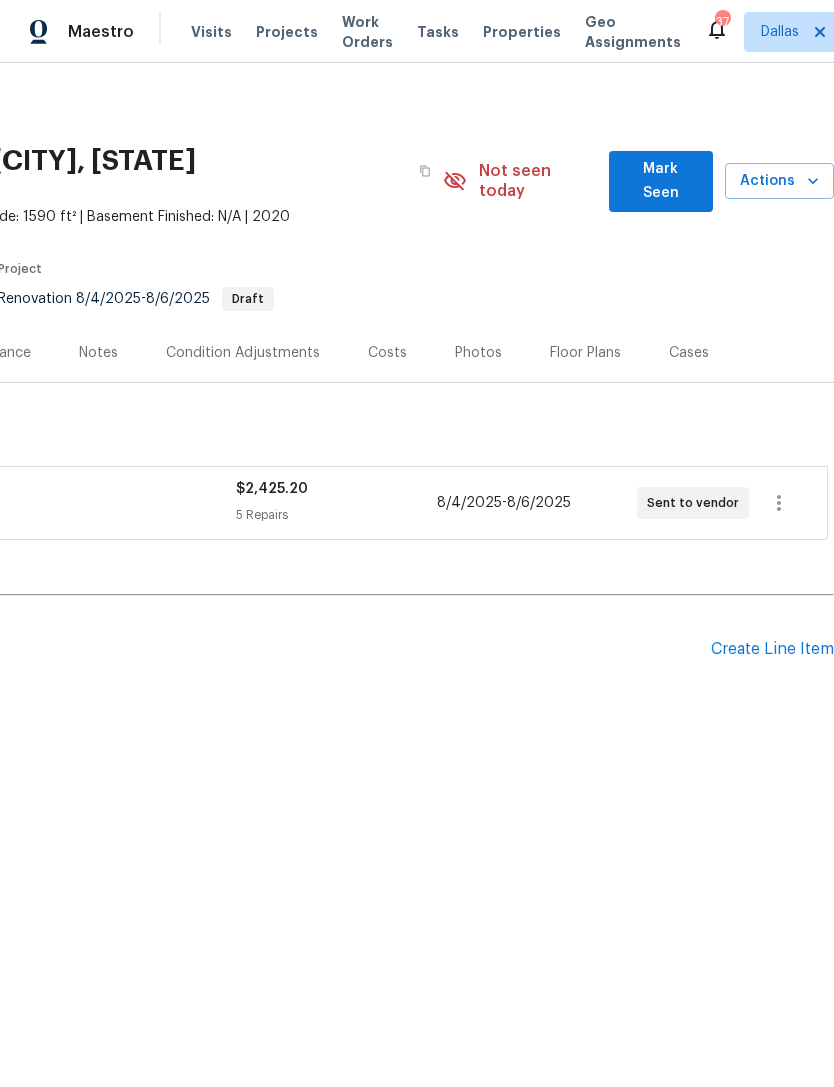 click on "Create Line Item" at bounding box center (772, 649) 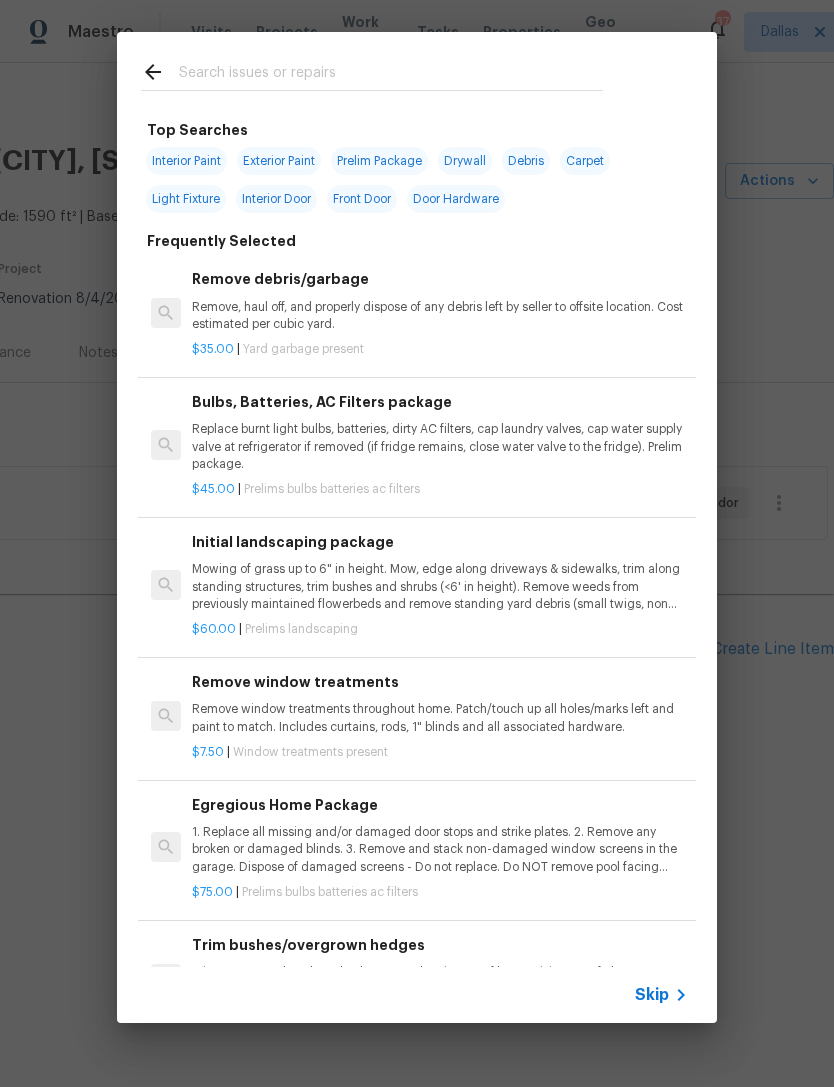 click at bounding box center [391, 75] 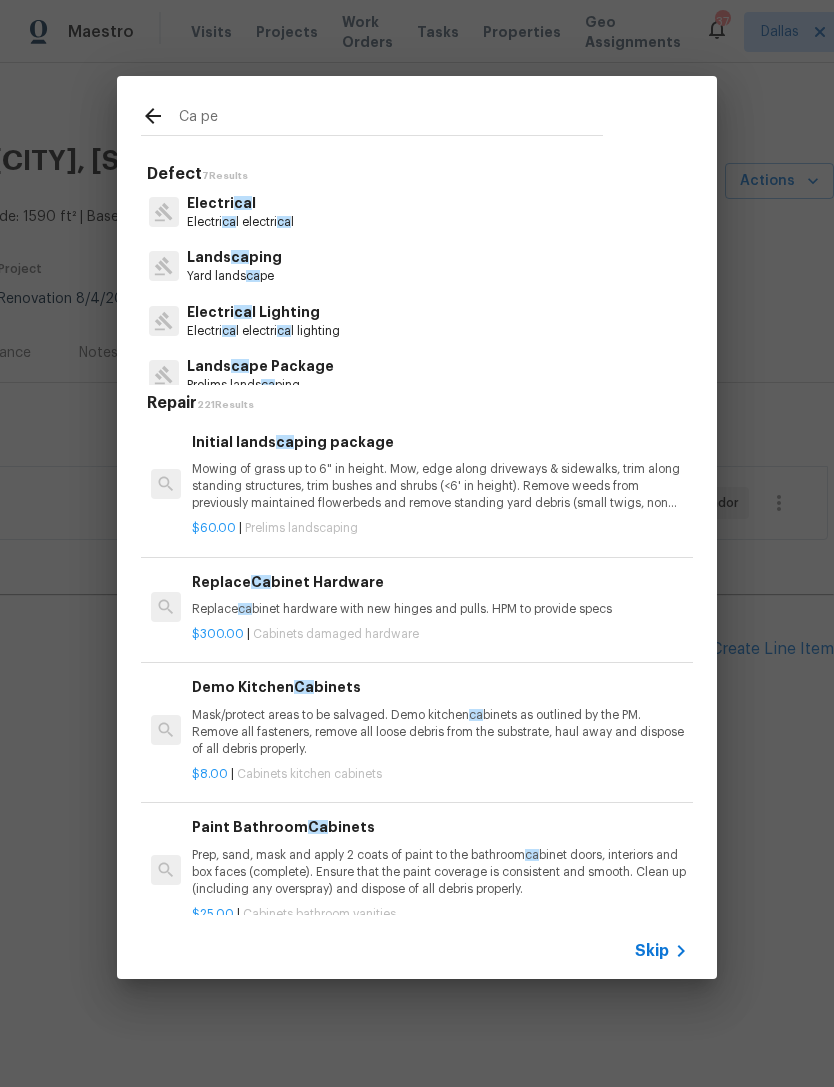 type on "Ca pet" 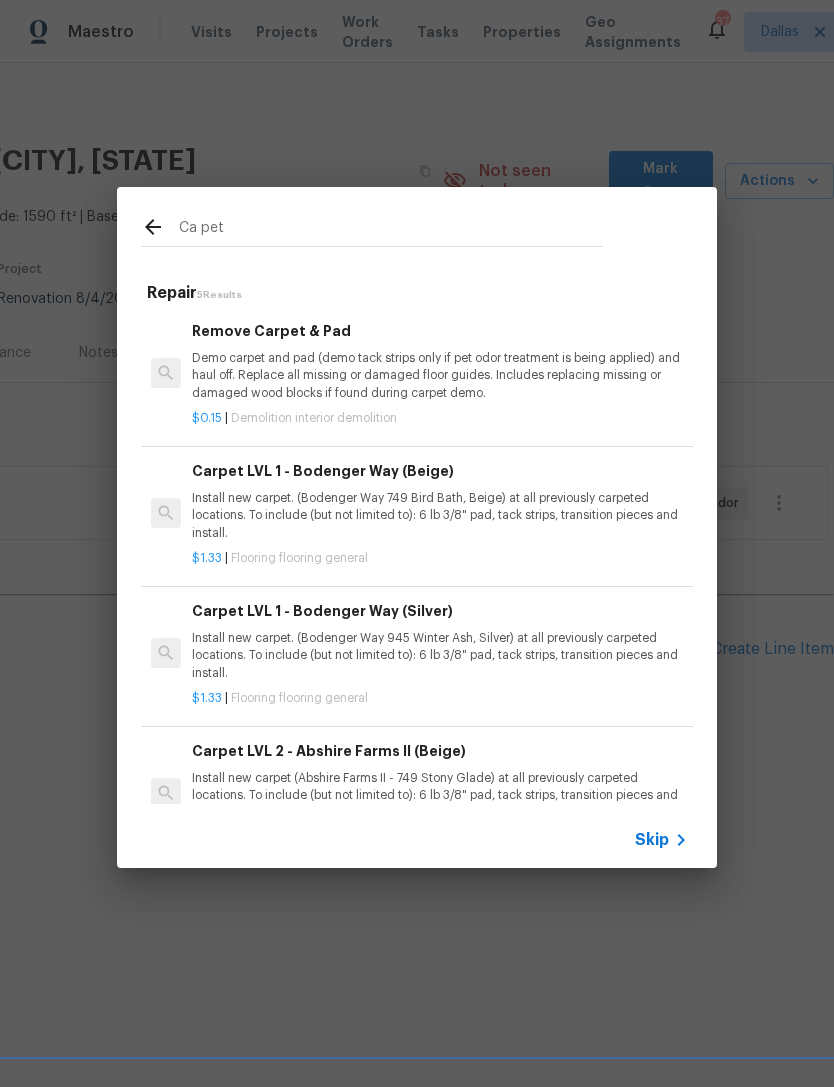 click on "Install new carpet. (Bodenger Way 749 Bird Bath, Beige) at all previously carpeted locations. To include (but not limited to): 6 lb 3/8" pad, tack strips, transition pieces and install." at bounding box center [440, 515] 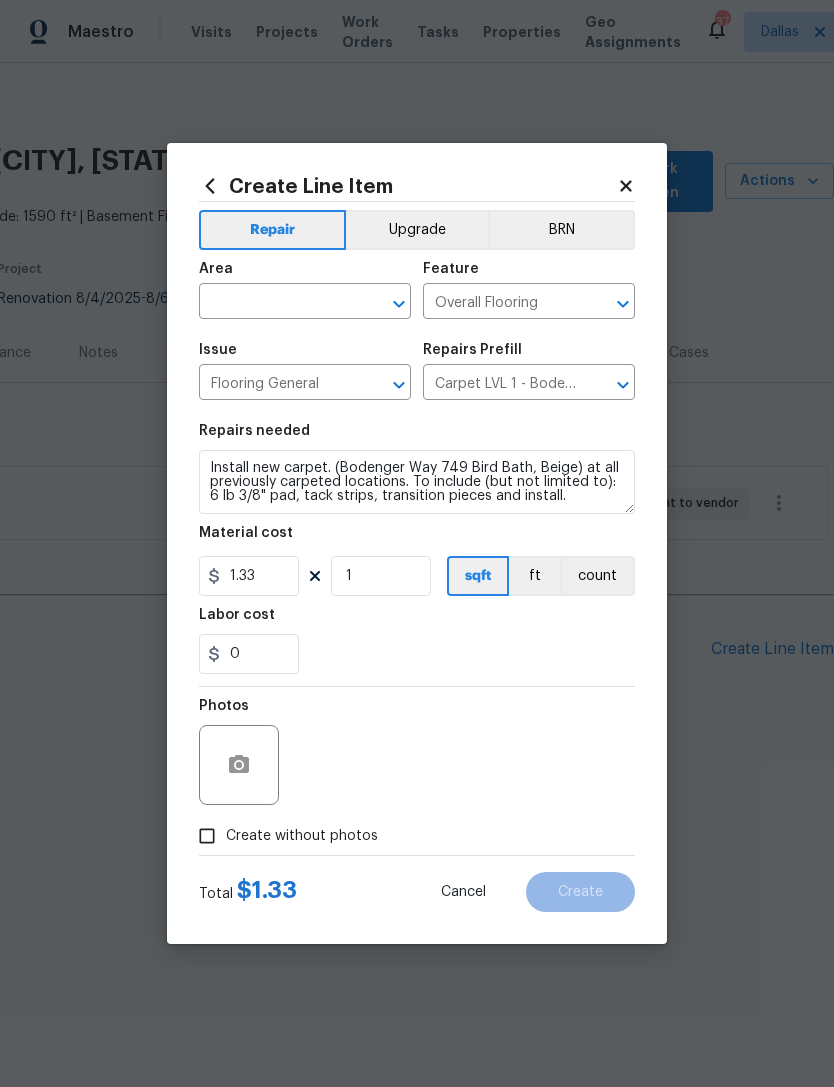 click on "Area ​" at bounding box center (305, 290) 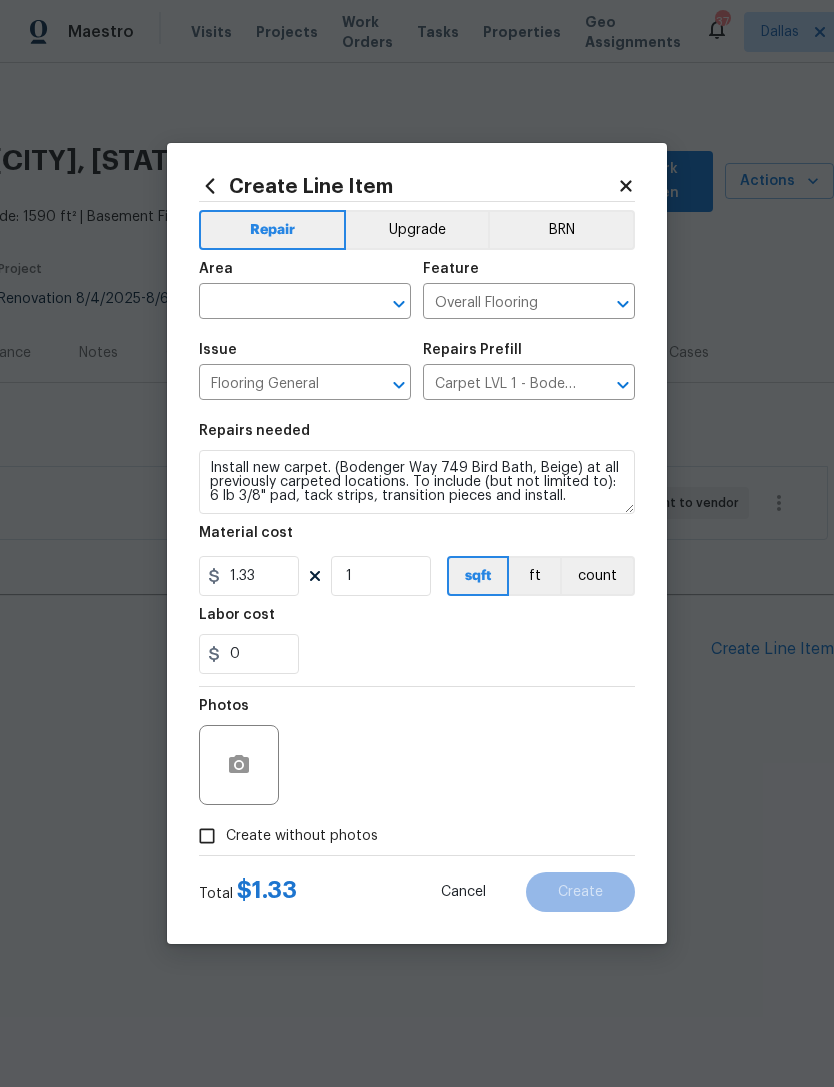 click at bounding box center (277, 303) 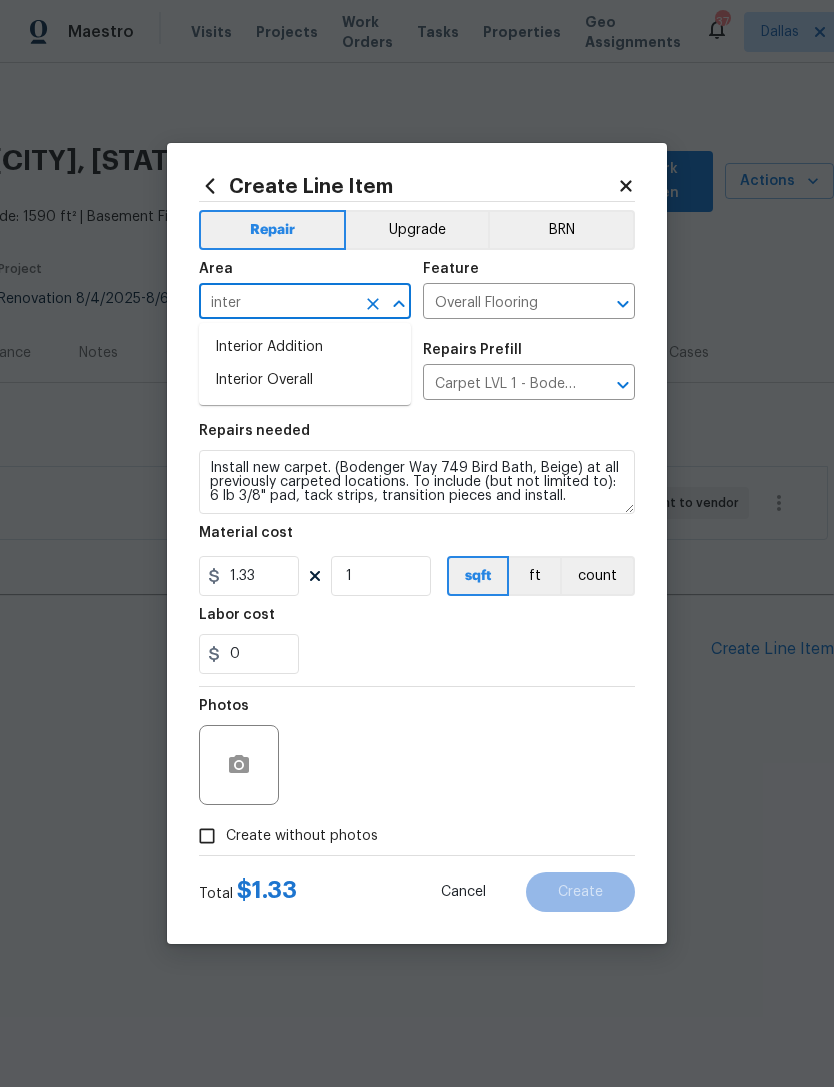 click on "Interior Overall" at bounding box center (305, 380) 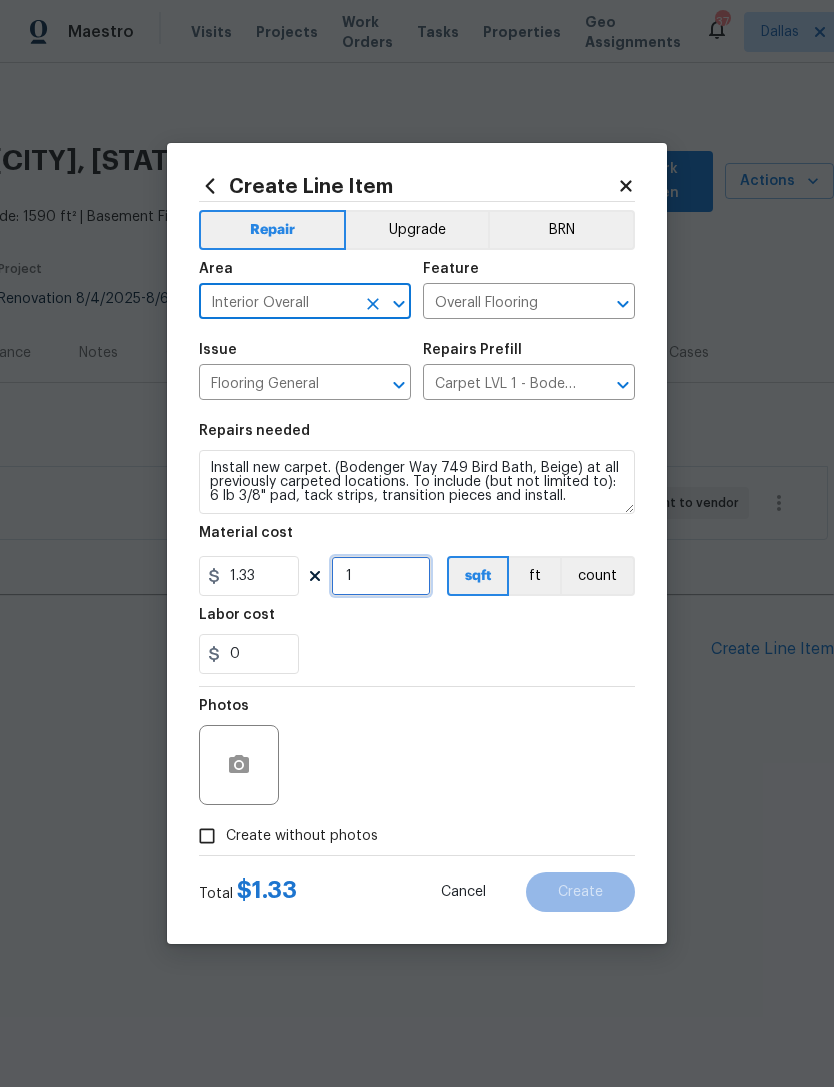 click on "1" at bounding box center [381, 576] 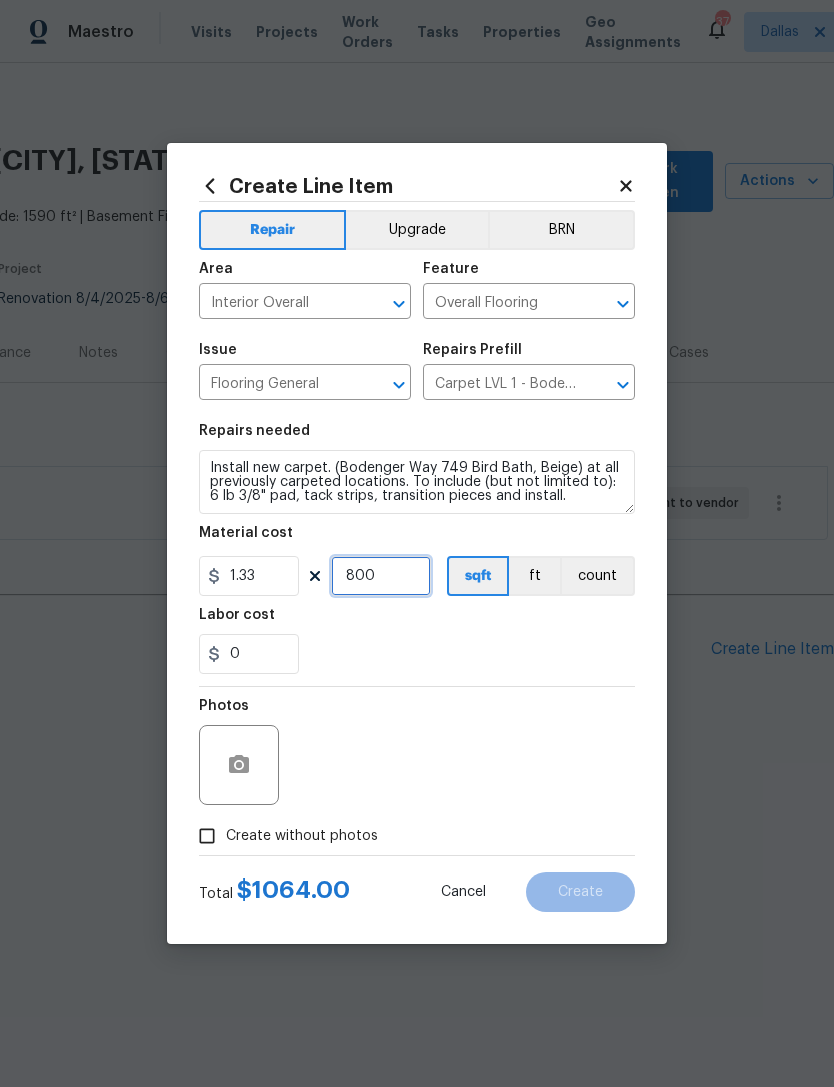 type on "800" 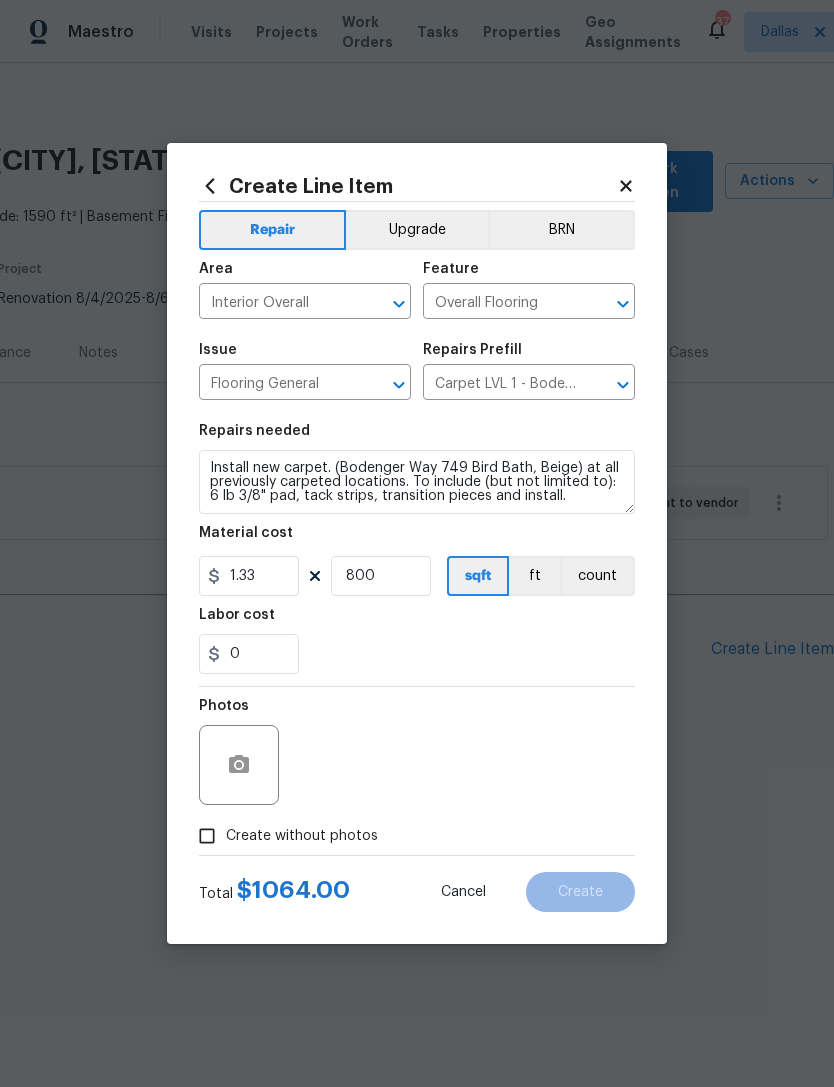 click on "Repairs needed Install new carpet. (Bodenger Way 749 Bird Bath, Beige) at all previously carpeted locations. To include (but not limited to): 6 lb 3/8" pad, tack strips, transition pieces and install. Material cost 1.33 800 sqft ft count Labor cost 0" at bounding box center [417, 549] 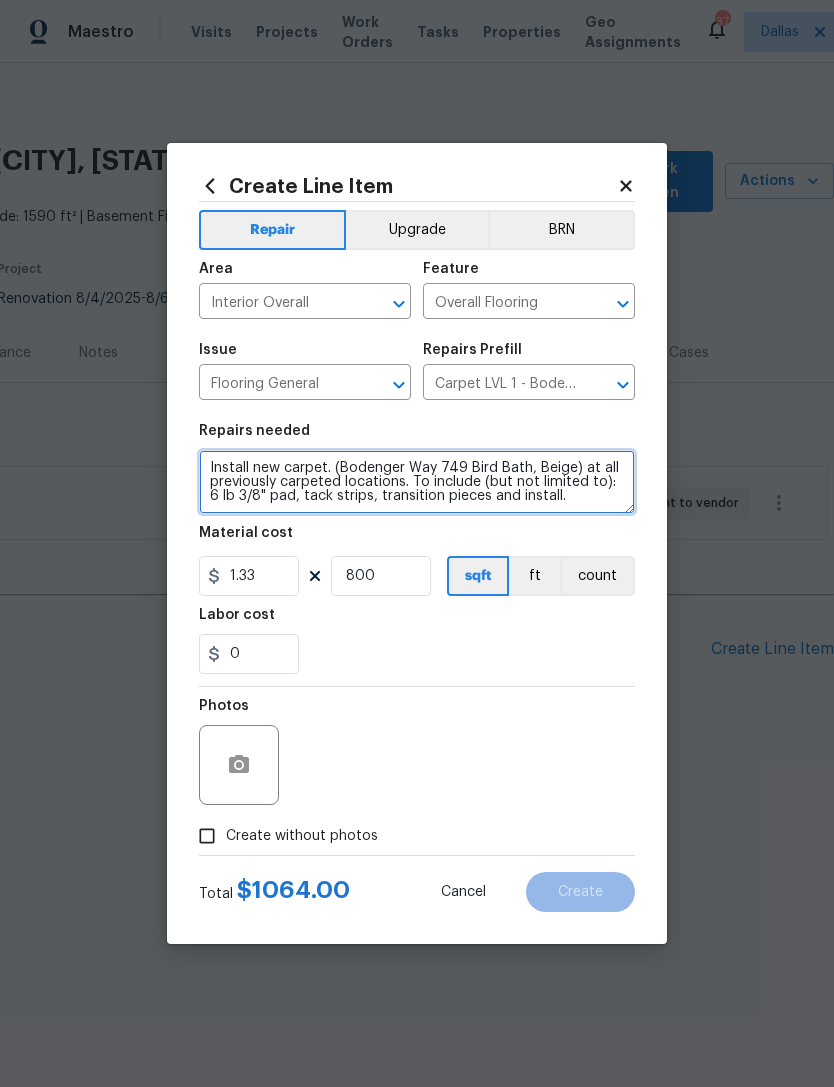 click on "Install new carpet. (Bodenger Way 749 Bird Bath, Beige) at all previously carpeted locations. To include (but not limited to): 6 lb 3/8" pad, tack strips, transition pieces and install." at bounding box center (417, 482) 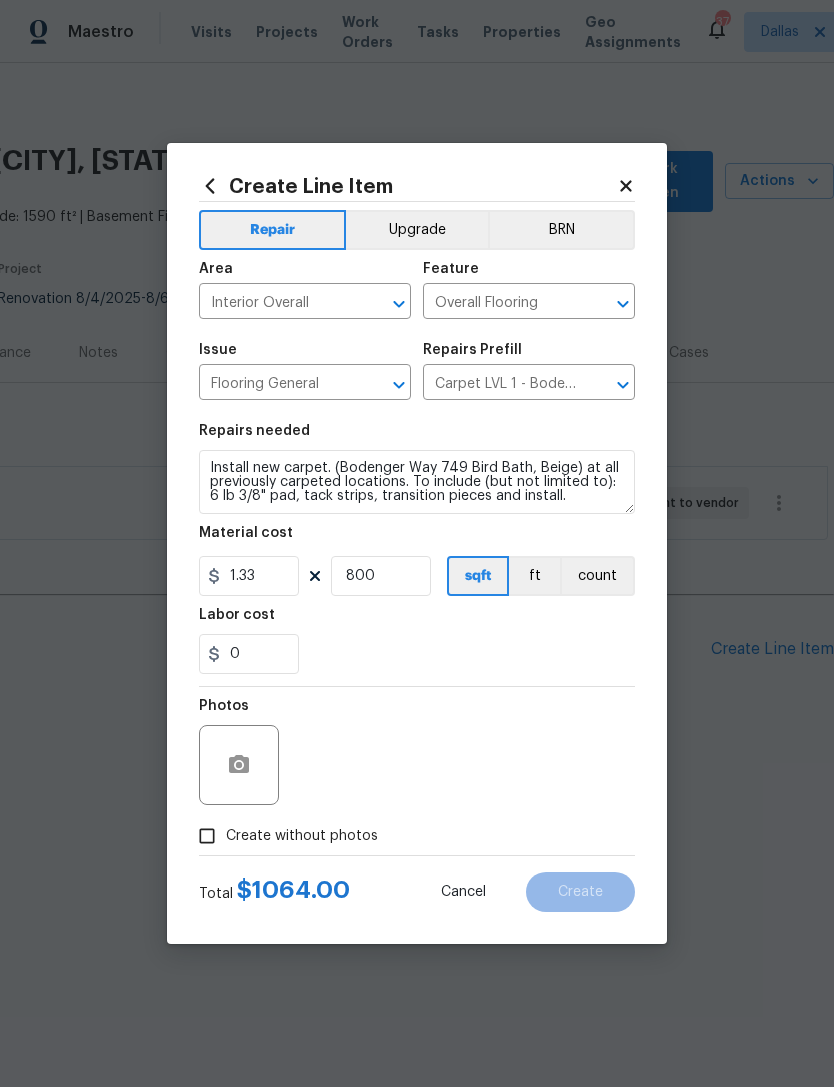 click on "Repairs needed Install new carpet. (Bodenger Way 749 Bird Bath, Beige) at all previously carpeted locations. To include (but not limited to): 6 lb 3/8" pad, tack strips, transition pieces and install. Material cost 1.33 800 sqft ft count Labor cost 0" at bounding box center [417, 549] 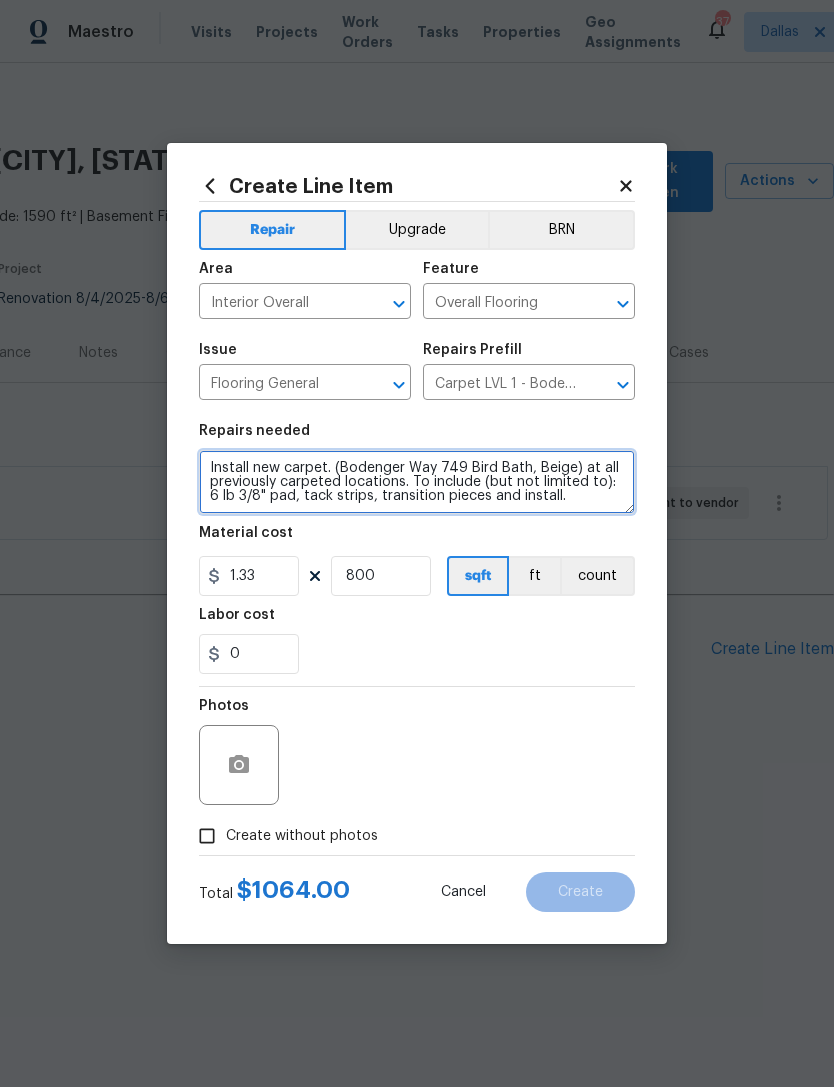 click on "Install new carpet. (Bodenger Way 749 Bird Bath, Beige) at all previously carpeted locations. To include (but not limited to): 6 lb 3/8" pad, tack strips, transition pieces and install." at bounding box center (417, 482) 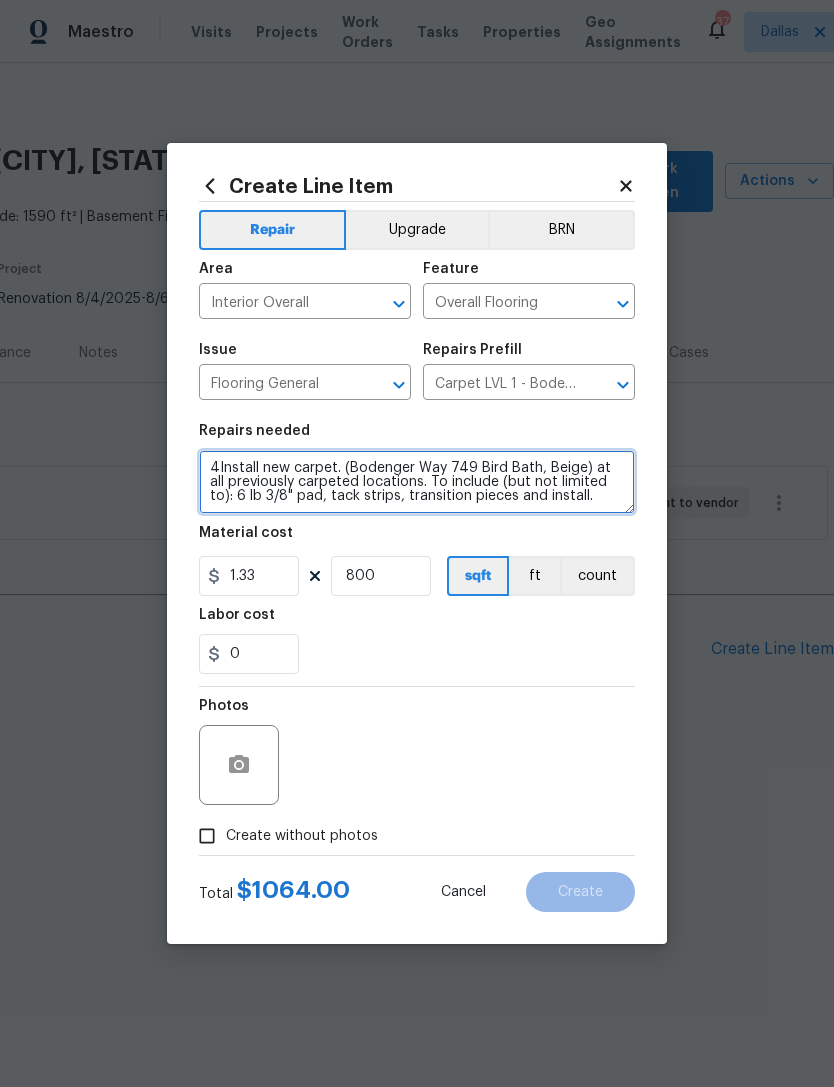 type on "Install new carpet. (Bodenger Way 749 Bird Bath, Beige) at all previously carpeted locations. To include (but not limited to): 6 lb 3/8" pad, tack strips, transition pieces and install." 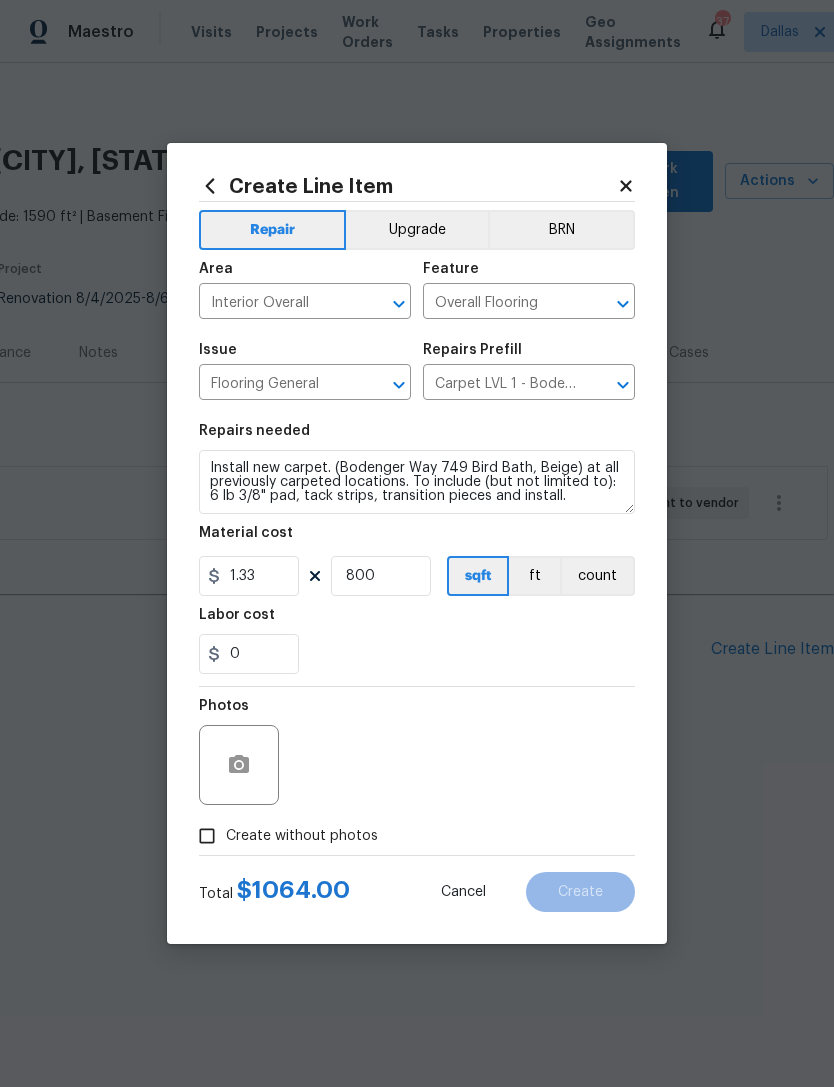 click on "0" at bounding box center [417, 654] 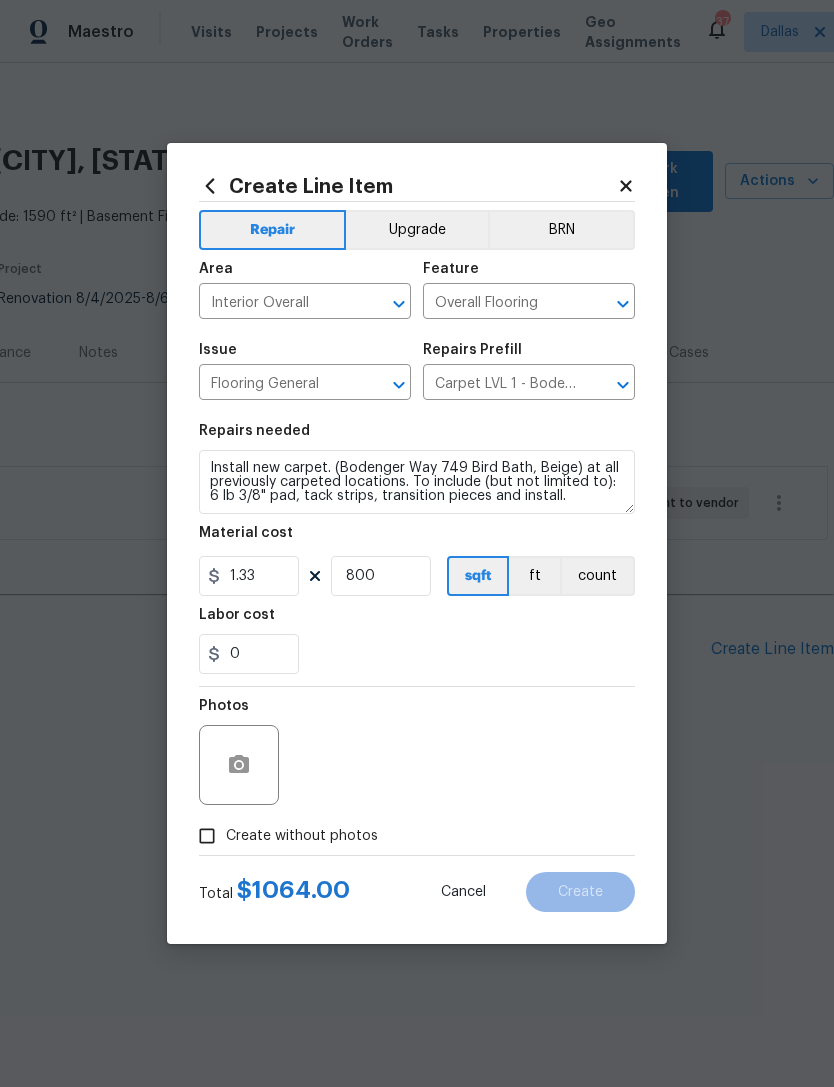 click on "Create without photos" at bounding box center (283, 836) 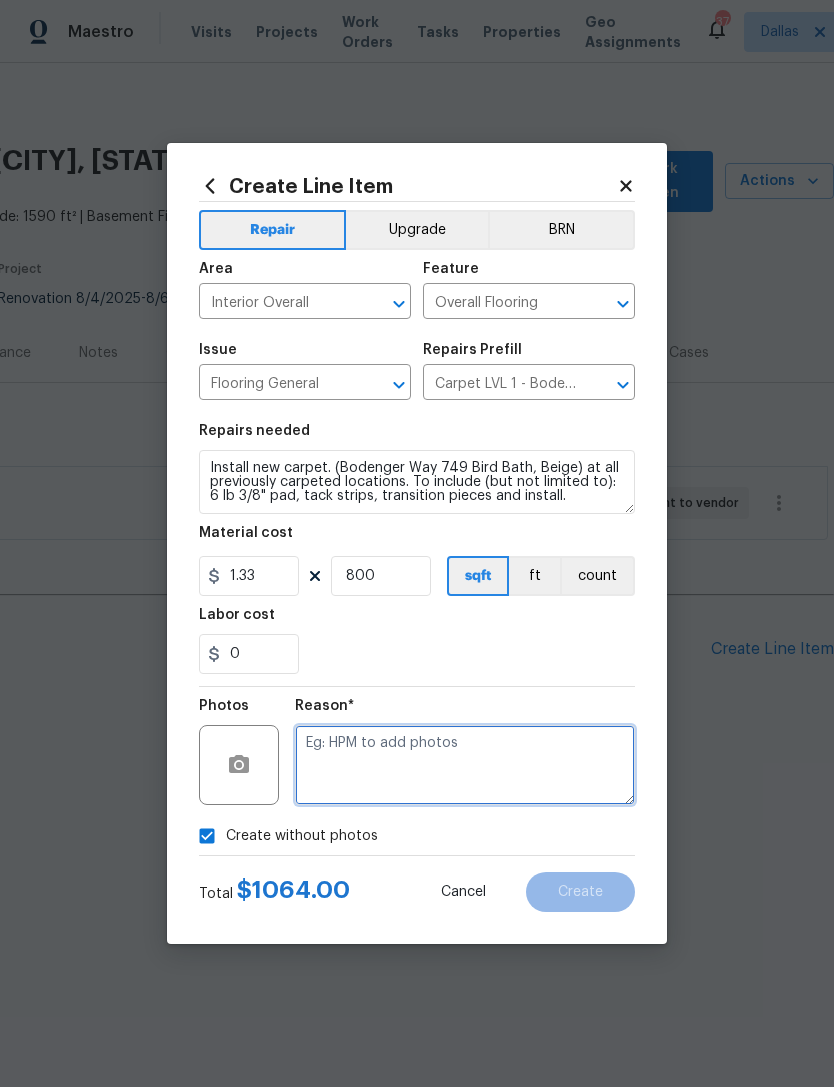 click at bounding box center (465, 765) 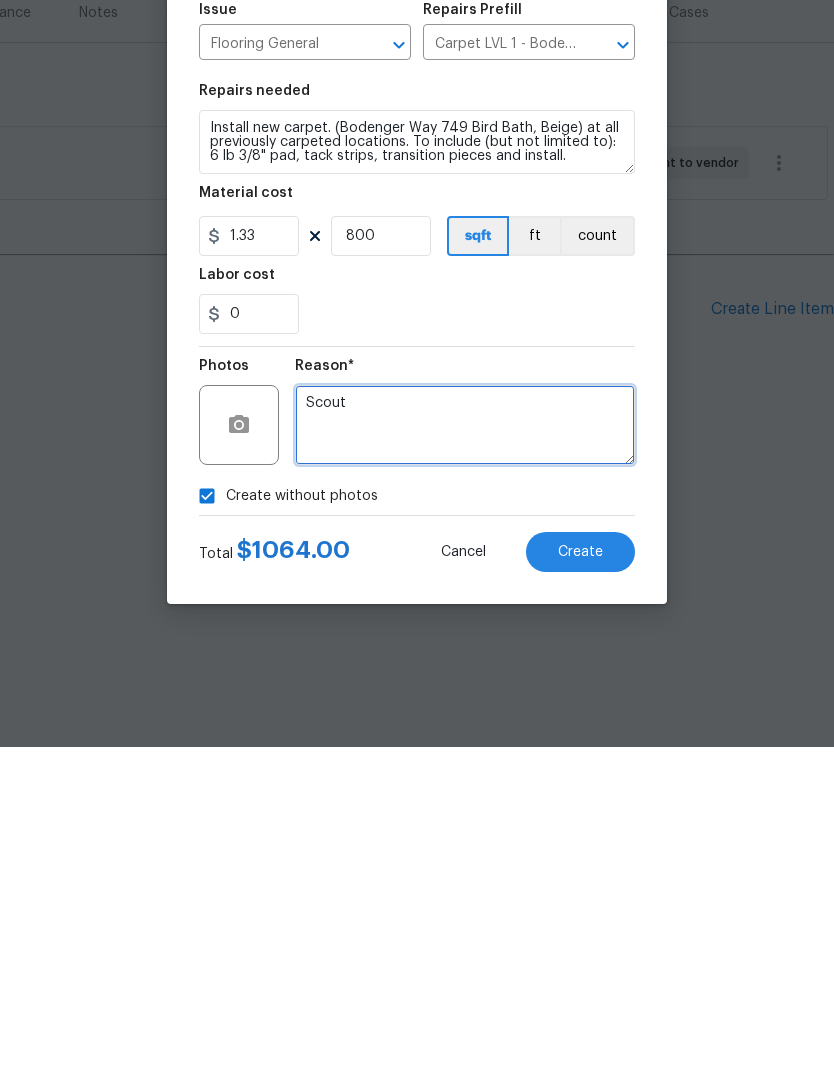 type on "Scout" 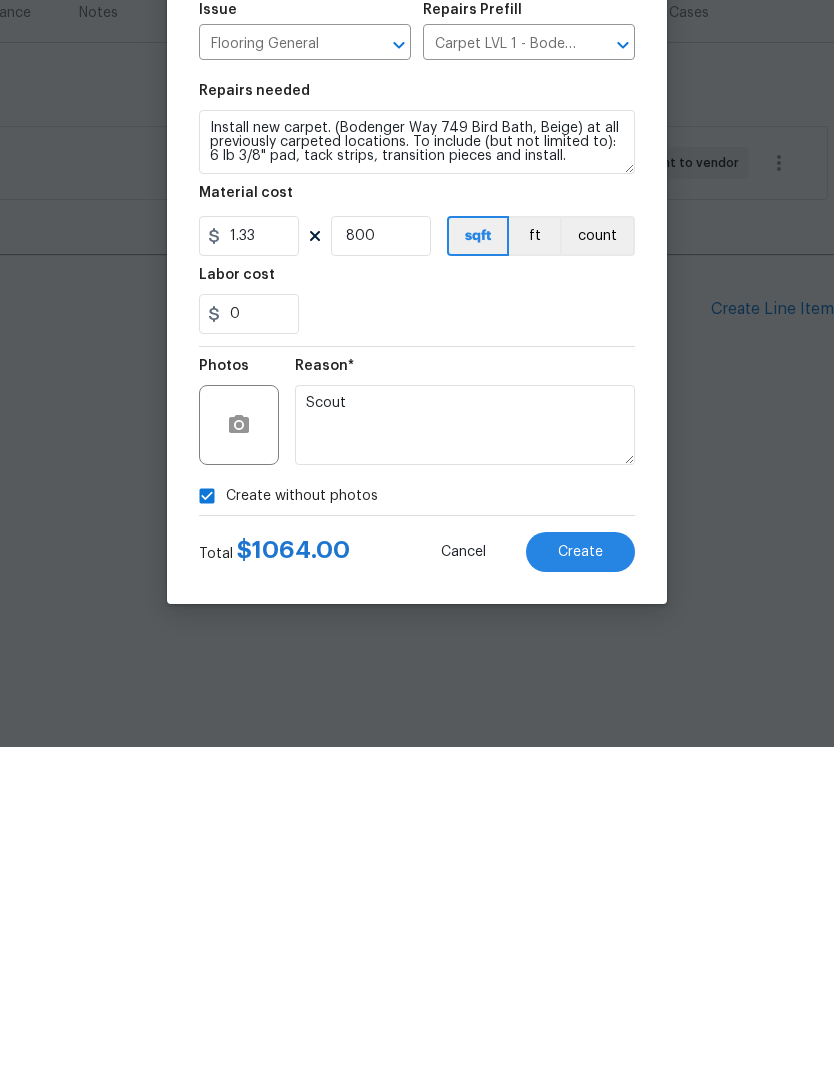 click on "Create" at bounding box center [580, 892] 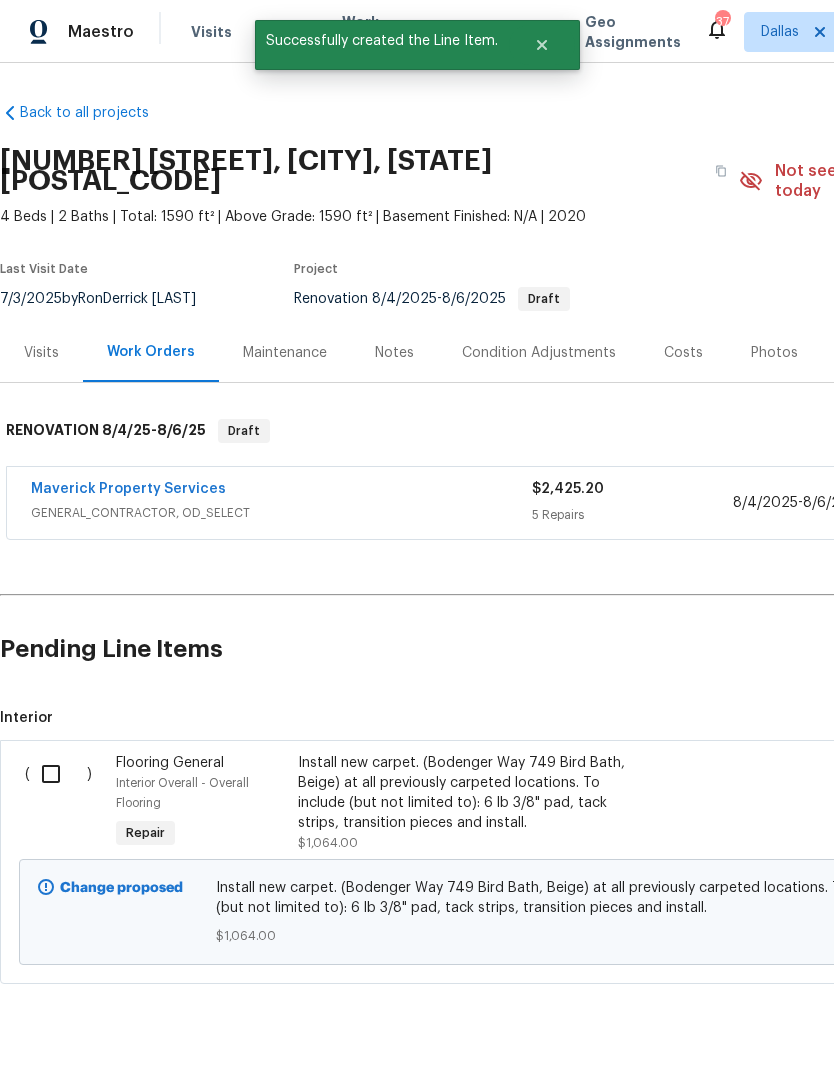 scroll, scrollTop: 0, scrollLeft: 0, axis: both 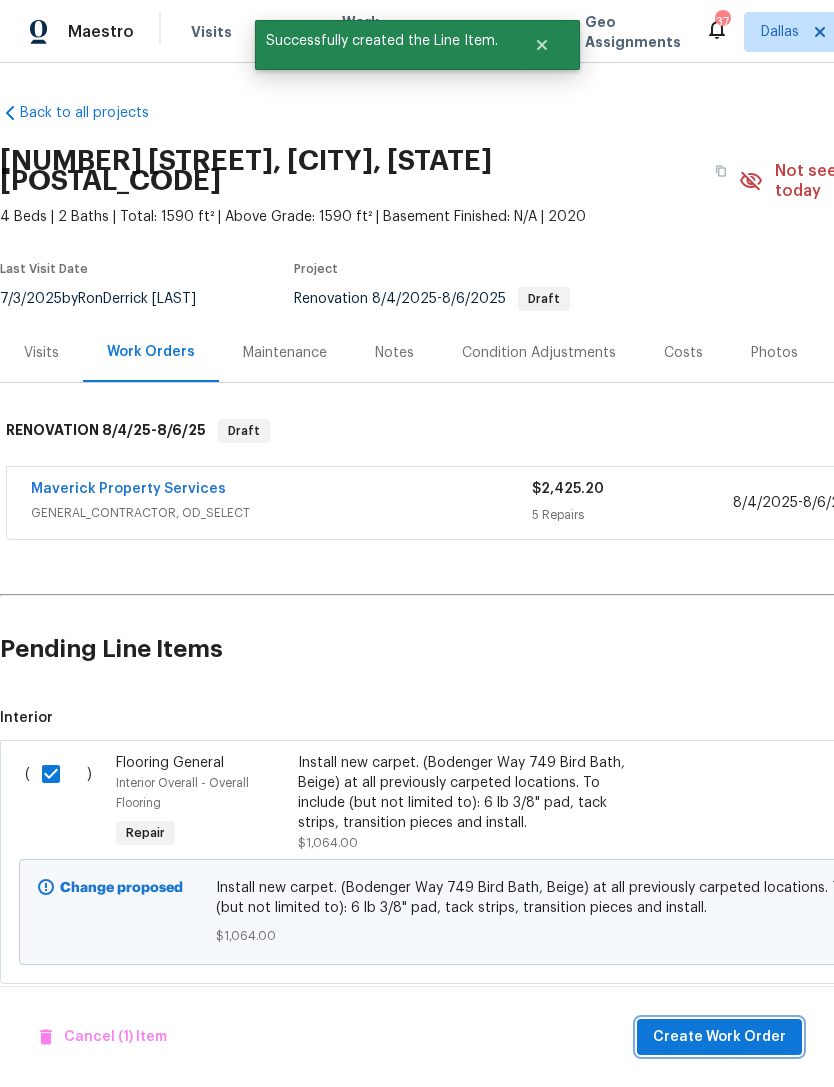 click on "Create Work Order" at bounding box center [719, 1037] 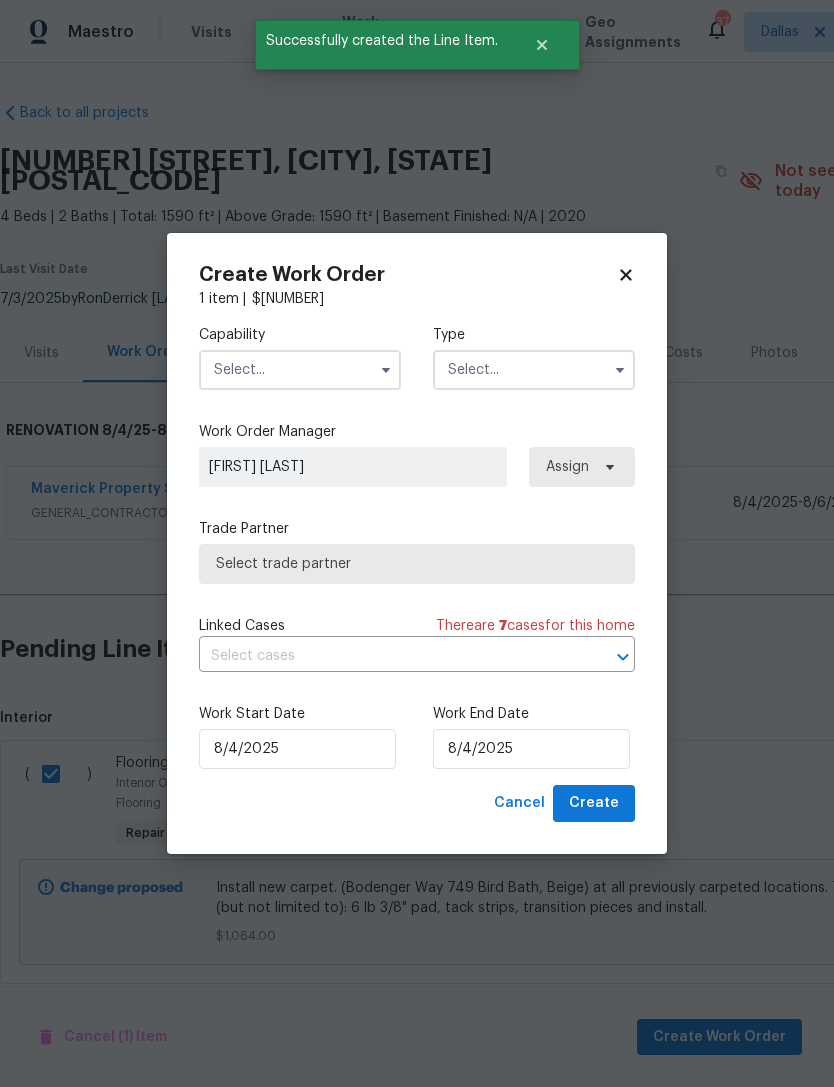 click at bounding box center (300, 370) 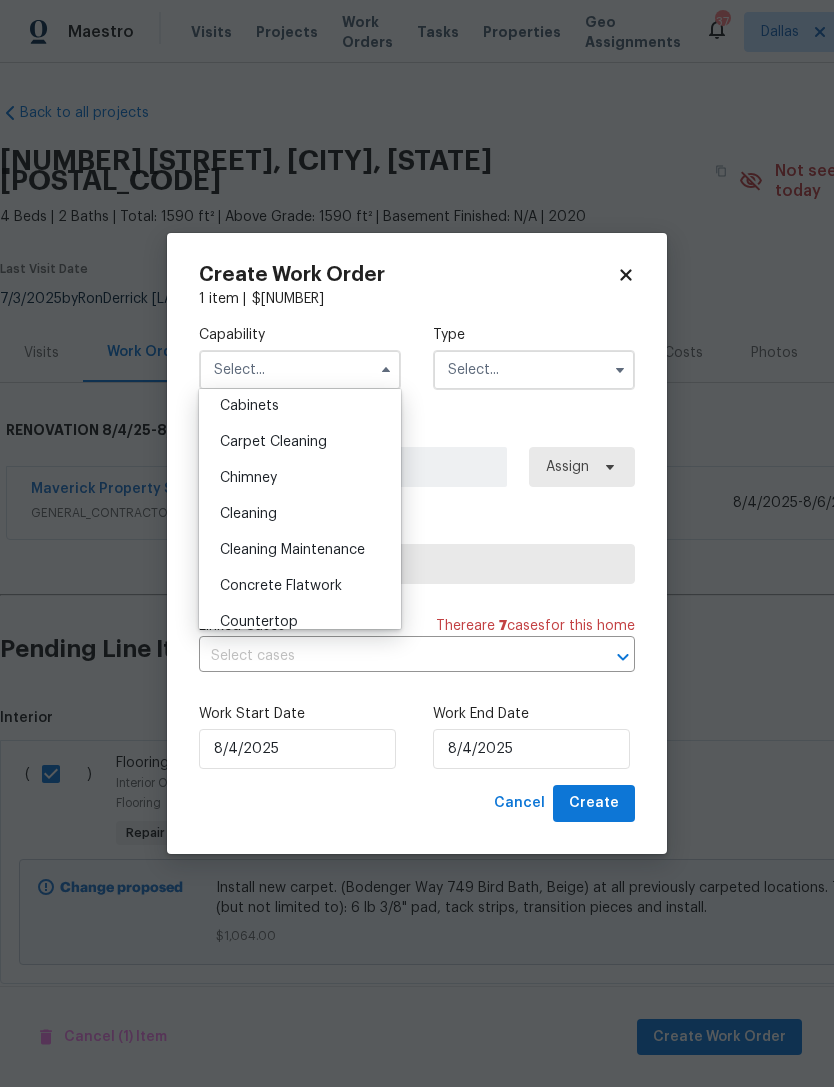 scroll, scrollTop: 156, scrollLeft: 0, axis: vertical 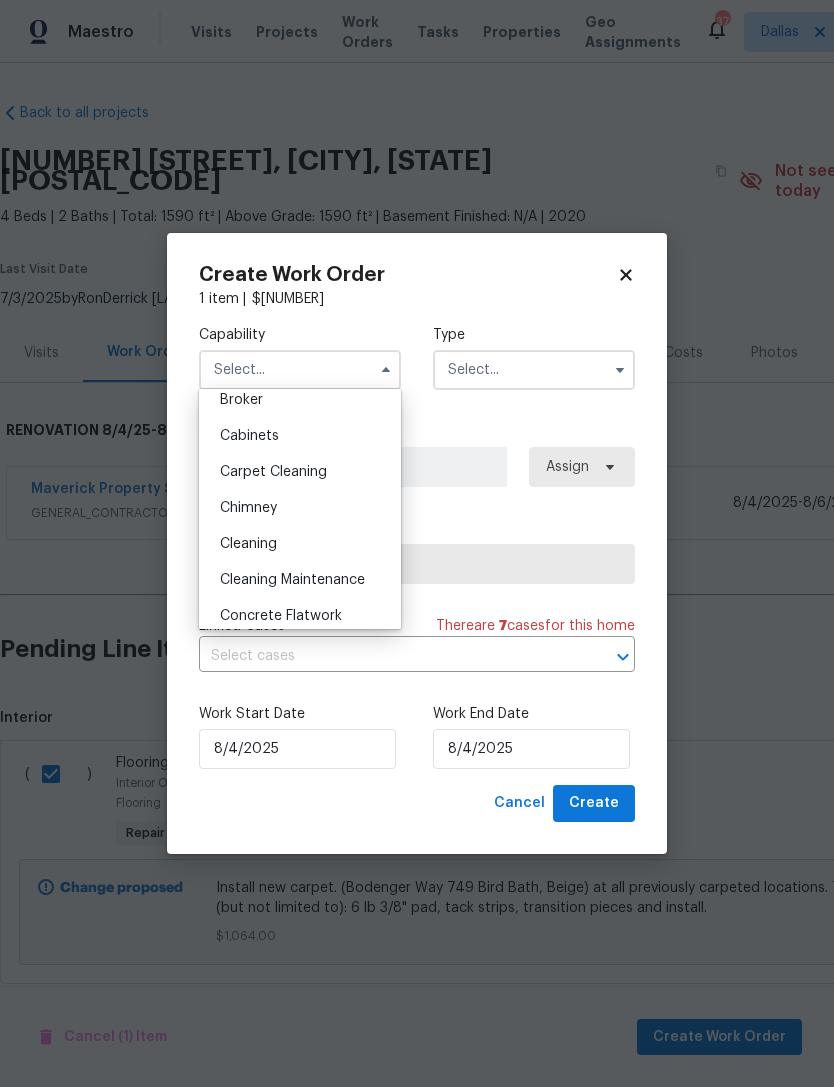 click on "Cabinets" at bounding box center [300, 436] 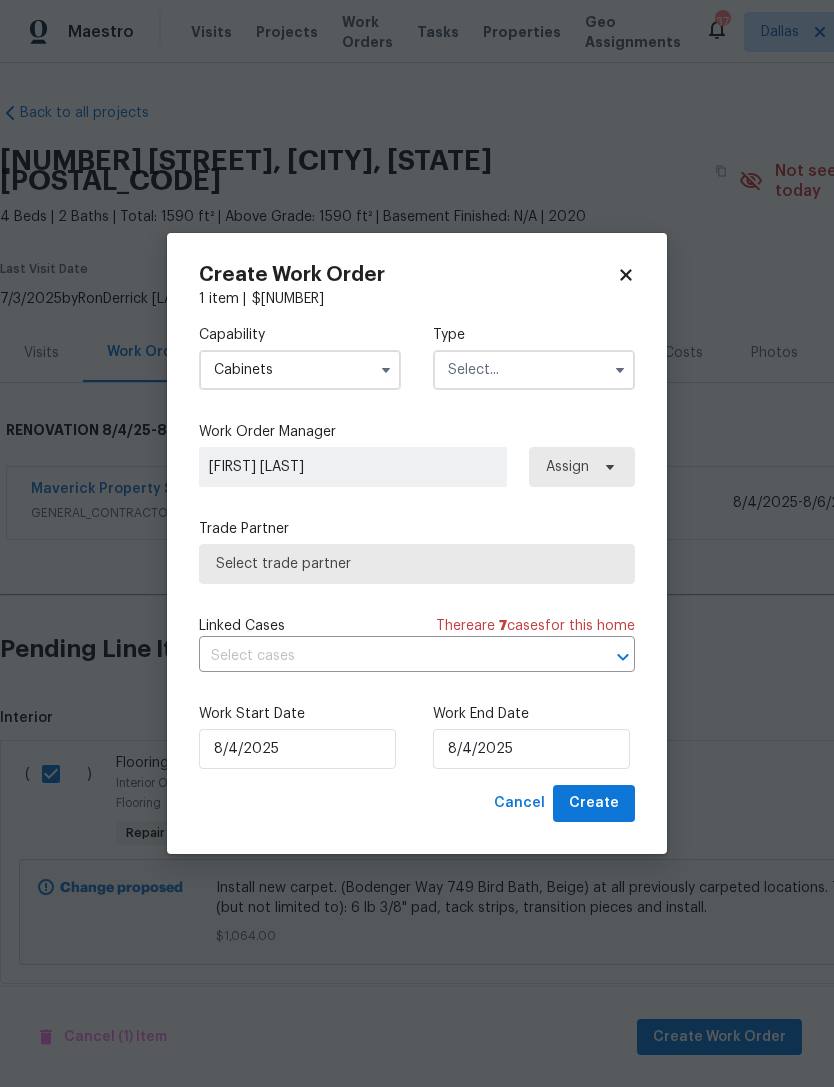 click on "Cabinets" at bounding box center (300, 370) 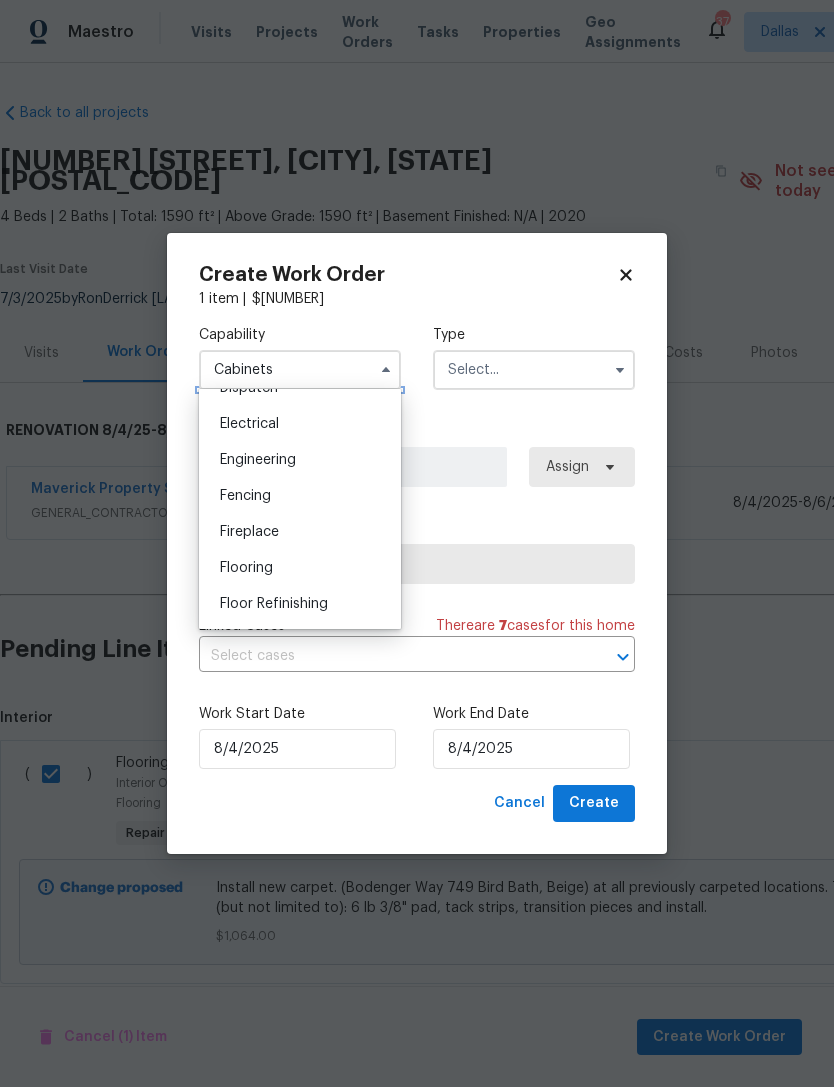 scroll, scrollTop: 692, scrollLeft: 0, axis: vertical 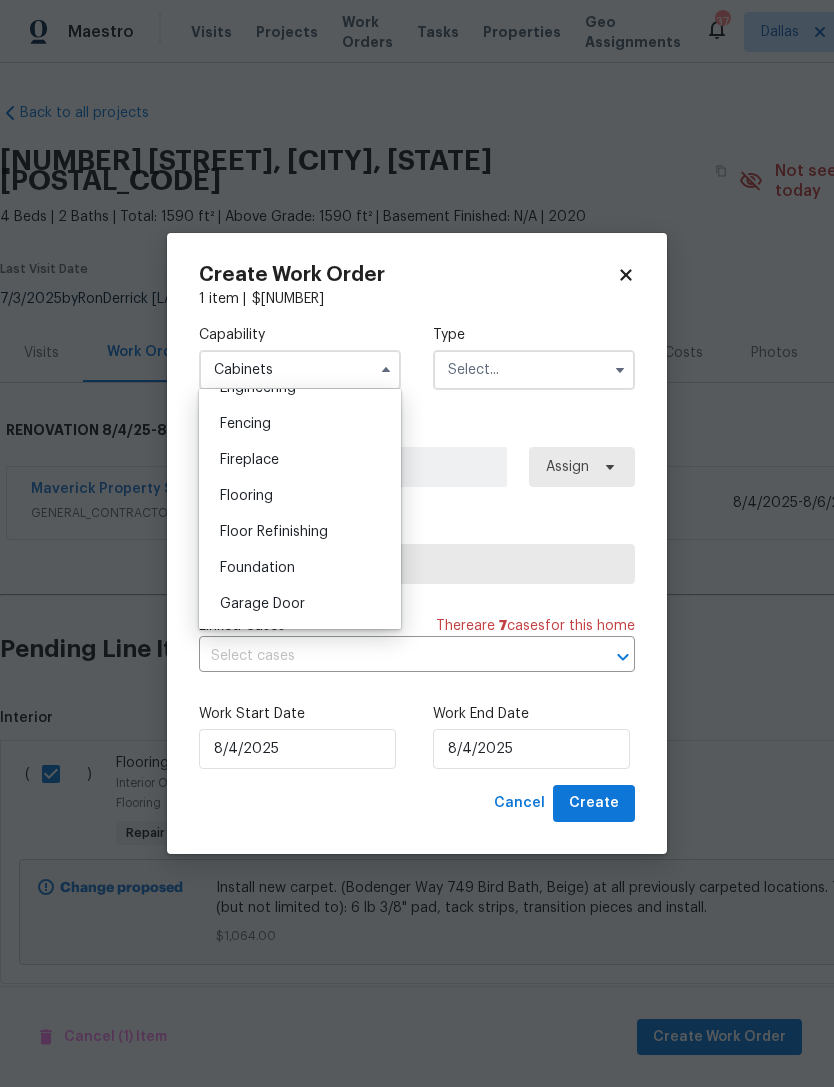 click on "Flooring" at bounding box center (300, 496) 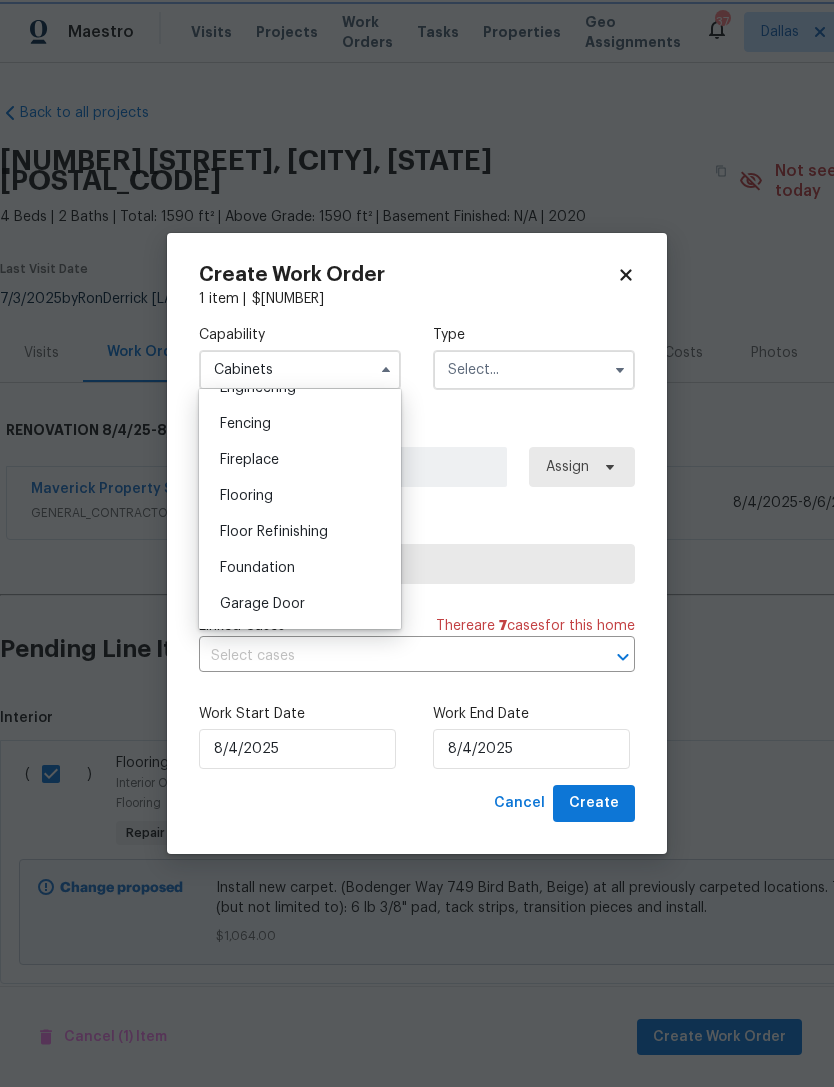 type on "Flooring" 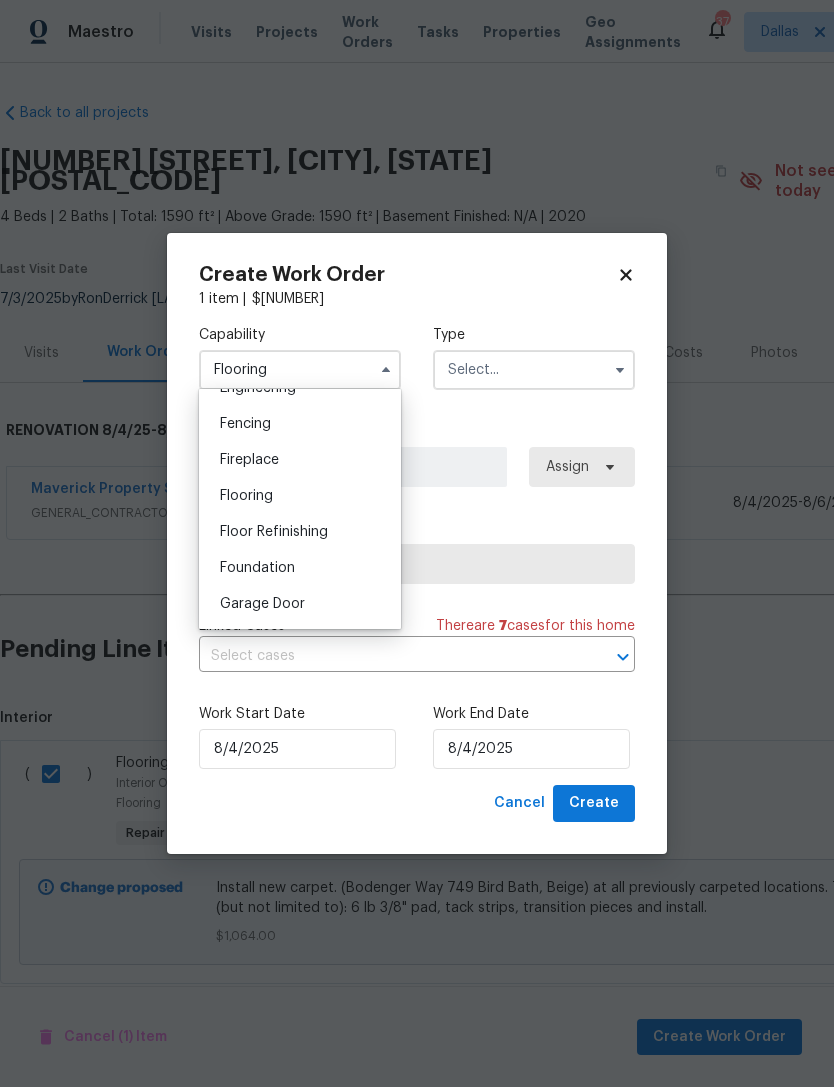 click at bounding box center (534, 370) 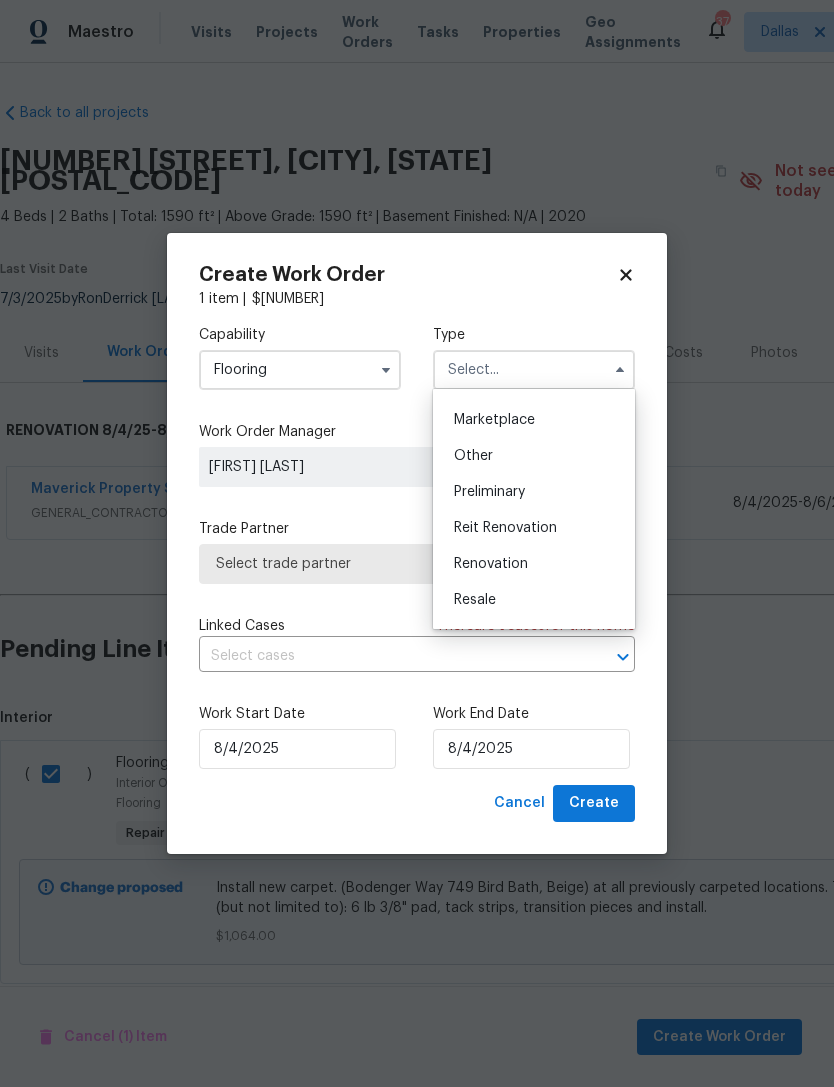 scroll, scrollTop: 392, scrollLeft: 0, axis: vertical 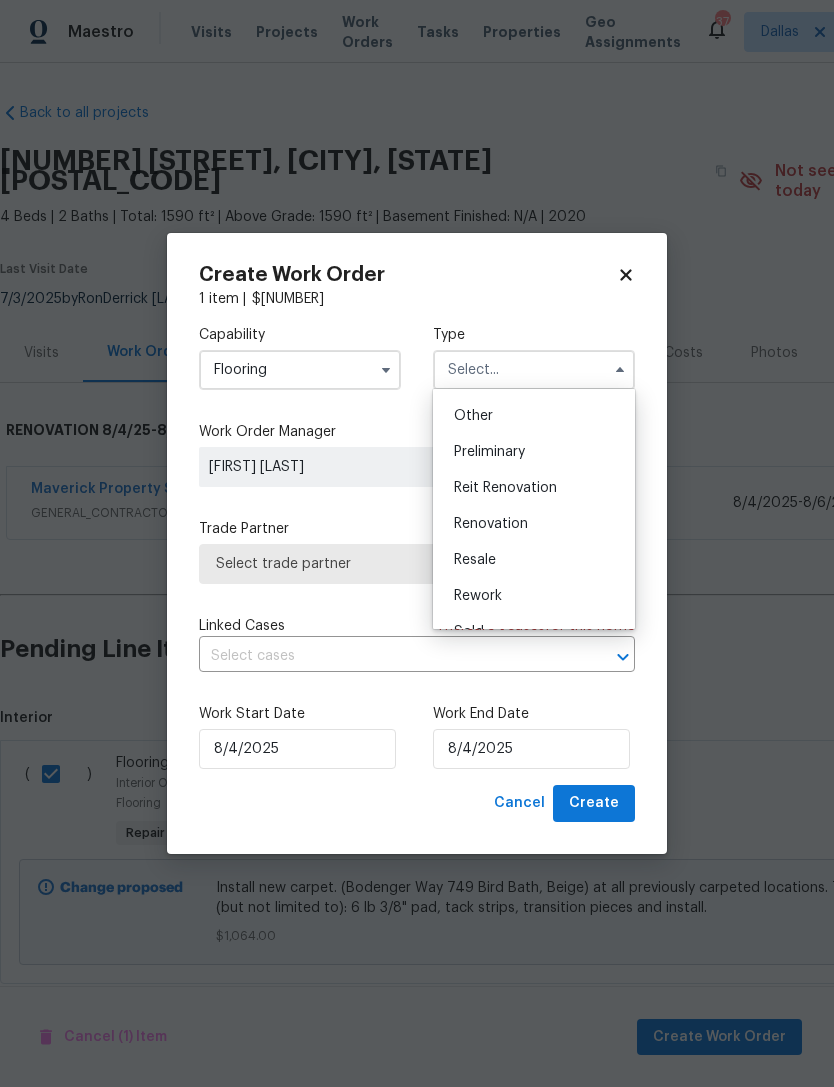click on "Renovation" at bounding box center [534, 524] 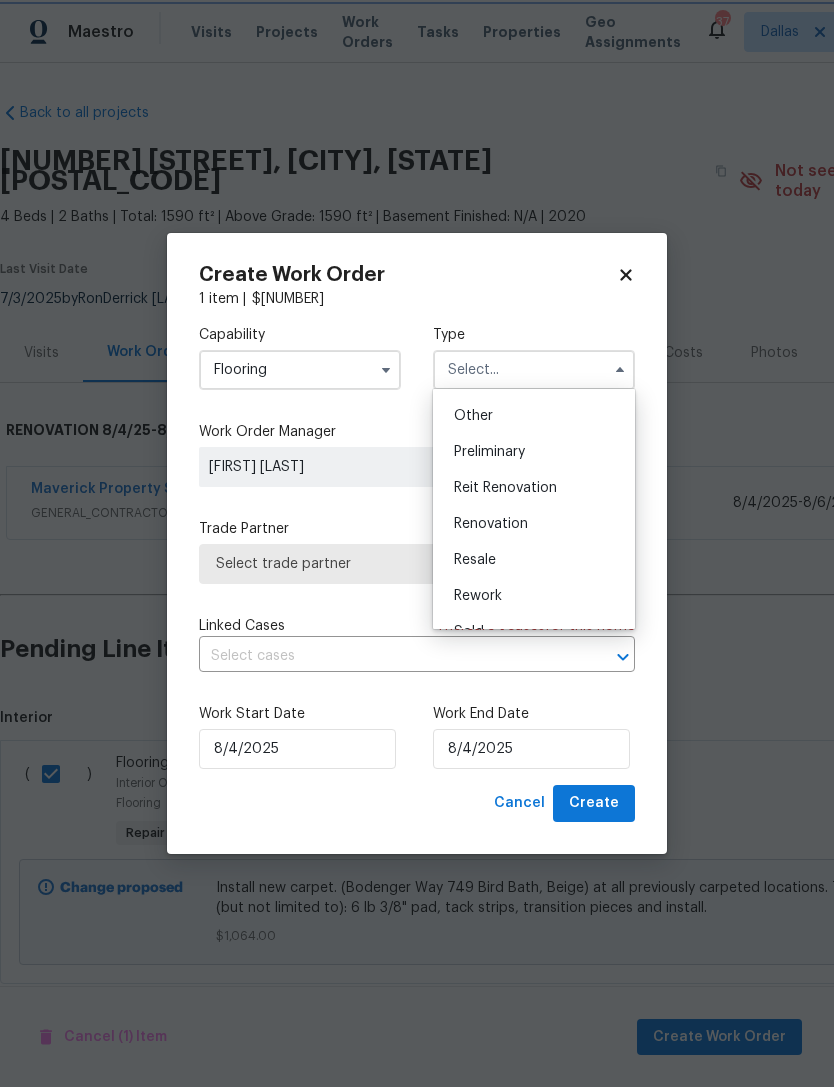 type on "Renovation" 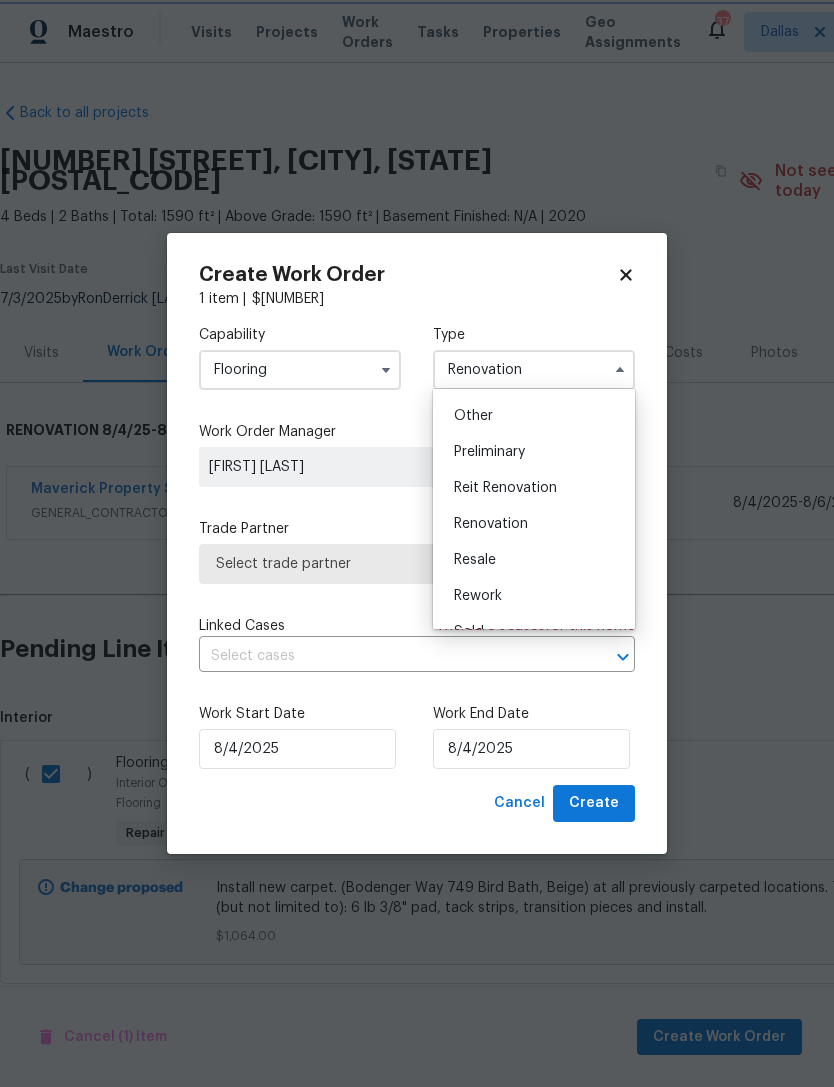 scroll, scrollTop: 0, scrollLeft: 0, axis: both 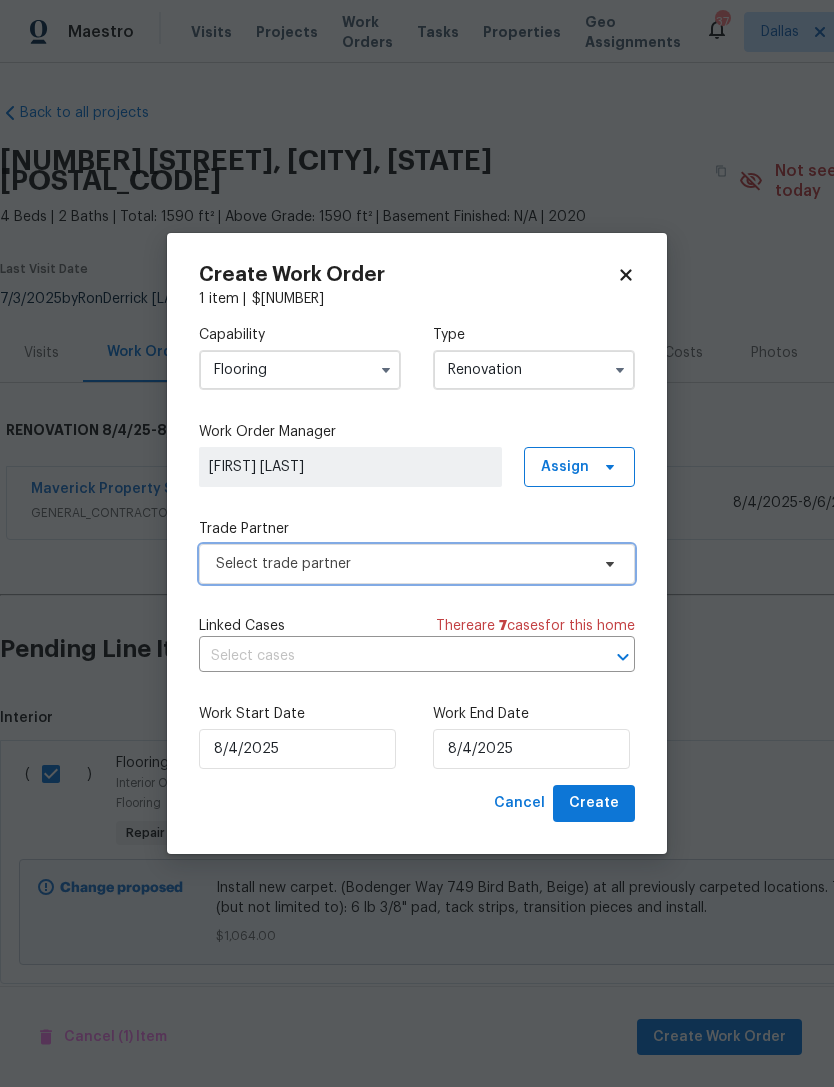click on "Select trade partner" at bounding box center (402, 564) 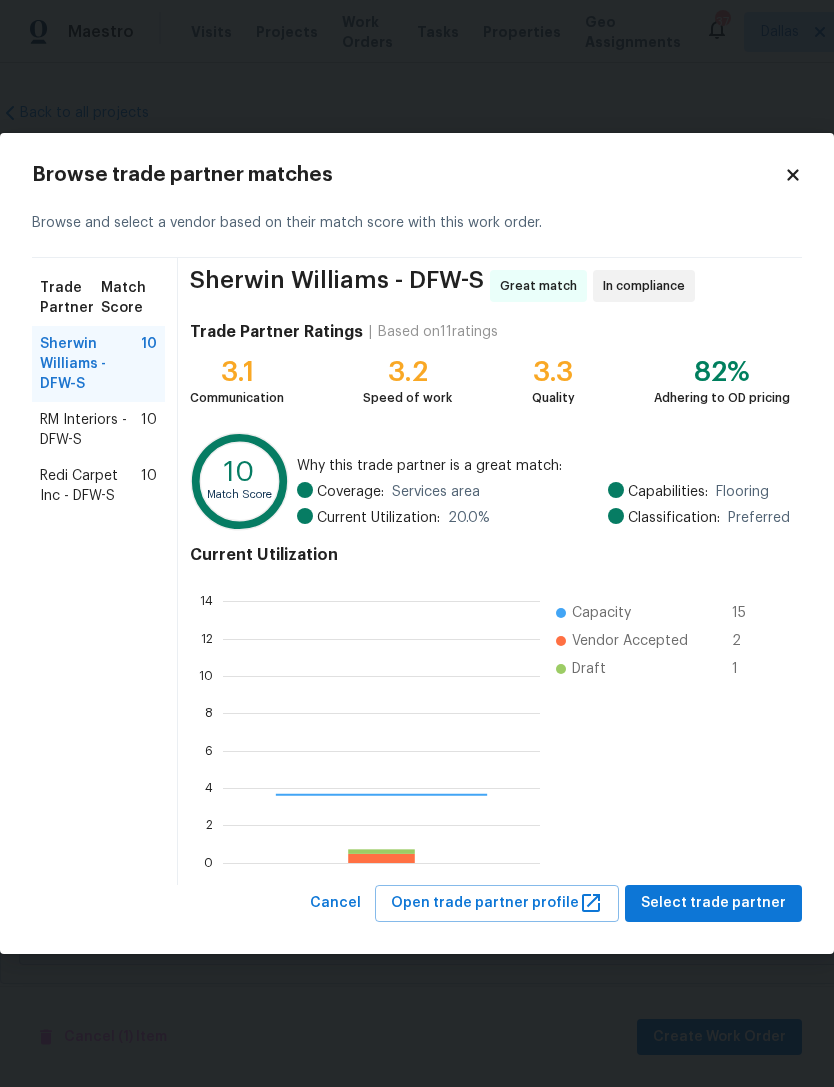 scroll, scrollTop: 2, scrollLeft: 2, axis: both 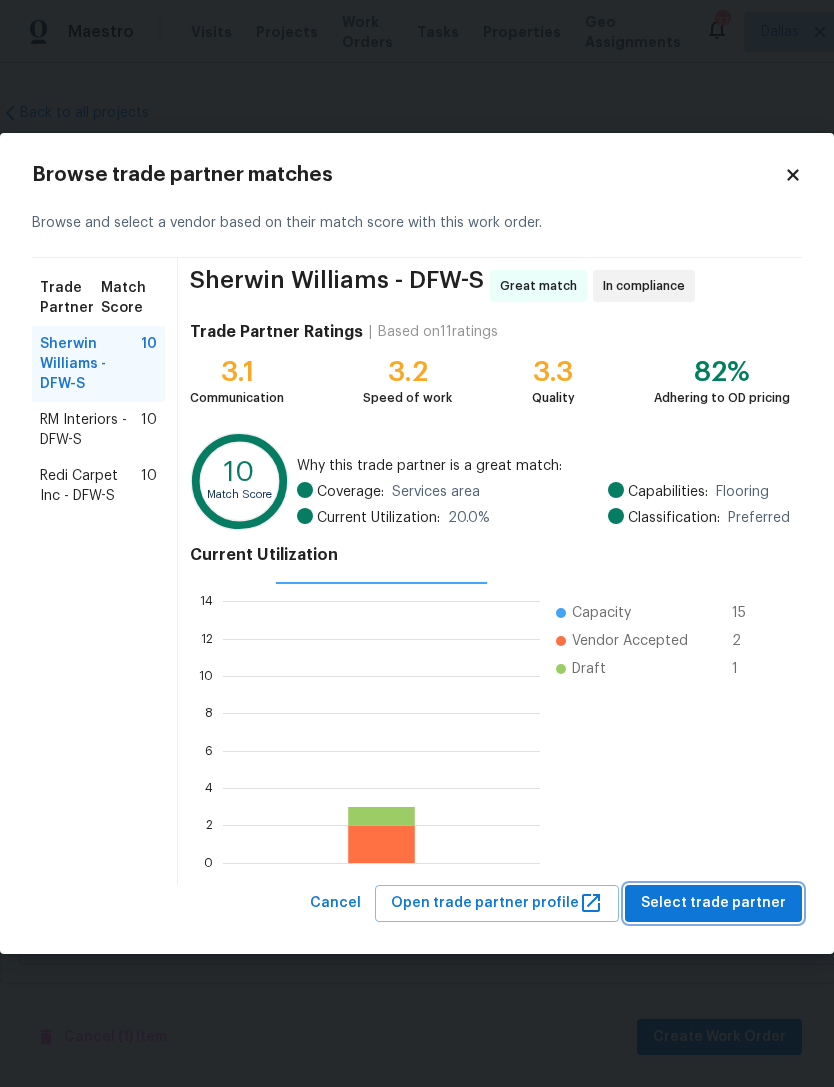 click on "Select trade partner" at bounding box center (713, 903) 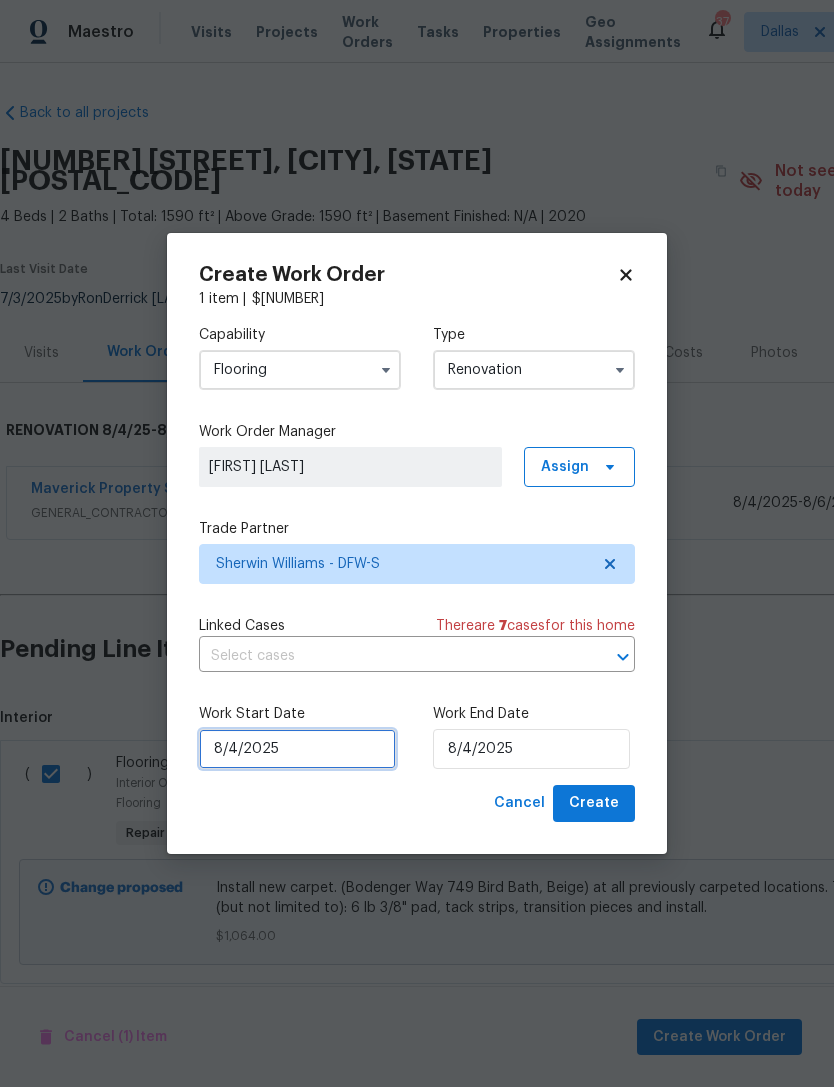 click on "8/4/2025" at bounding box center (297, 749) 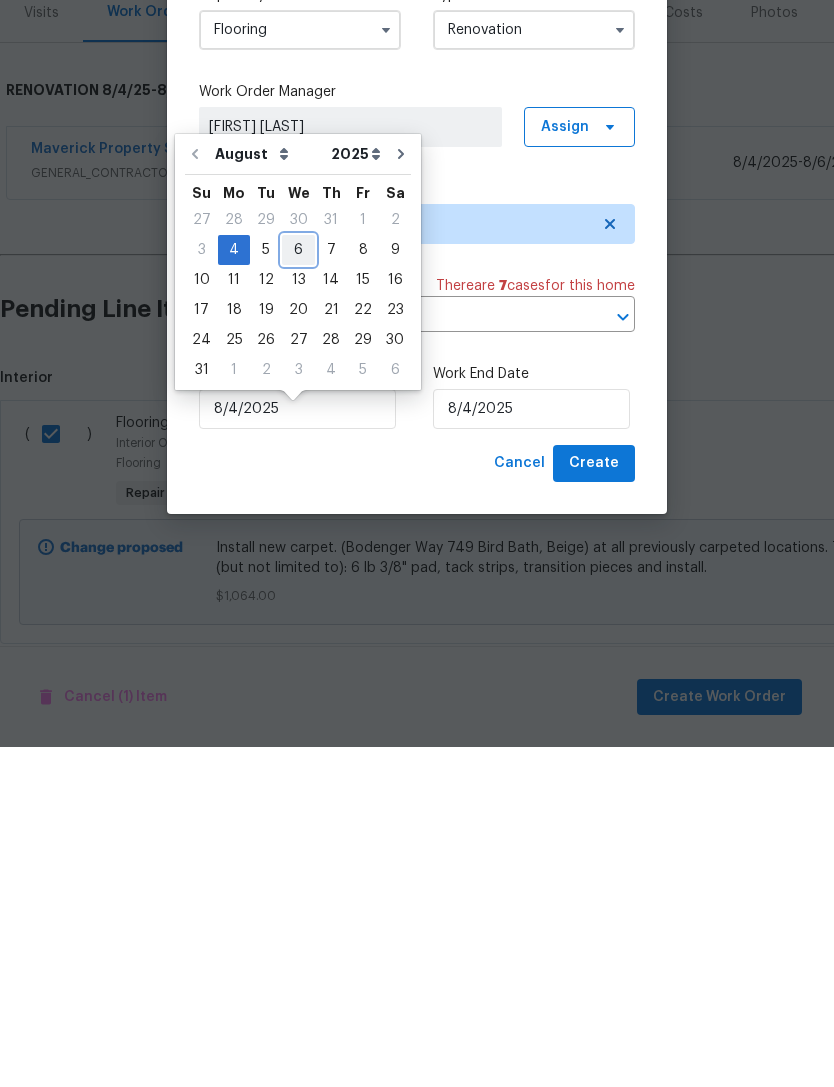 click on "6" at bounding box center (298, 590) 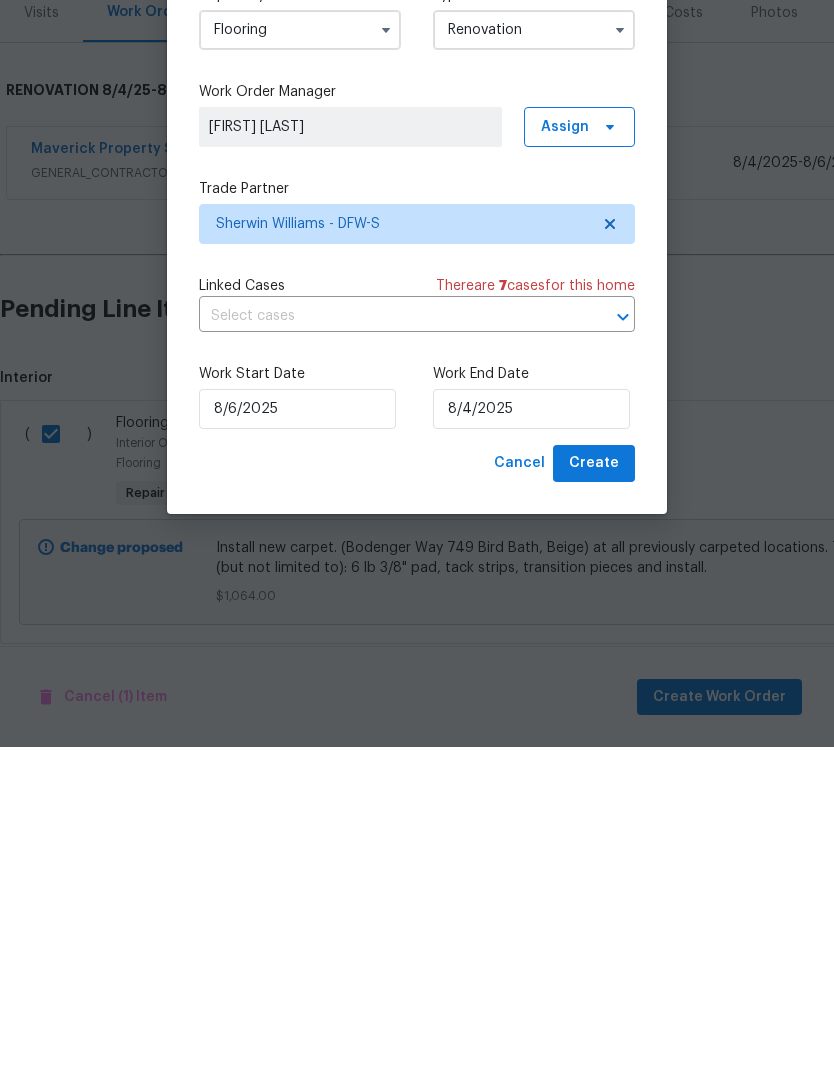 type on "8/6/2025" 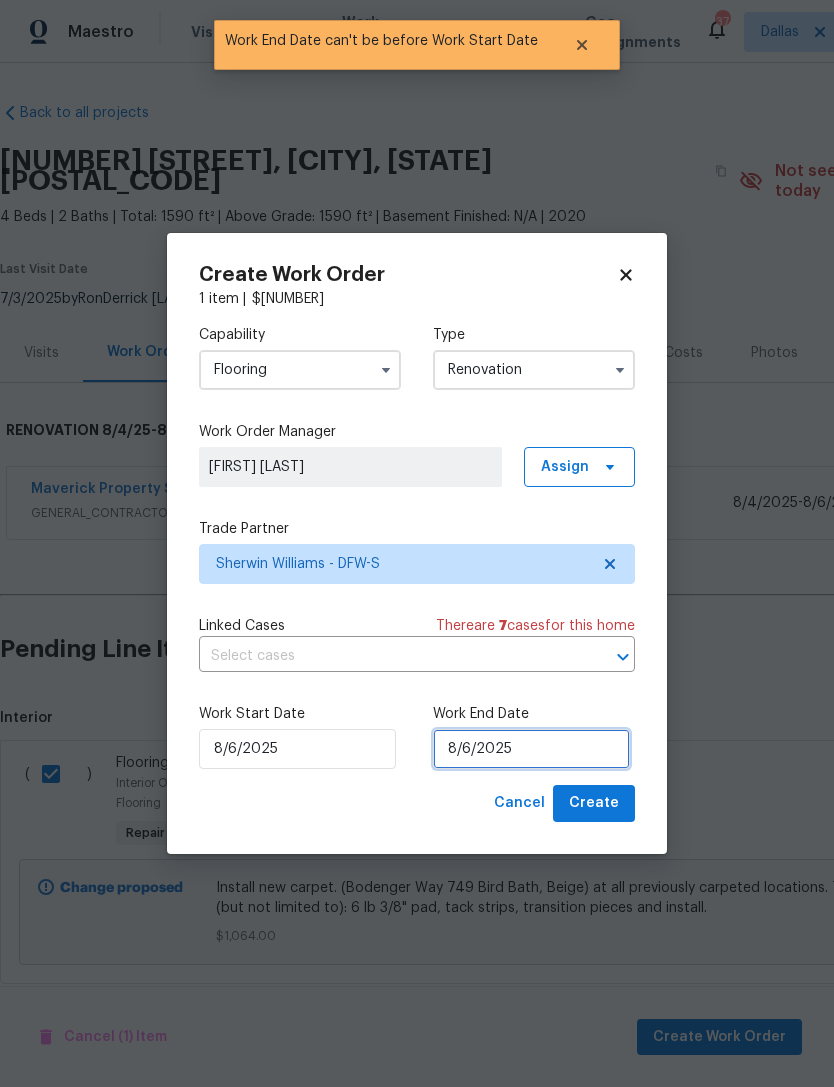 click on "8/6/2025" at bounding box center (531, 749) 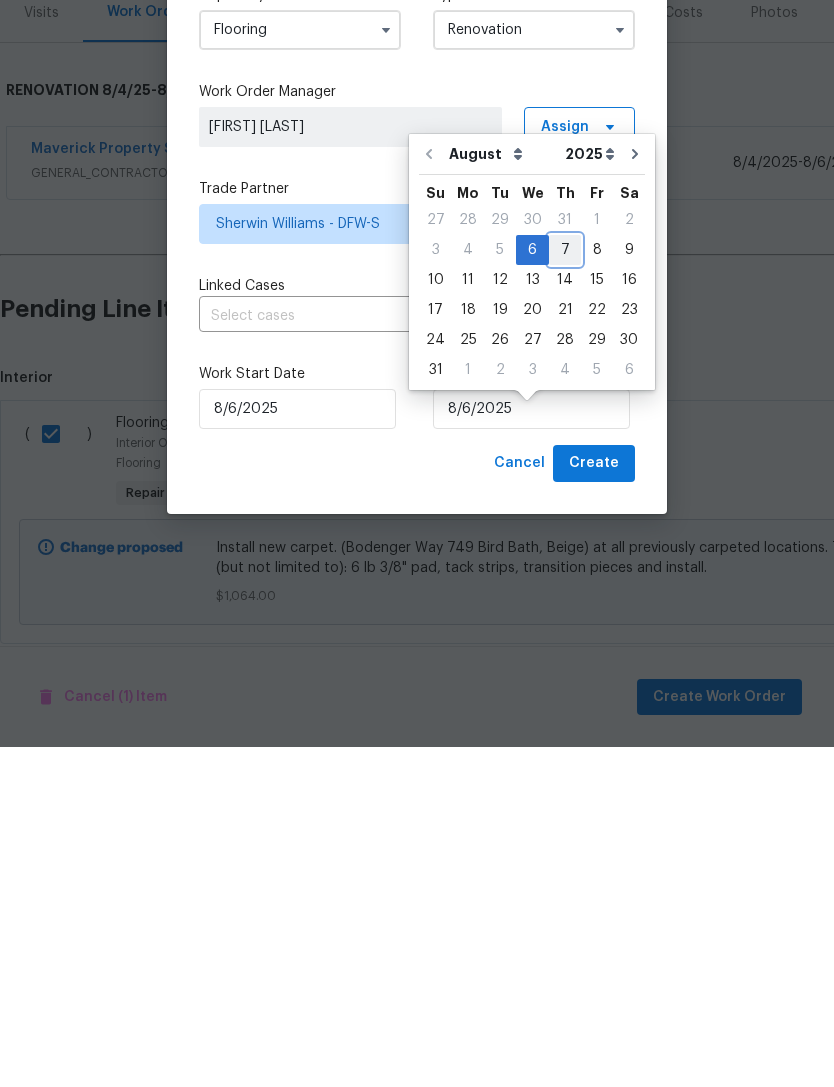 click on "7" at bounding box center (565, 590) 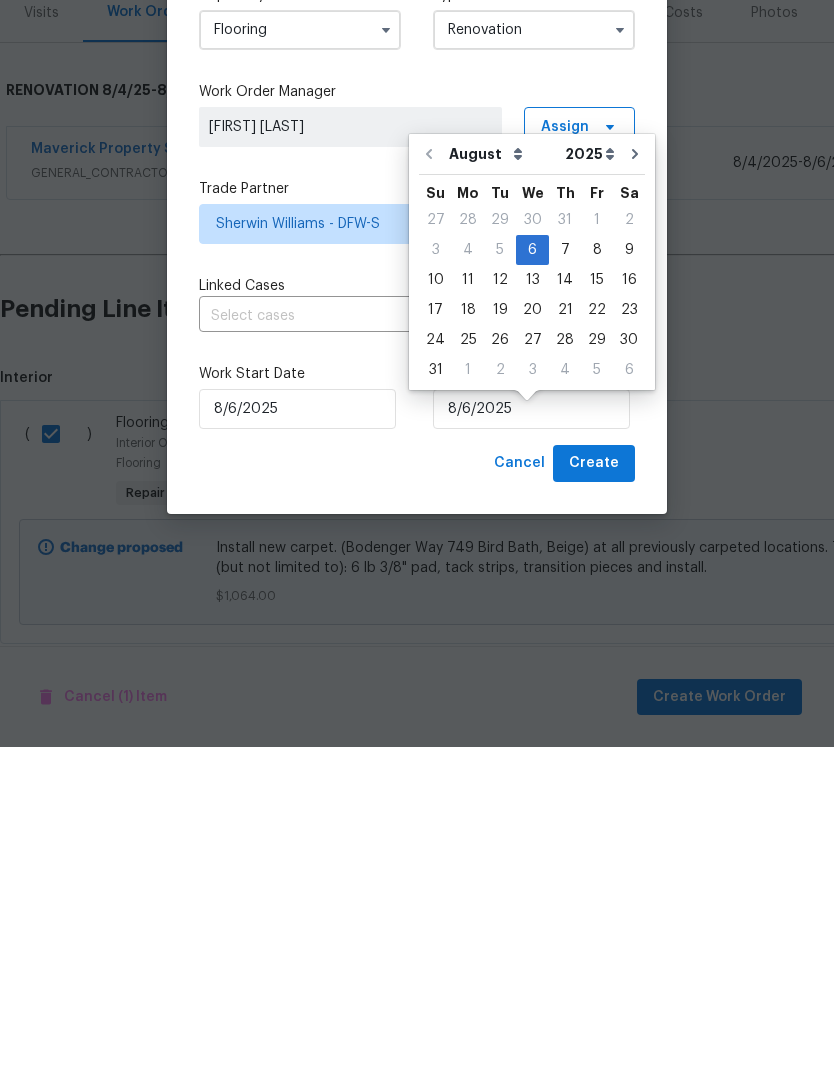 type on "8/7/2025" 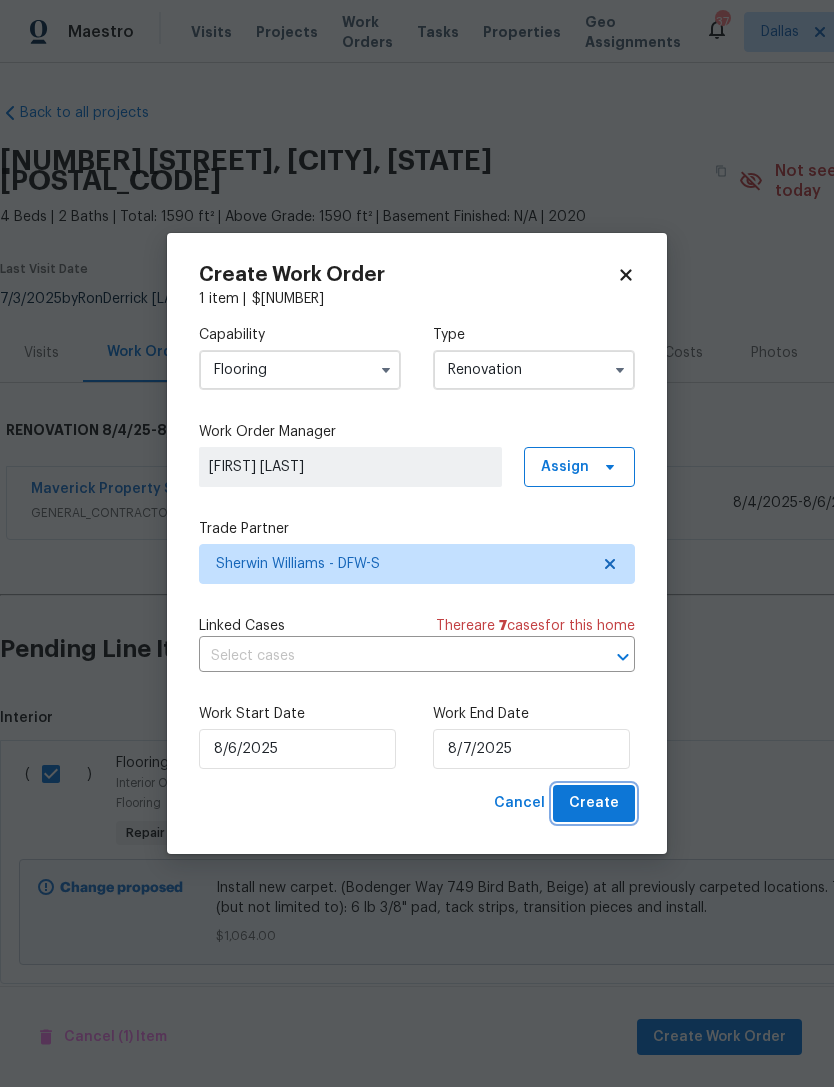 click on "Create" at bounding box center (594, 803) 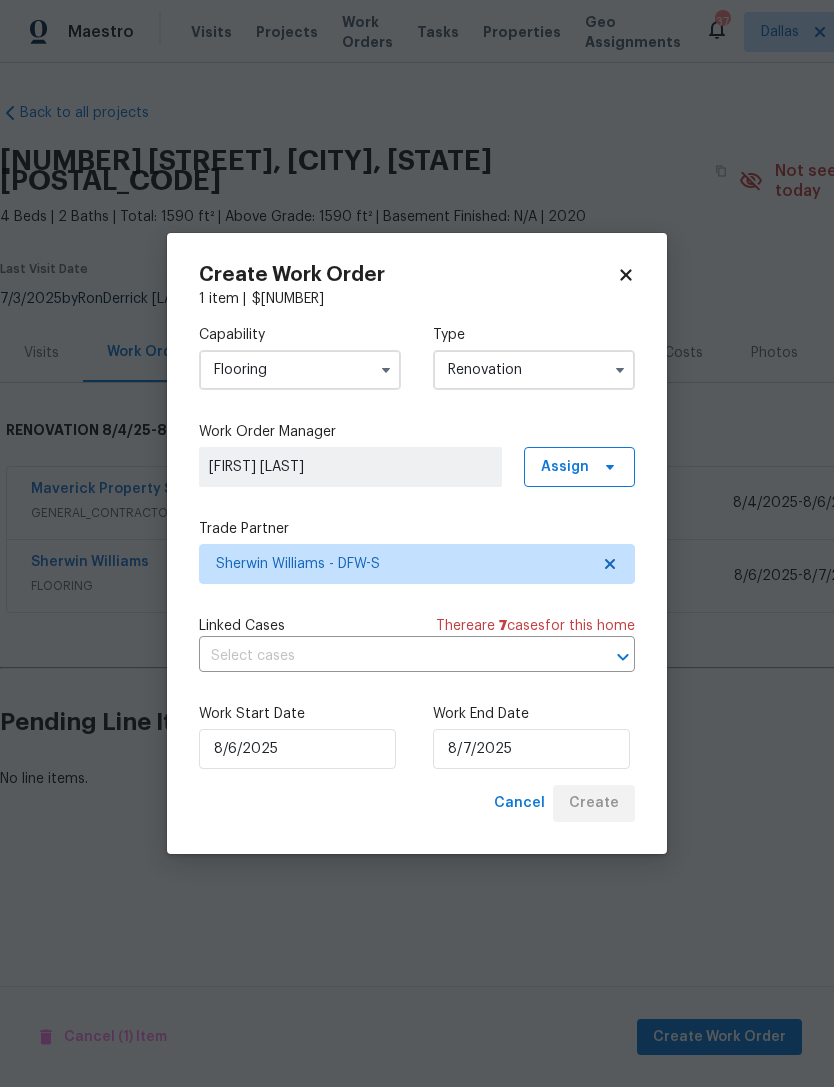 scroll, scrollTop: 0, scrollLeft: 0, axis: both 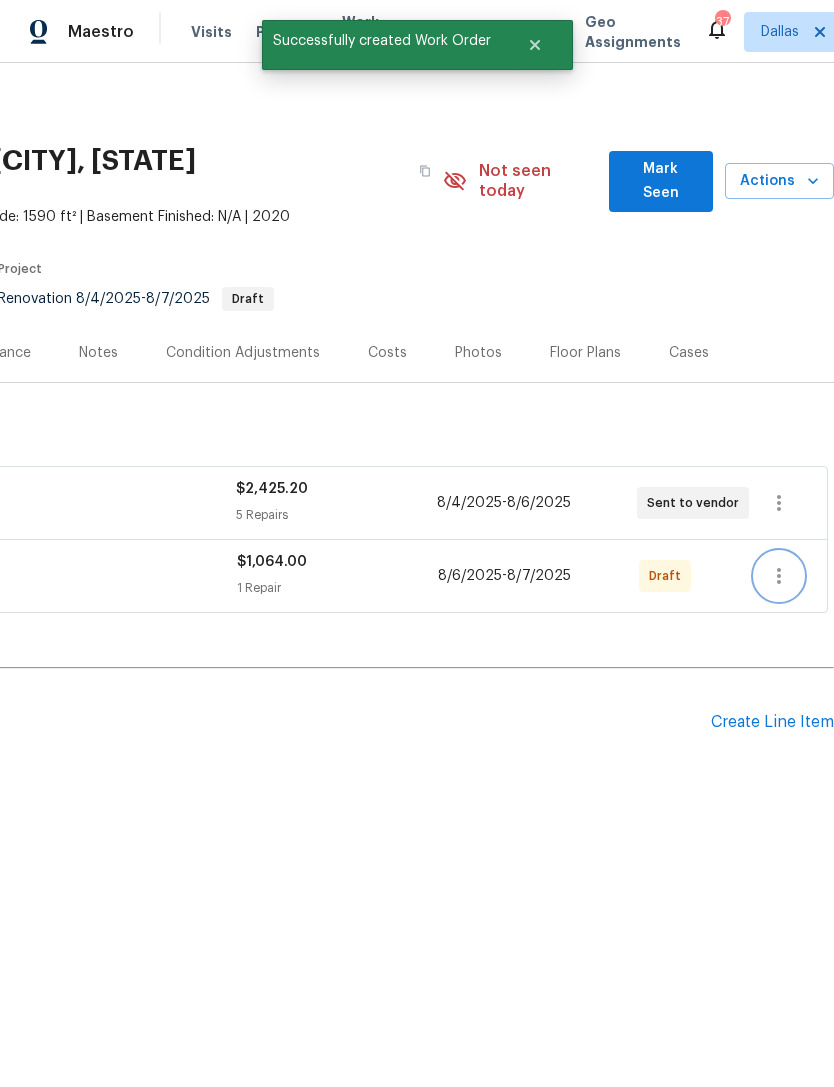 click 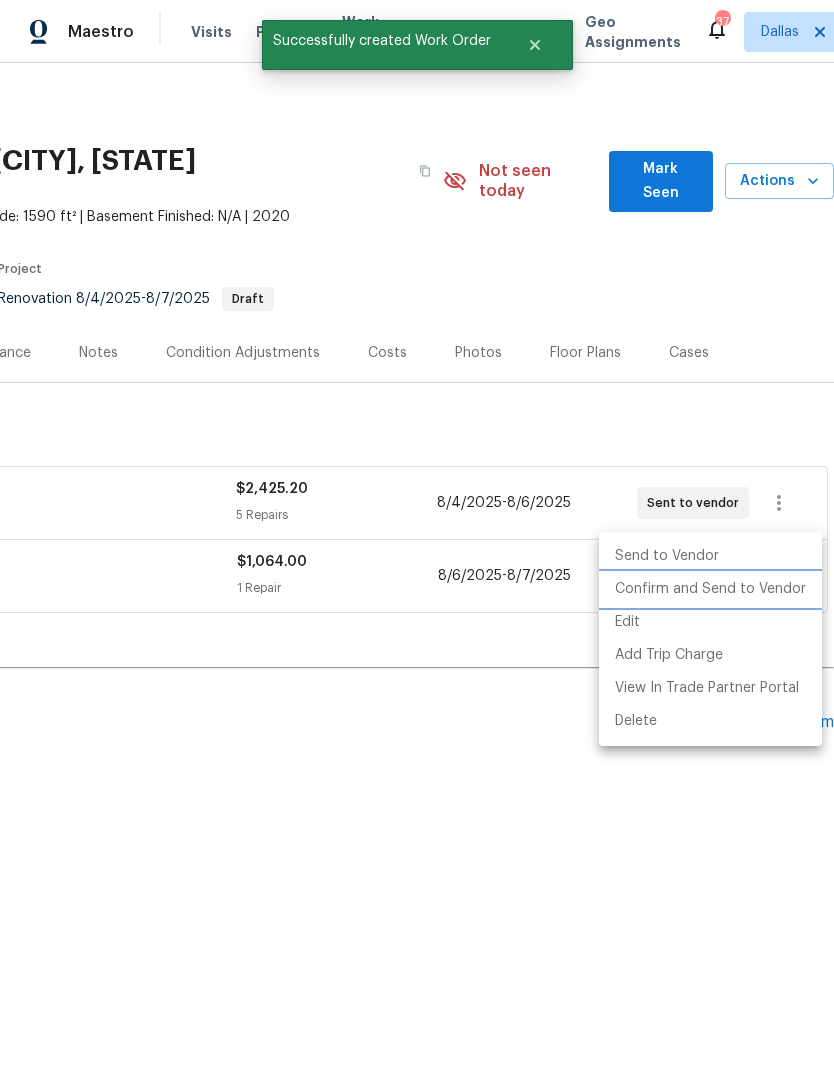 click on "Confirm and Send to Vendor" at bounding box center [710, 589] 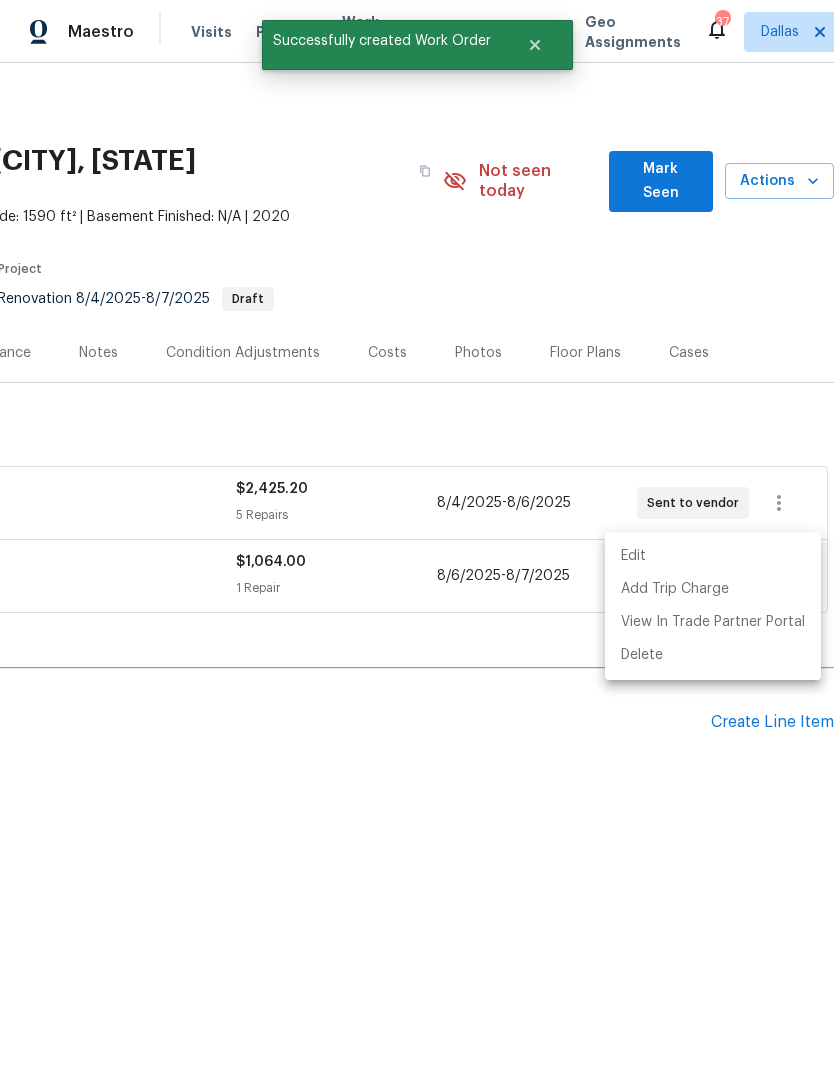 click at bounding box center [417, 543] 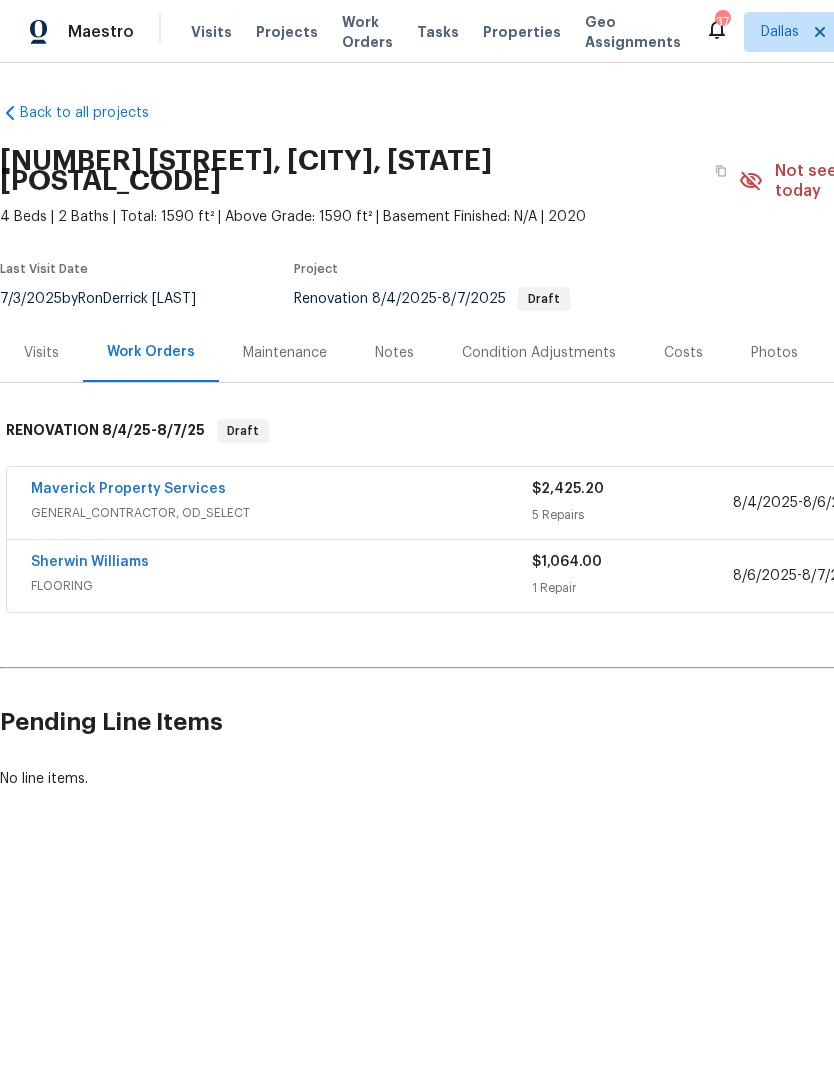 scroll, scrollTop: 0, scrollLeft: 0, axis: both 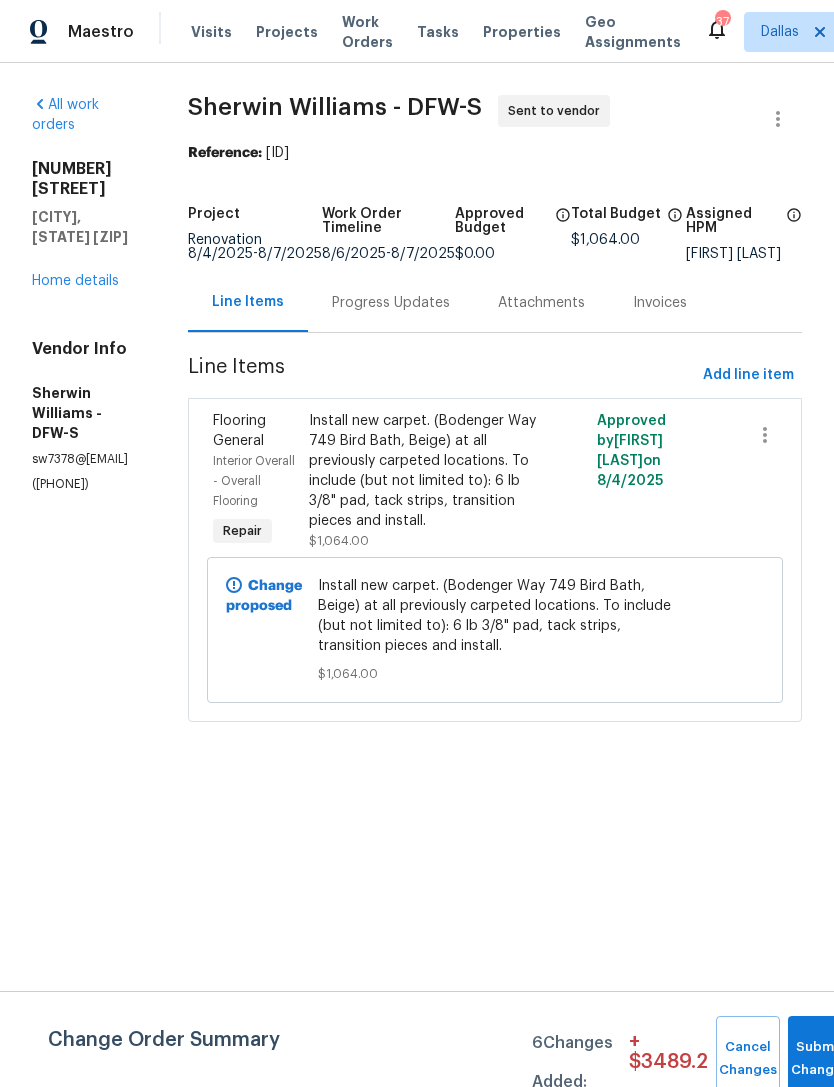 click on "Progress Updates" at bounding box center [391, 303] 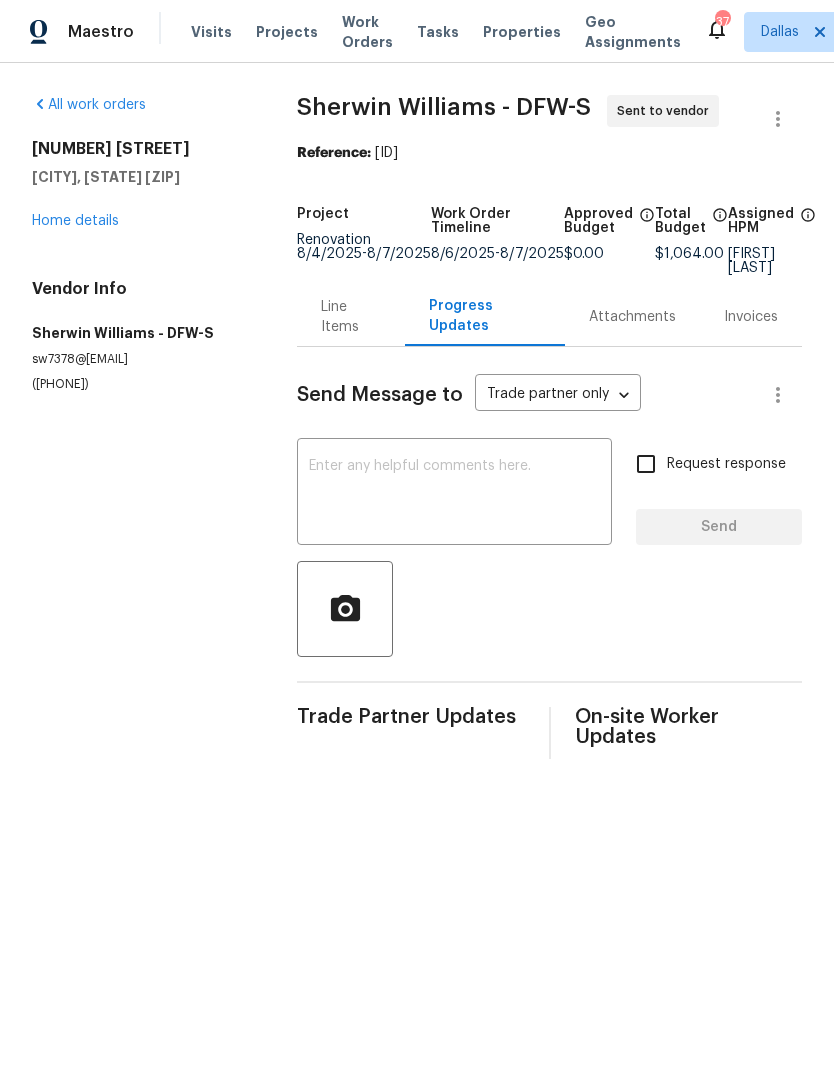 click at bounding box center (454, 494) 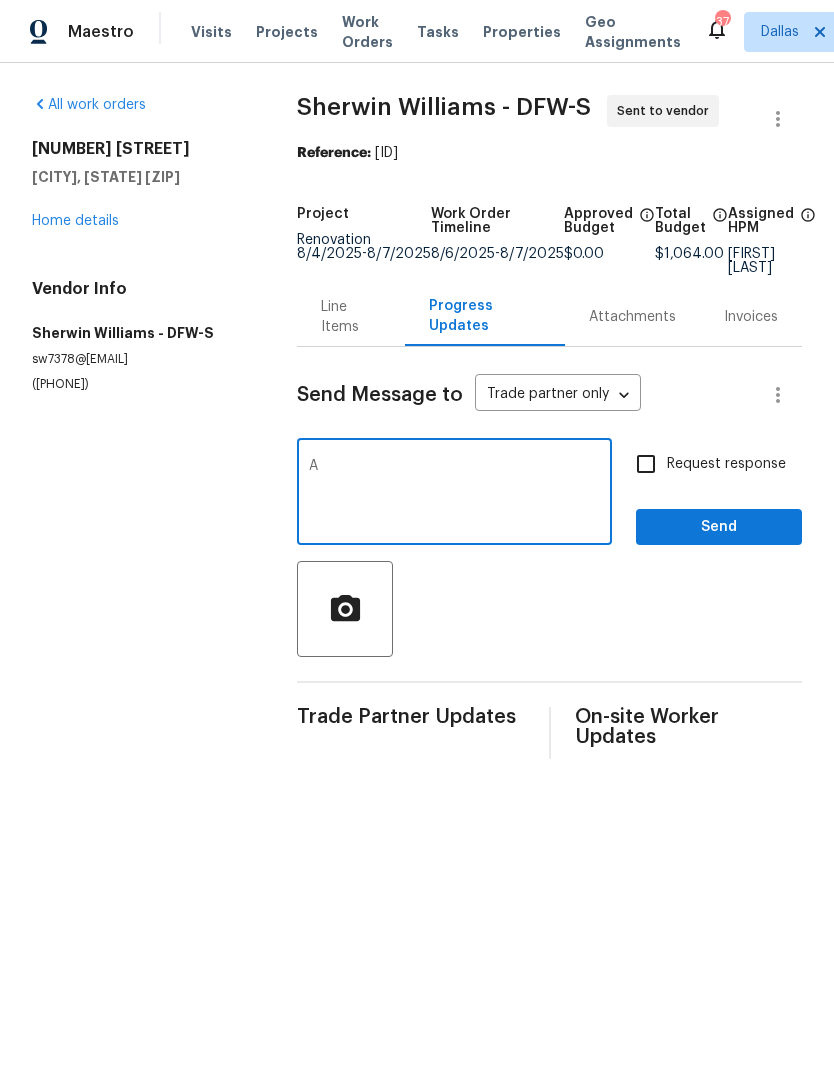 type on "A" 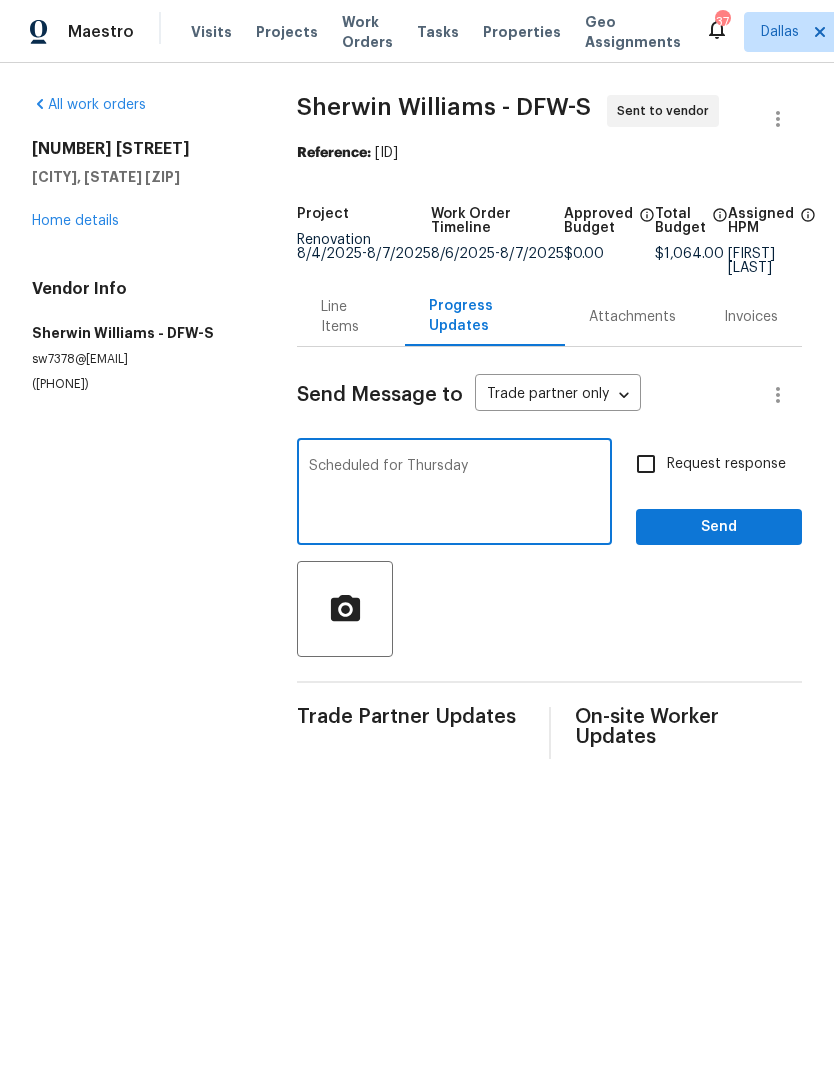 click on "Scheduled for Thursday" at bounding box center (454, 494) 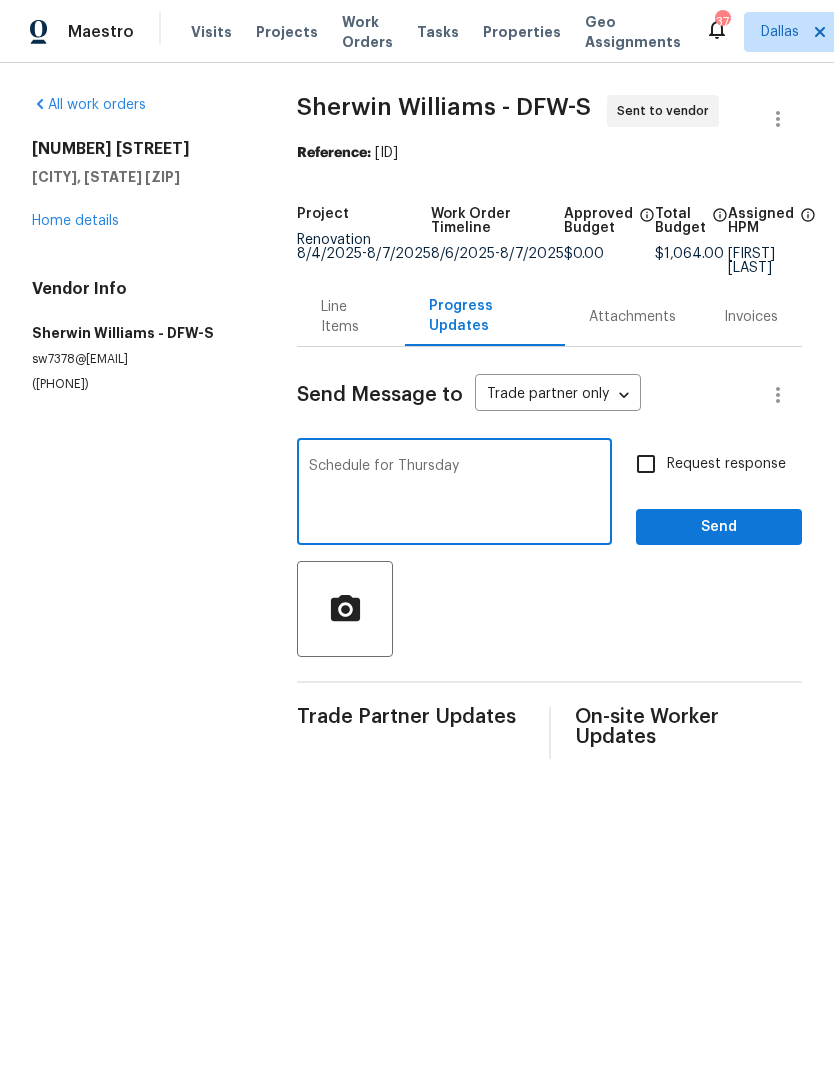 type on "Schedule for Thursday" 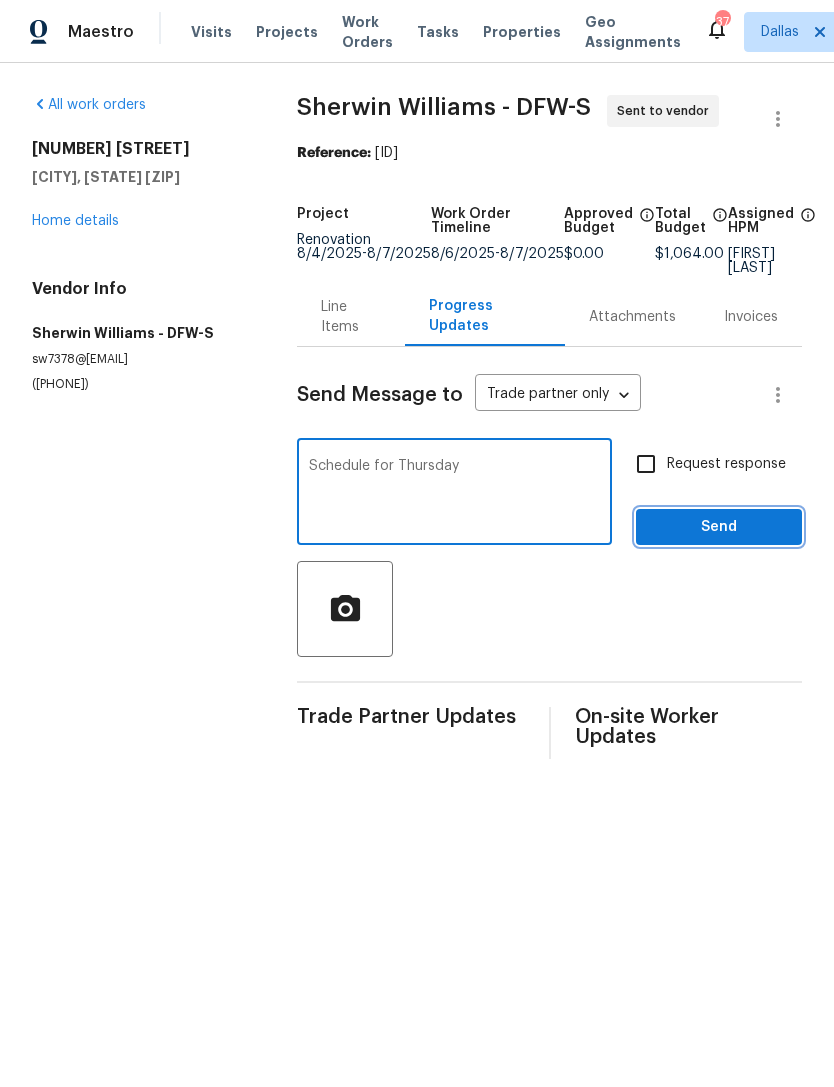 click on "Send" at bounding box center (719, 527) 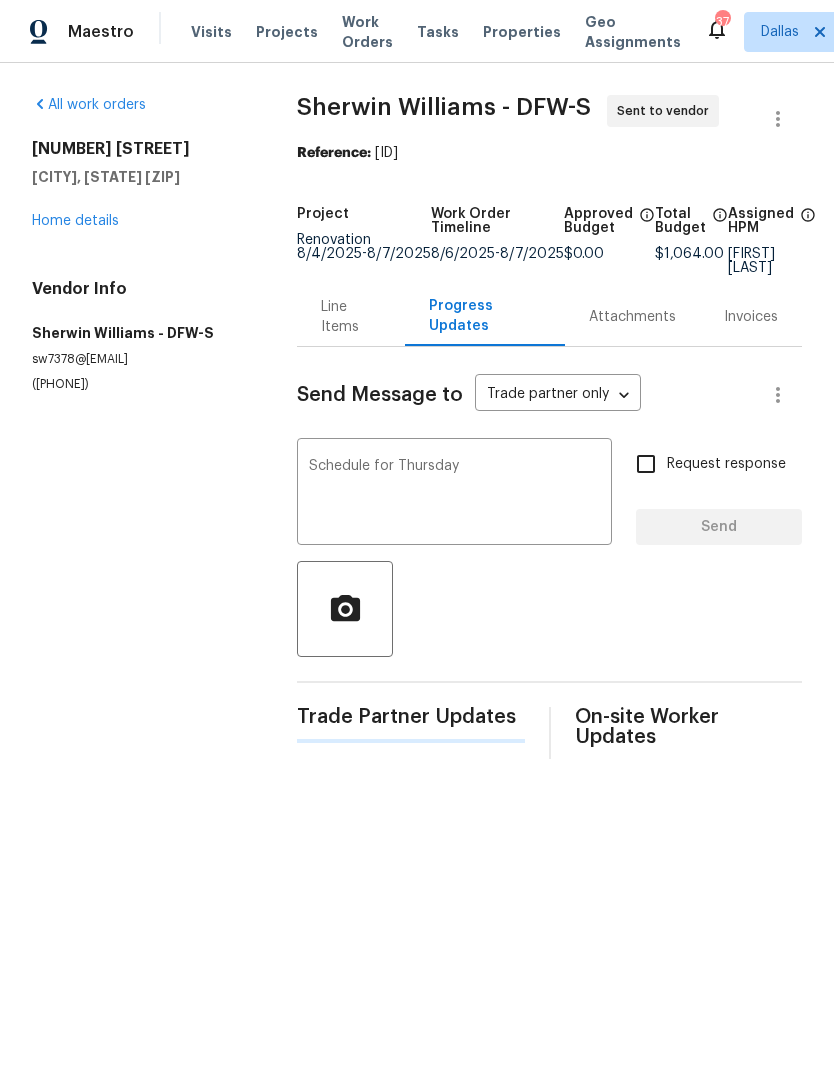 type 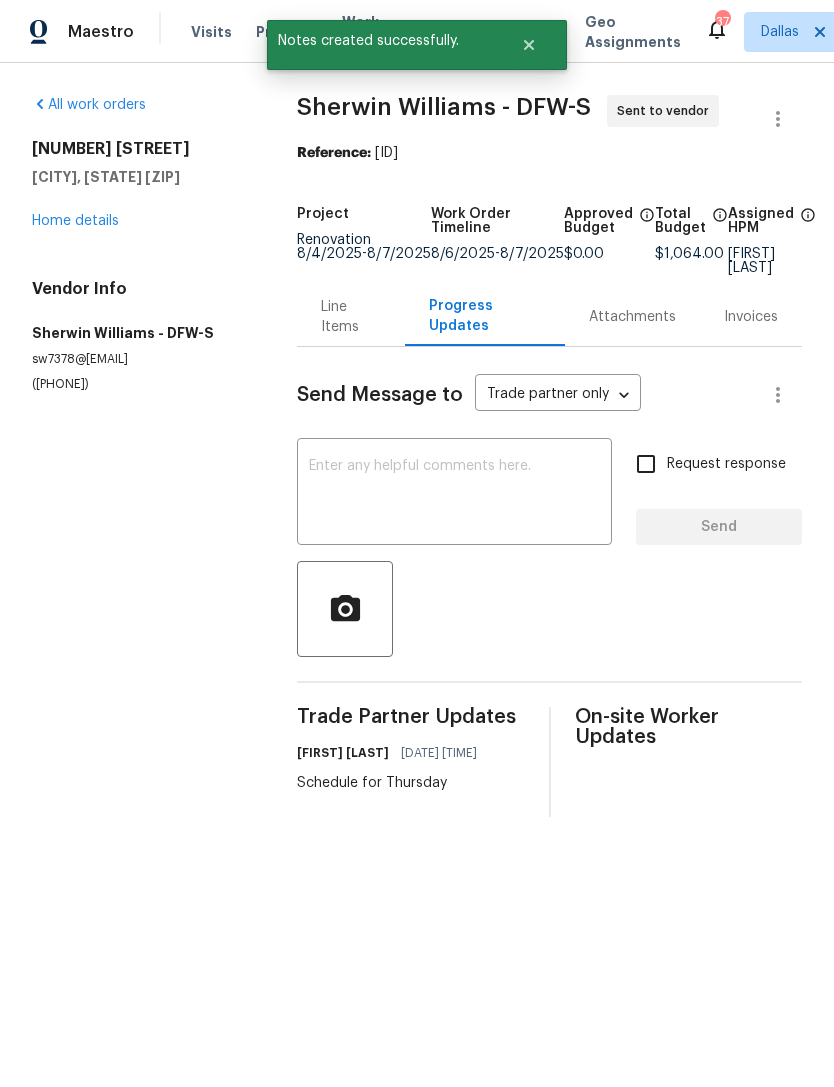 click on "Home details" at bounding box center (75, 221) 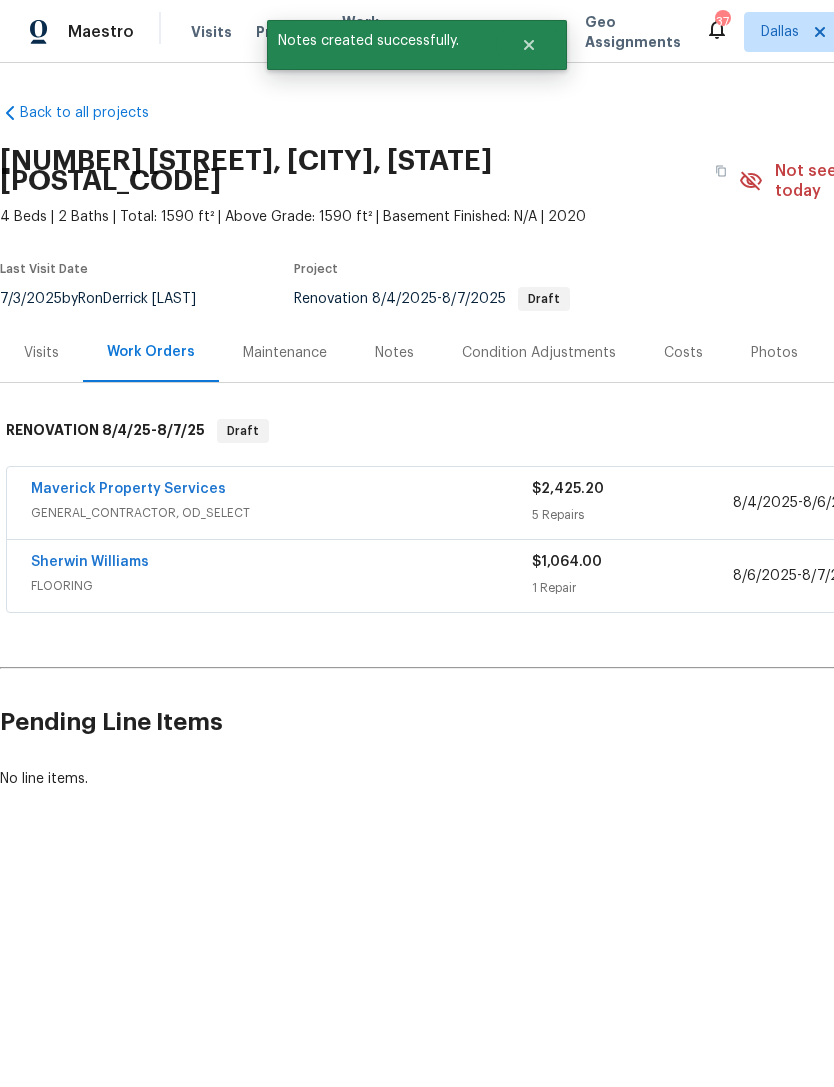 click on "Maverick Property Services" at bounding box center (128, 489) 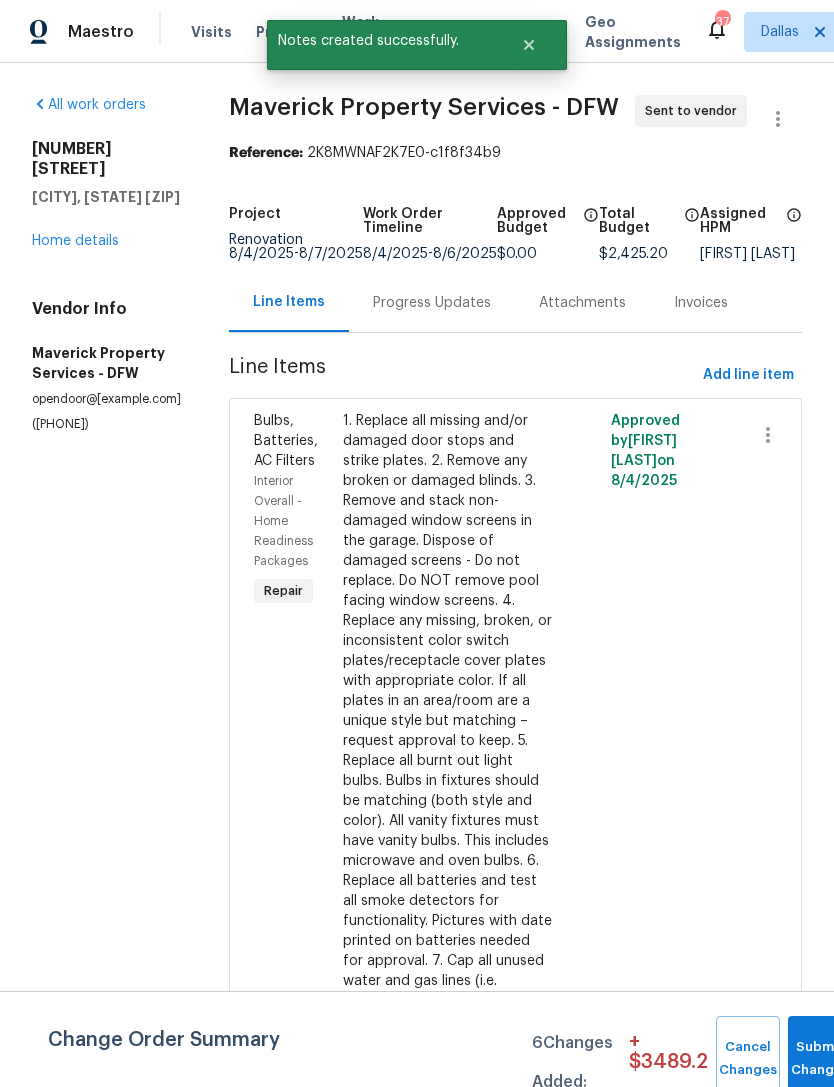 click on "Progress Updates" at bounding box center [432, 303] 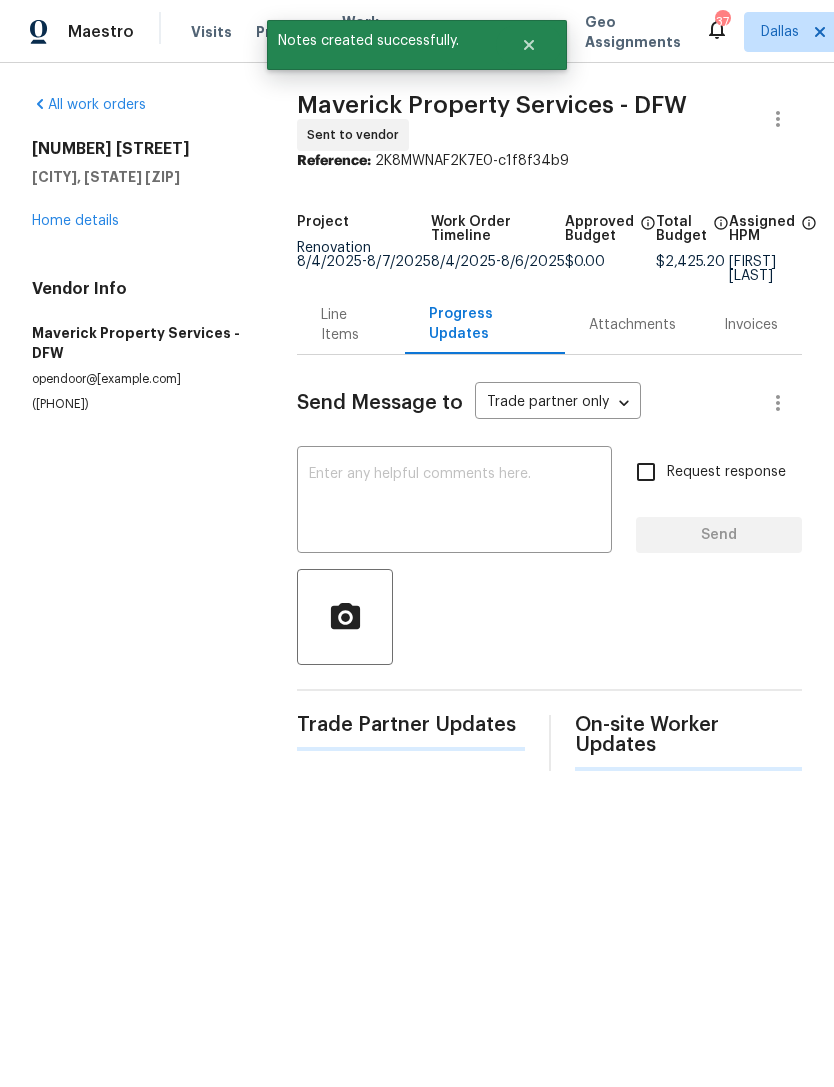 click at bounding box center [454, 502] 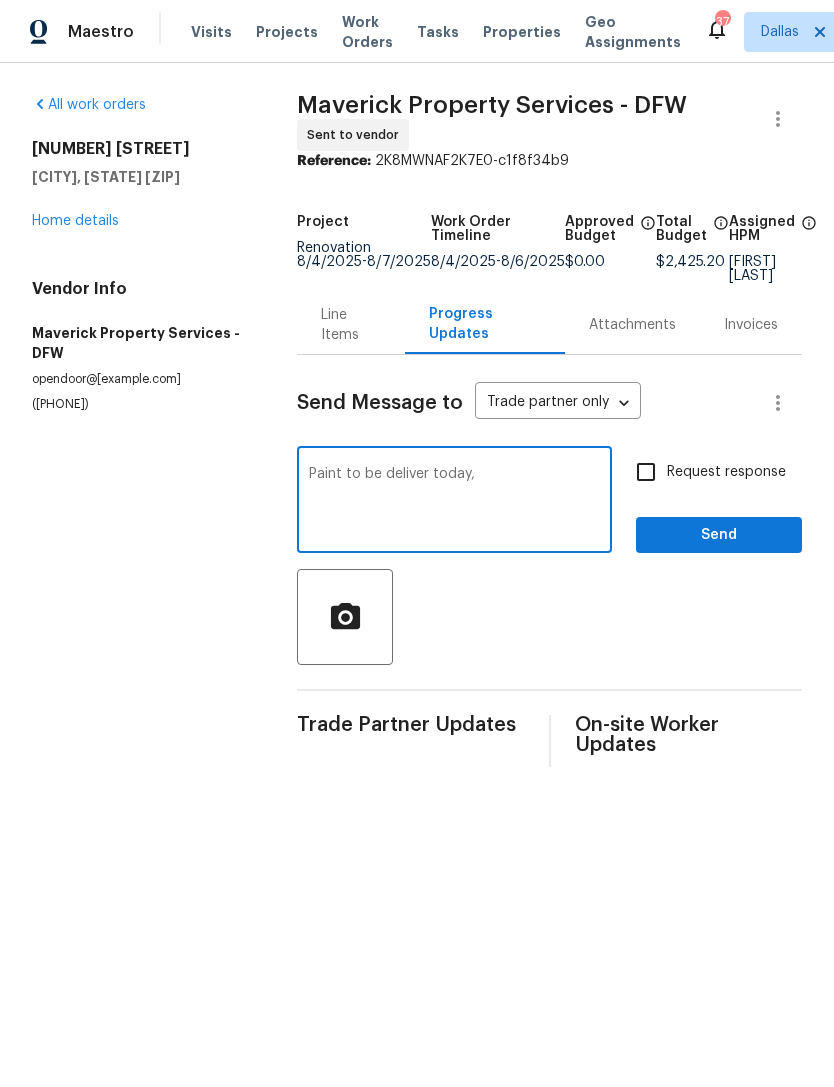 click on "Paint to be deliver today," at bounding box center (454, 502) 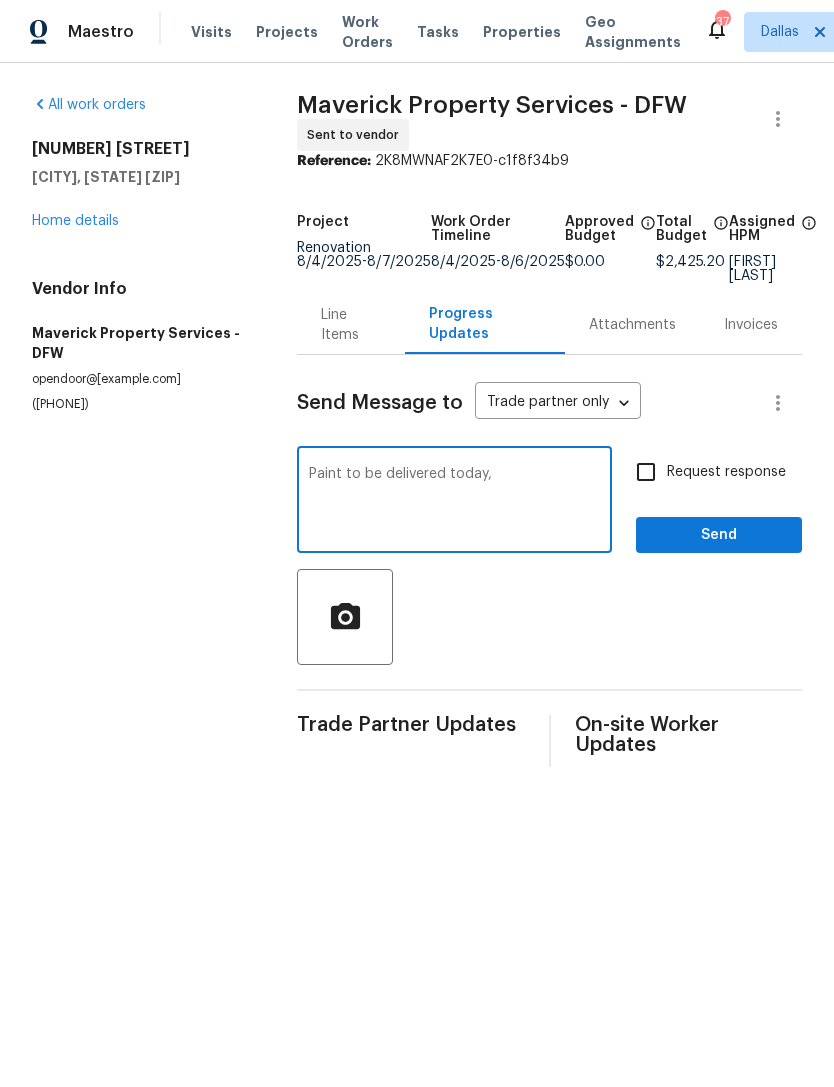 click on "Paint to be delivered today, x ​" at bounding box center (454, 502) 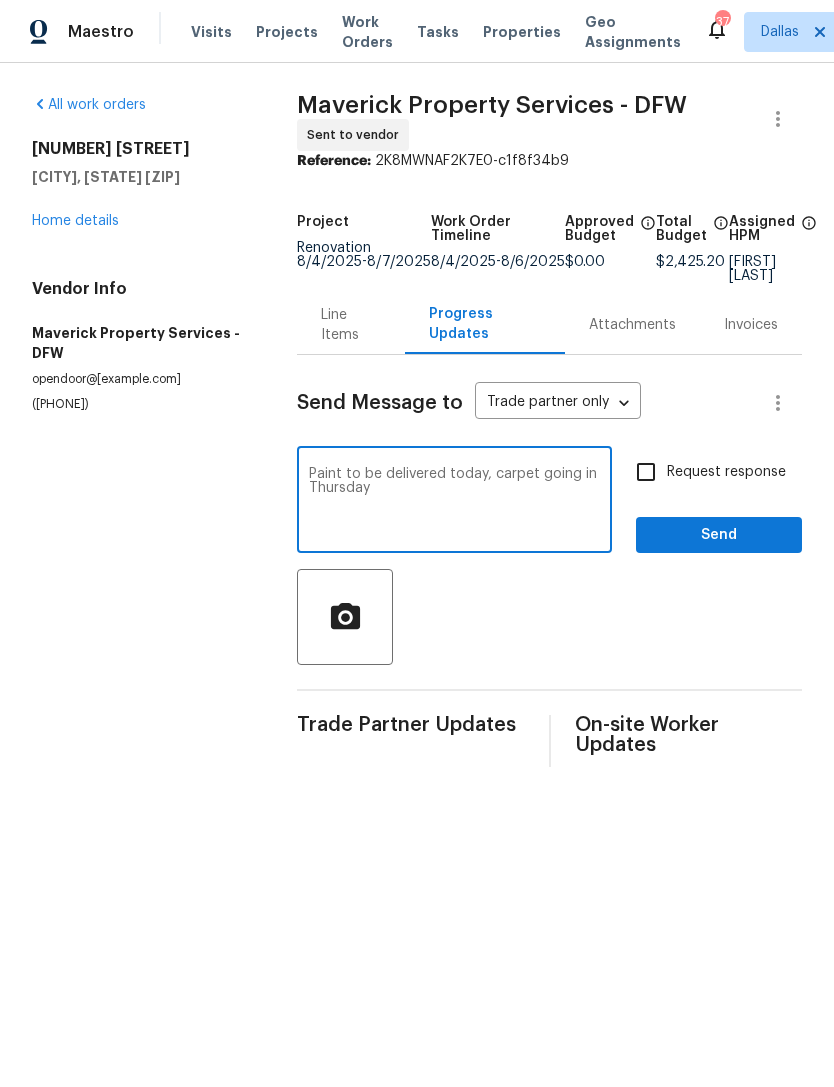 type on "Paint to be delivered today, carpet going in Thursday" 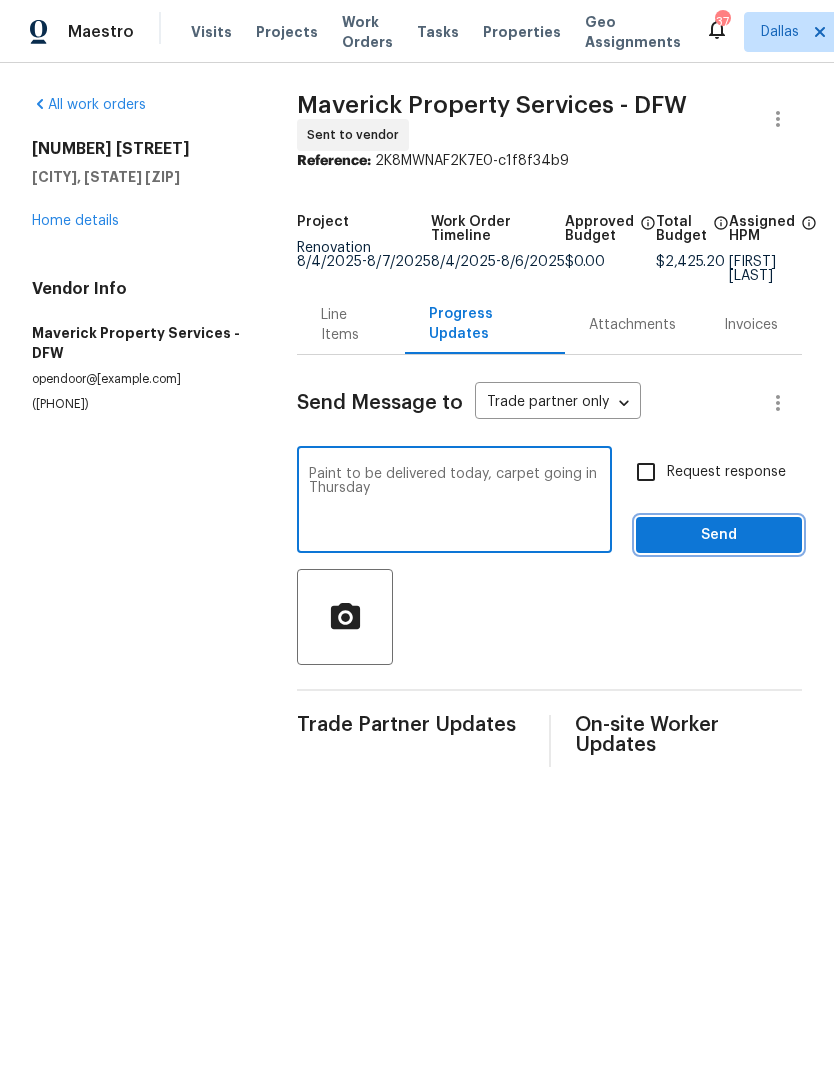 click on "Send" at bounding box center [719, 535] 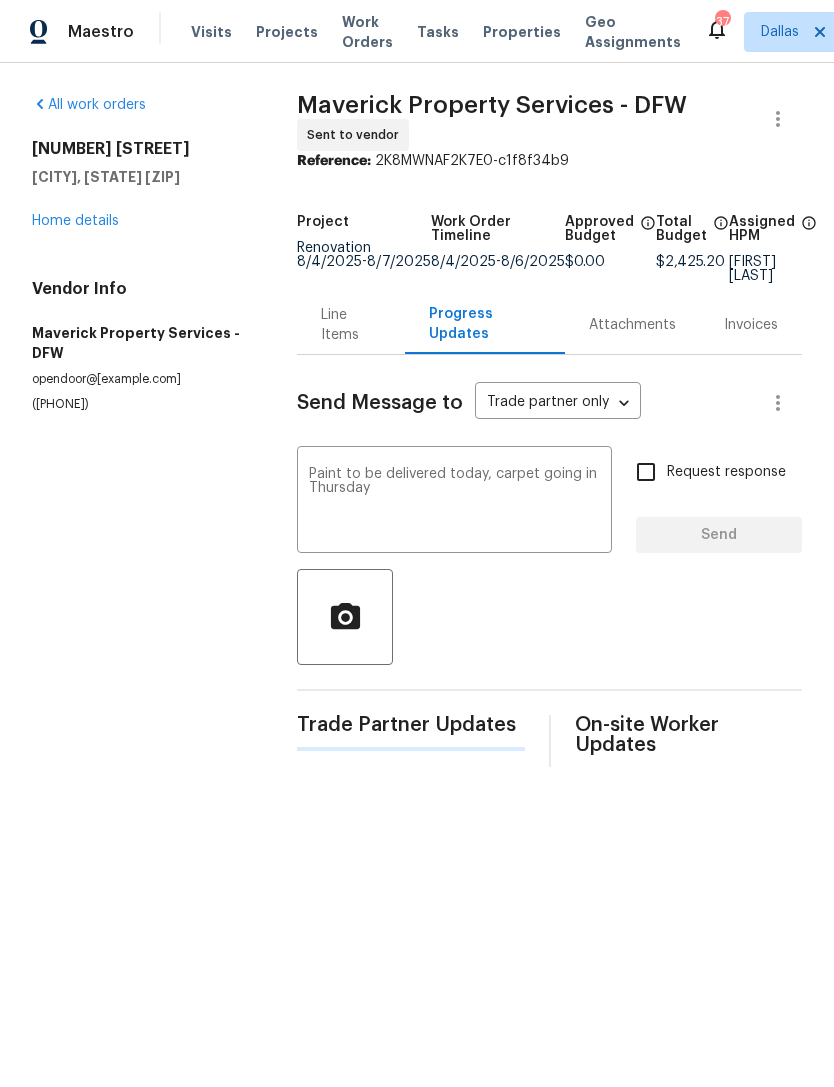 type 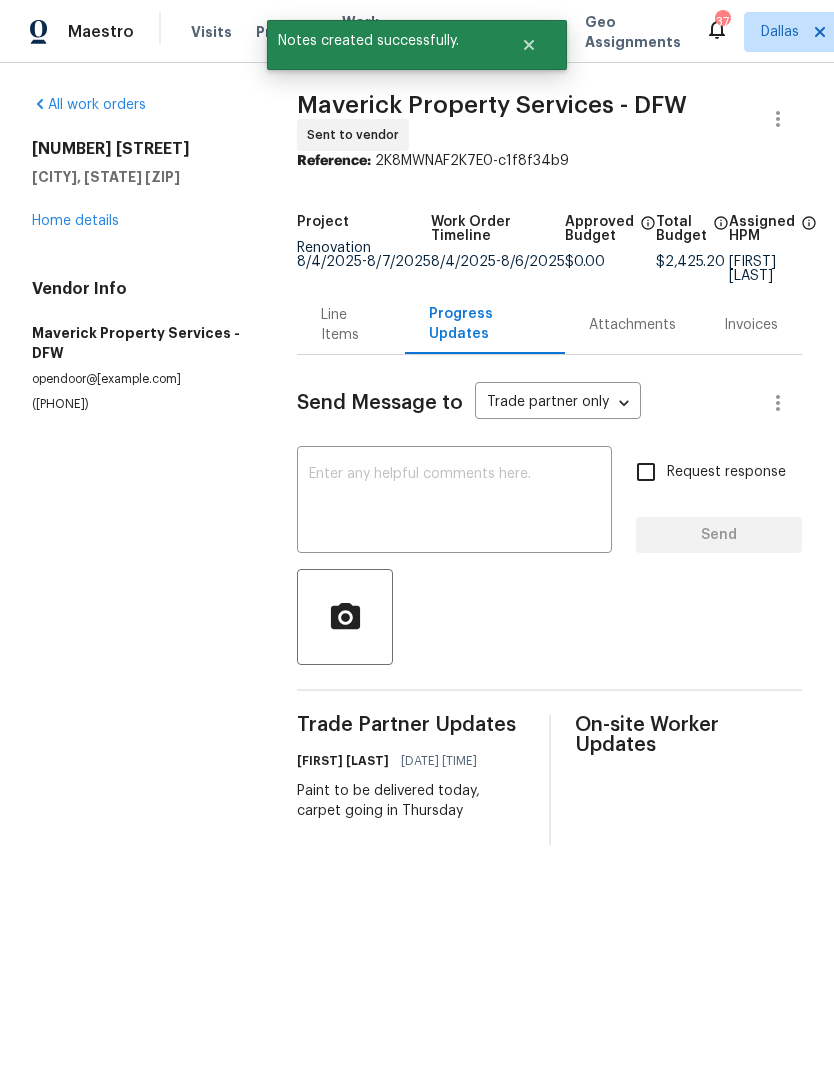 click on "Home details" at bounding box center (75, 221) 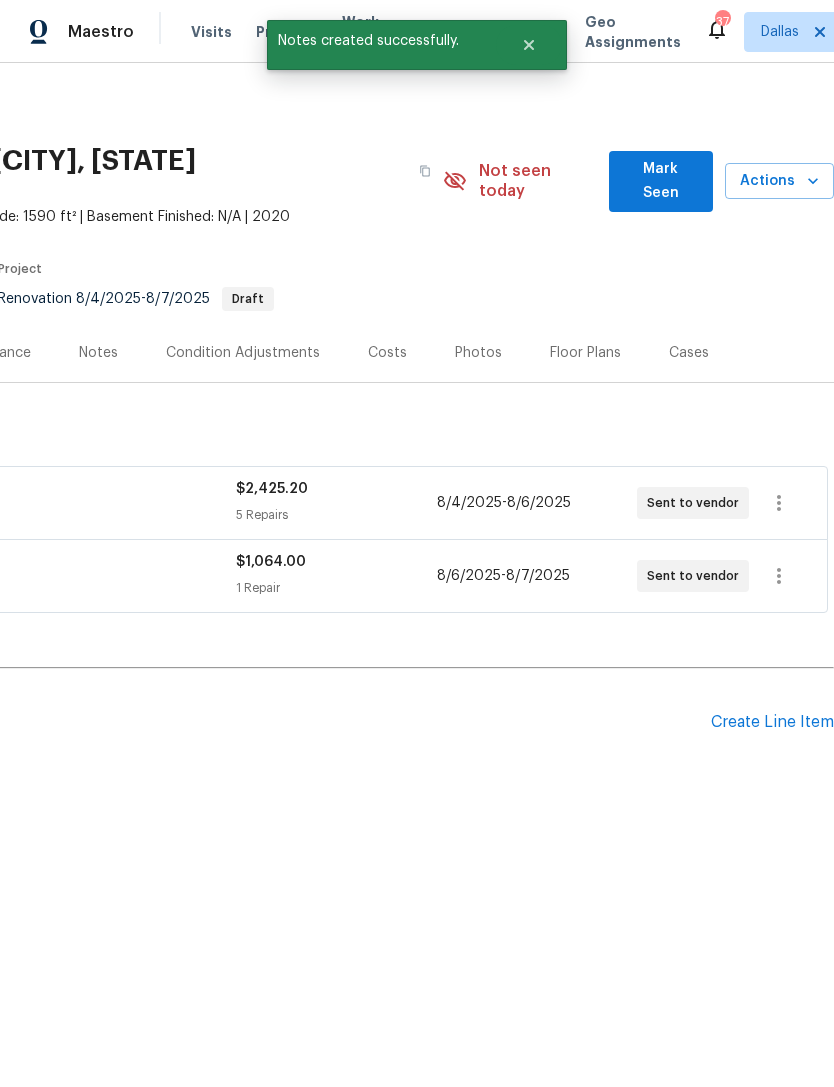 scroll, scrollTop: 0, scrollLeft: 296, axis: horizontal 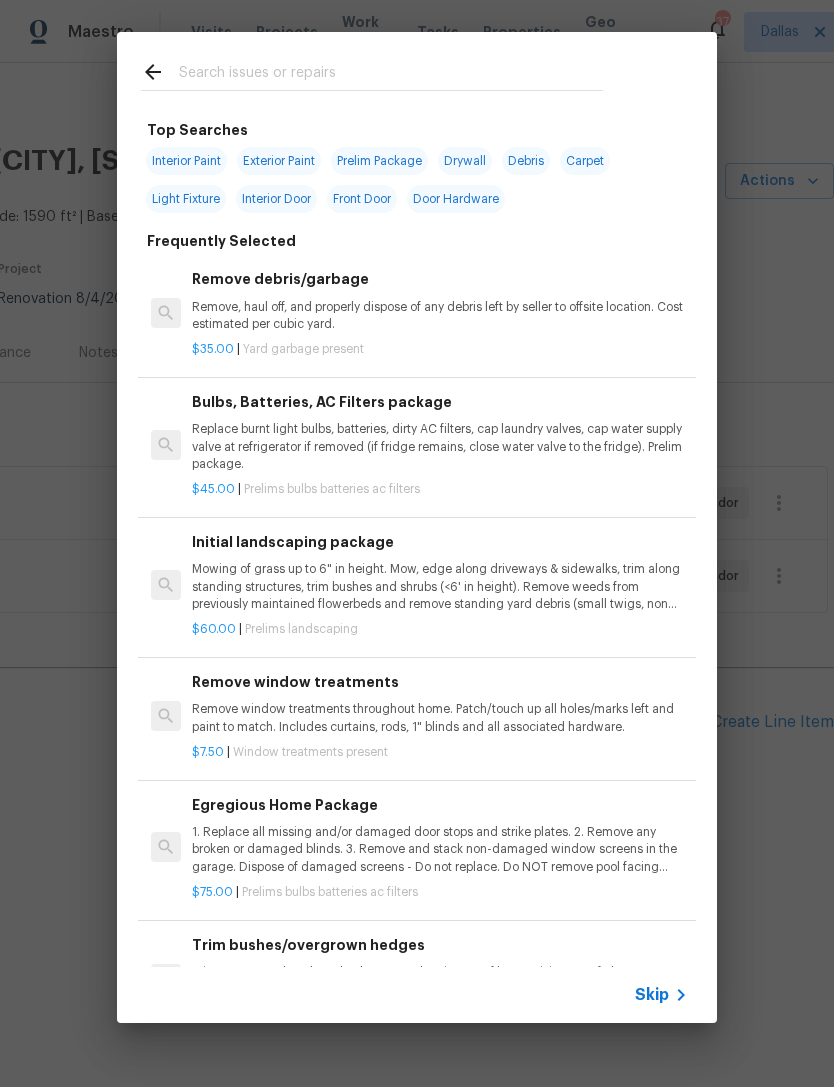 click at bounding box center [391, 75] 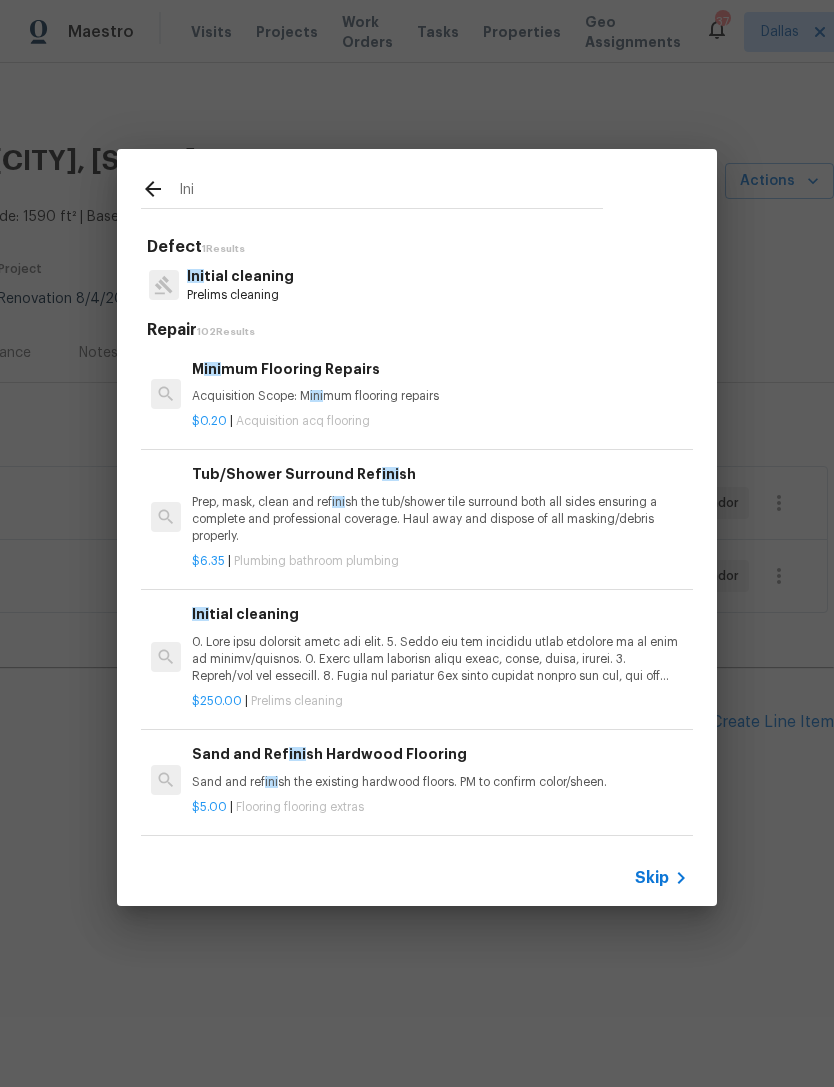 type on "Ini" 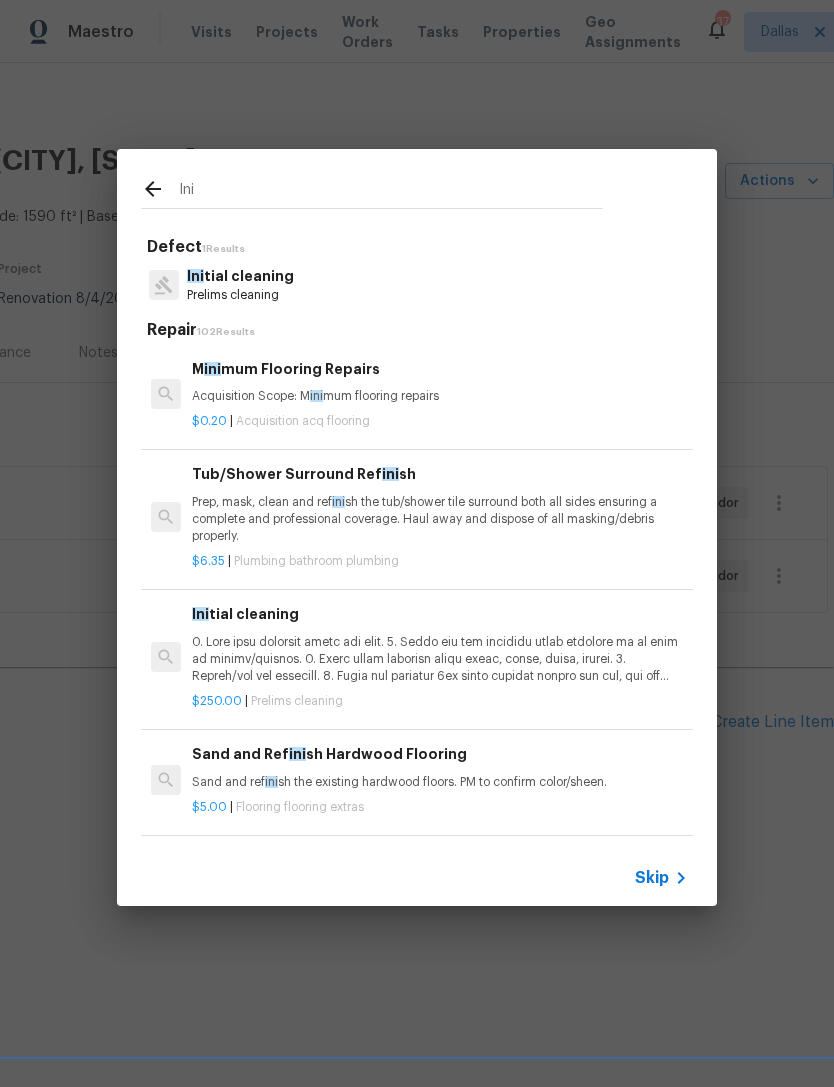click on "Ini tial cleaning Prelims cleaning" at bounding box center [417, 285] 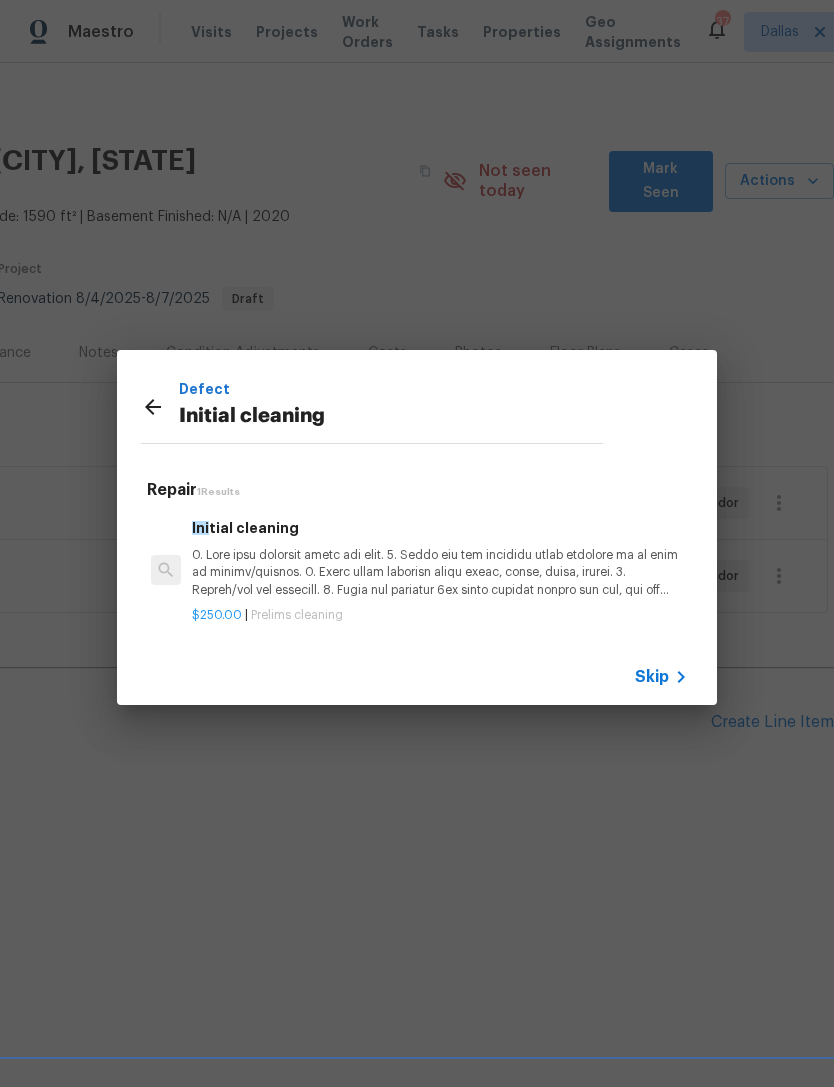 click at bounding box center (440, 572) 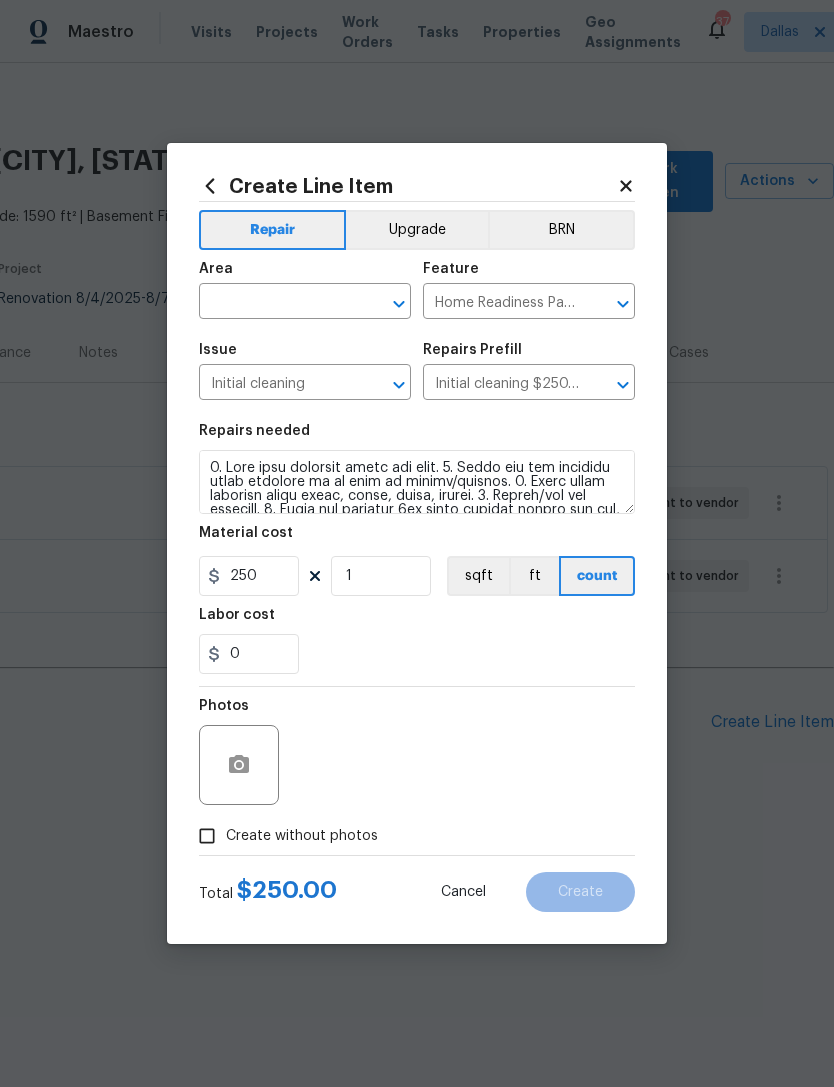 click on "Create without photos" at bounding box center [302, 836] 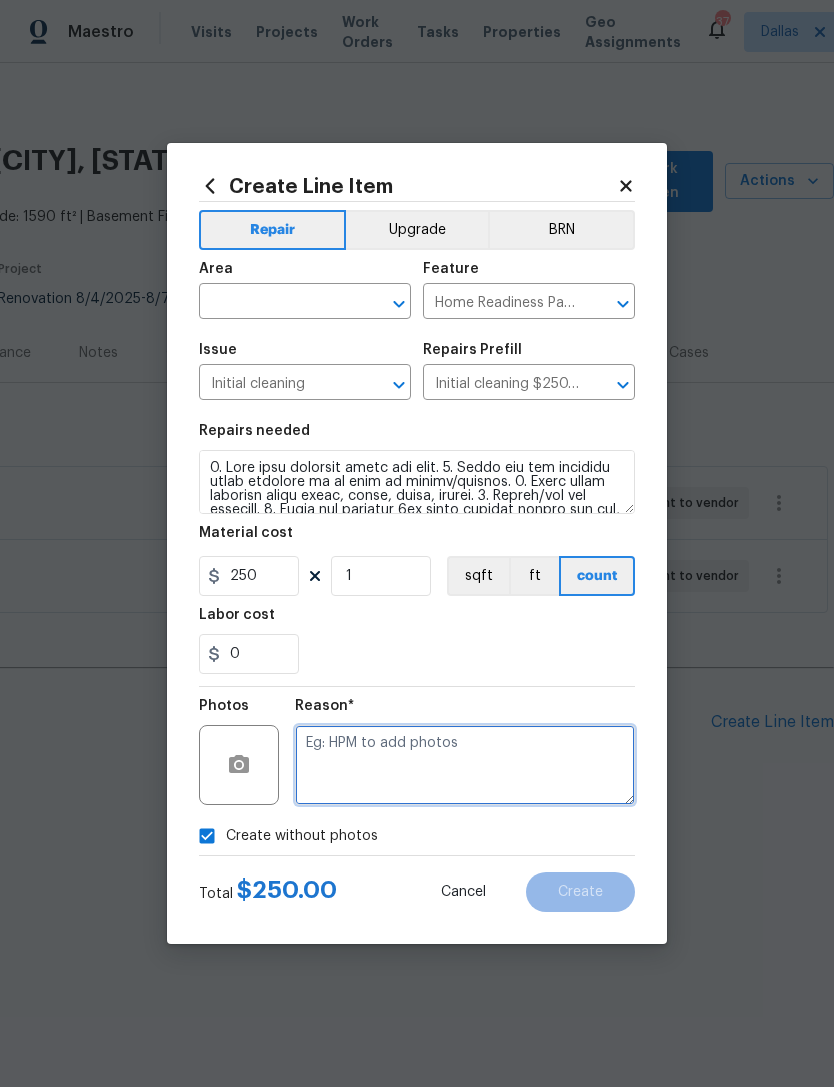 click at bounding box center (465, 765) 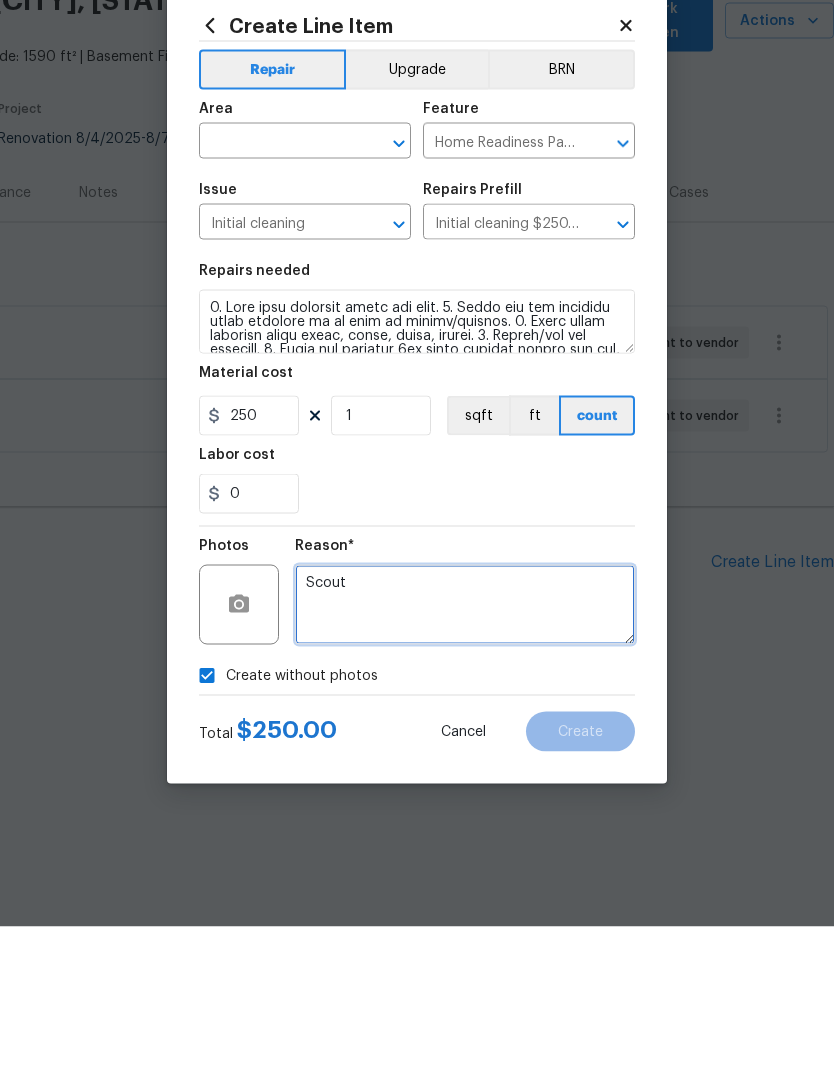 type on "Scout" 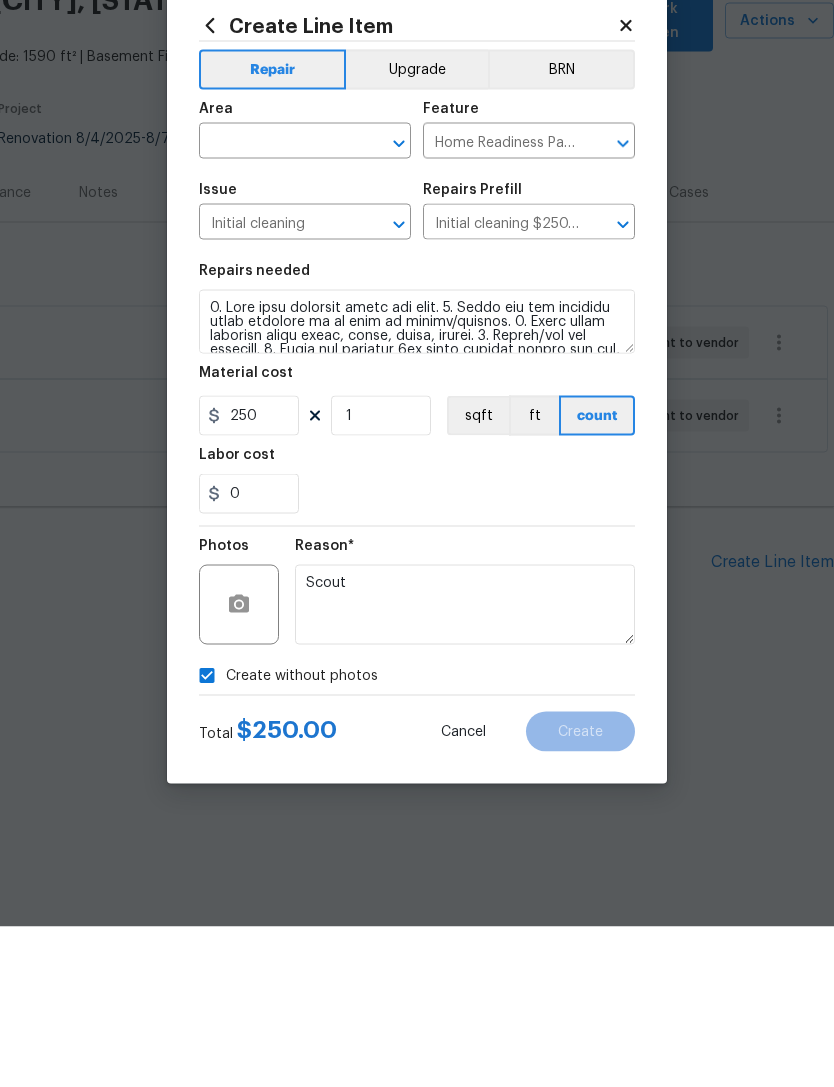 click at bounding box center [277, 303] 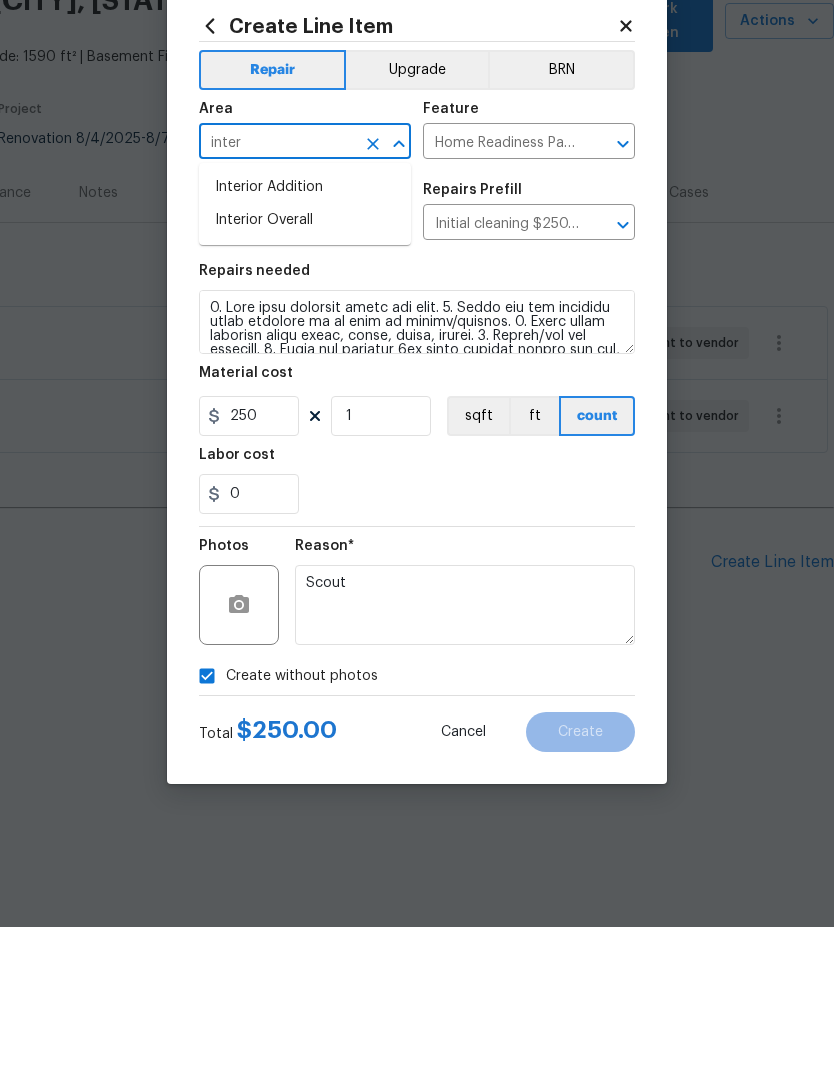 click on "Interior Overall" at bounding box center (305, 380) 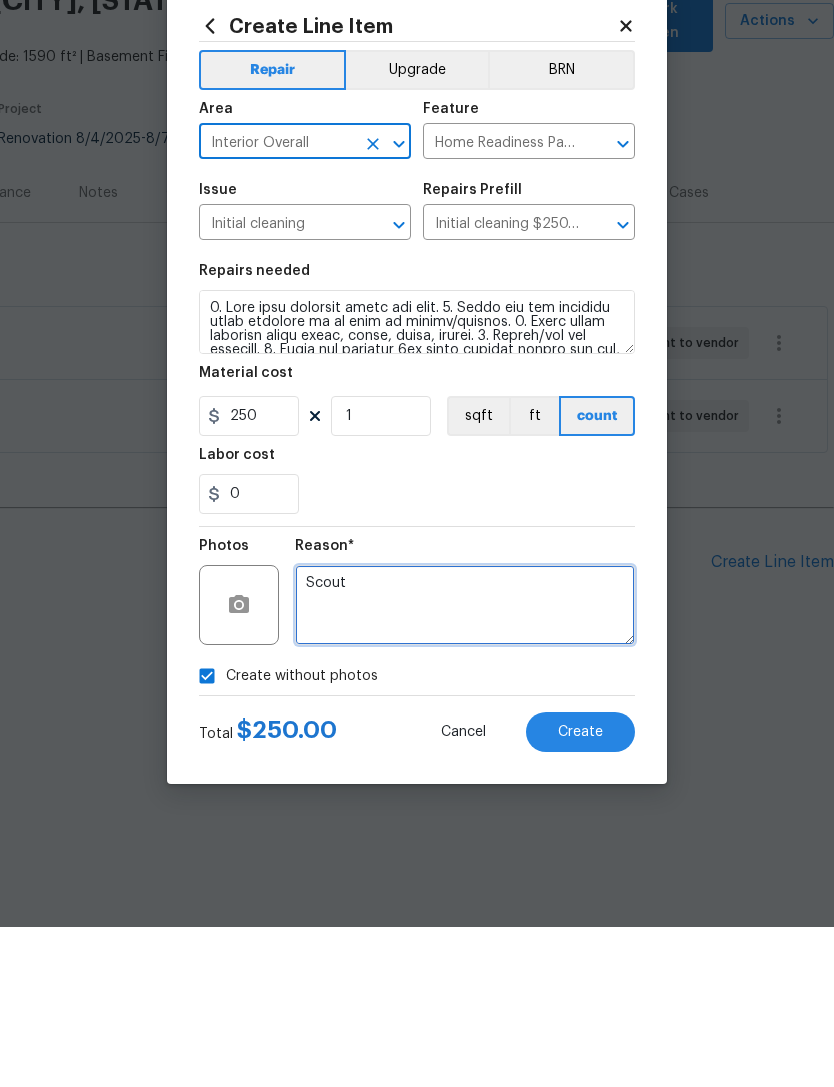 click on "Scout" at bounding box center (465, 765) 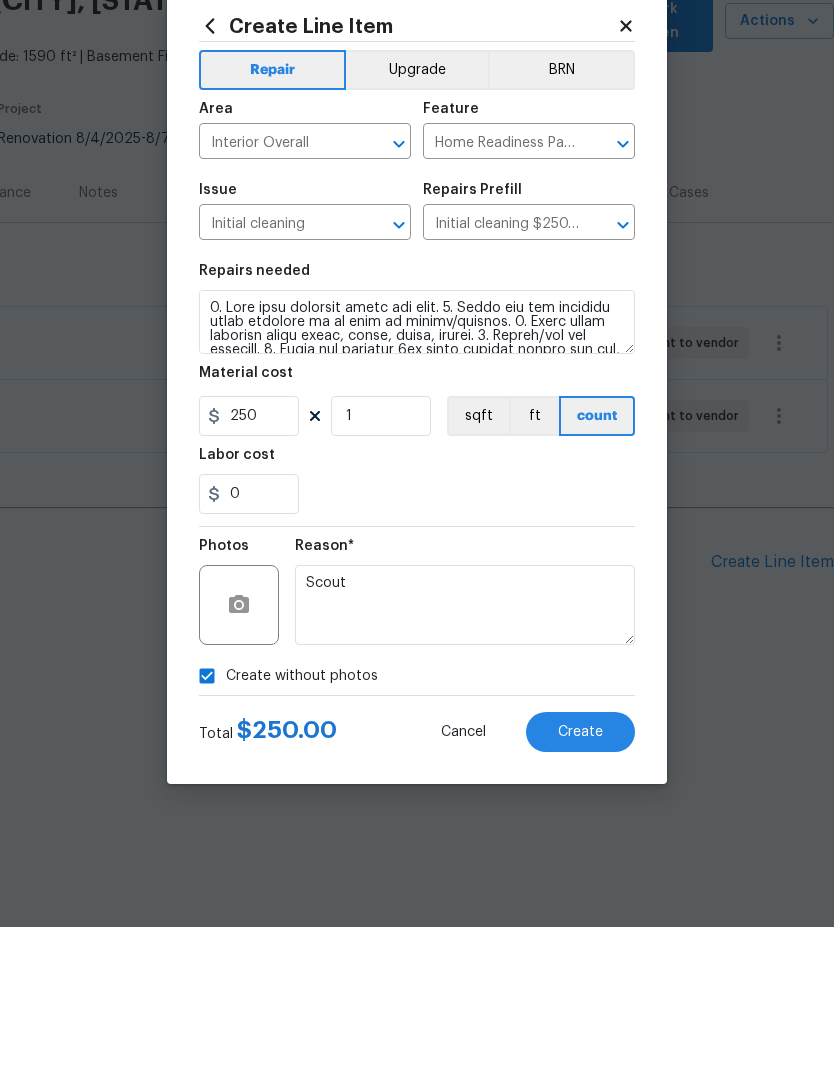 click on "Create" at bounding box center (580, 892) 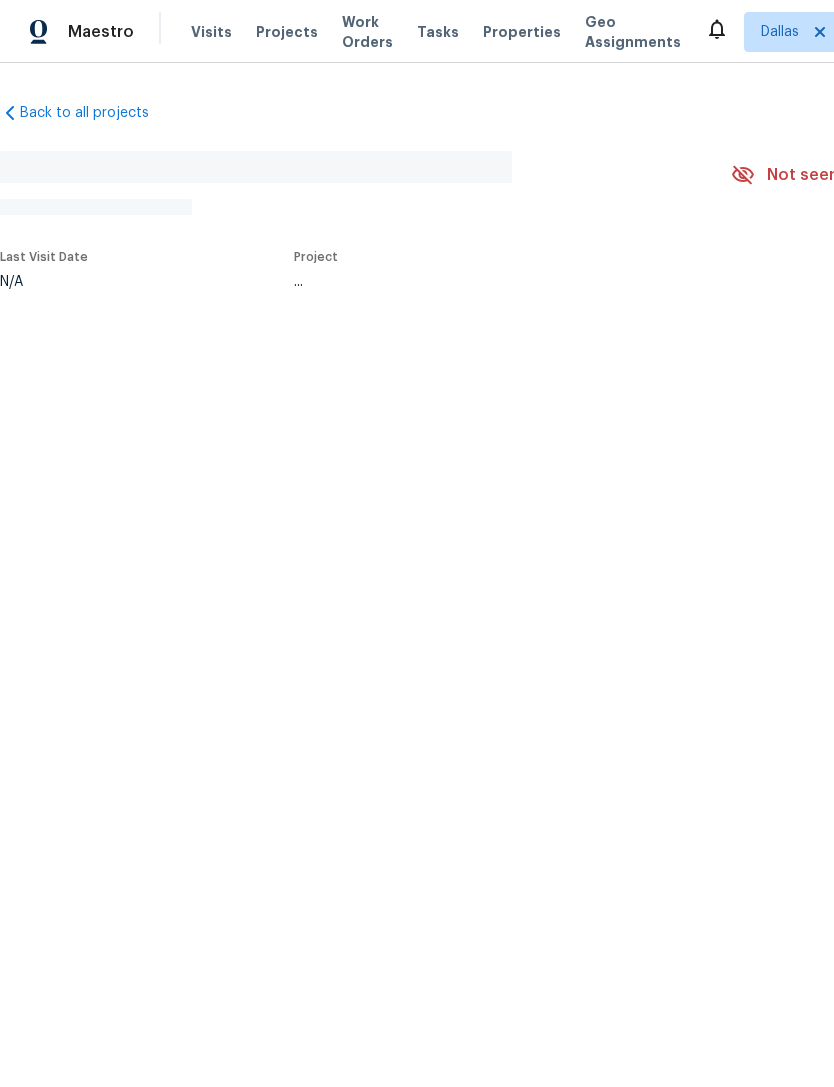 scroll, scrollTop: 0, scrollLeft: 0, axis: both 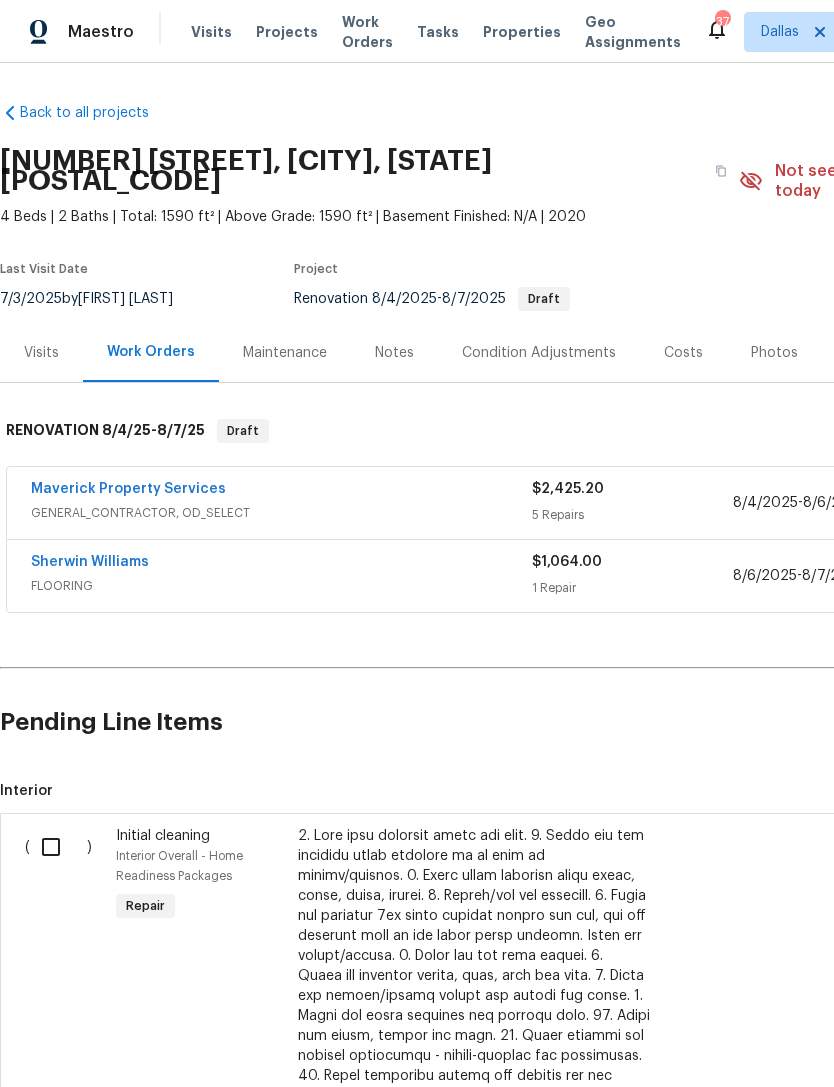 click at bounding box center [58, 847] 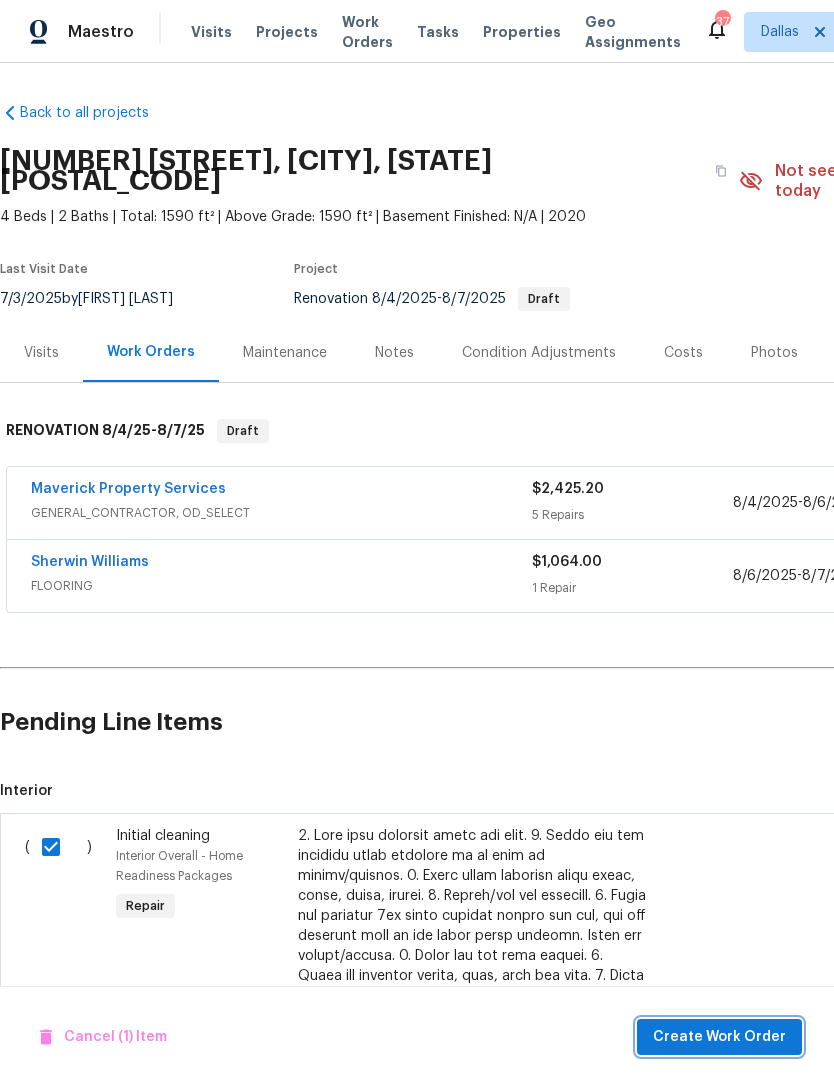 click on "Create Work Order" at bounding box center (719, 1037) 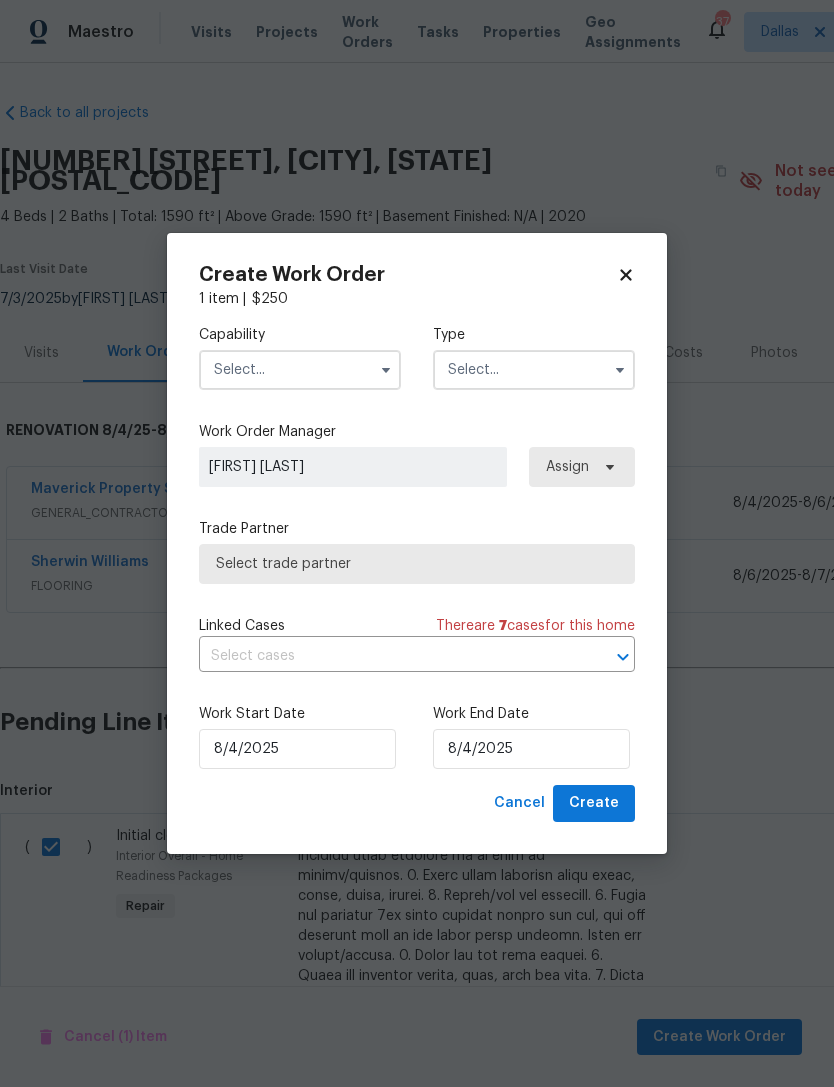 click at bounding box center (300, 370) 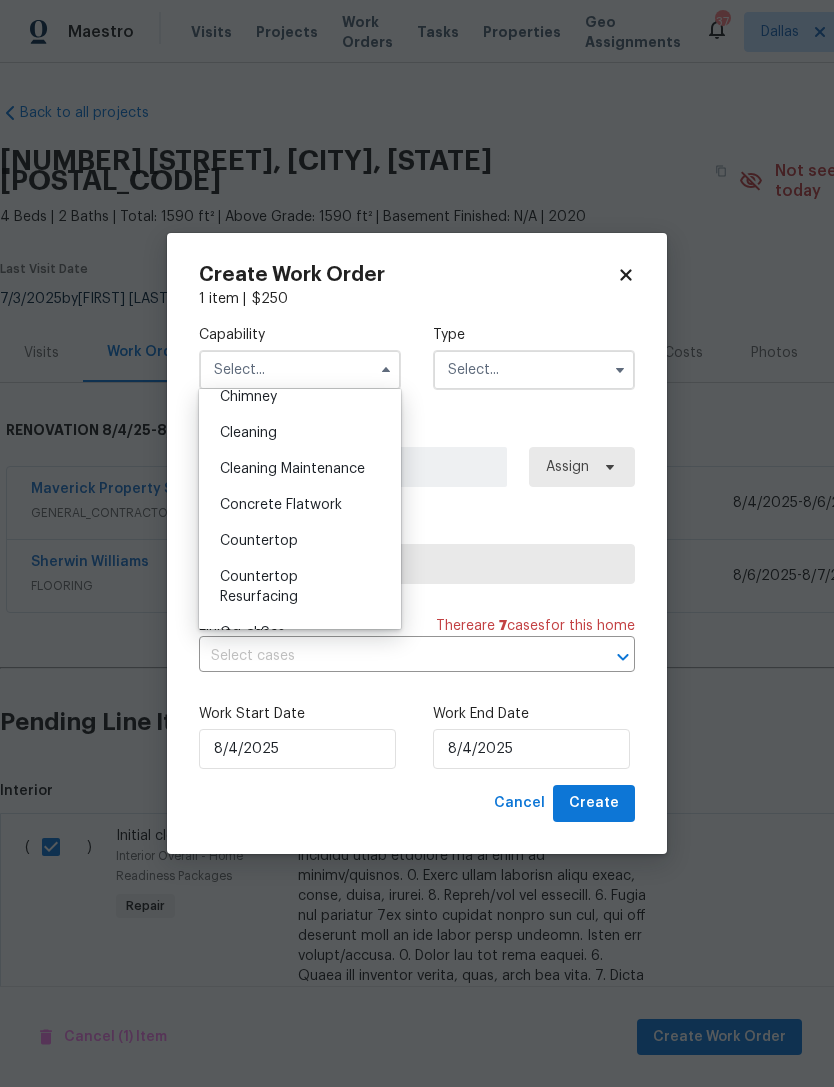 scroll, scrollTop: 211, scrollLeft: 0, axis: vertical 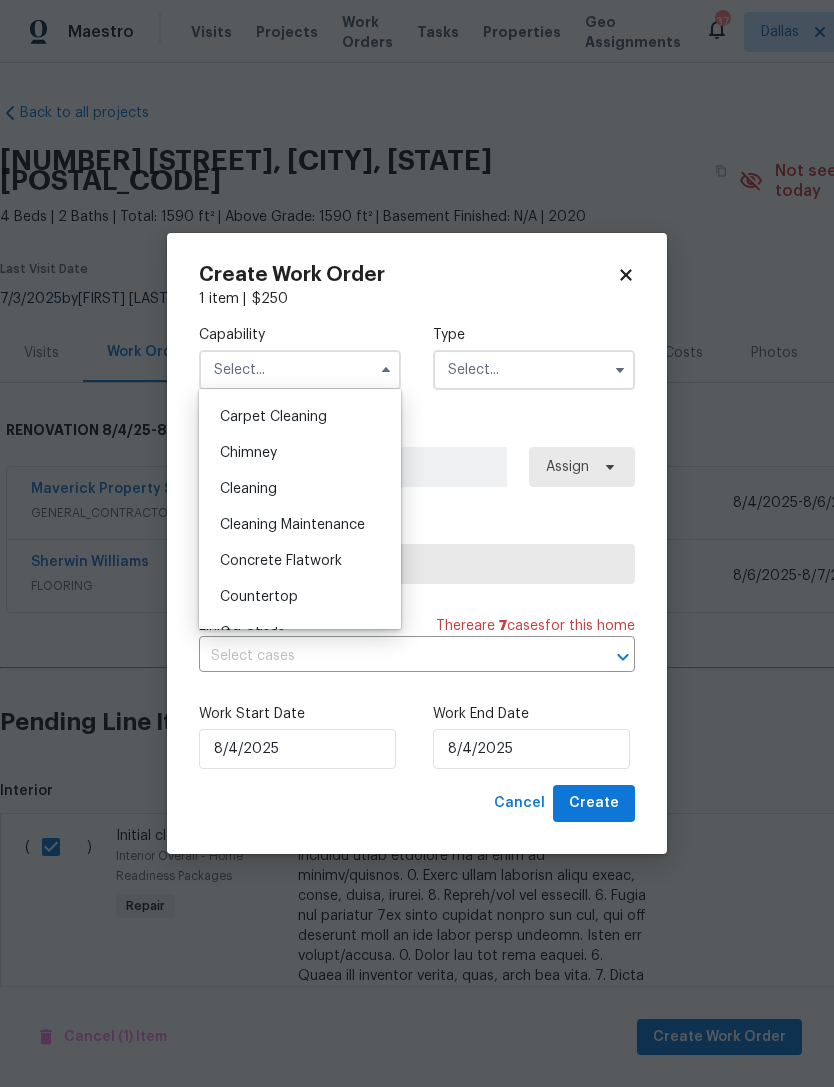 click on "Cleaning" at bounding box center (300, 489) 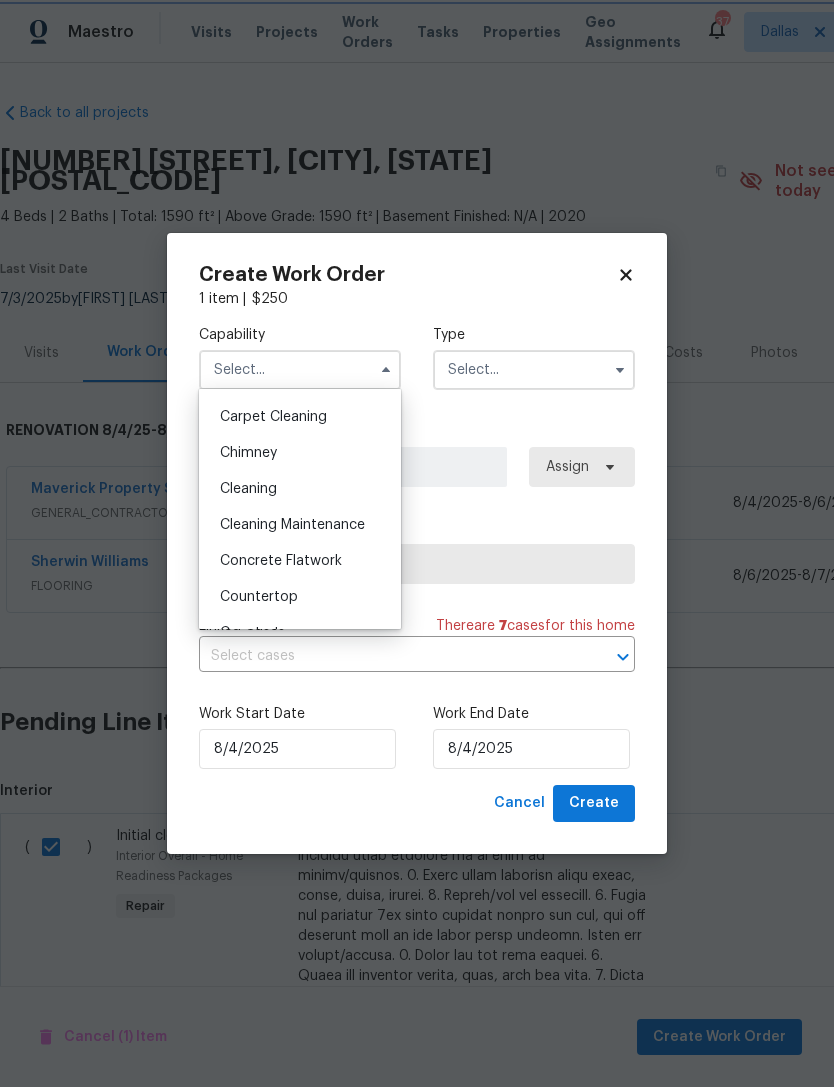 type on "Cleaning" 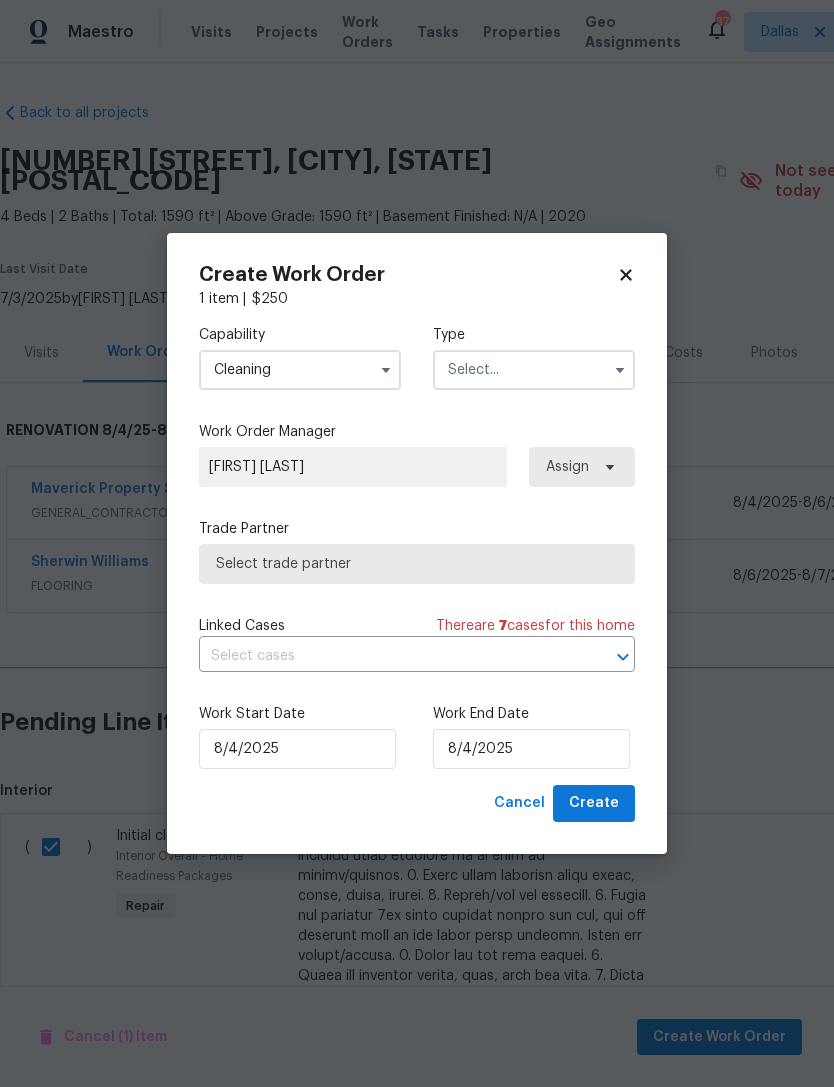 click at bounding box center (534, 370) 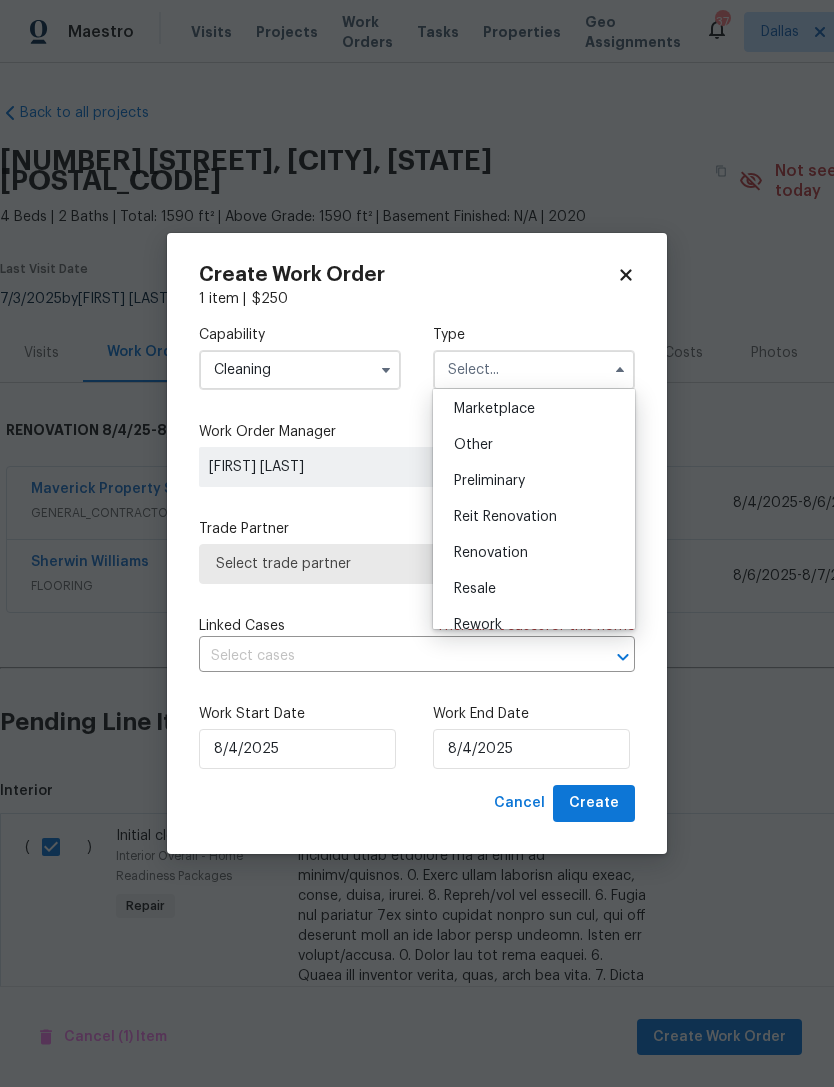 scroll, scrollTop: 365, scrollLeft: 0, axis: vertical 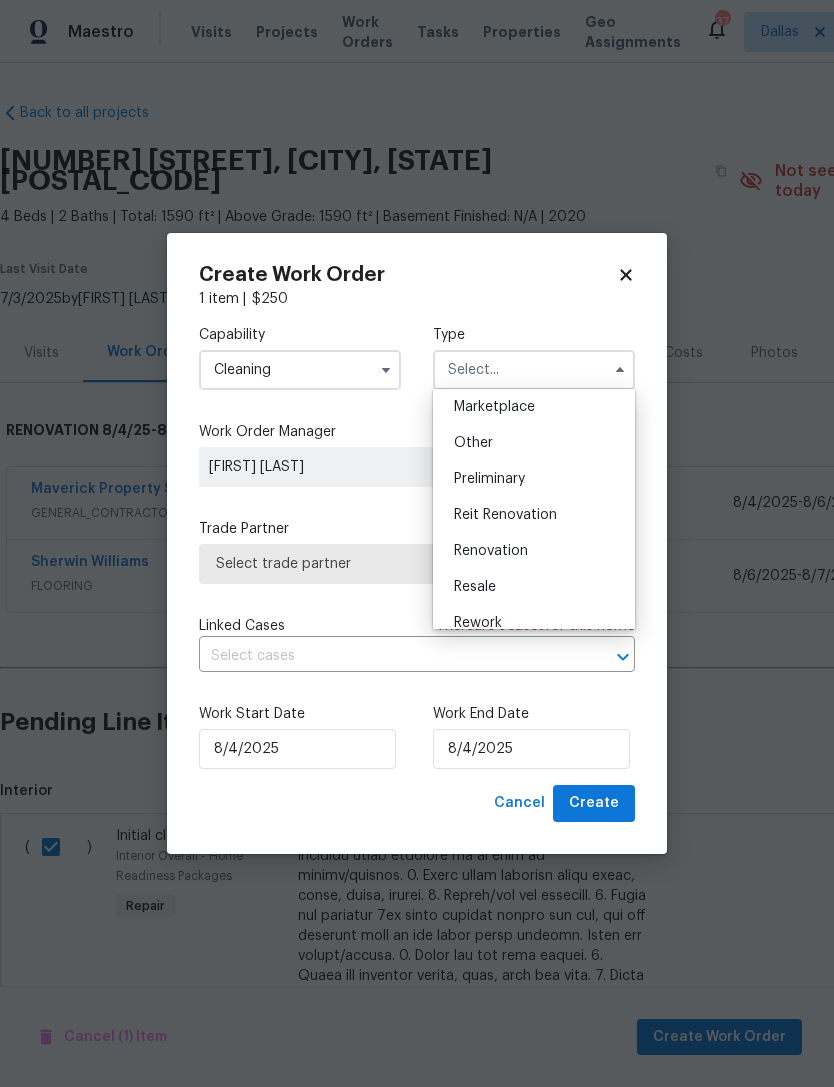 click on "Renovation" at bounding box center (534, 551) 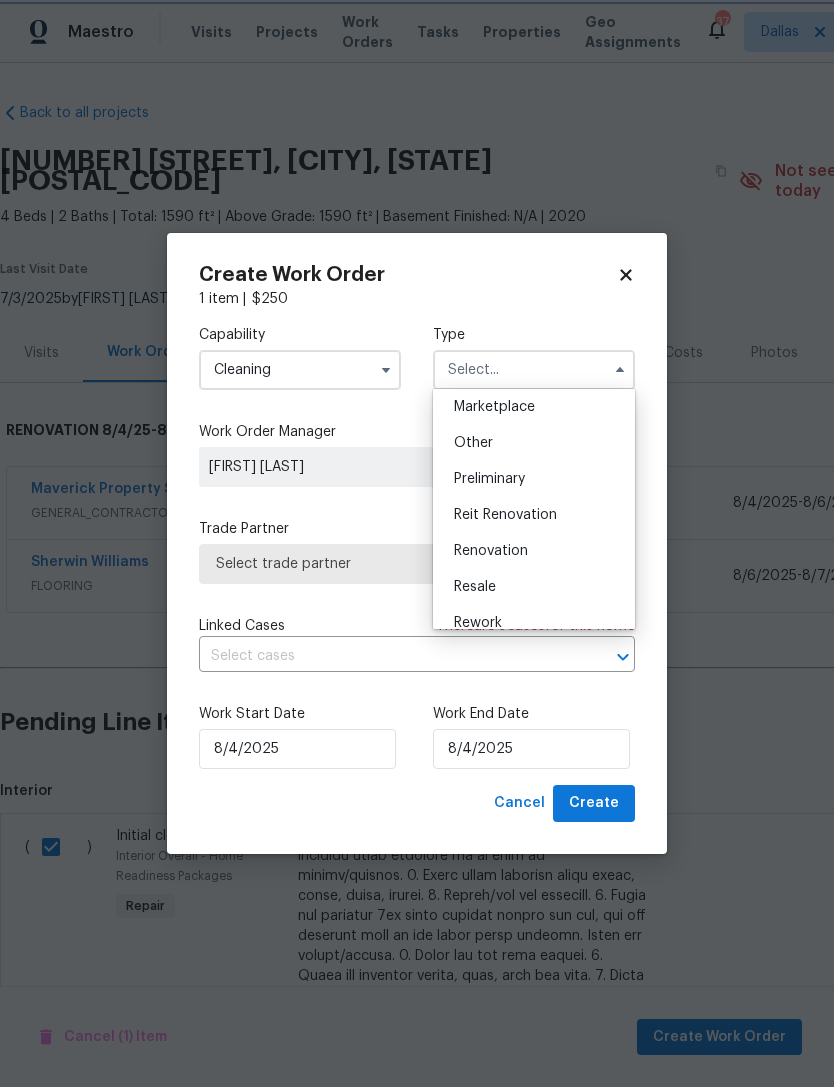 type on "Renovation" 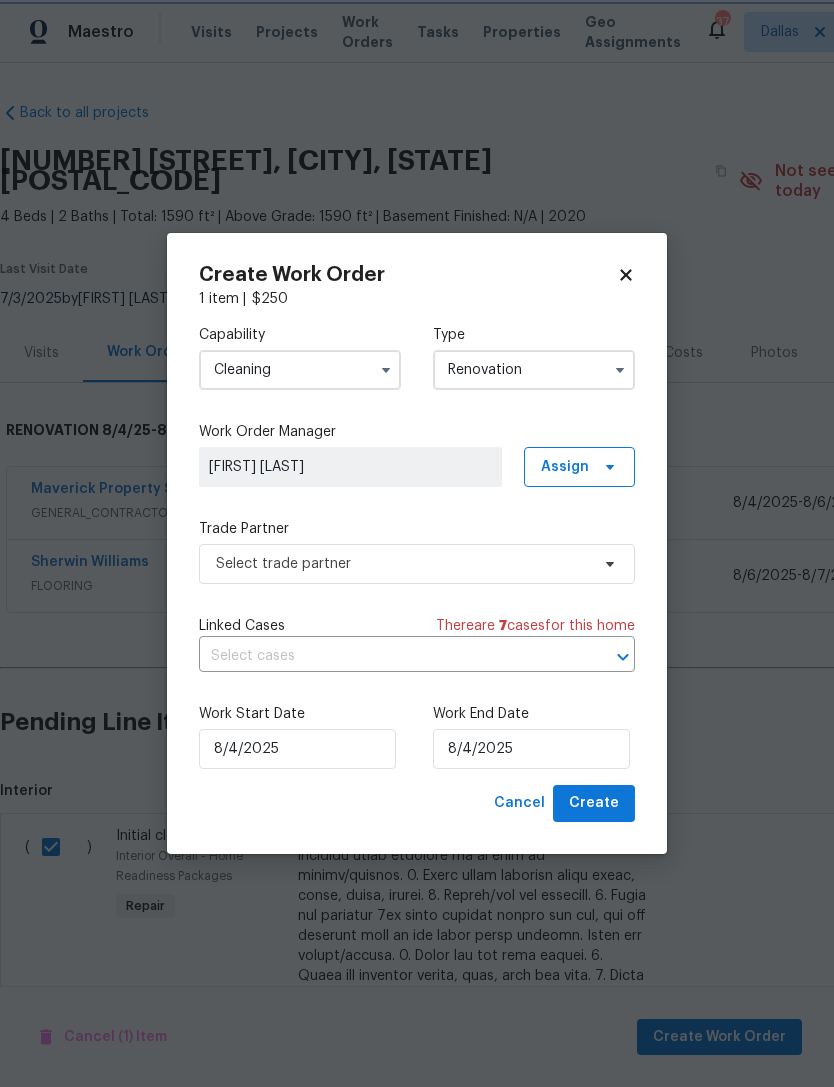 scroll, scrollTop: 0, scrollLeft: 0, axis: both 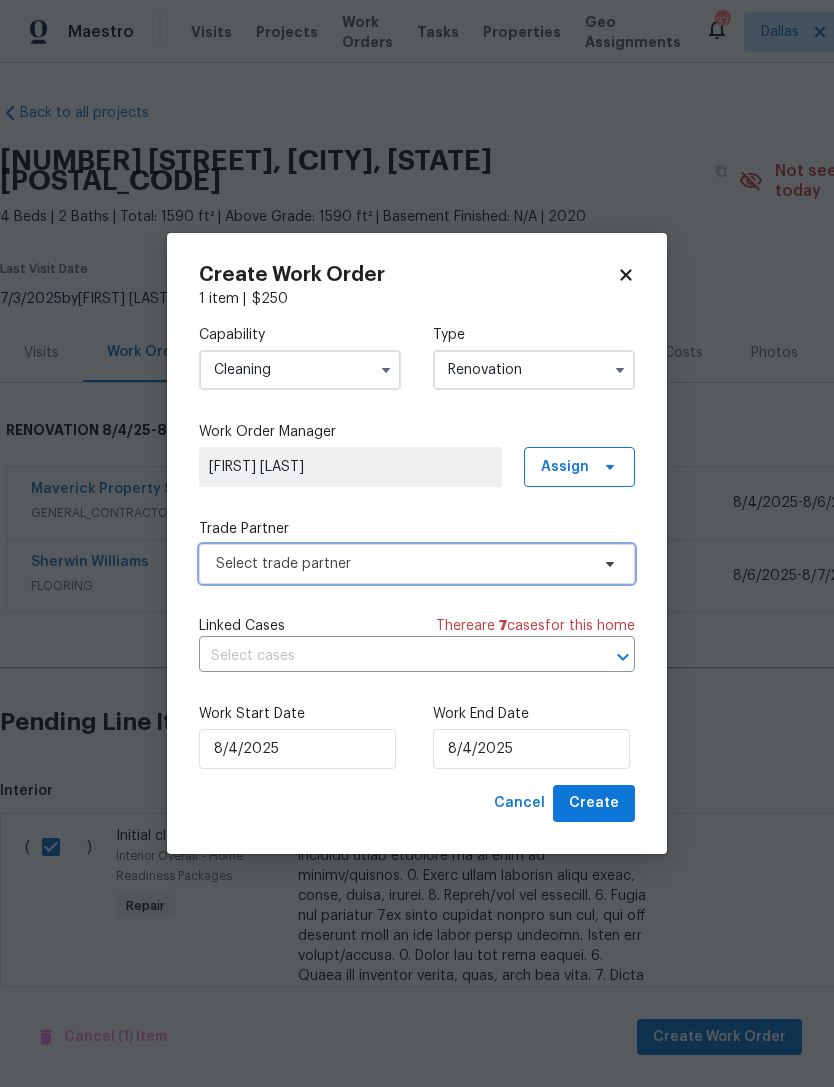 click on "Select trade partner" at bounding box center [417, 564] 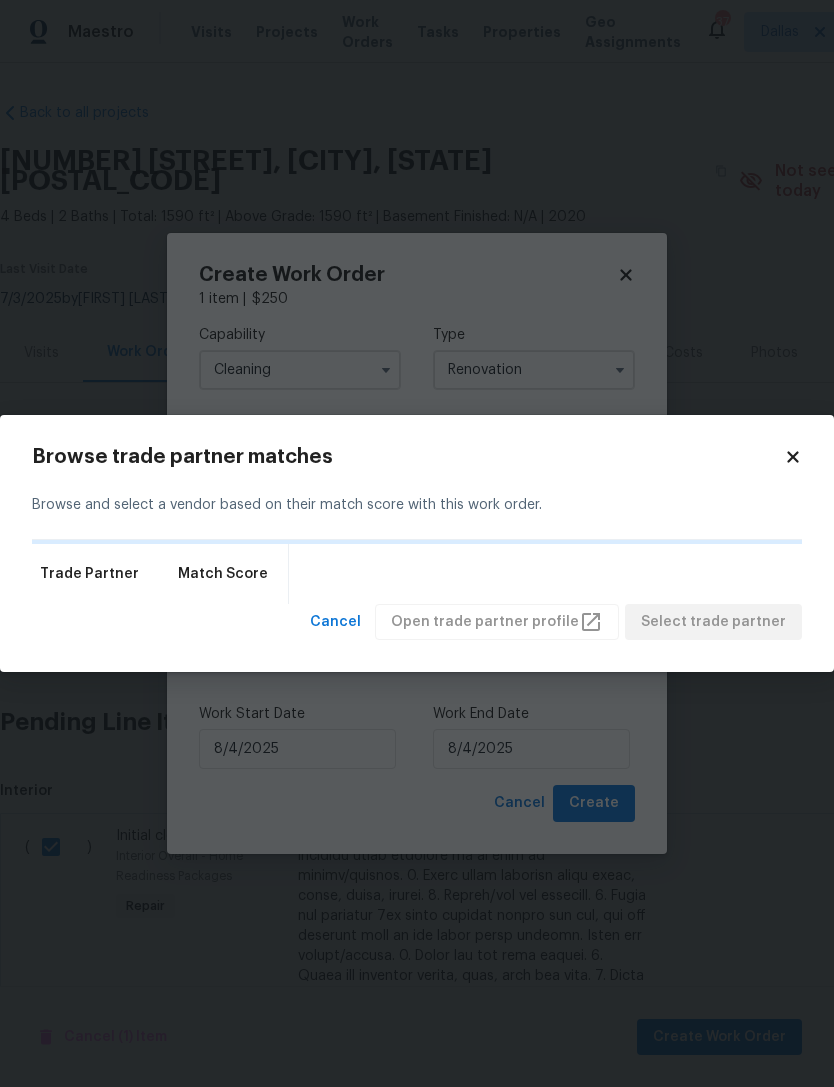 click on "Trade Partner Match Score" at bounding box center (417, 574) 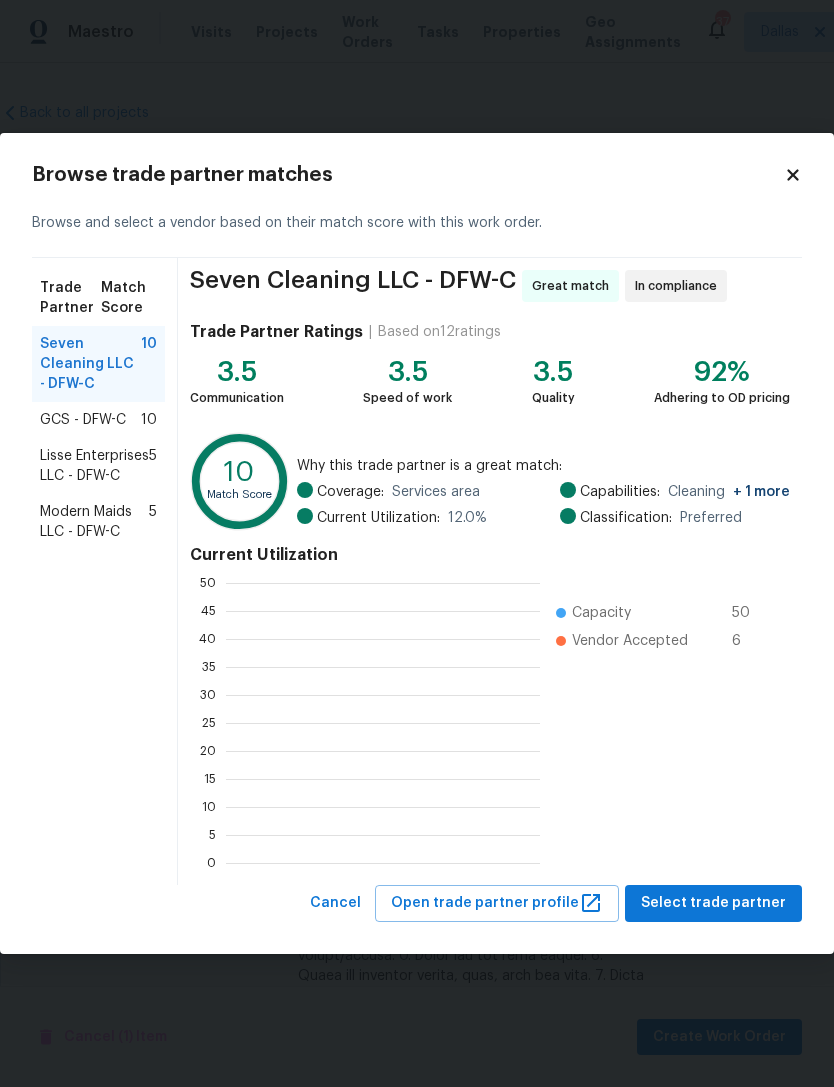 scroll, scrollTop: 2, scrollLeft: 2, axis: both 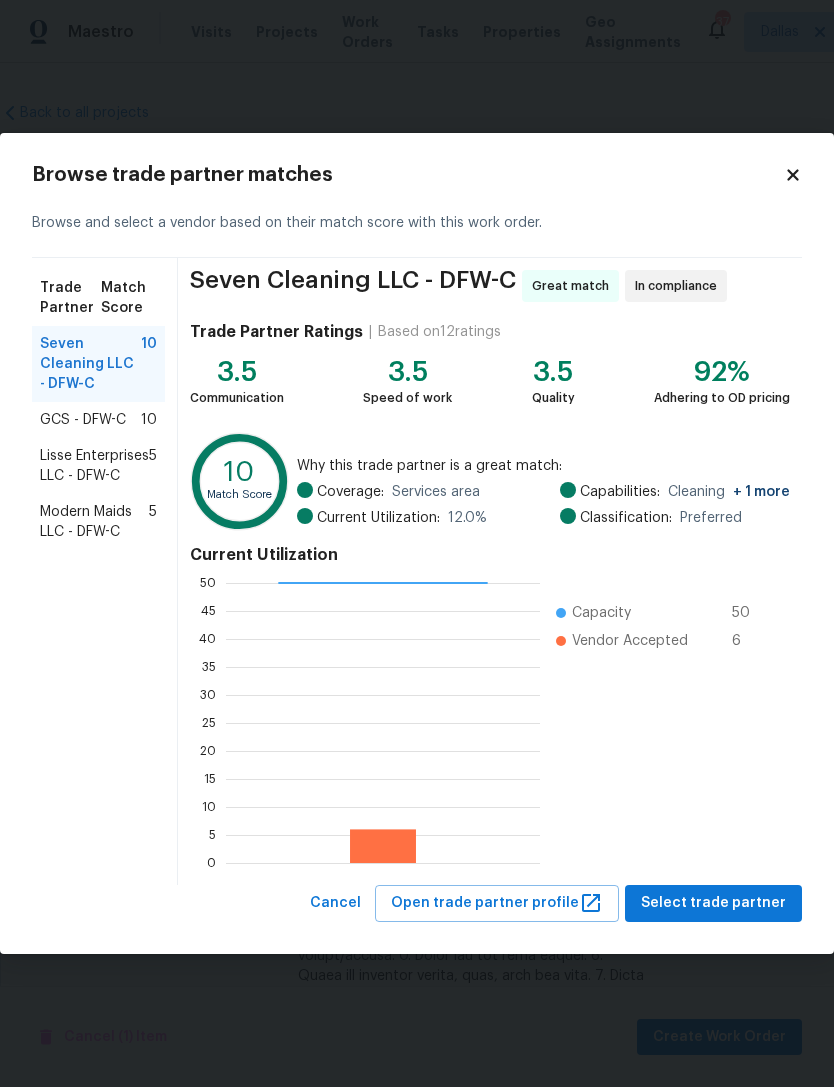 click on "Modern Maids LLC - DFW-C" at bounding box center [94, 522] 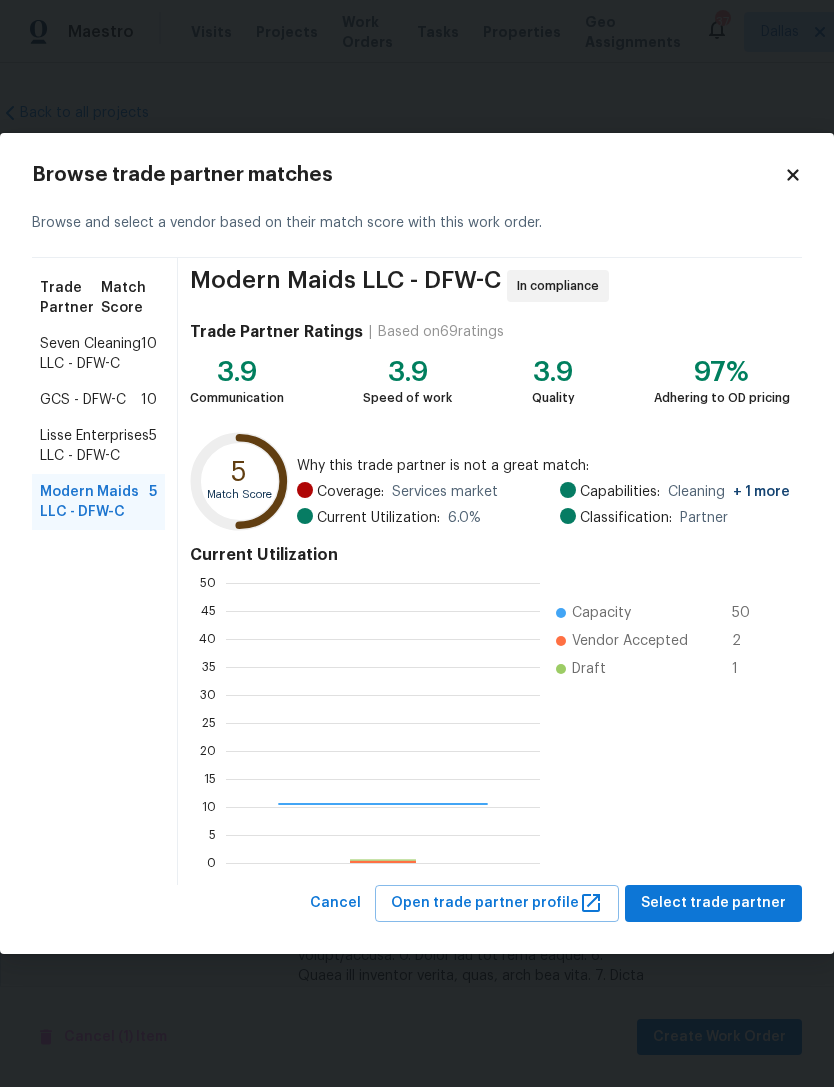 scroll, scrollTop: 2, scrollLeft: 2, axis: both 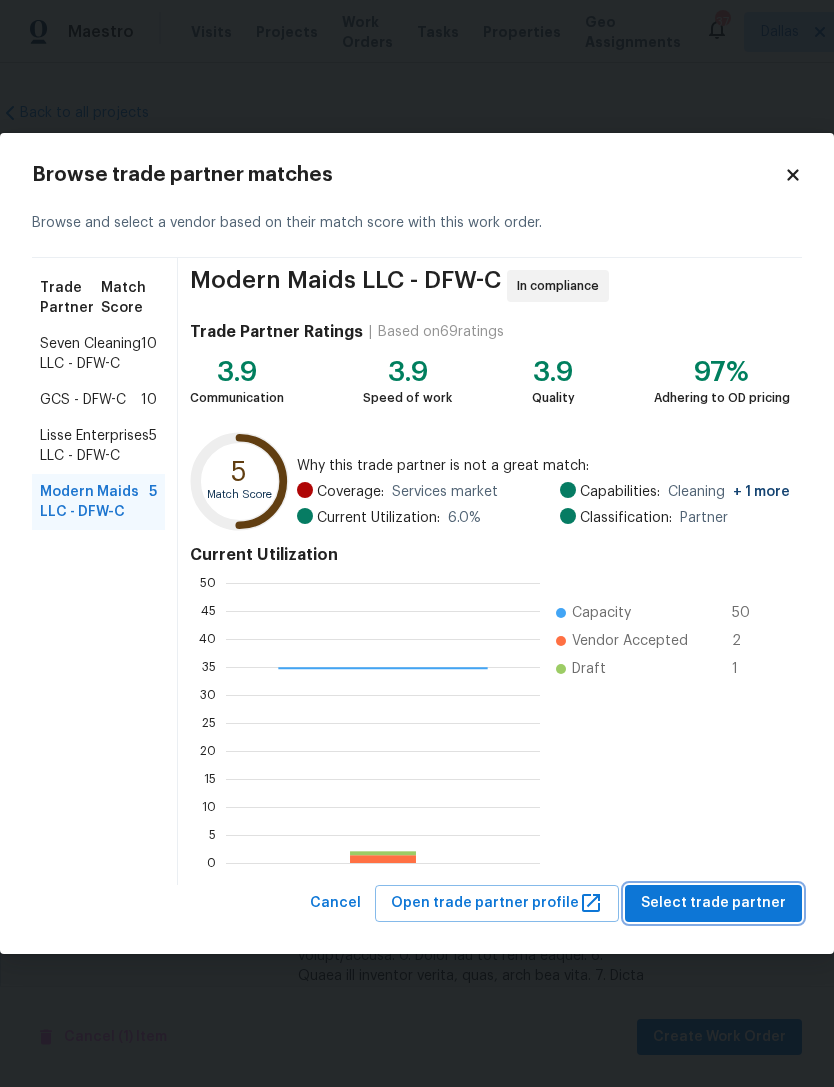 click on "Select trade partner" at bounding box center [713, 903] 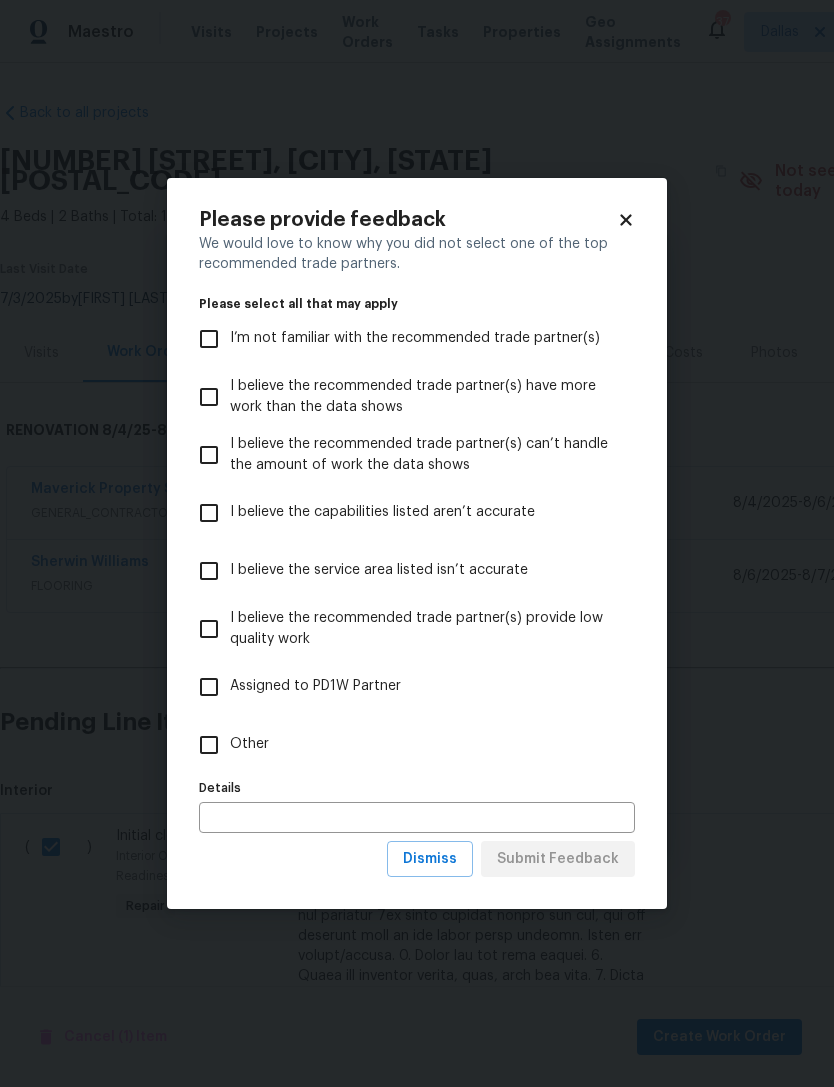 click on "Other" at bounding box center [403, 745] 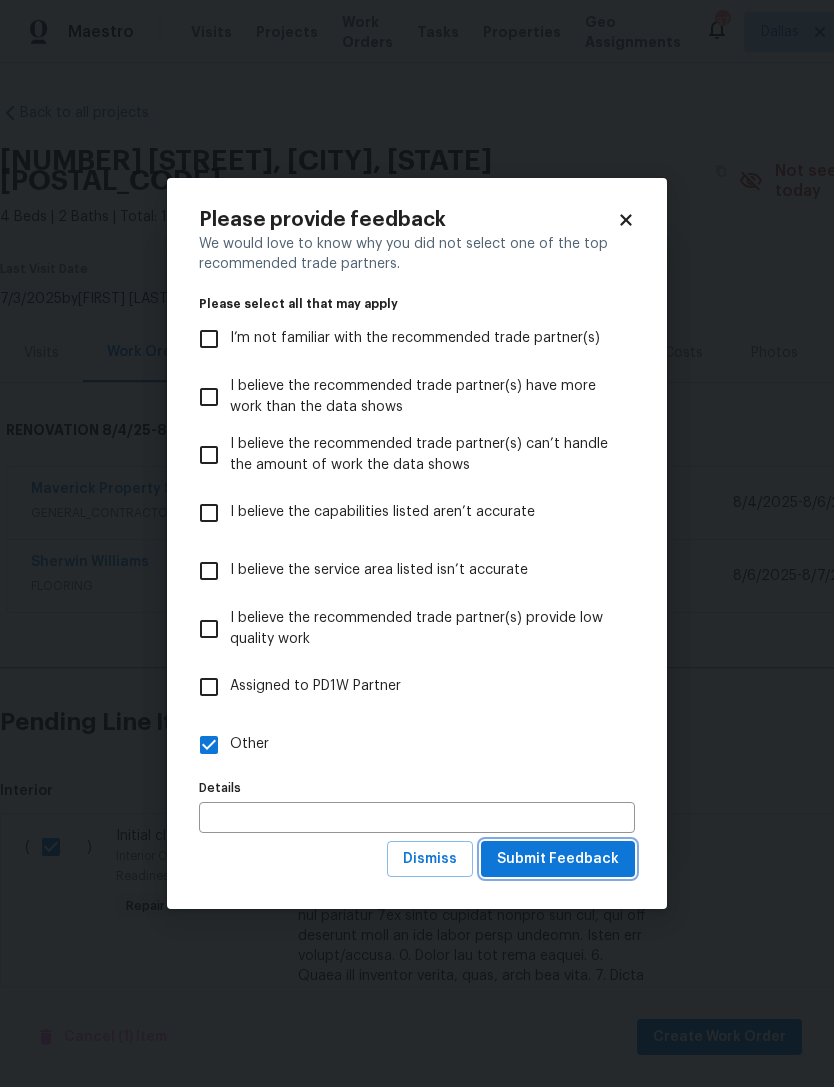 click on "Submit Feedback" at bounding box center [558, 859] 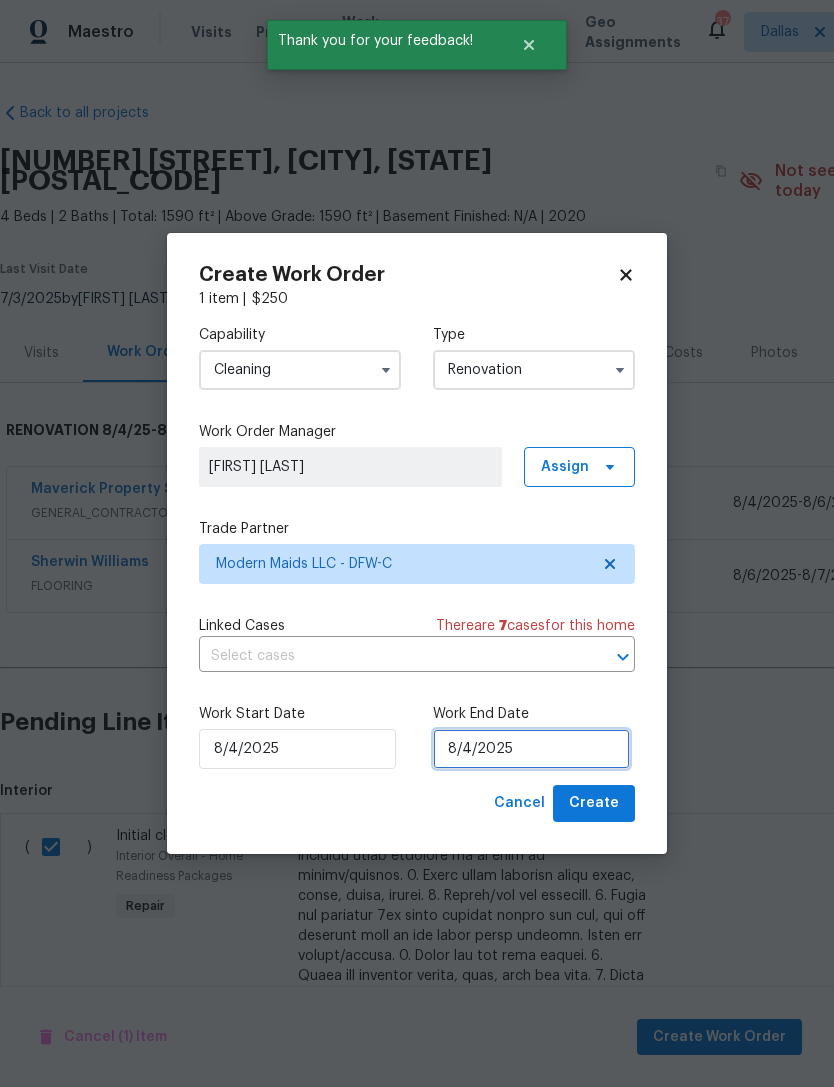 click on "8/4/2025" at bounding box center (531, 749) 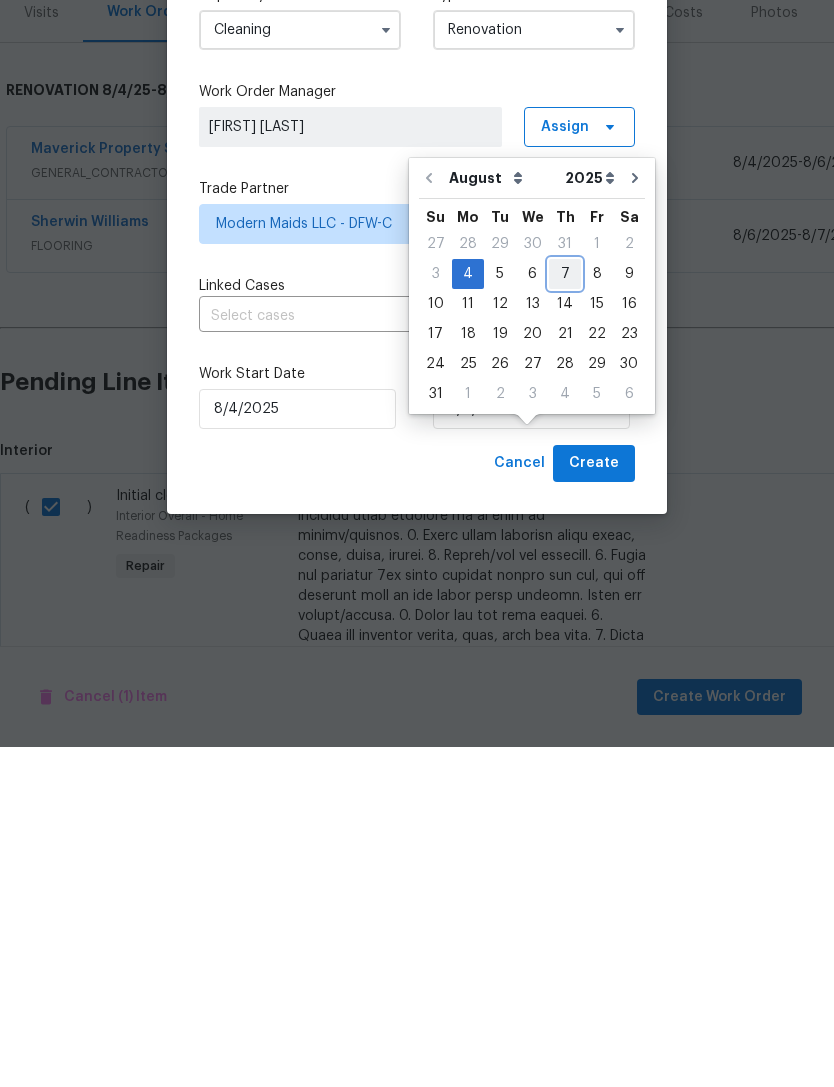 click on "7" at bounding box center [565, 614] 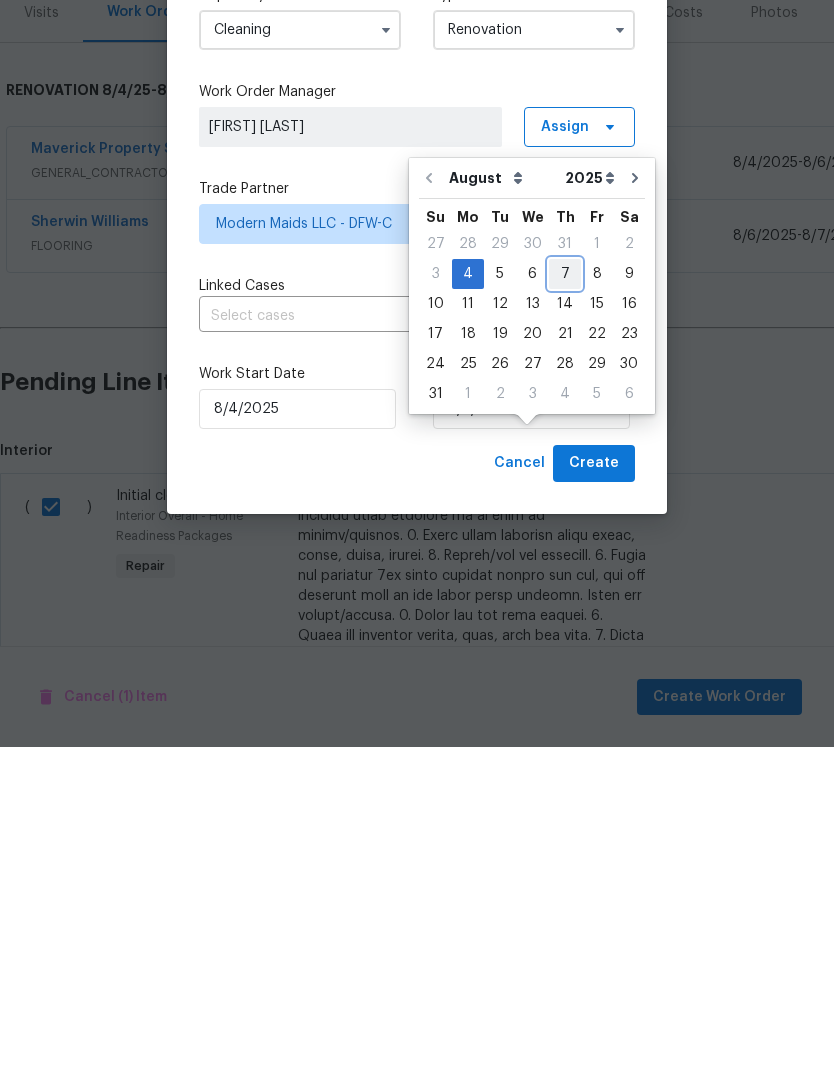 scroll, scrollTop: 64, scrollLeft: 0, axis: vertical 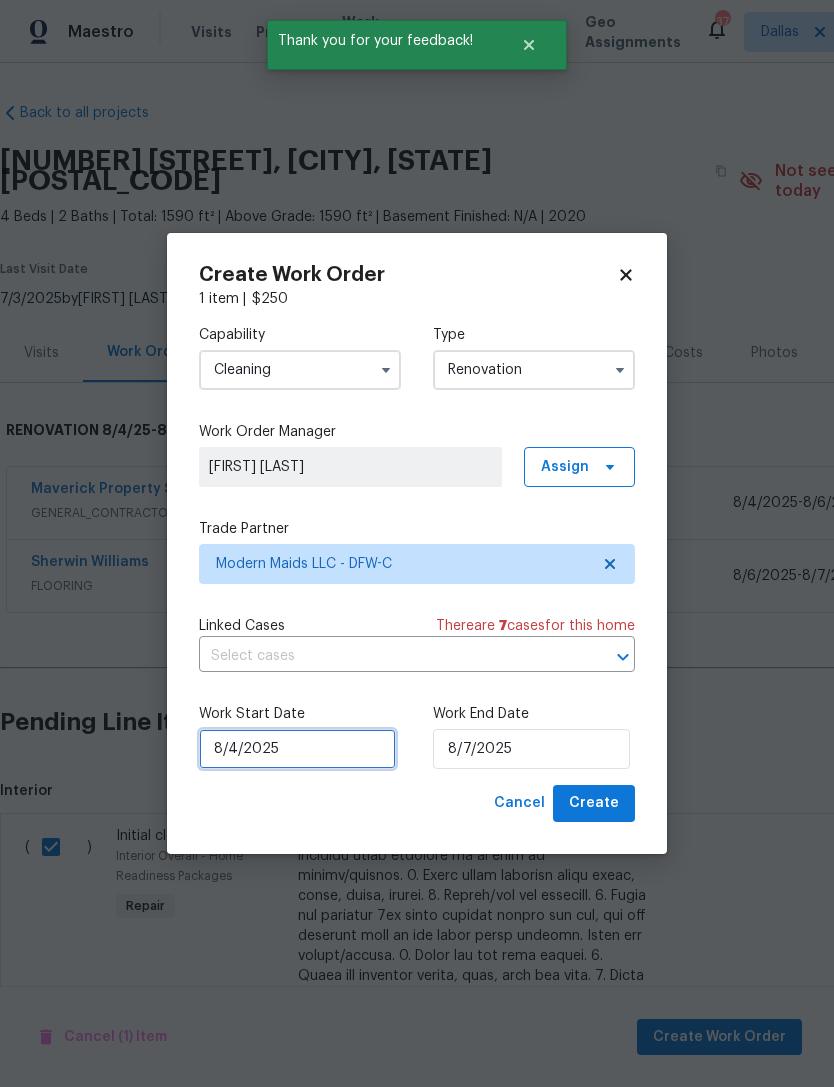 click on "8/4/2025" at bounding box center [297, 749] 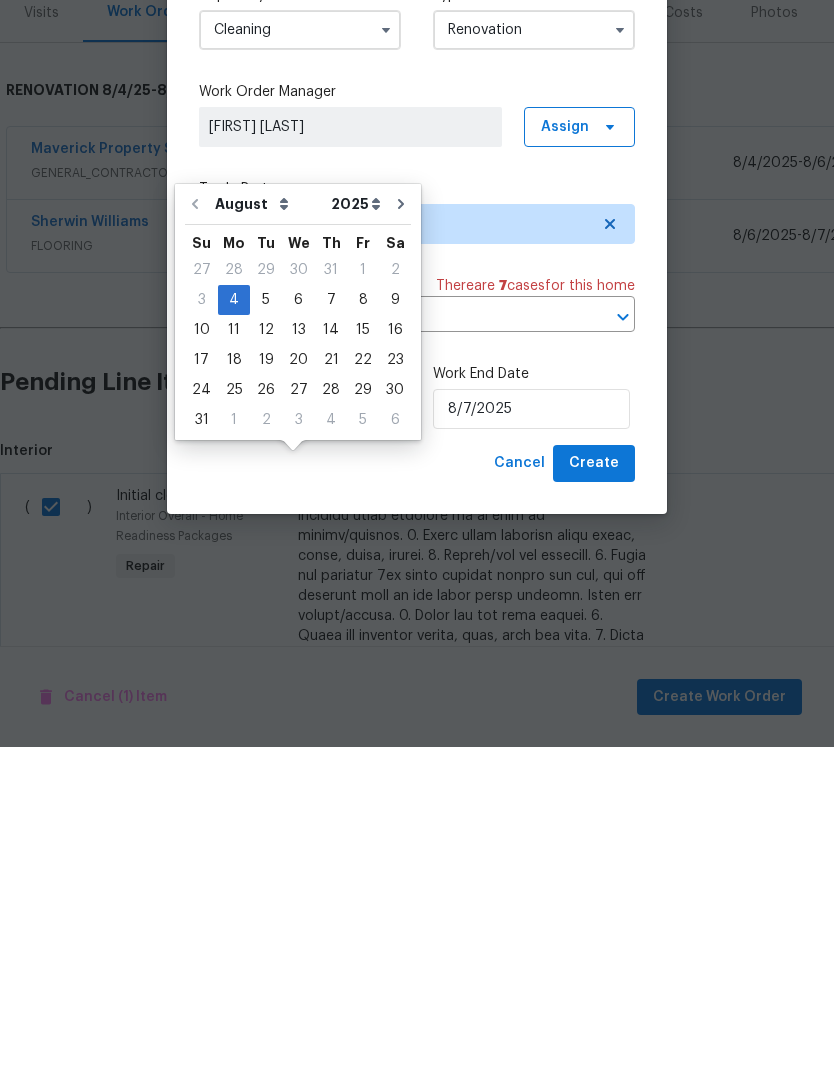 click on "8/4/2025" at bounding box center [297, 749] 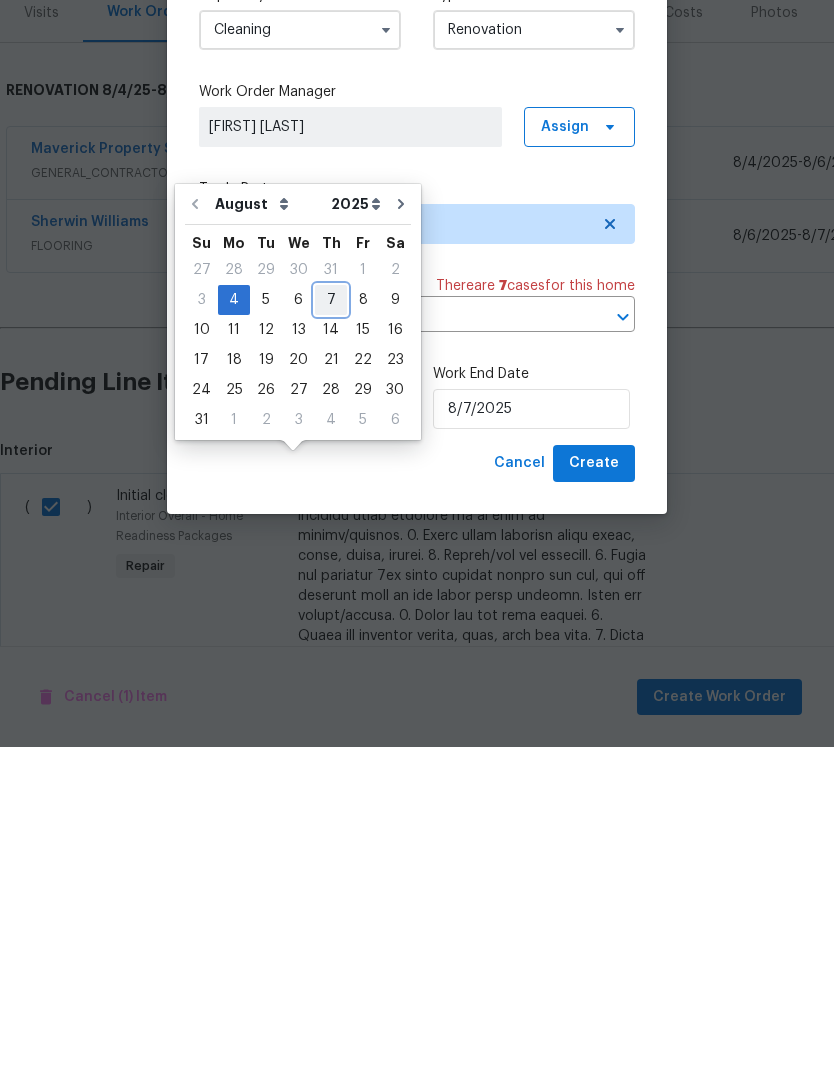 click on "7" at bounding box center (331, 640) 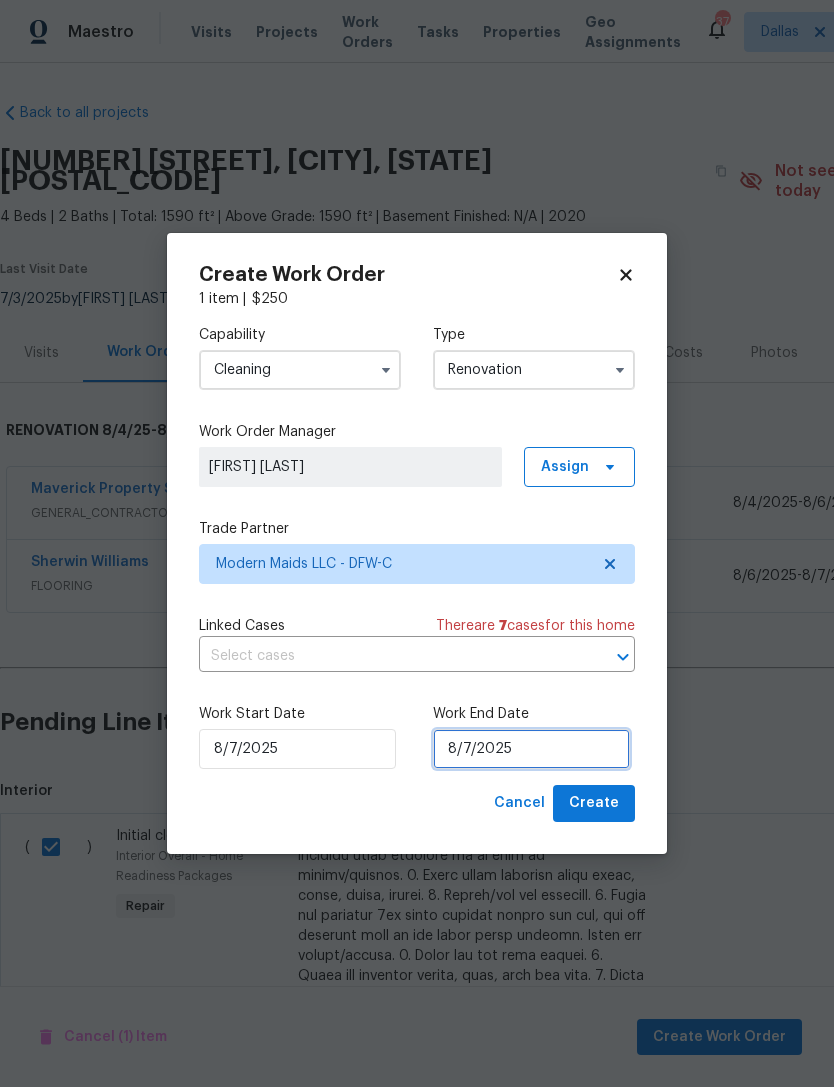 click on "8/7/2025" at bounding box center [531, 749] 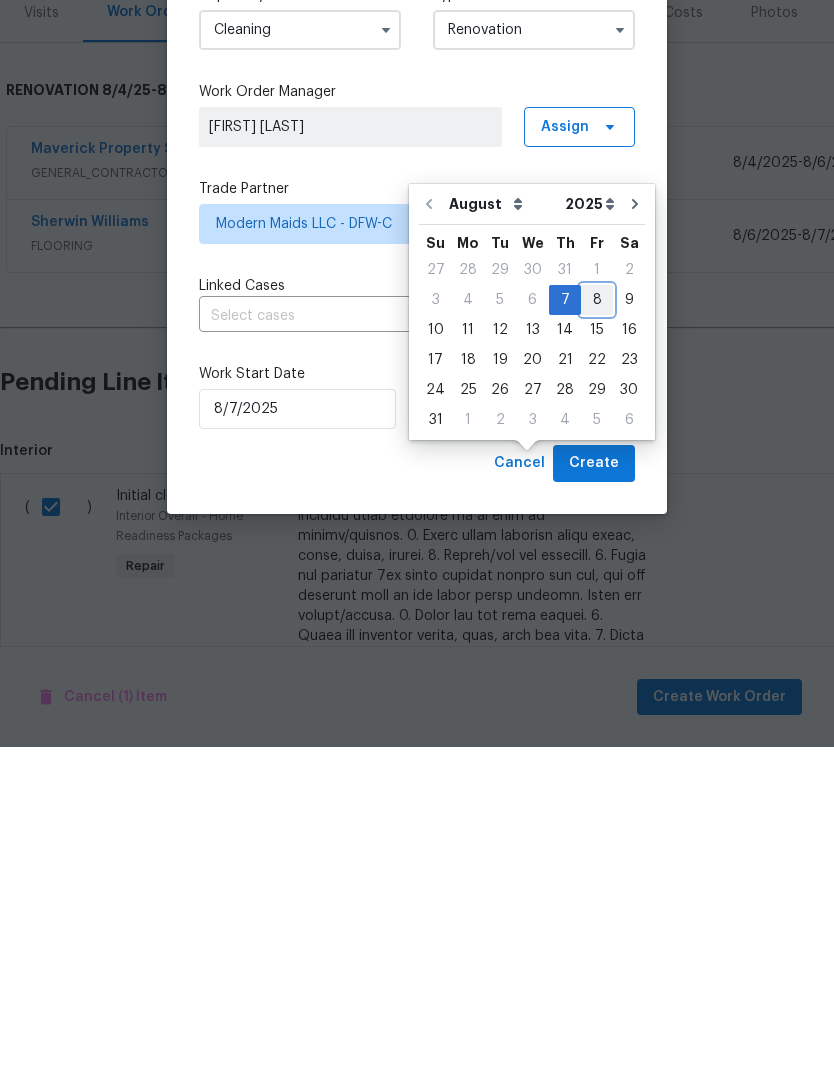 click on "8" at bounding box center [597, 640] 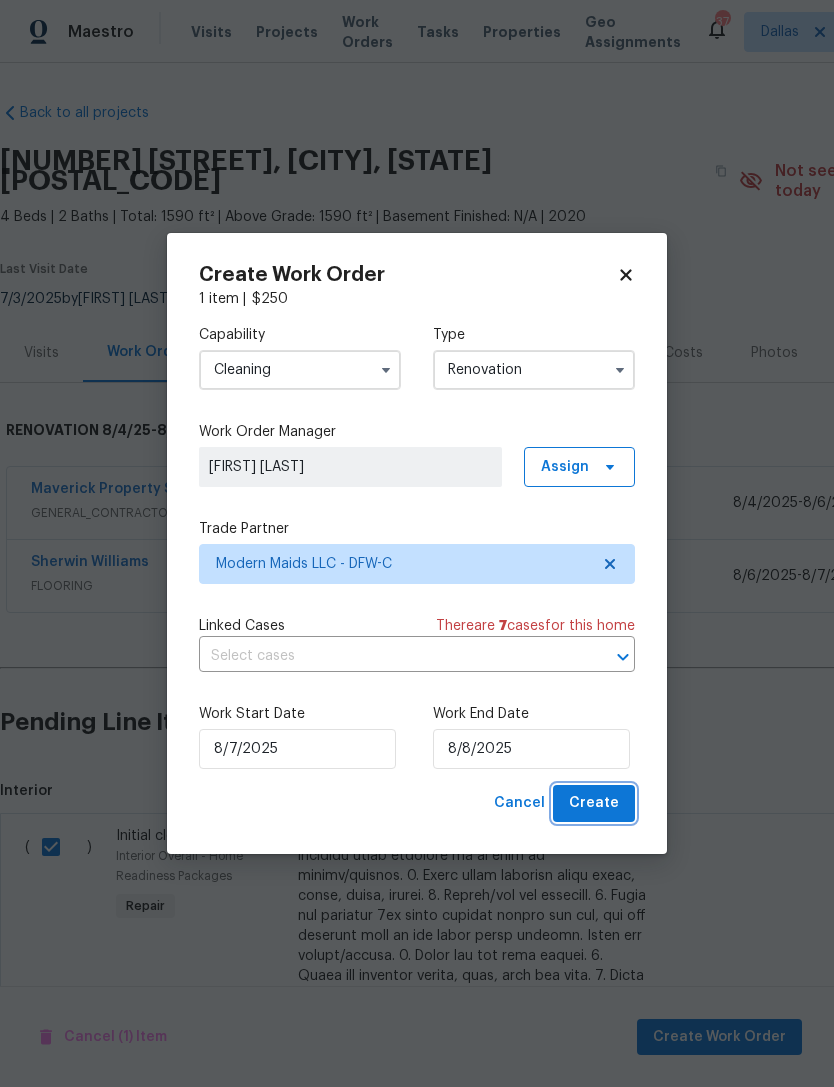 click on "Create" at bounding box center [594, 803] 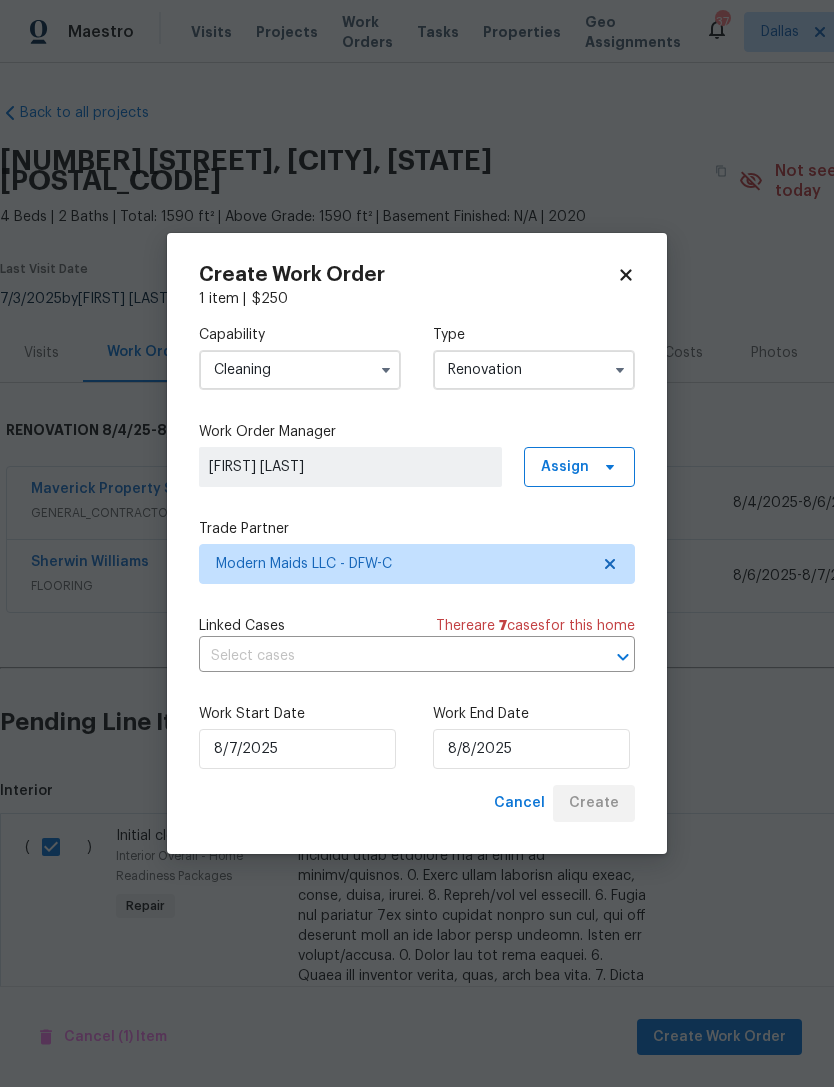 scroll, scrollTop: 0, scrollLeft: 0, axis: both 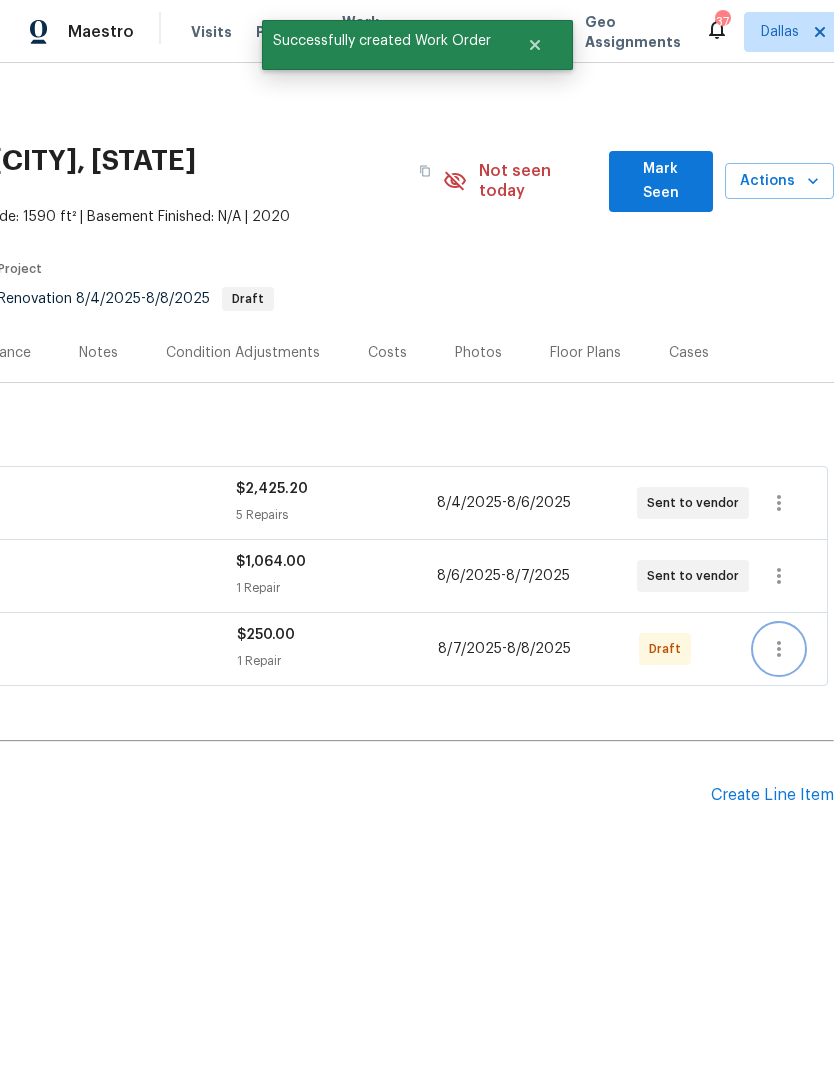 click at bounding box center [779, 649] 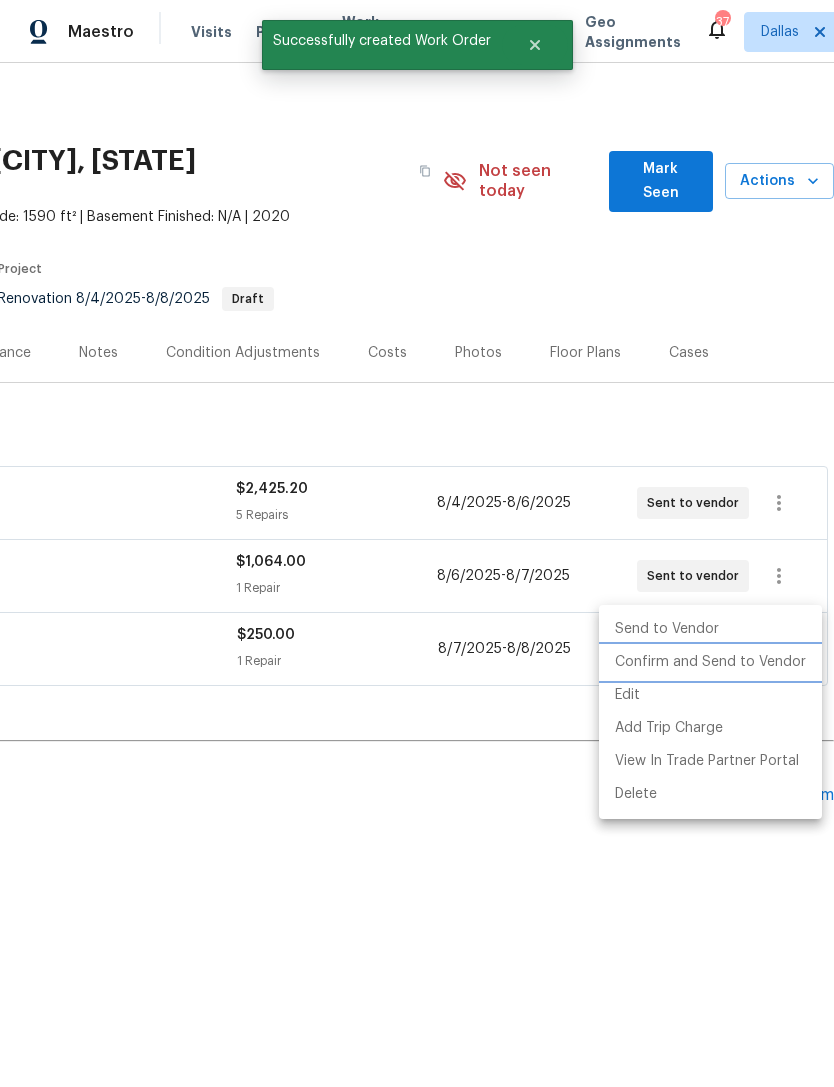 click on "Confirm and Send to Vendor" at bounding box center (710, 662) 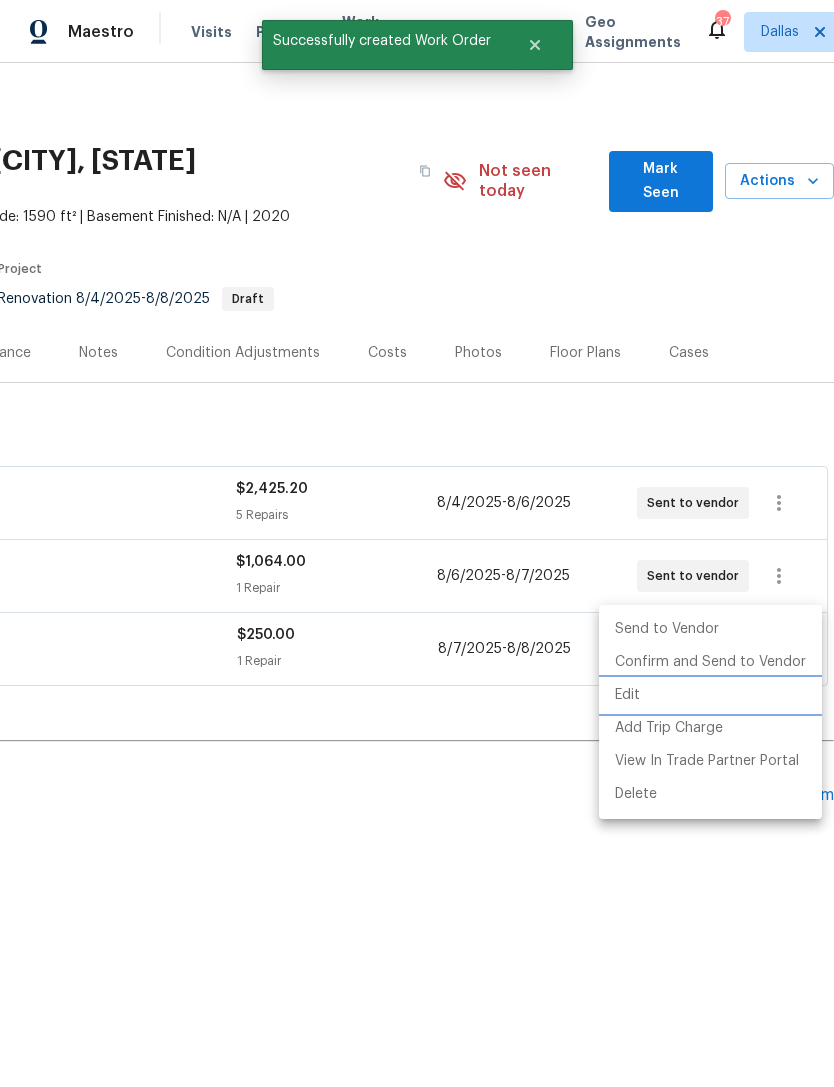 click at bounding box center (417, 543) 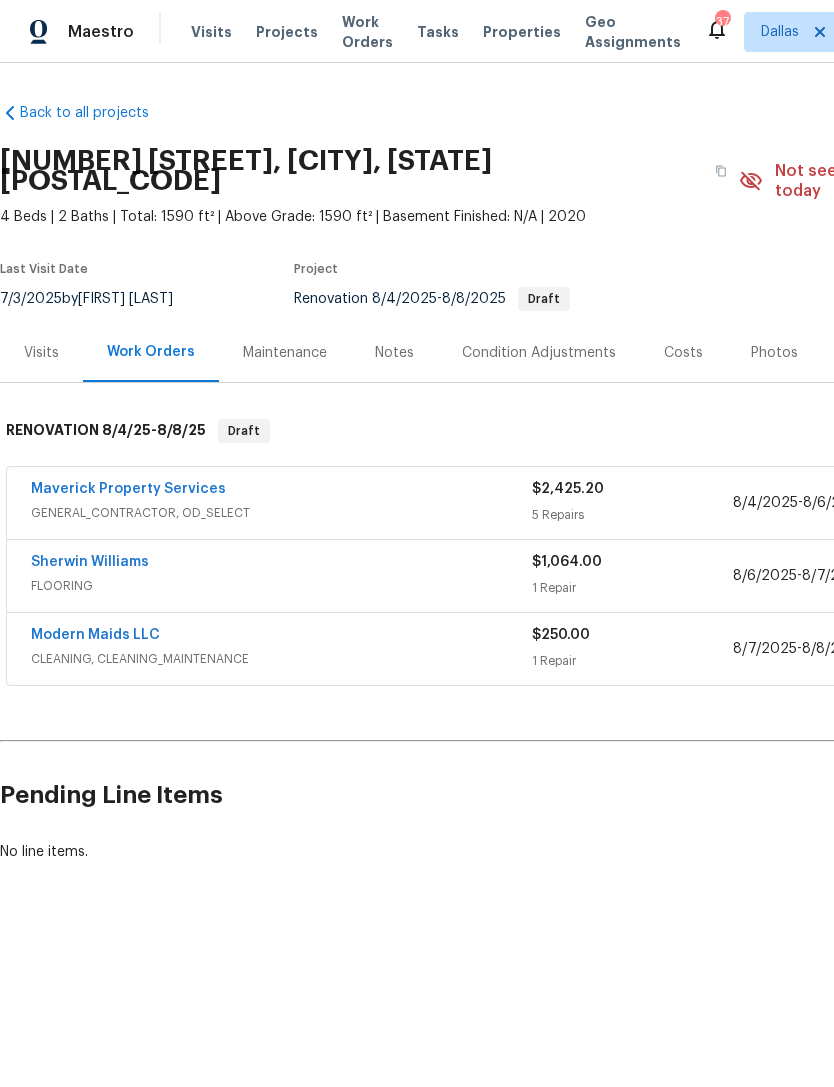 scroll, scrollTop: 0, scrollLeft: 0, axis: both 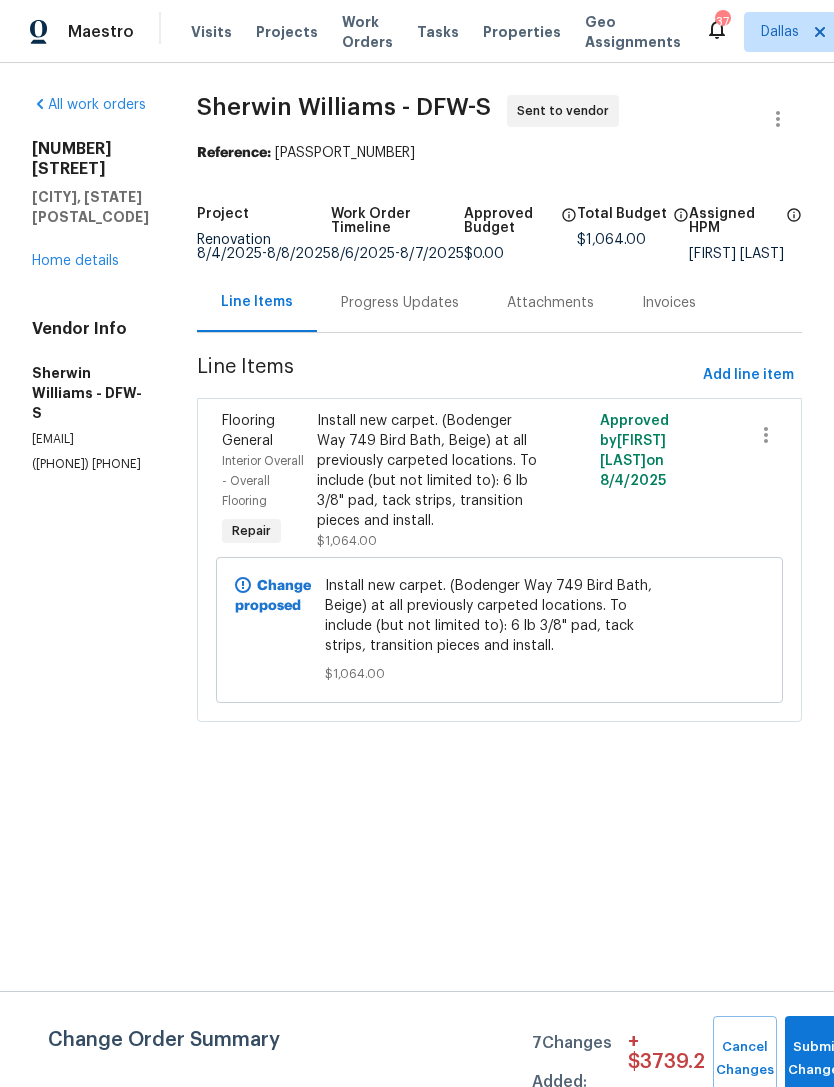 click on "Progress Updates" at bounding box center [400, 303] 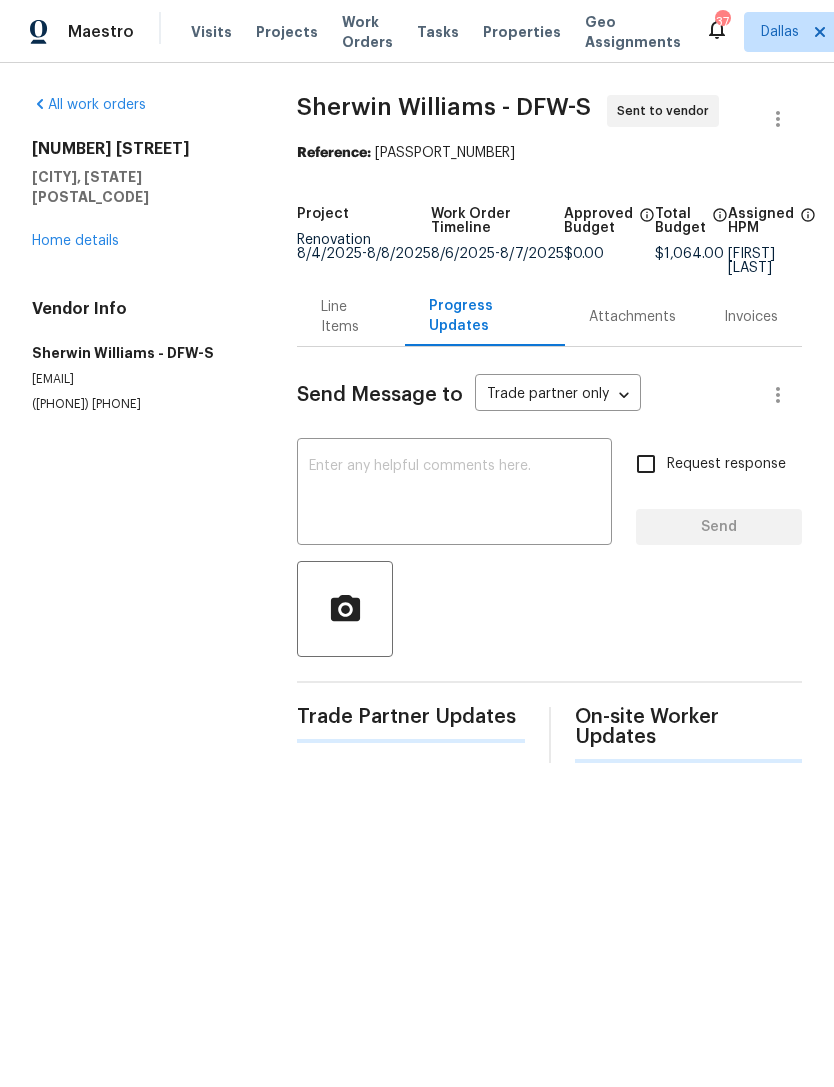 click at bounding box center [454, 494] 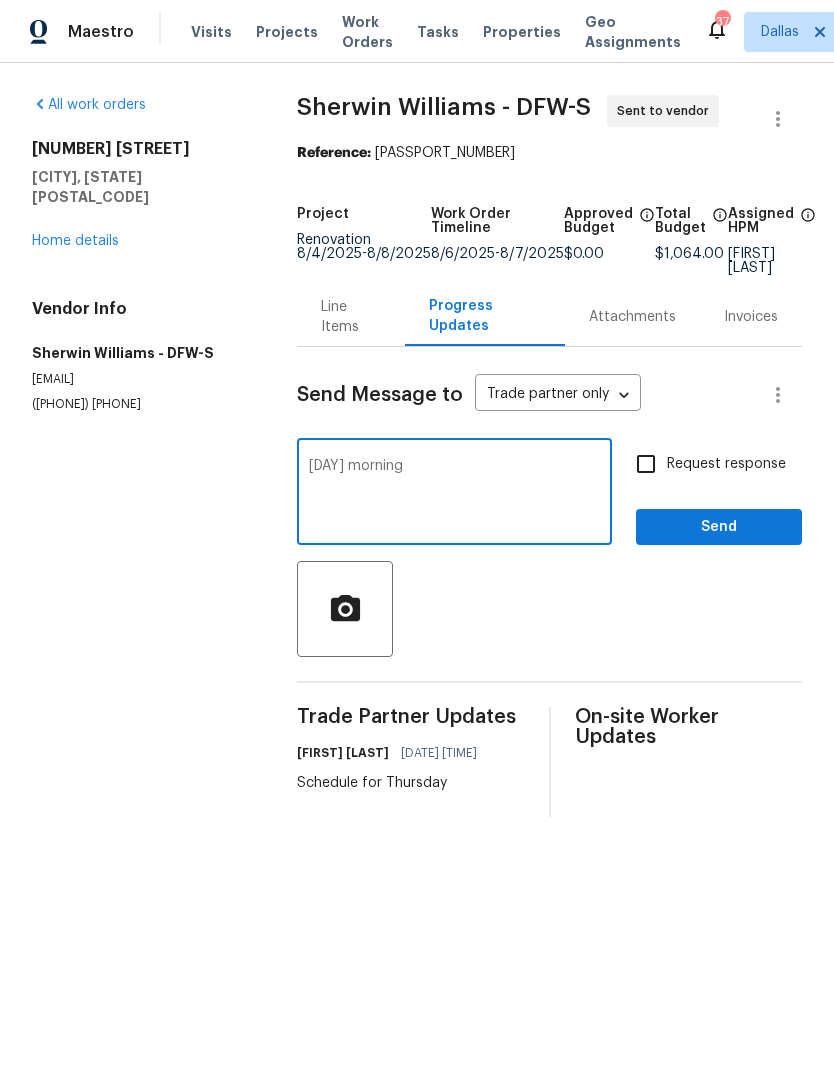 type on "Thursday morning" 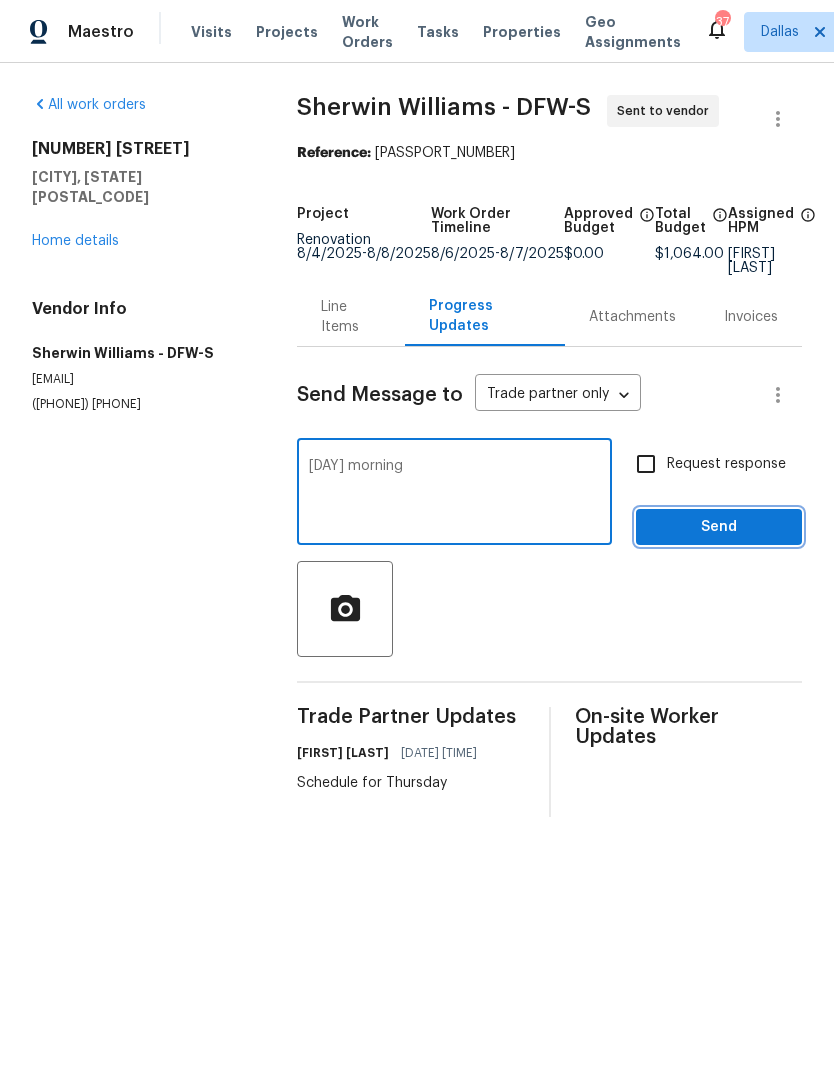 click on "Send" at bounding box center (719, 527) 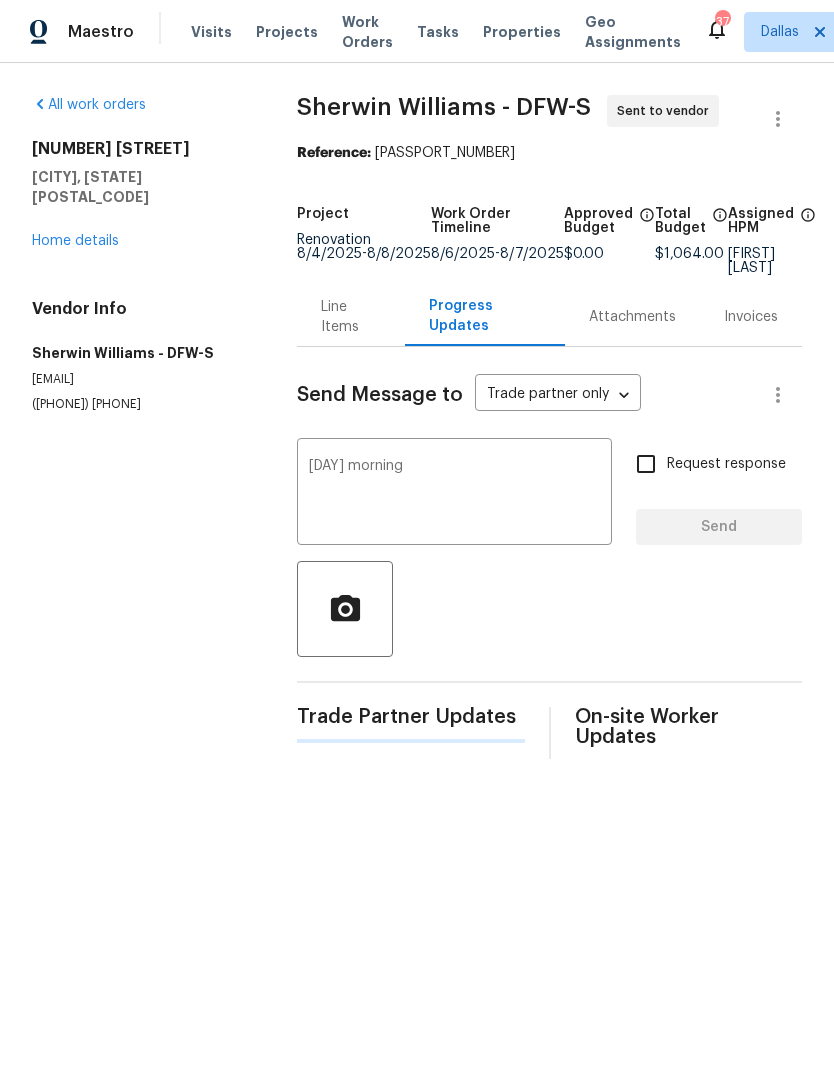 type 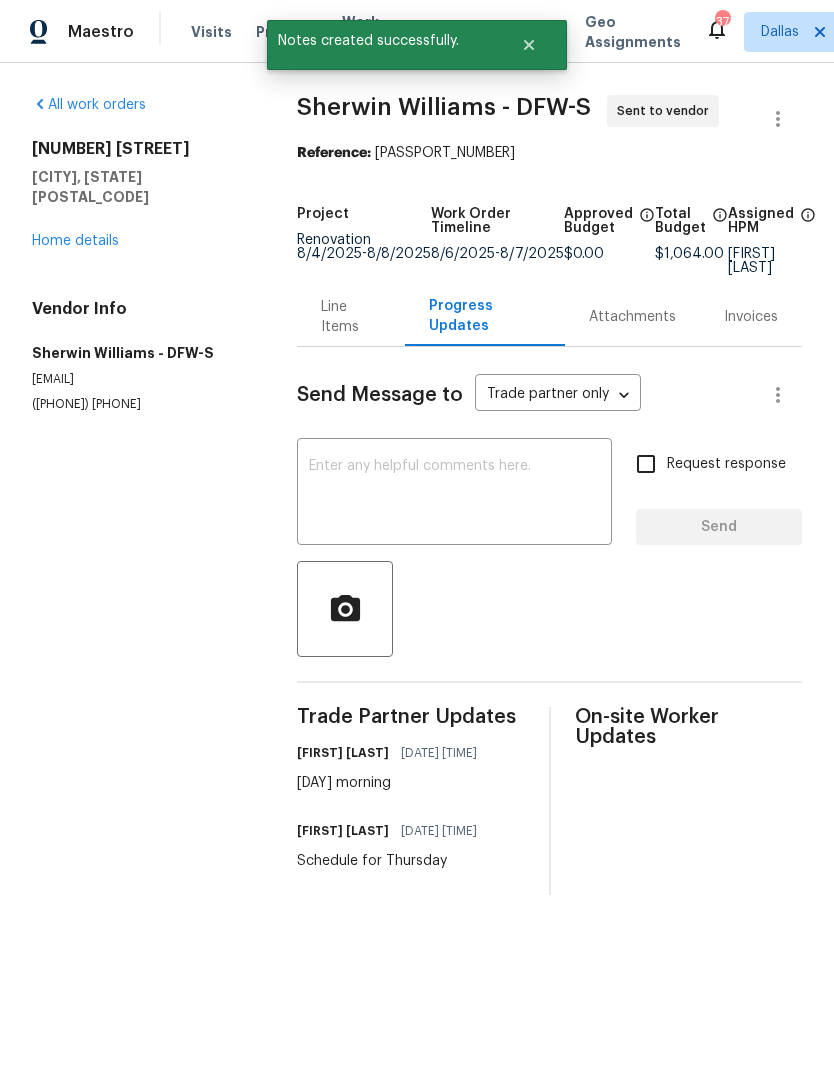 click on "Home details" at bounding box center (75, 241) 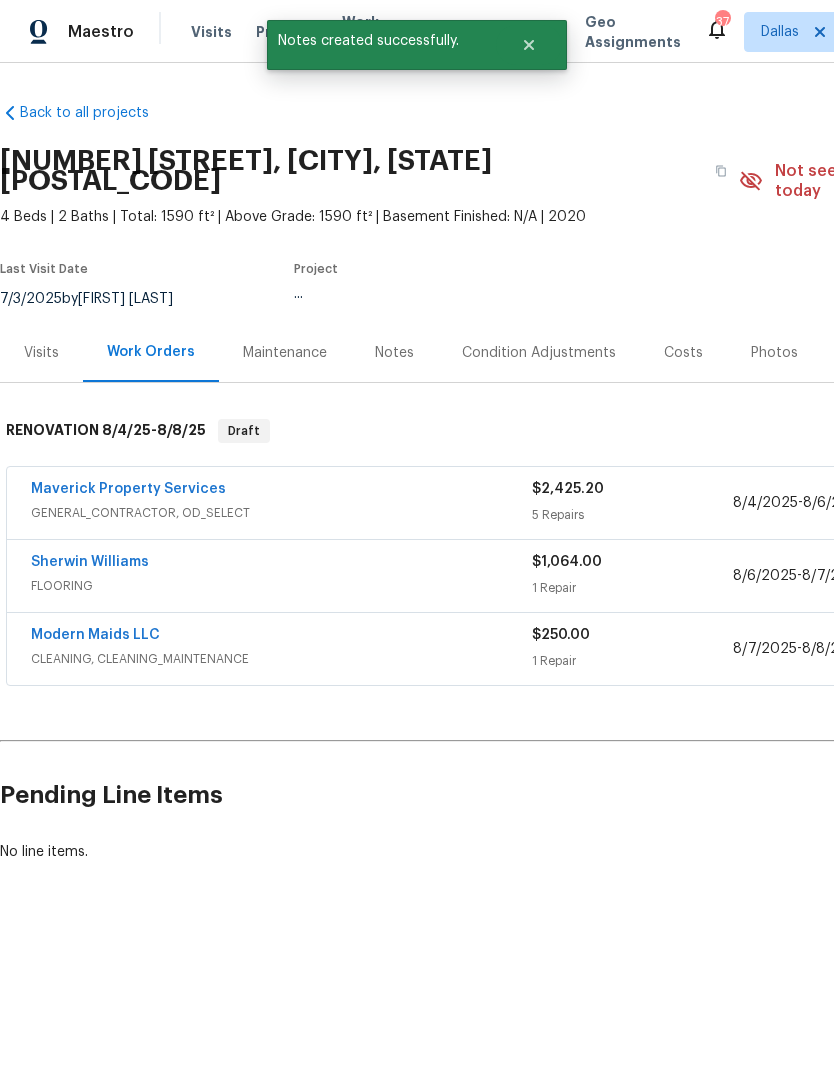 click on "Modern Maids LLC" at bounding box center [95, 635] 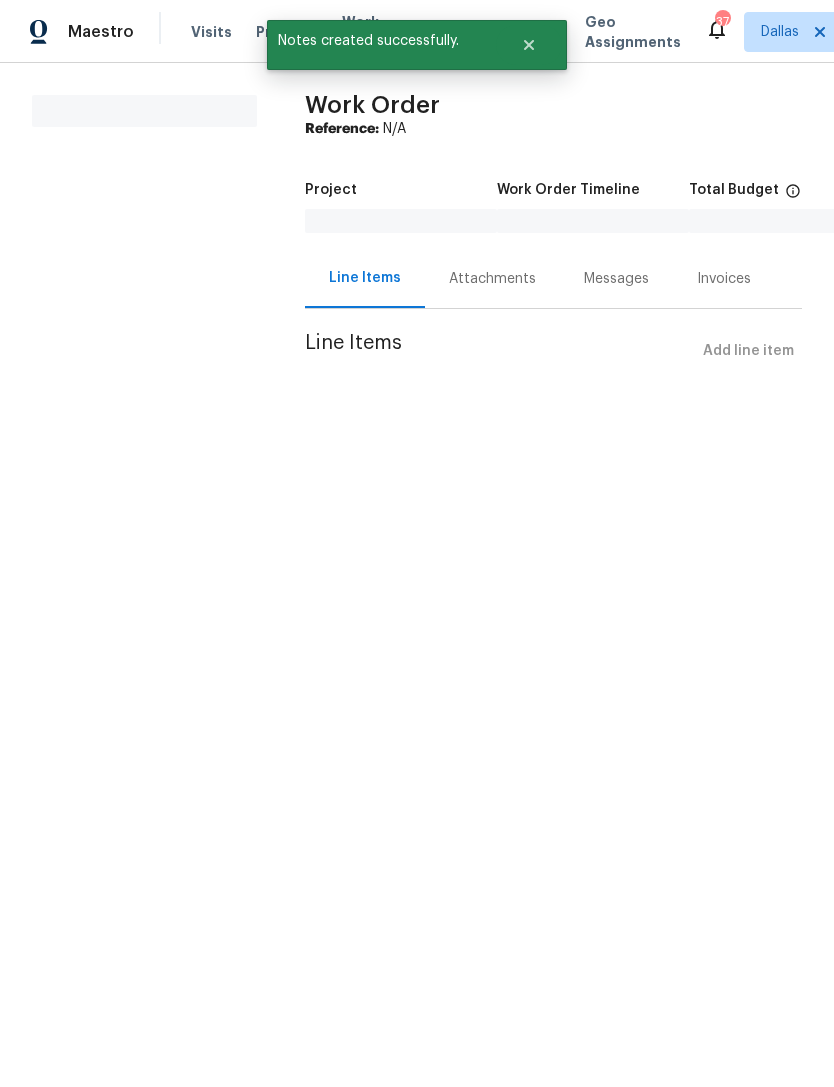 click on "Attachments" at bounding box center [492, 279] 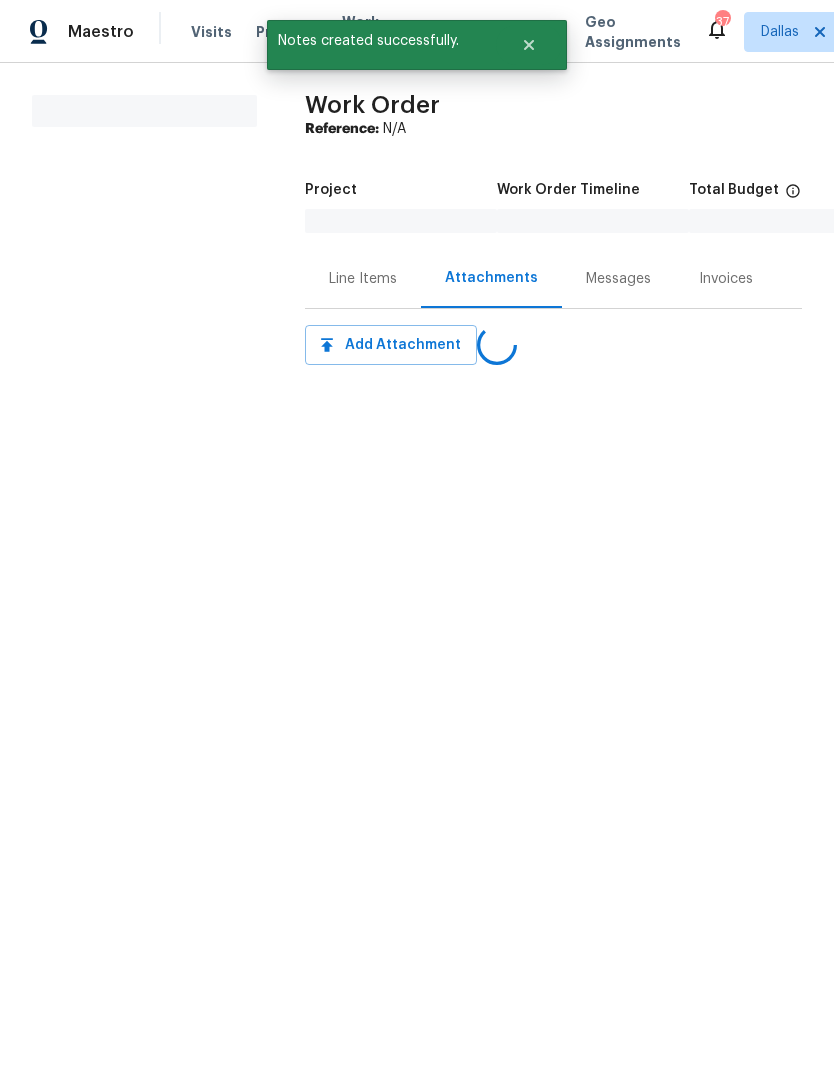 click on "Messages" at bounding box center [618, 279] 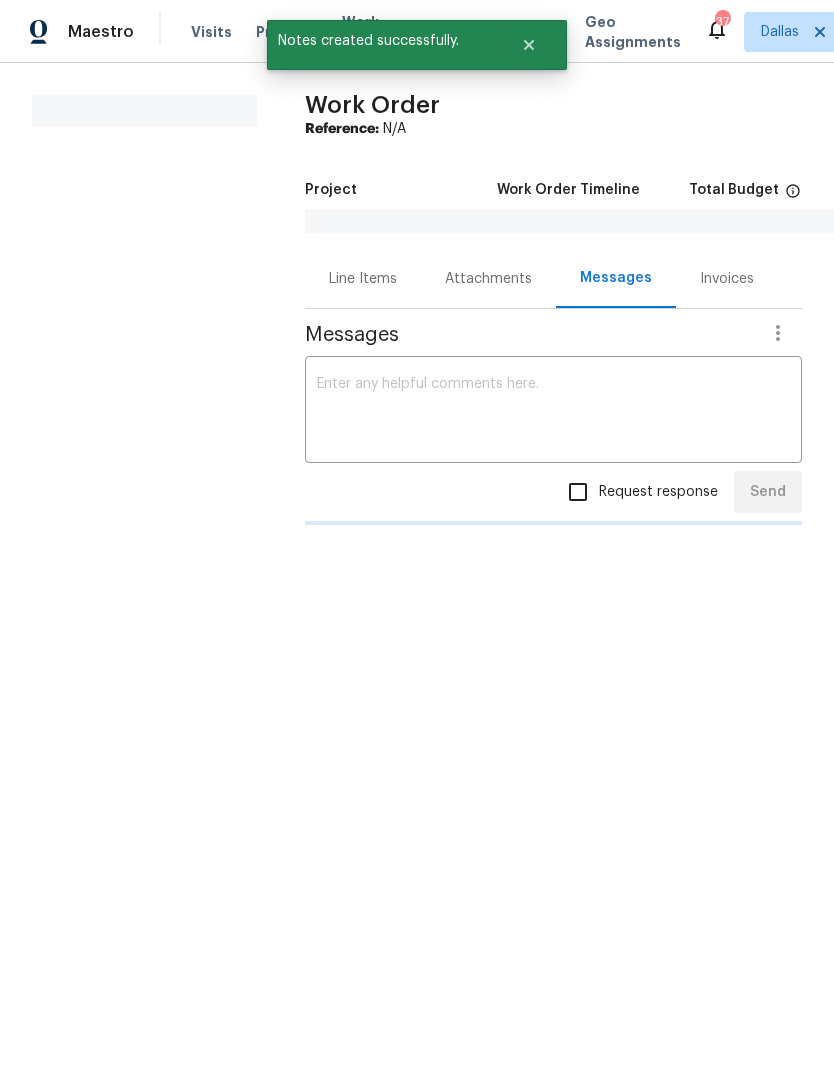 click at bounding box center (553, 412) 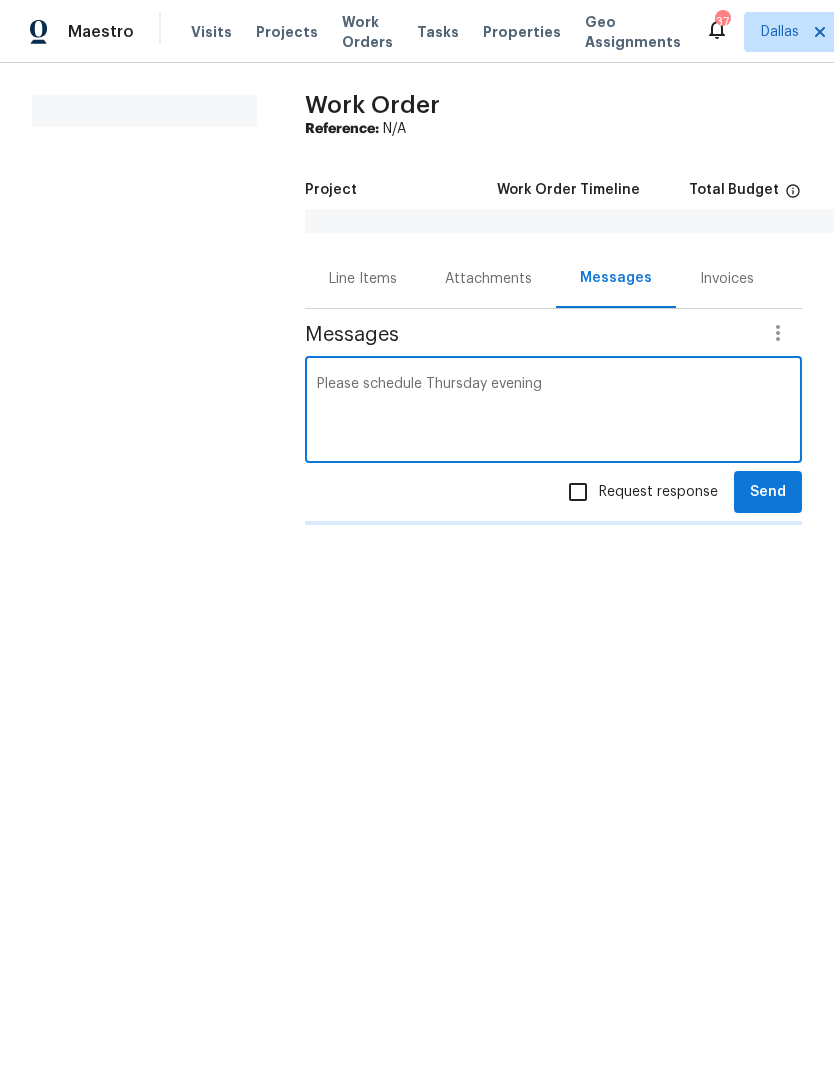type on "Please schedule Thursday evening" 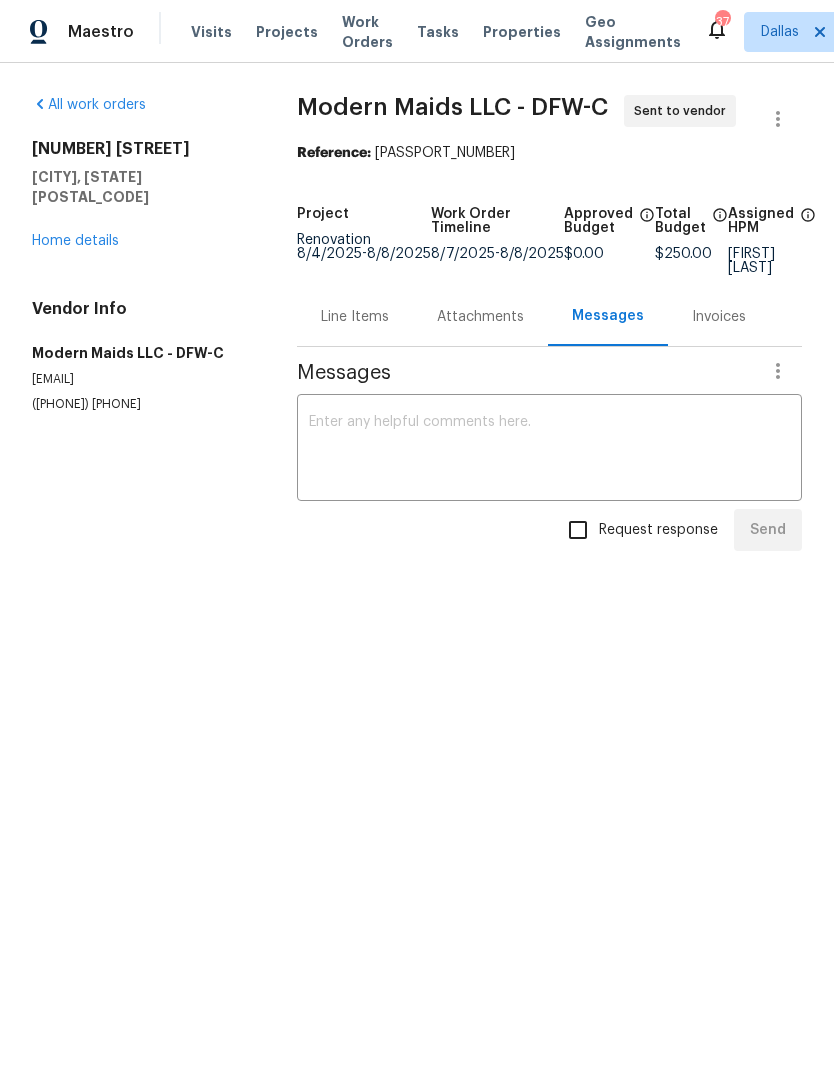 click at bounding box center (549, 450) 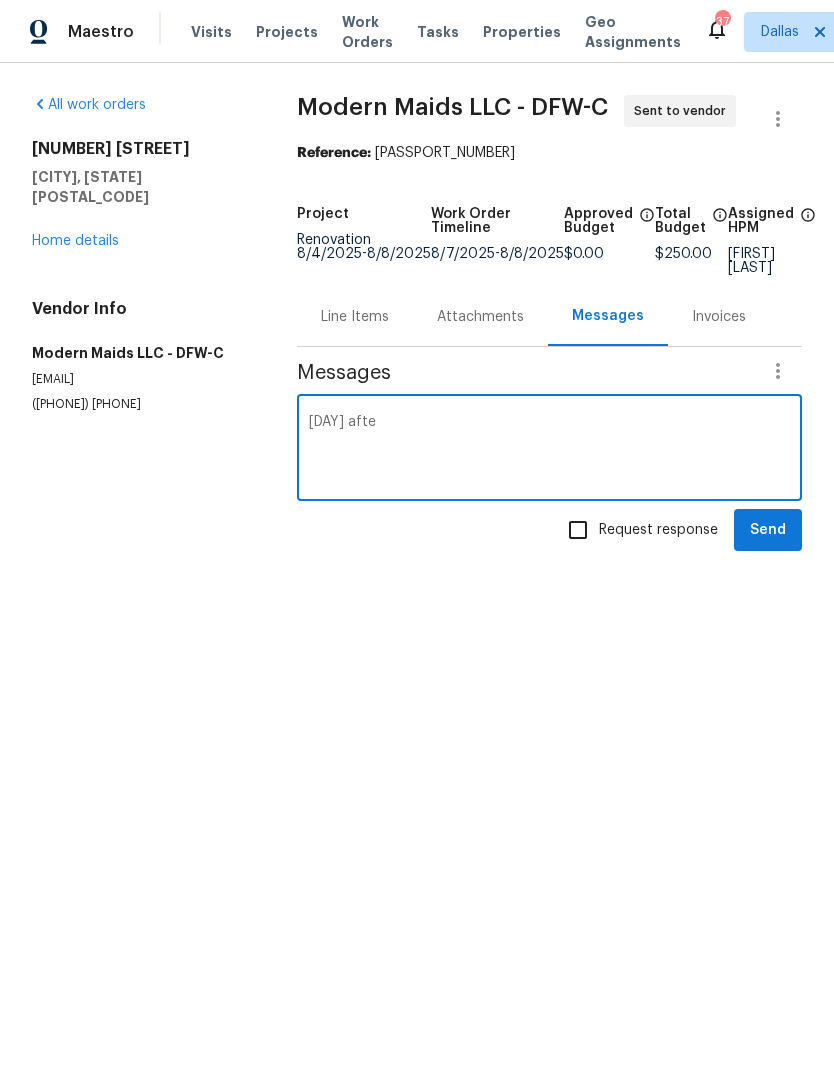type on "Thursday after" 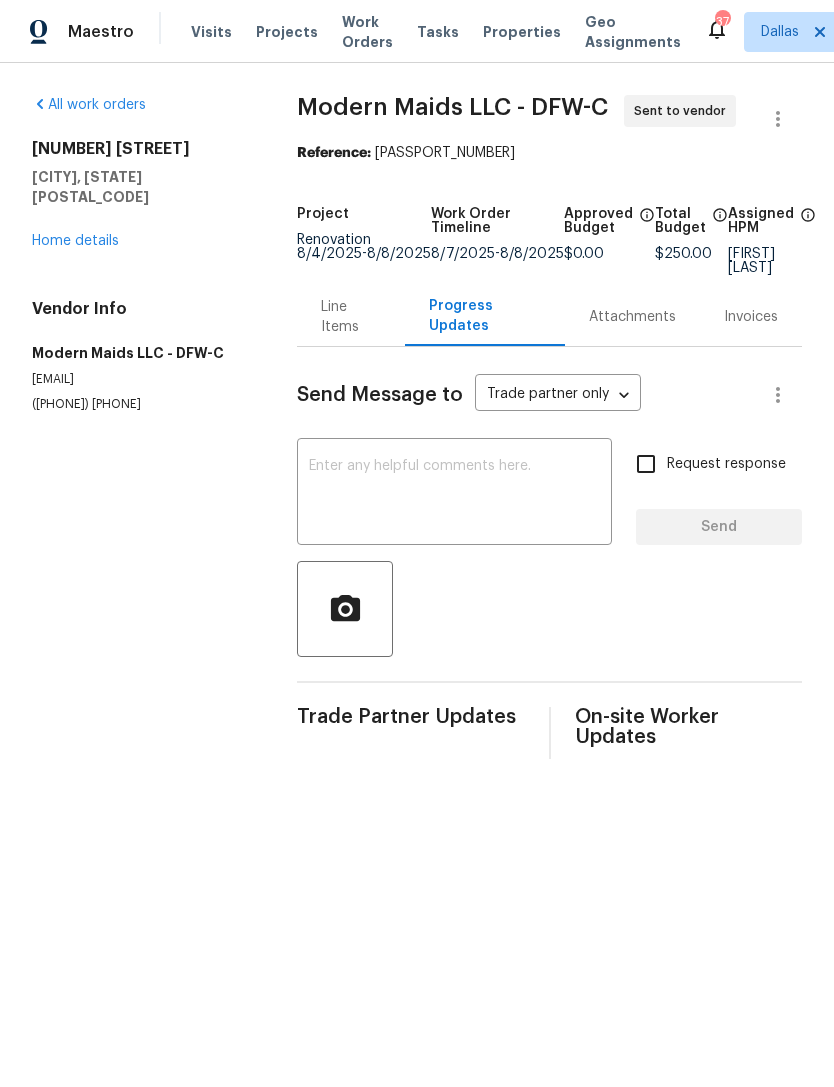 click at bounding box center (454, 494) 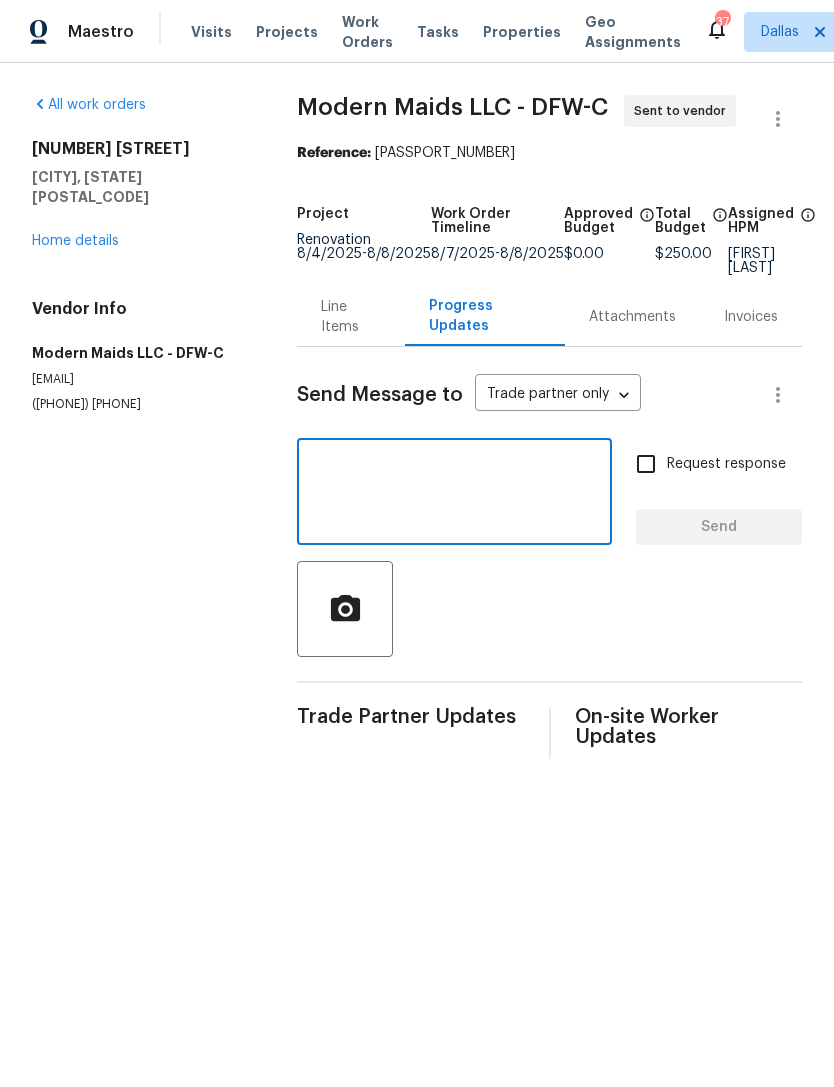 type on "L" 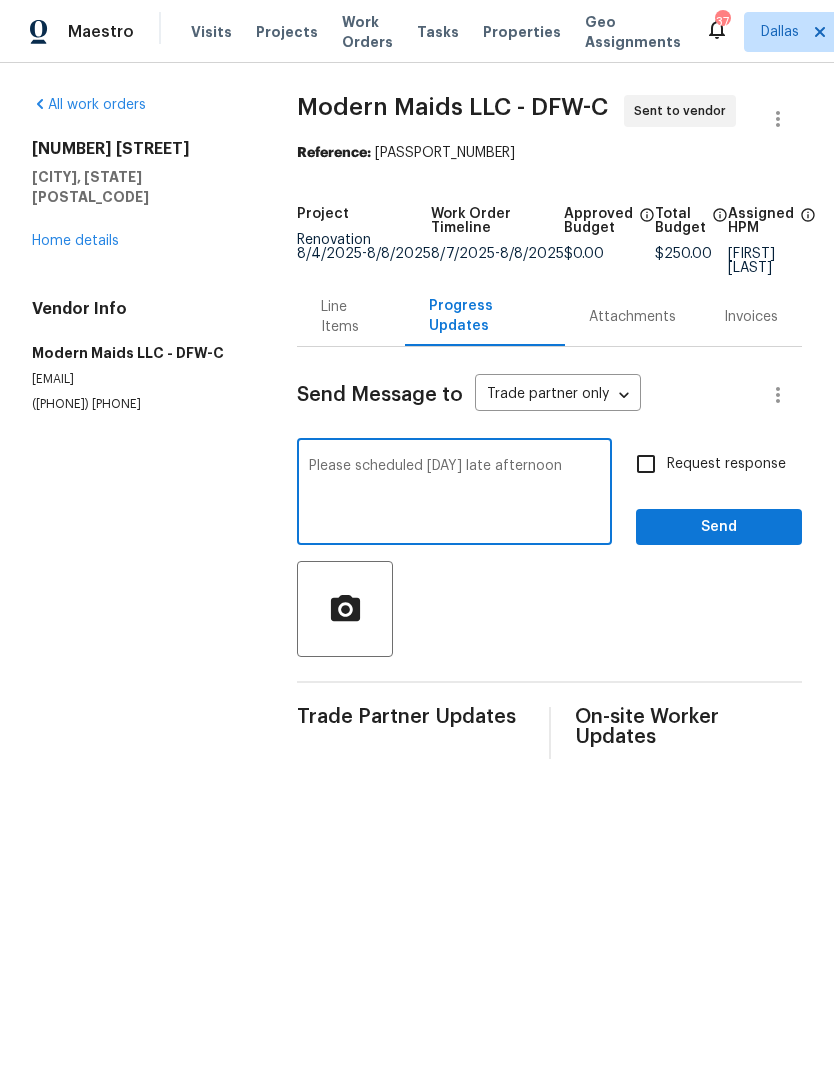 type on "Please scheduled Thursday late afternoon" 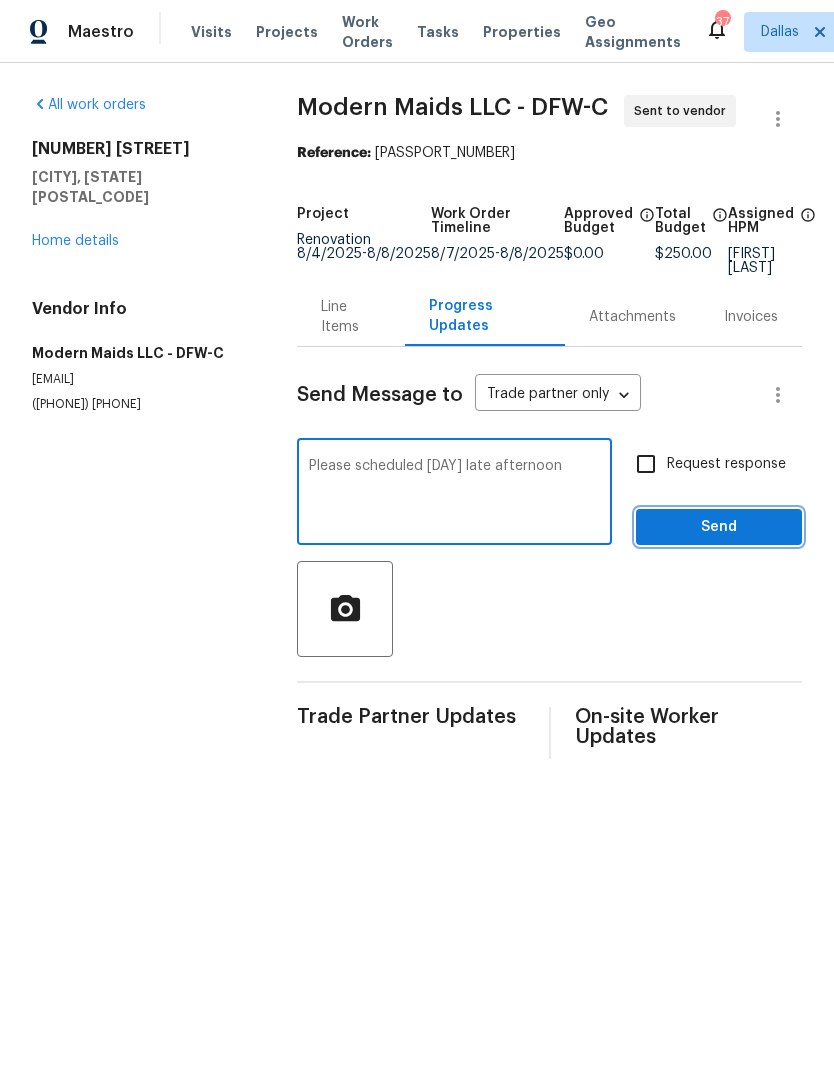click on "Send" at bounding box center (719, 527) 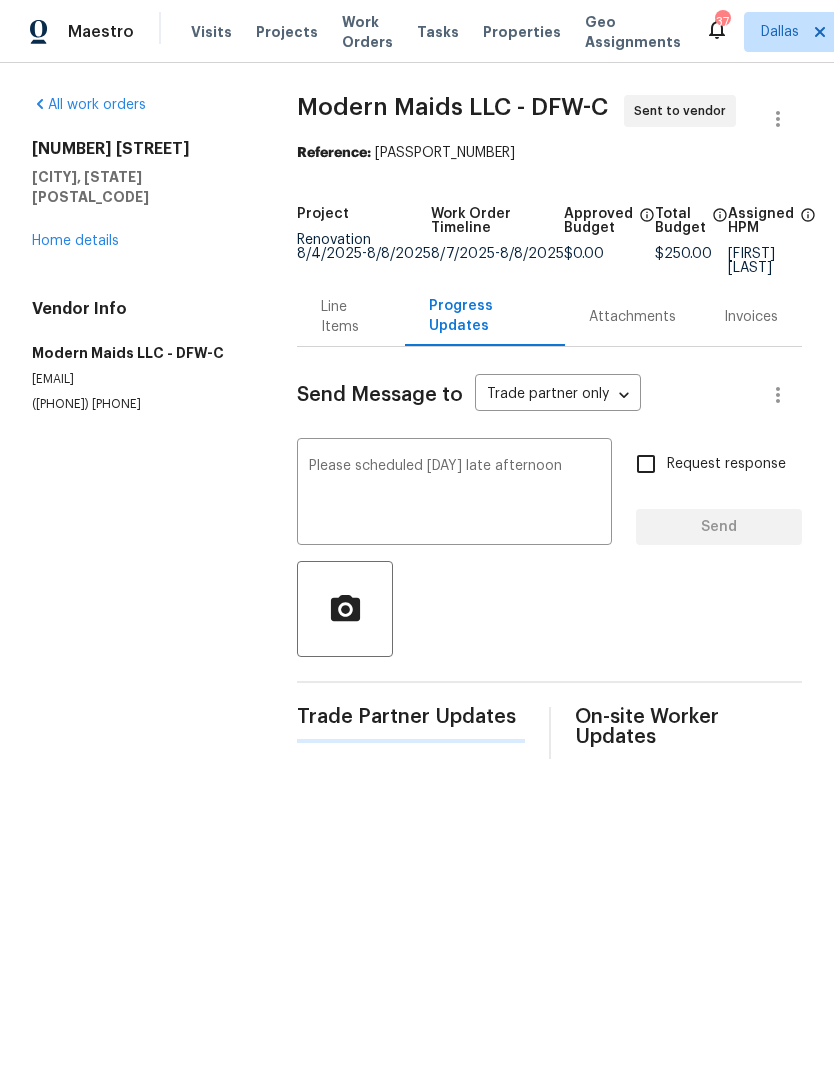 type 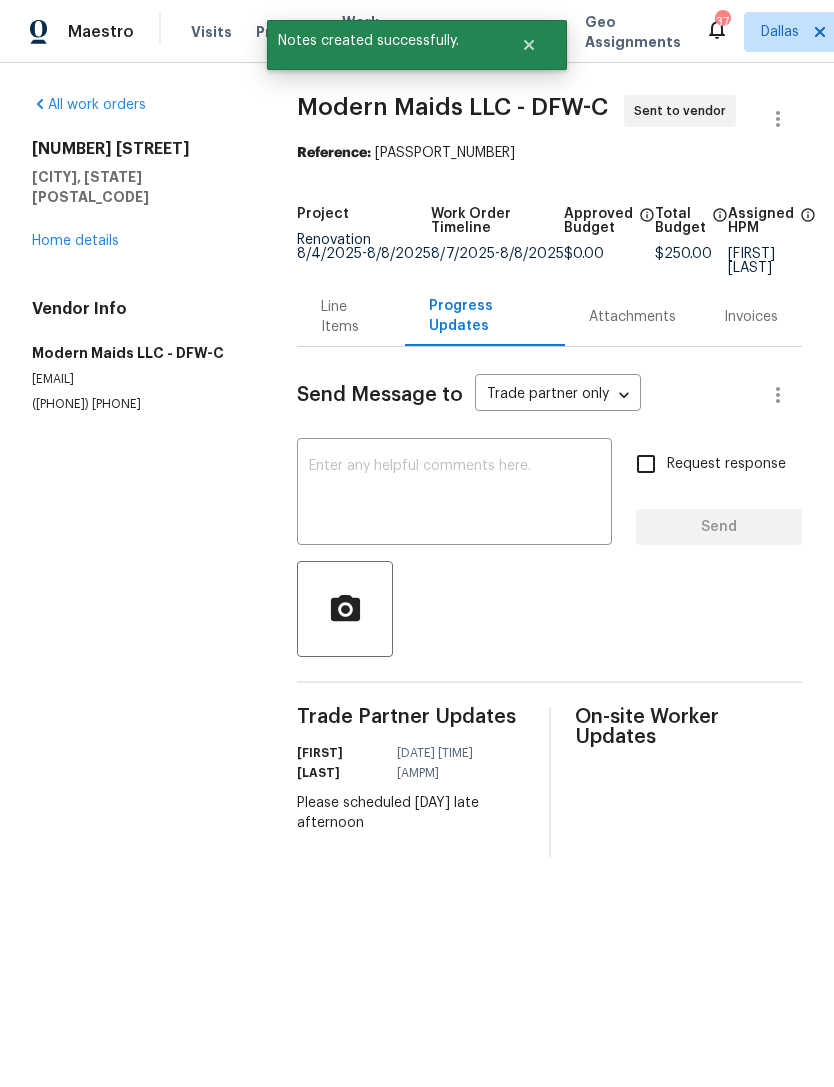 click on "Home details" at bounding box center (75, 241) 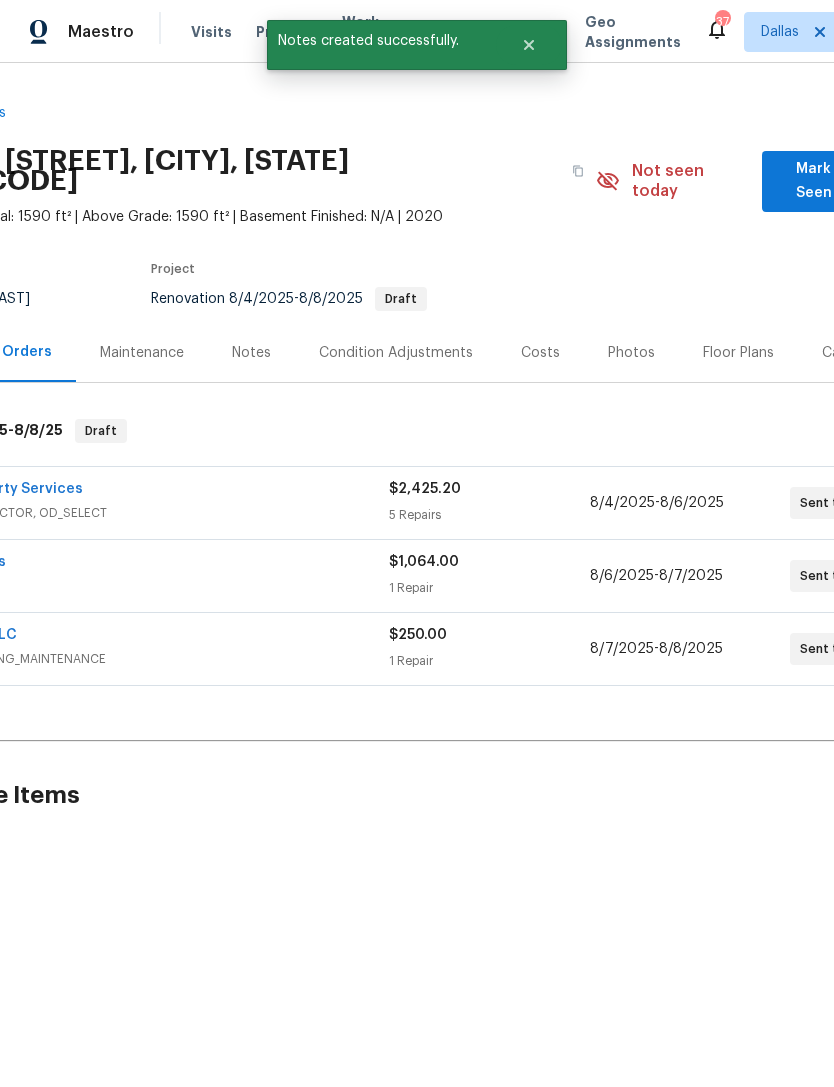 scroll, scrollTop: 0, scrollLeft: 220, axis: horizontal 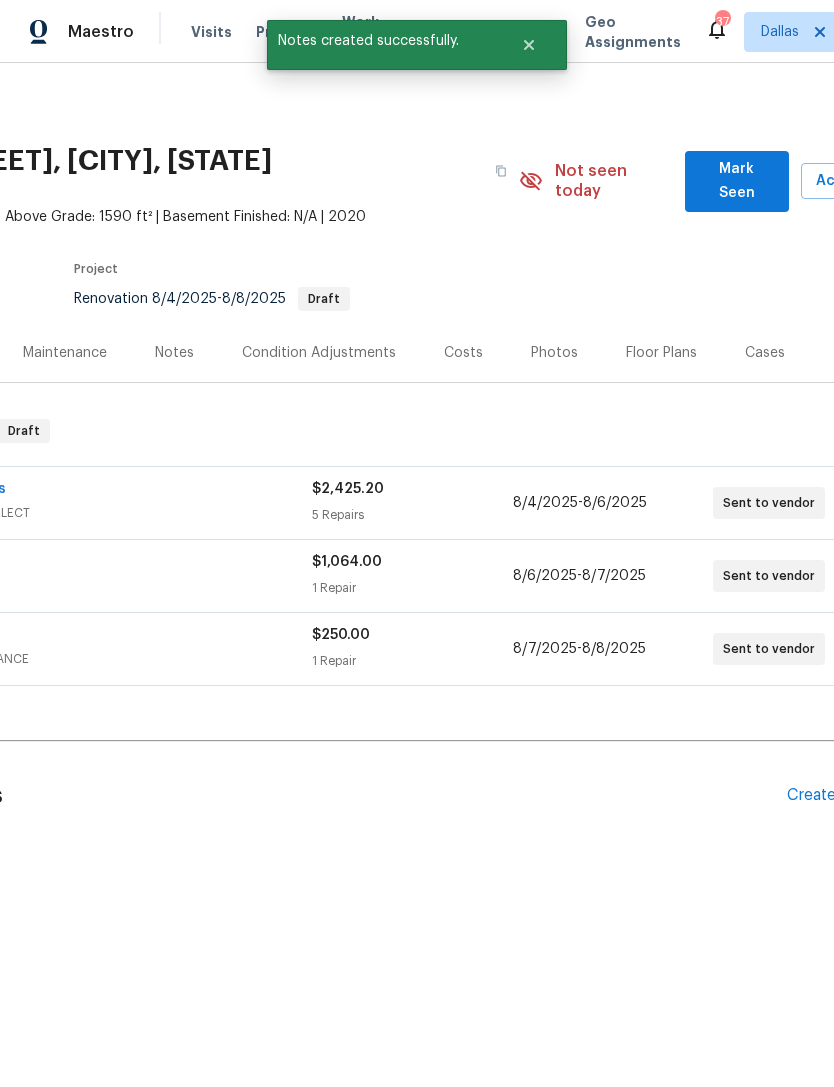 click on "Create Line Item" at bounding box center (848, 795) 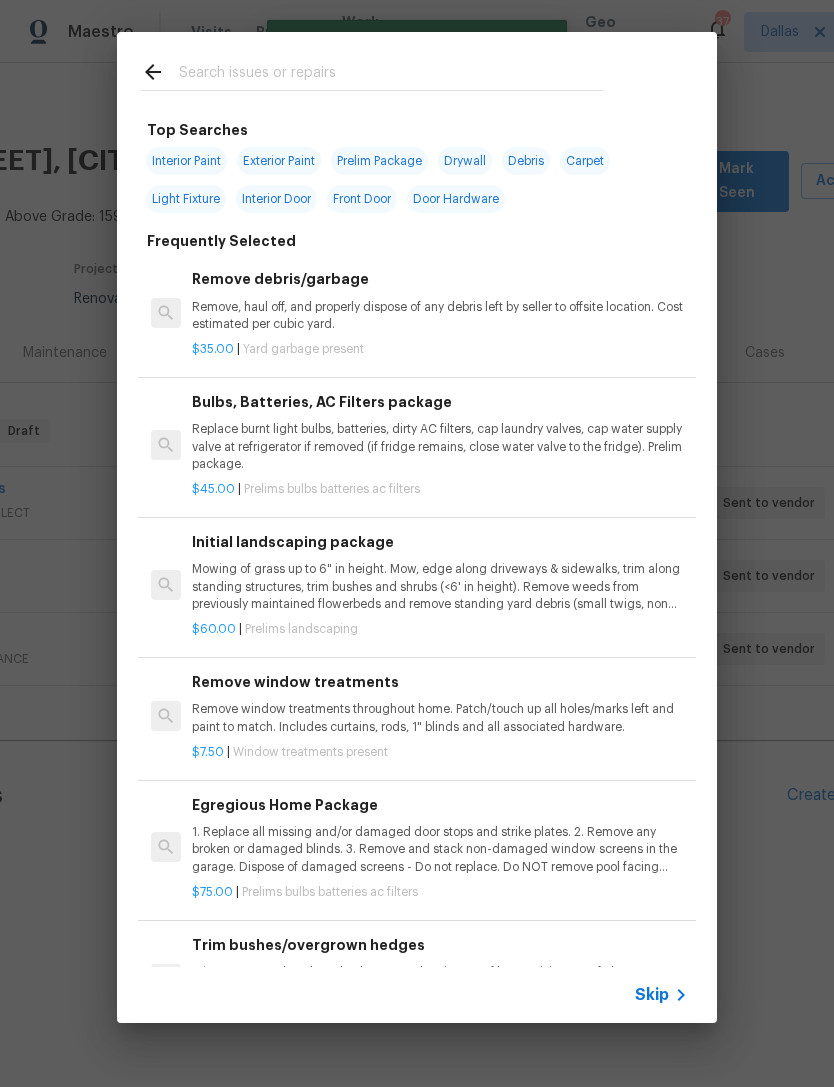 click at bounding box center [391, 75] 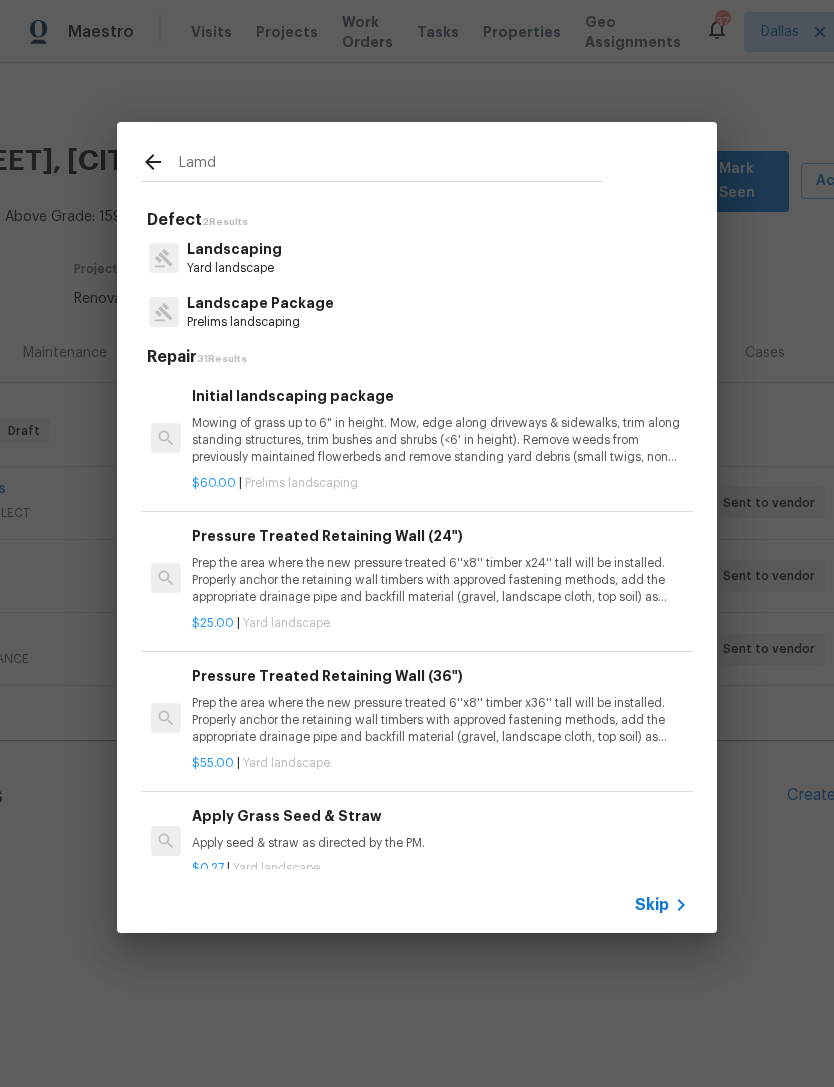 type on "Lamd" 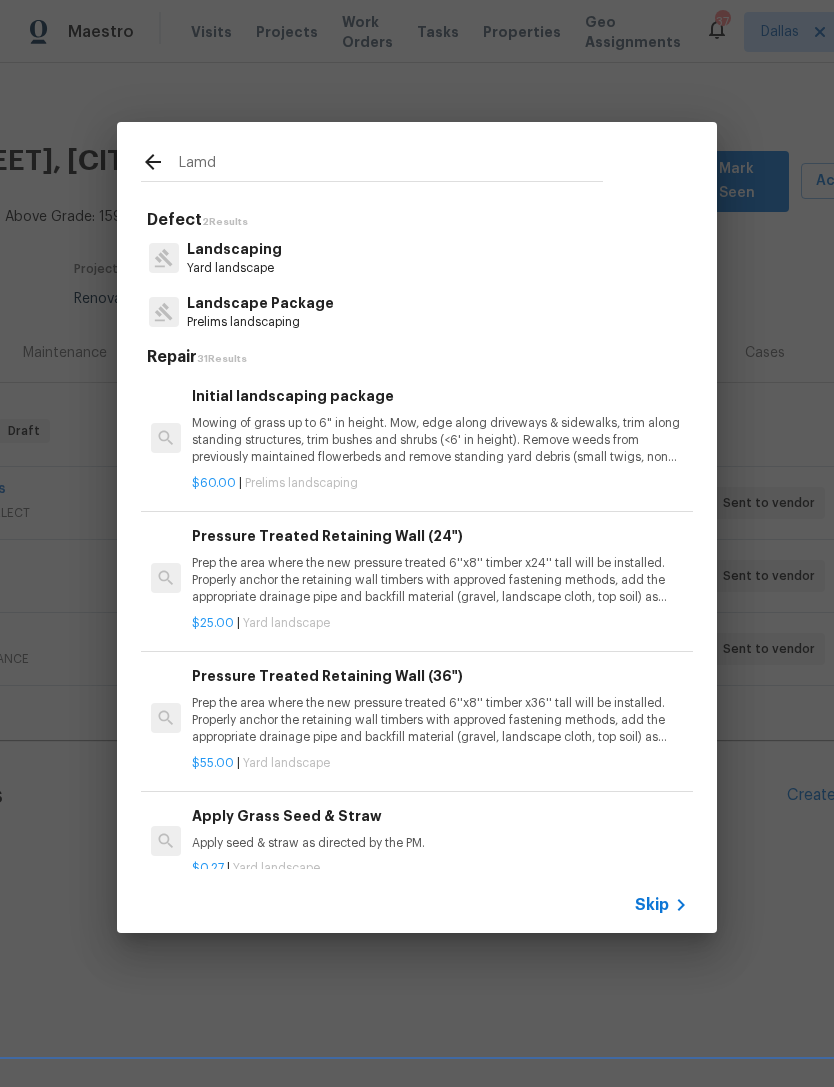 click on "Landscape Package Prelims landscaping" at bounding box center [417, 312] 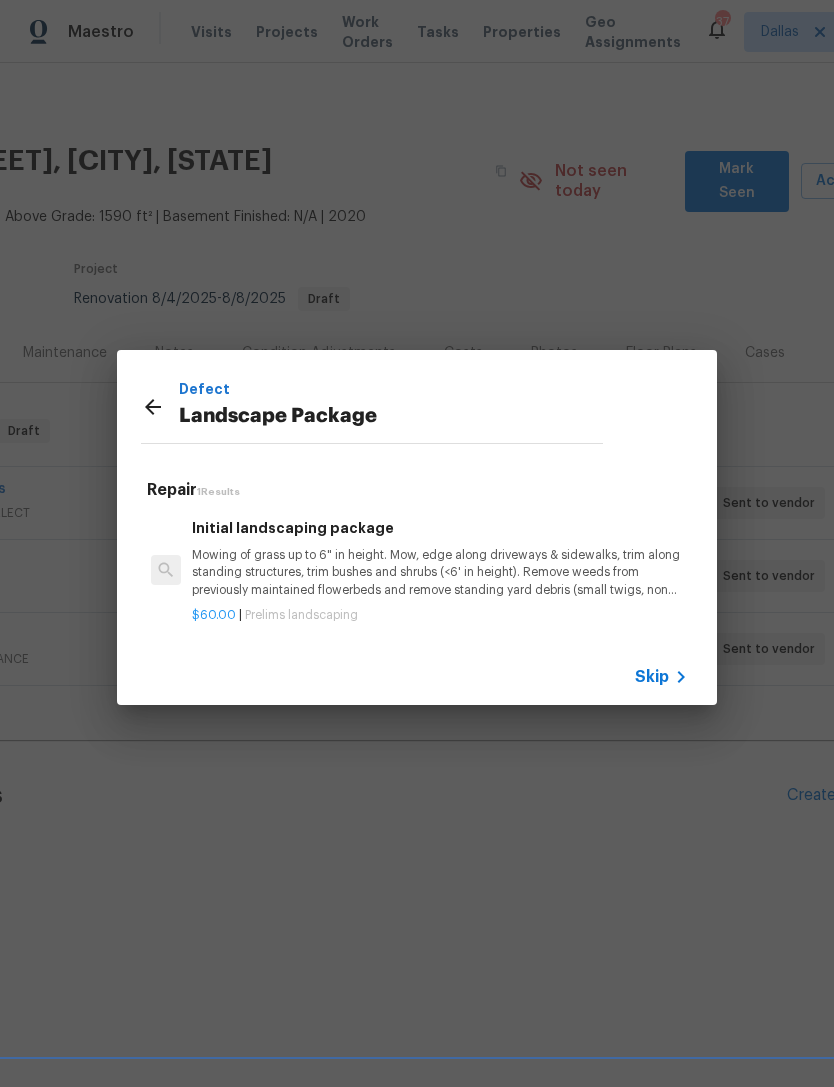 click on "Mowing of grass up to 6" in height. Mow, edge along driveways & sidewalks, trim along standing structures, trim bushes and shrubs (<6' in height). Remove weeds from previously maintained flowerbeds and remove standing yard debris (small twigs, non seasonal falling leaves).  Use leaf blower to remove clippings from hard surfaces."" at bounding box center (440, 572) 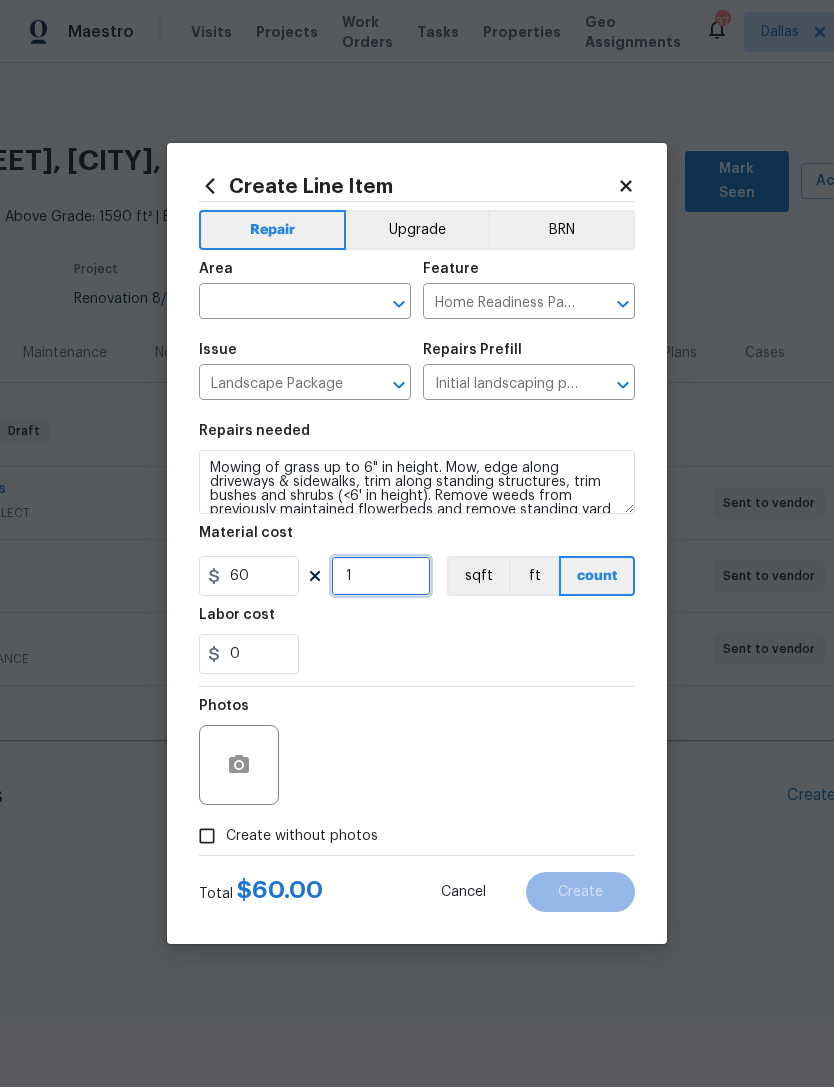 click on "1" at bounding box center (381, 576) 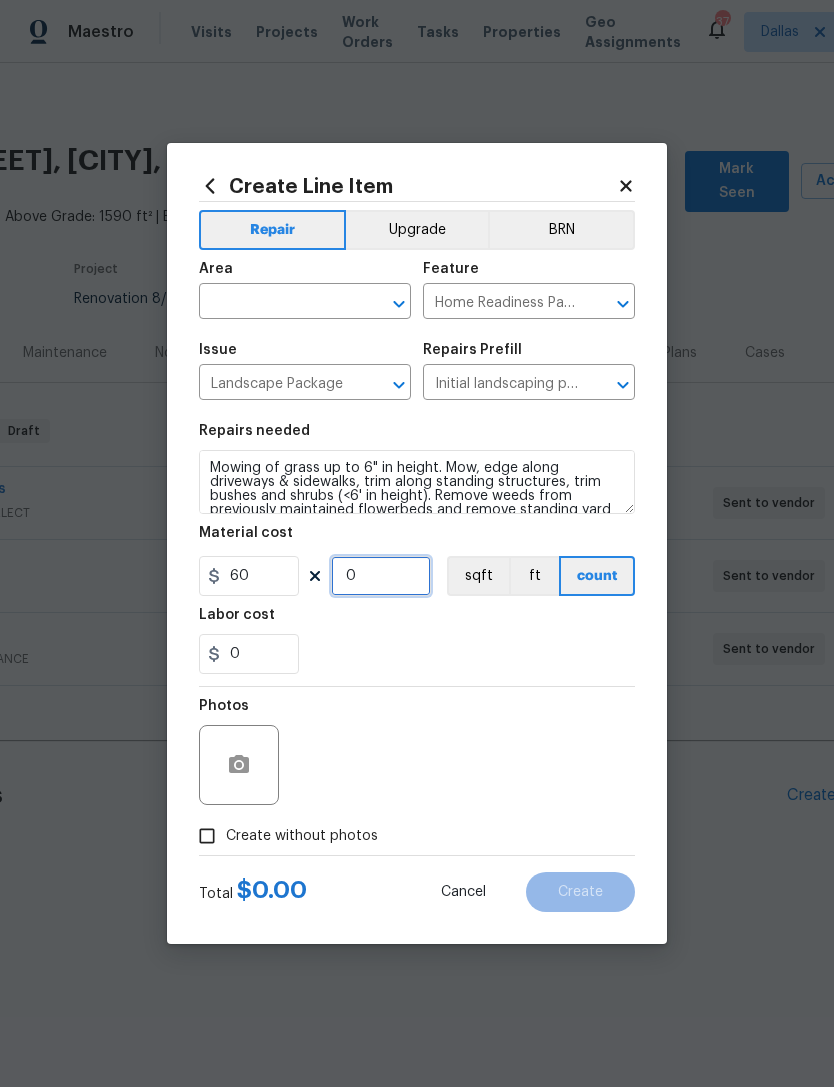 type on "8" 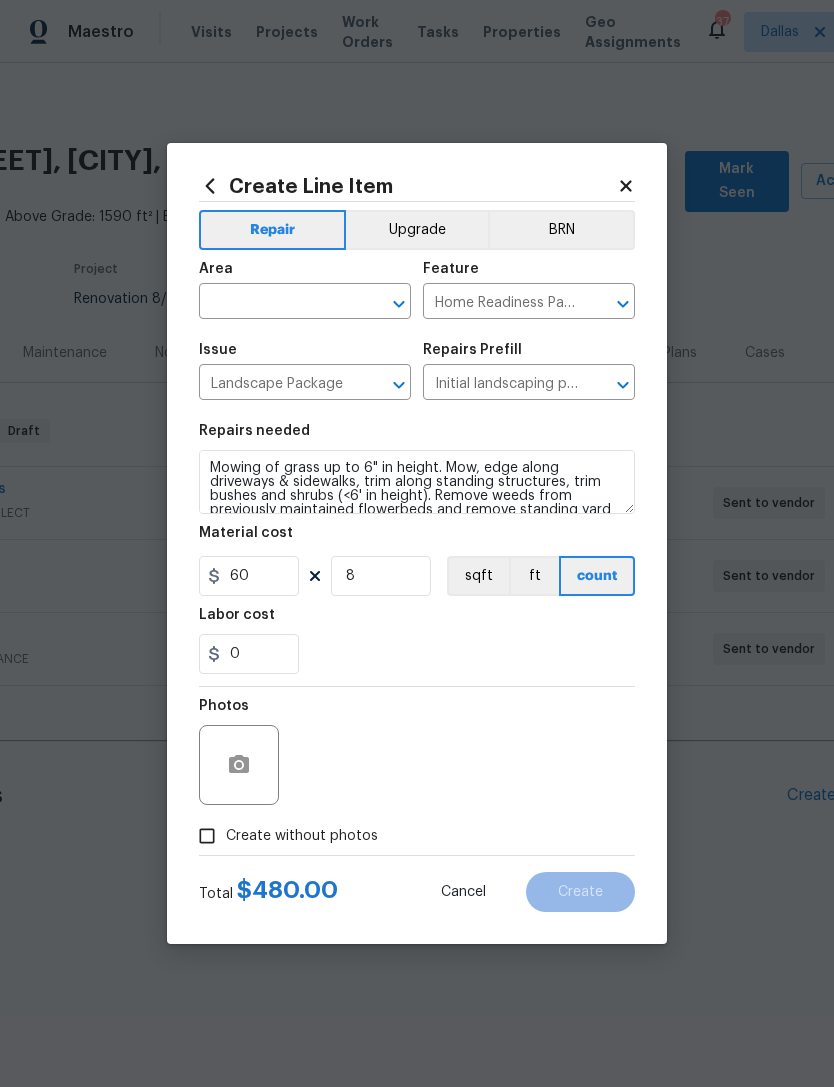 click on "0" at bounding box center (417, 654) 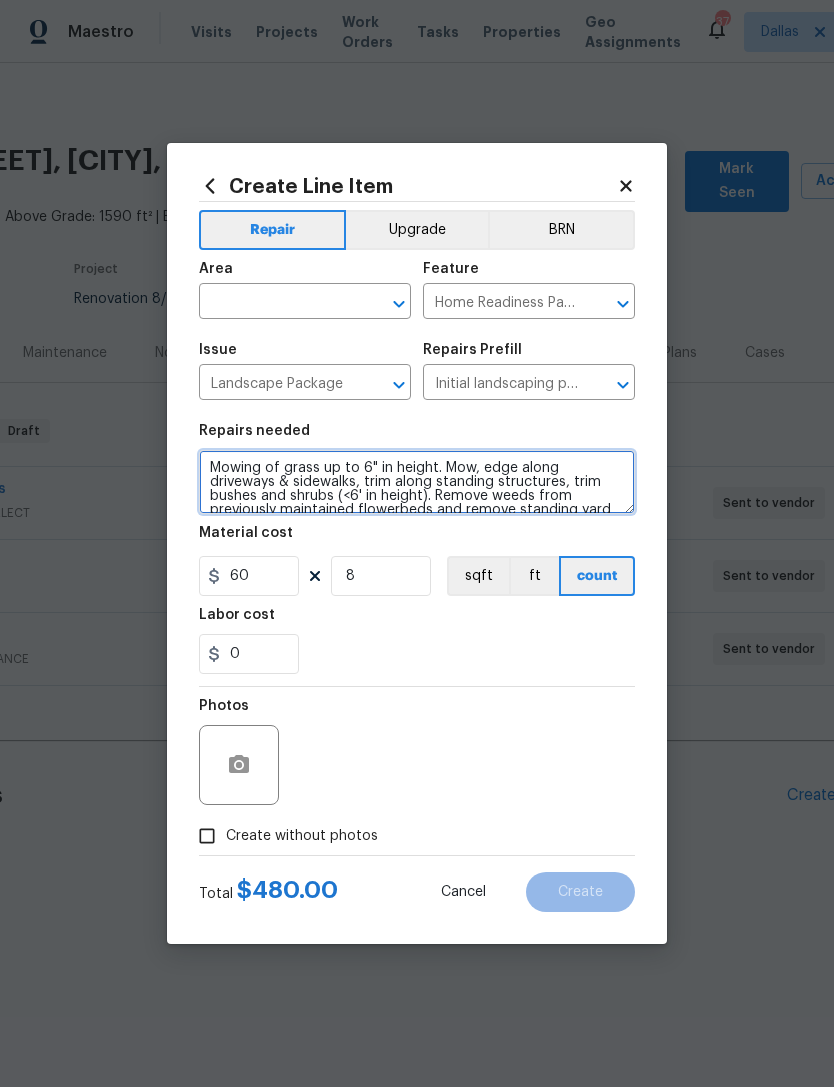click on "Mowing of grass up to 6" in height. Mow, edge along driveways & sidewalks, trim along standing structures, trim bushes and shrubs (<6' in height). Remove weeds from previously maintained flowerbeds and remove standing yard debris (small twigs, non seasonal falling leaves).  Use leaf blower to remove clippings from hard surfaces."" at bounding box center (417, 482) 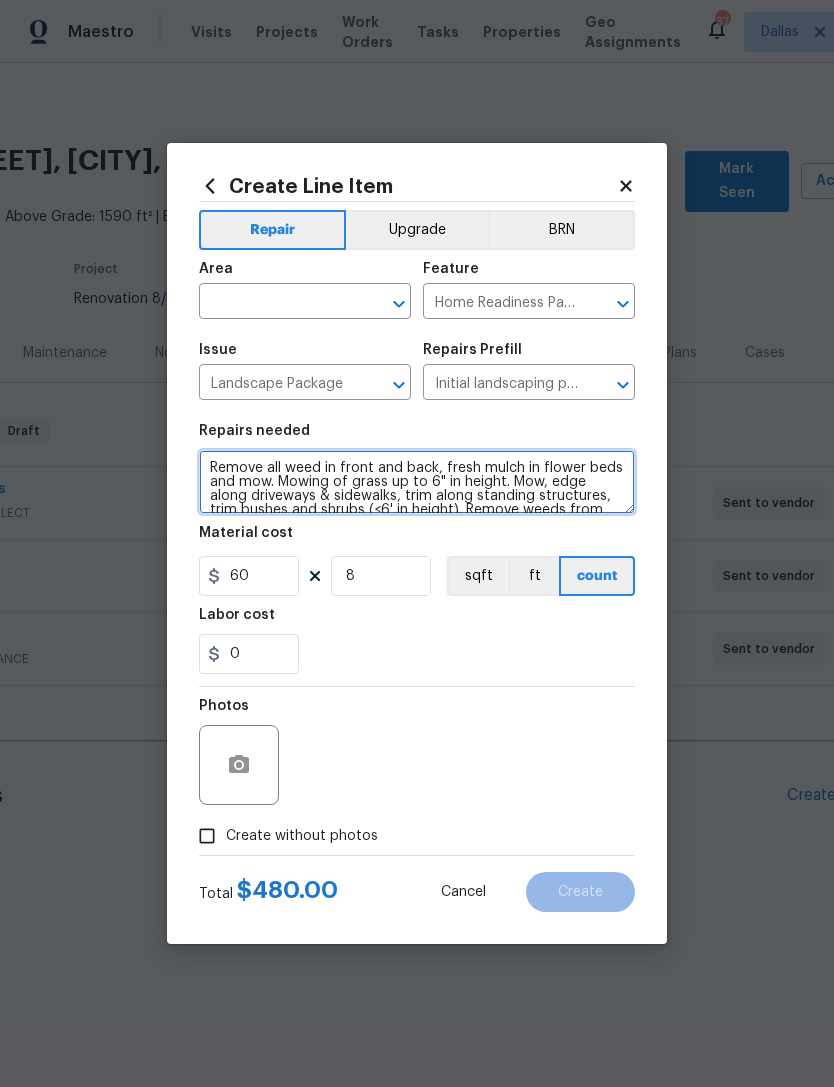 type on "Remove all weed in front and back, fresh mulch in flower beds and mow. Mowing of grass up to 6" in height. Mow, edge along driveways & sidewalks, trim along standing structures, trim bushes and shrubs (<6' in height). Remove weeds from previously maintained flowerbeds and remove standing yard debris (small twigs, non seasonal falling leaves).  Use leaf blower to remove clippings from hard surfaces."" 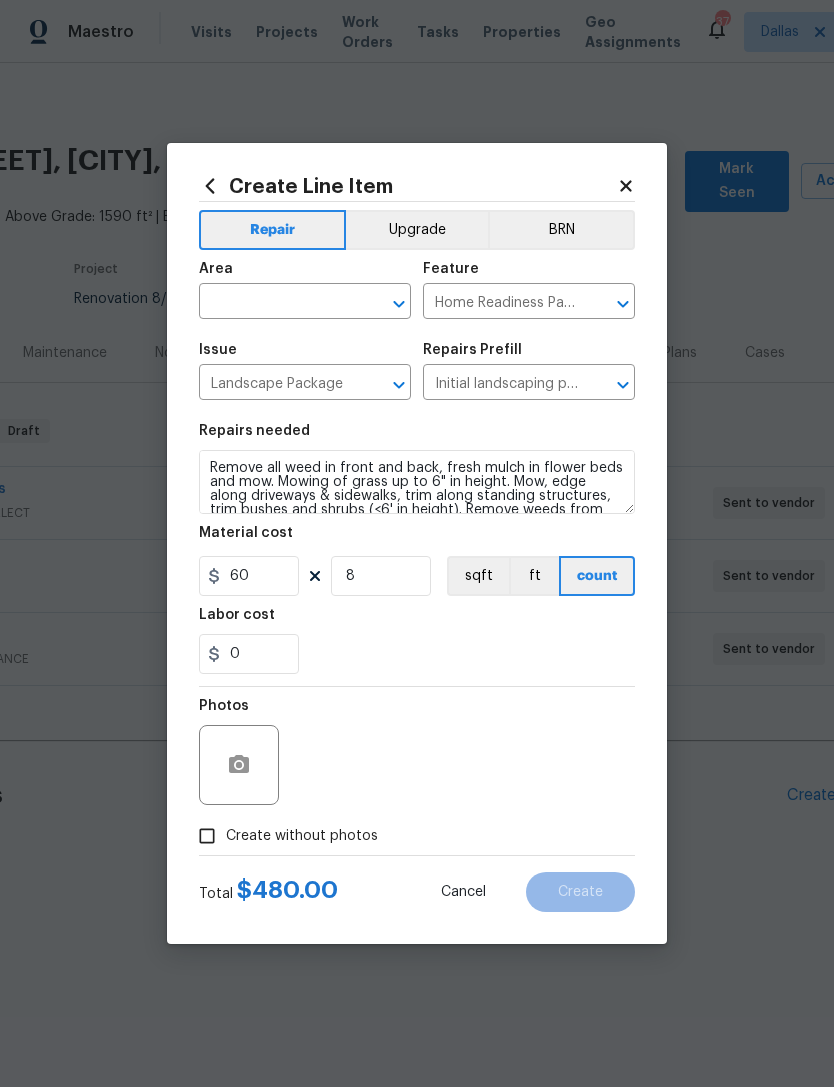 click at bounding box center [277, 303] 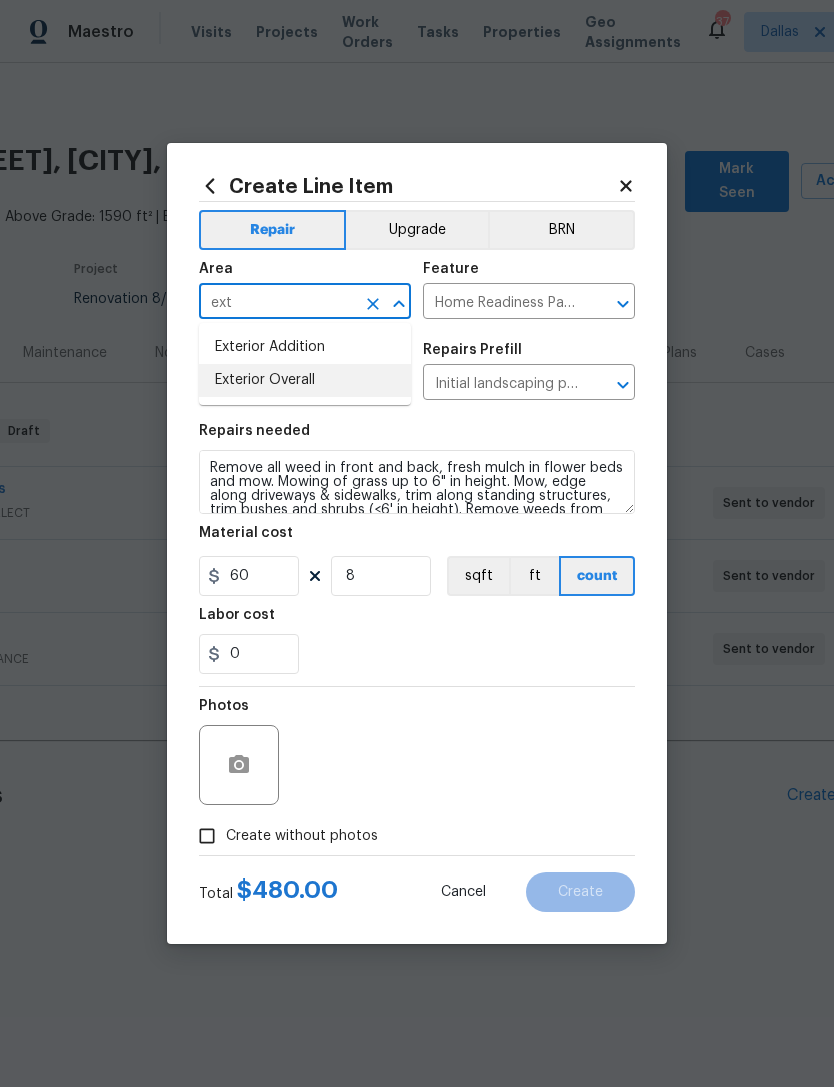click on "Exterior Overall" at bounding box center [305, 380] 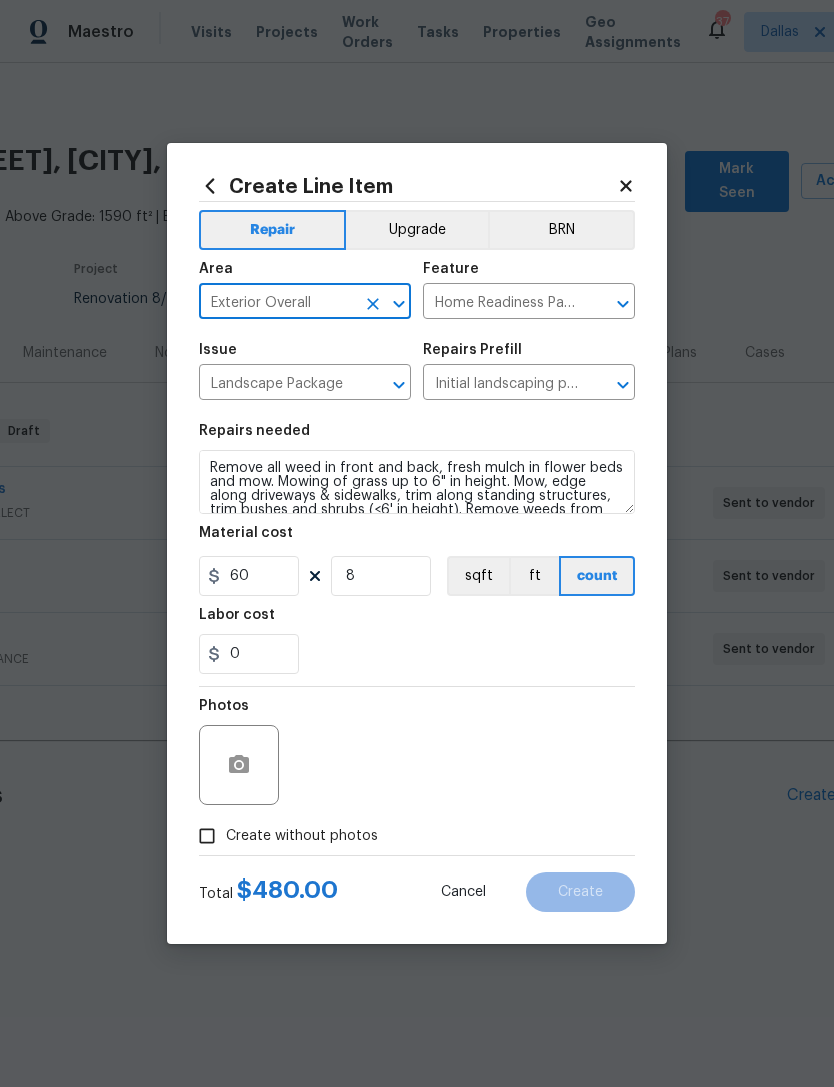 click on "Photos" at bounding box center (417, 752) 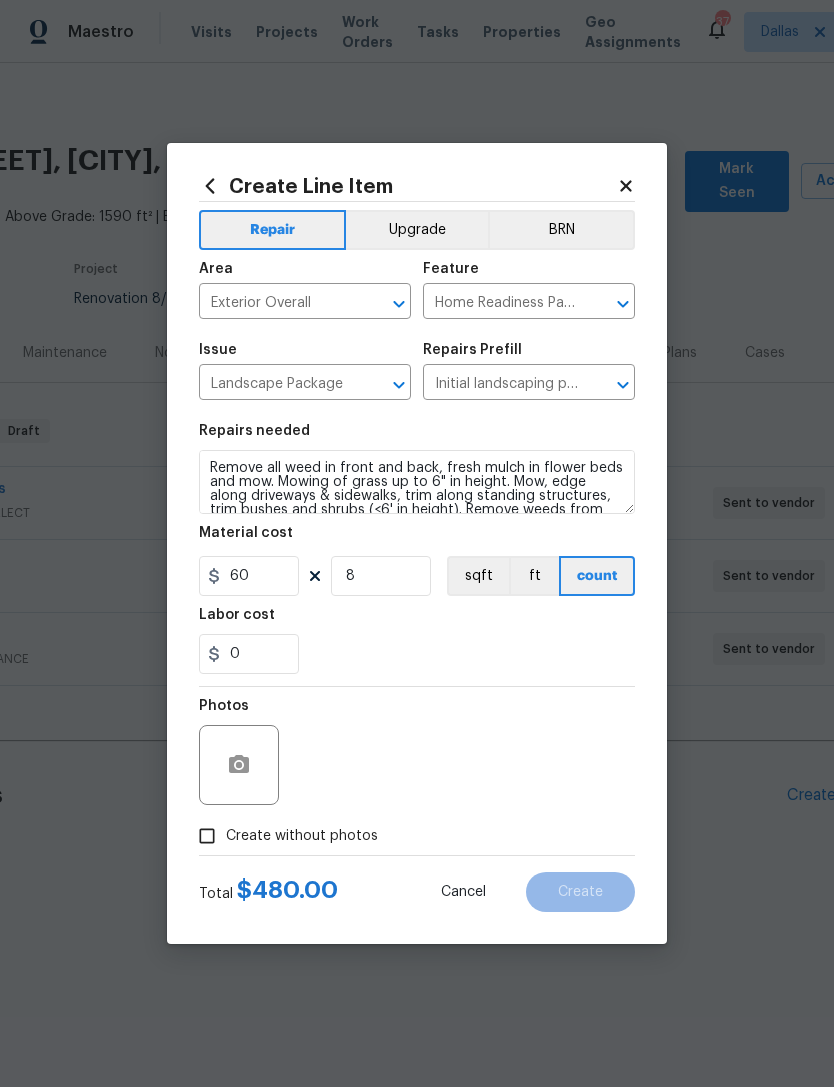 click on "Create without photos" at bounding box center [302, 836] 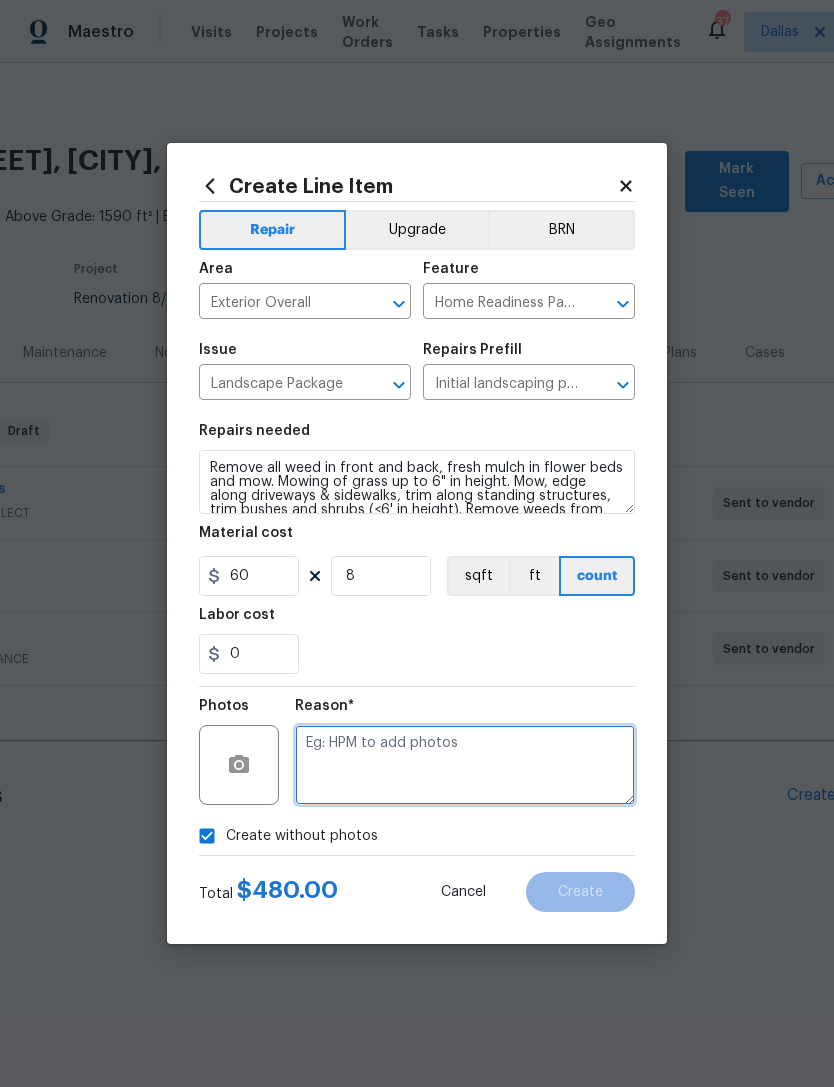 click at bounding box center (465, 765) 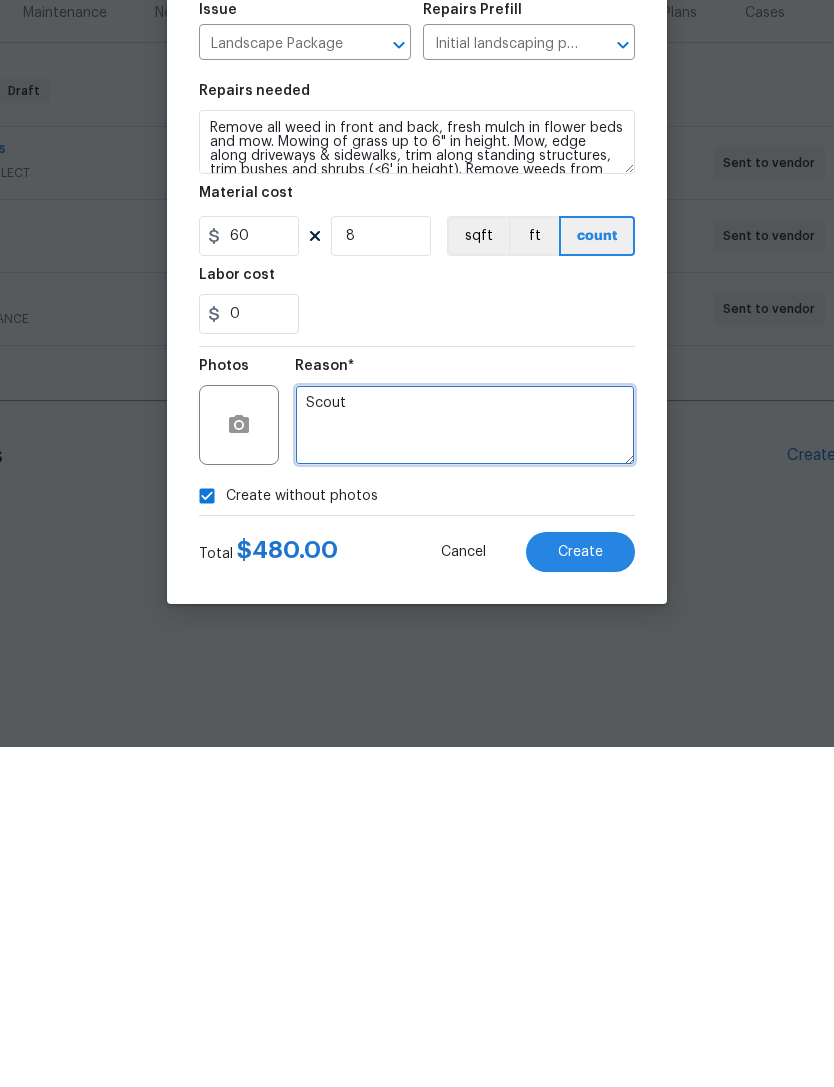 type on "Scout" 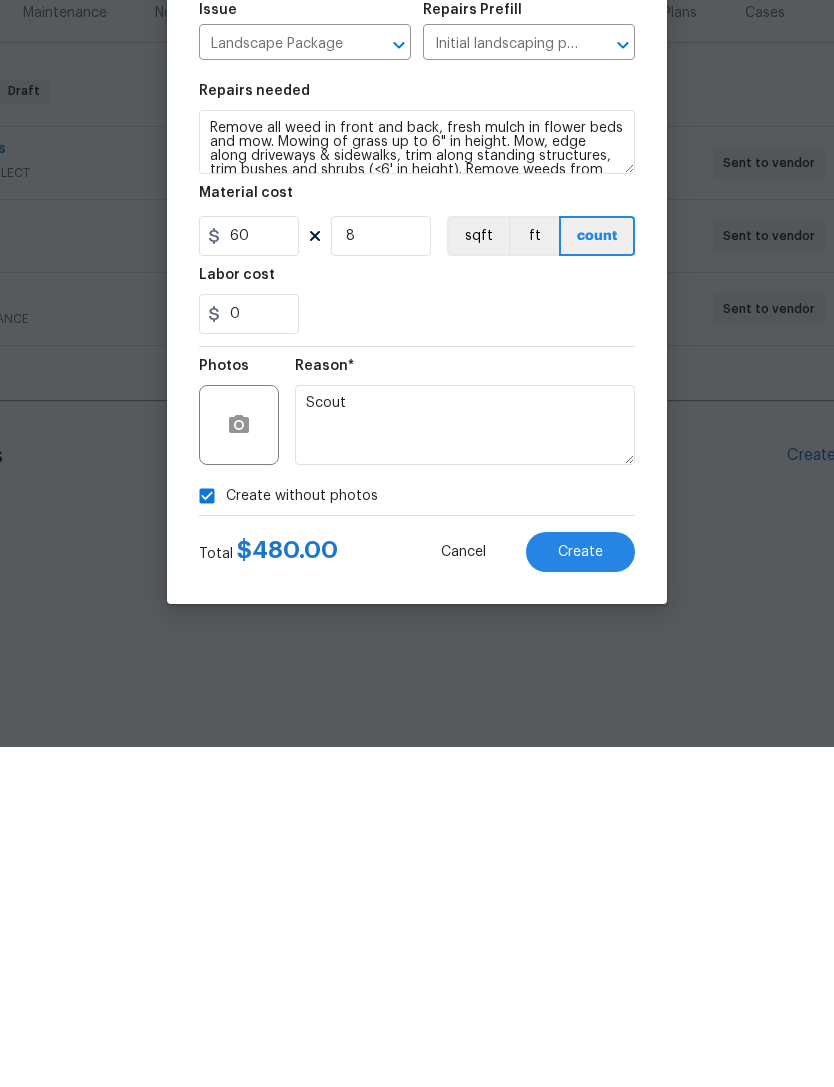 click on "Create" at bounding box center (580, 892) 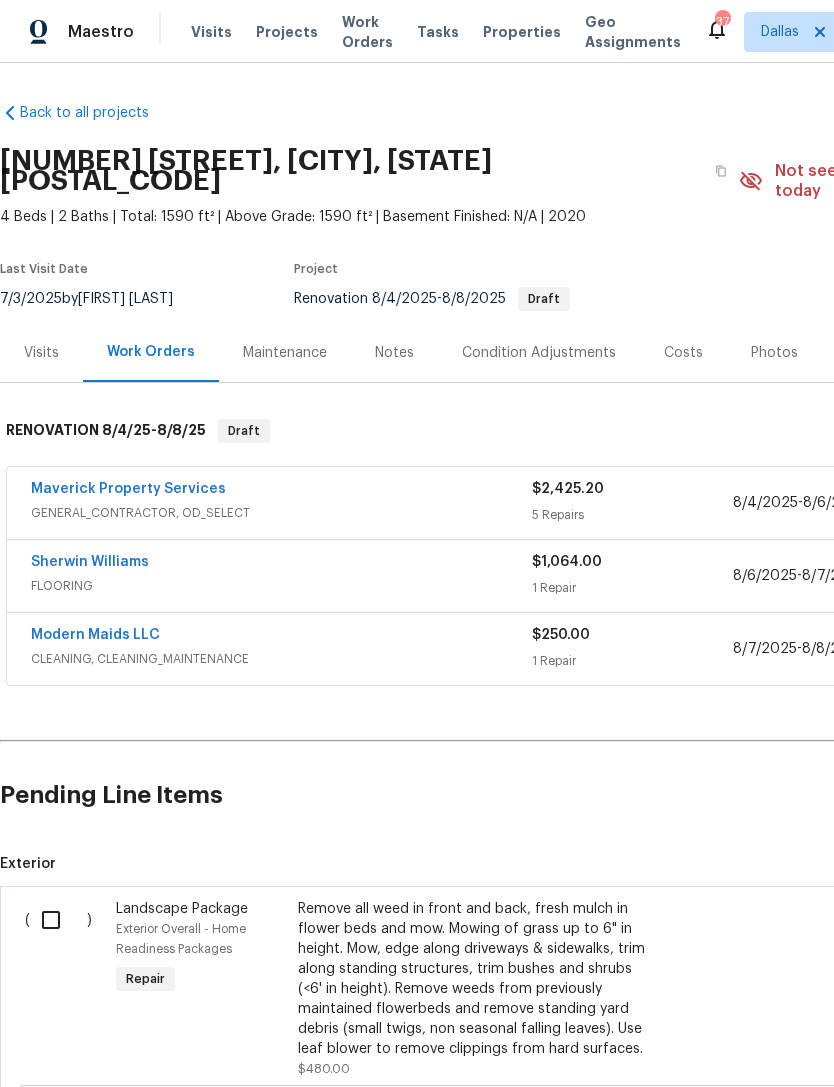 scroll, scrollTop: 0, scrollLeft: 0, axis: both 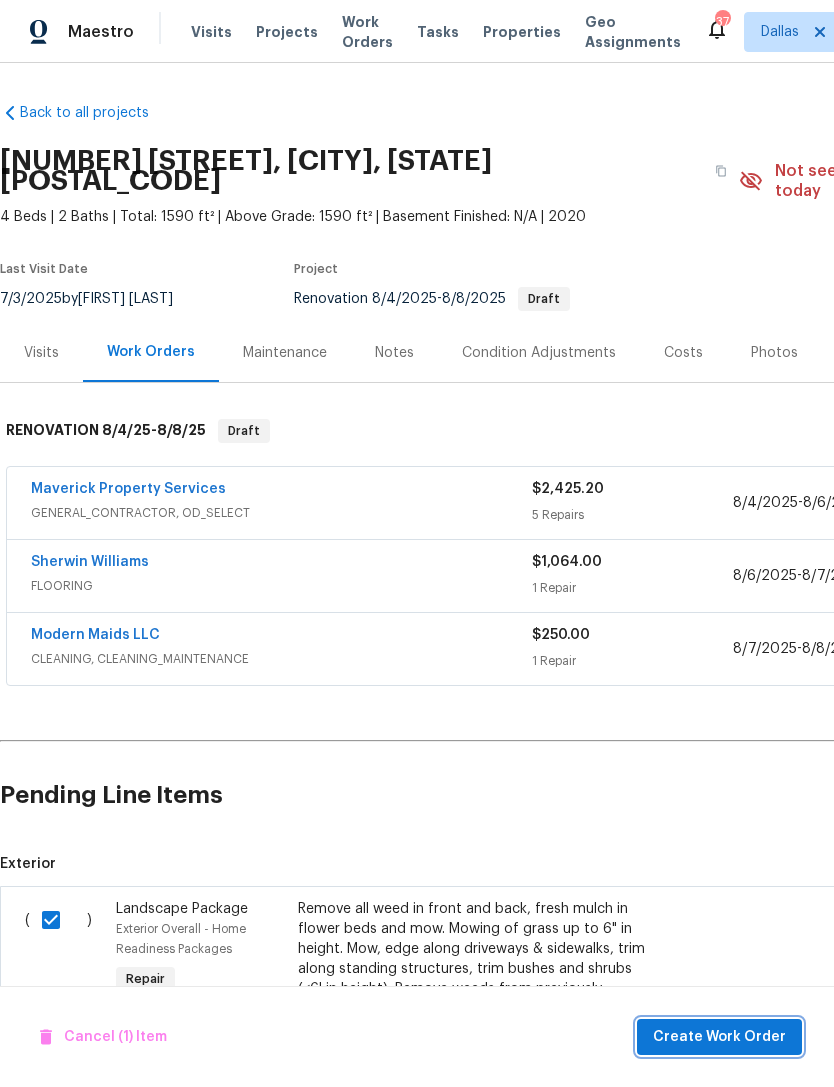 click on "Create Work Order" at bounding box center (719, 1037) 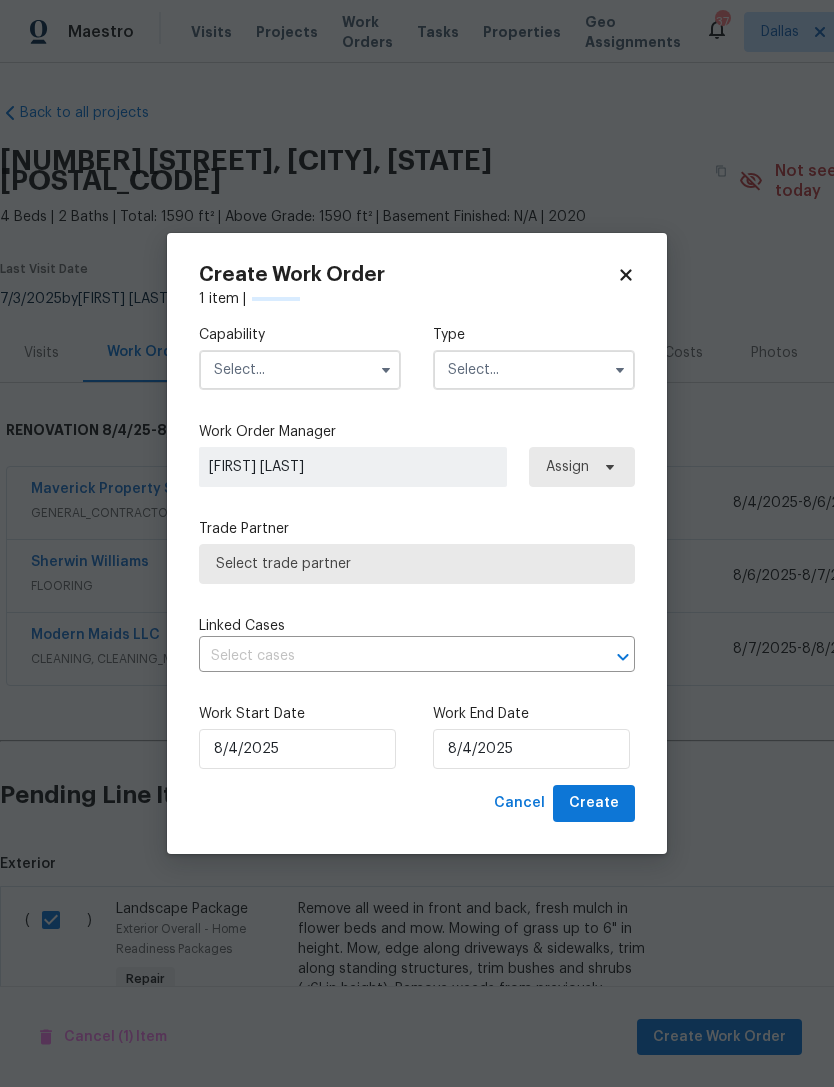 click at bounding box center [300, 370] 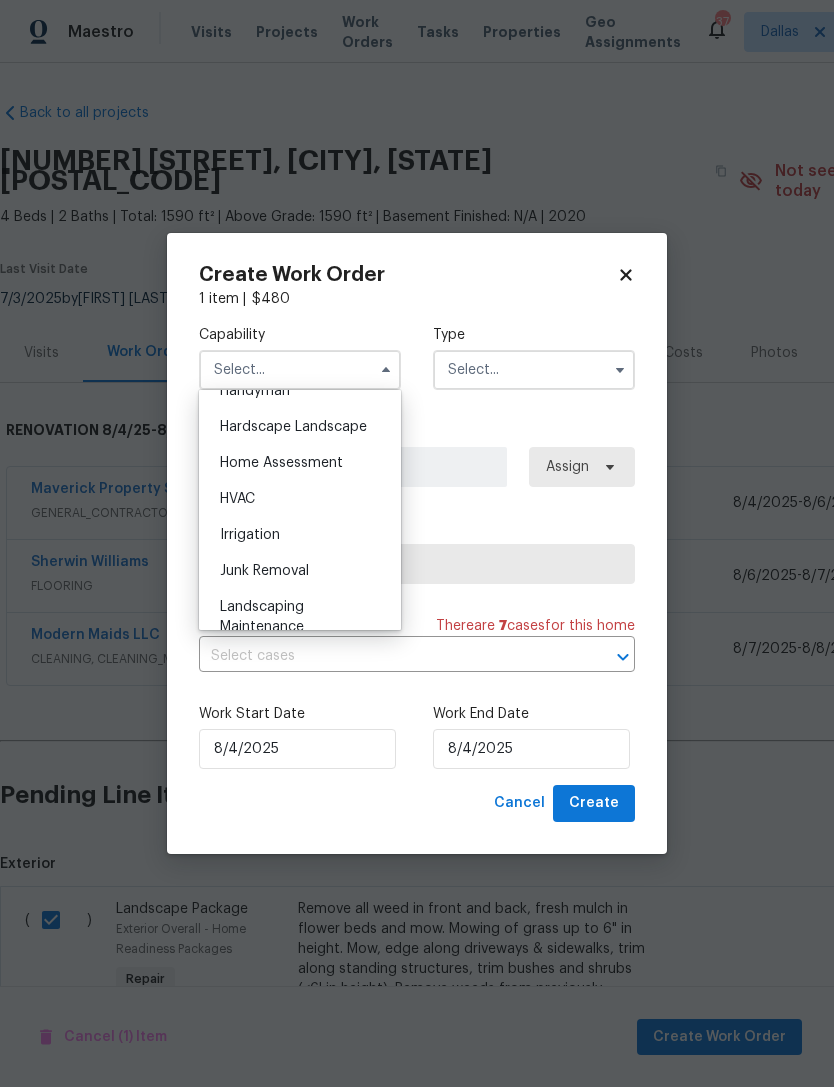scroll, scrollTop: 1174, scrollLeft: 0, axis: vertical 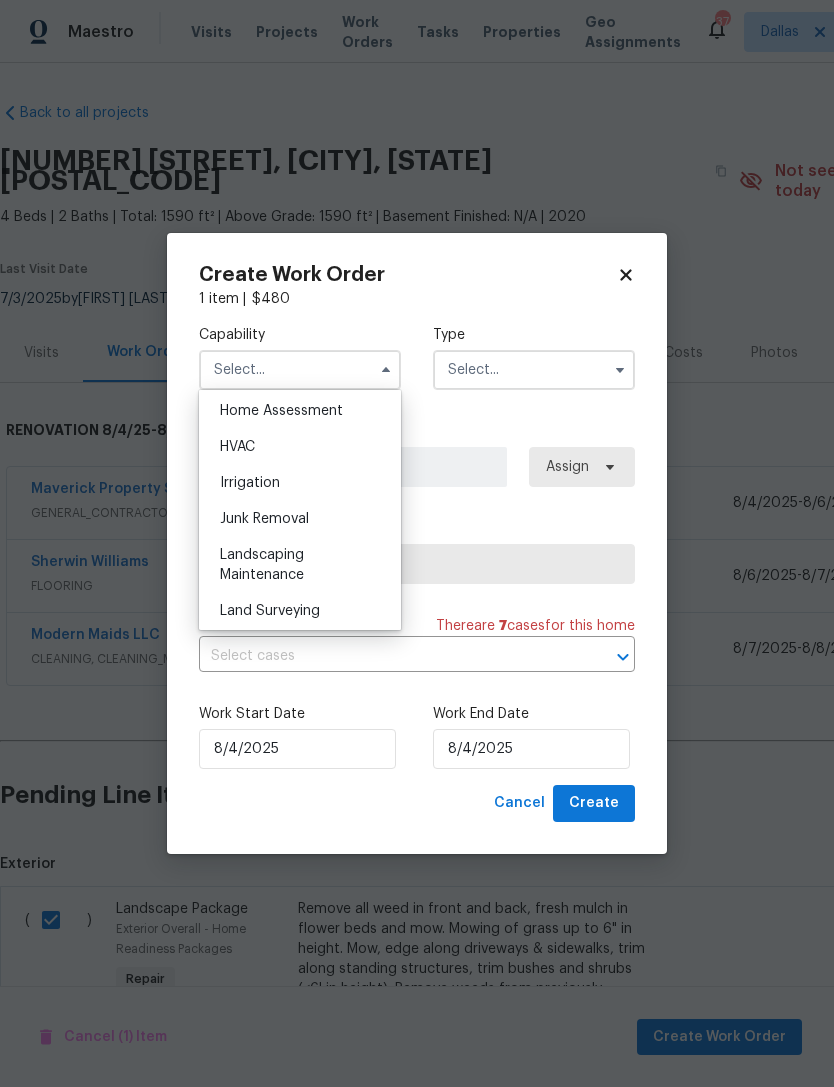 click on "Landscaping Maintenance" at bounding box center (300, 565) 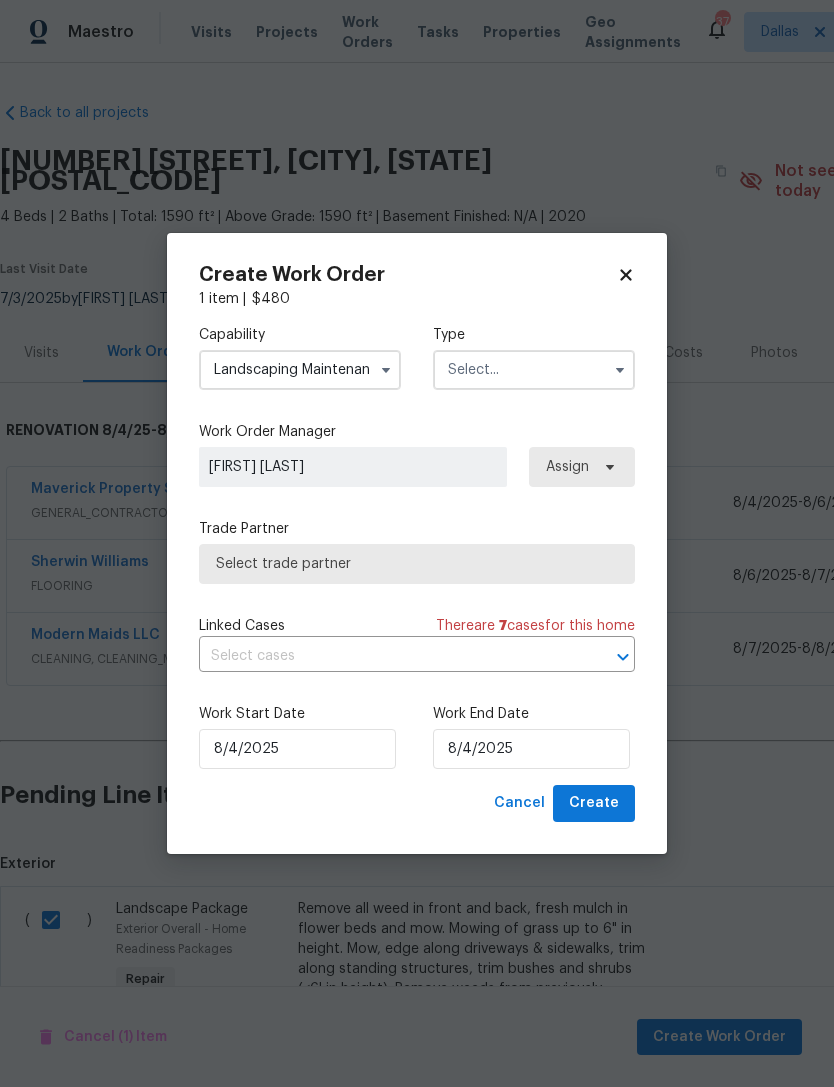 click at bounding box center [534, 370] 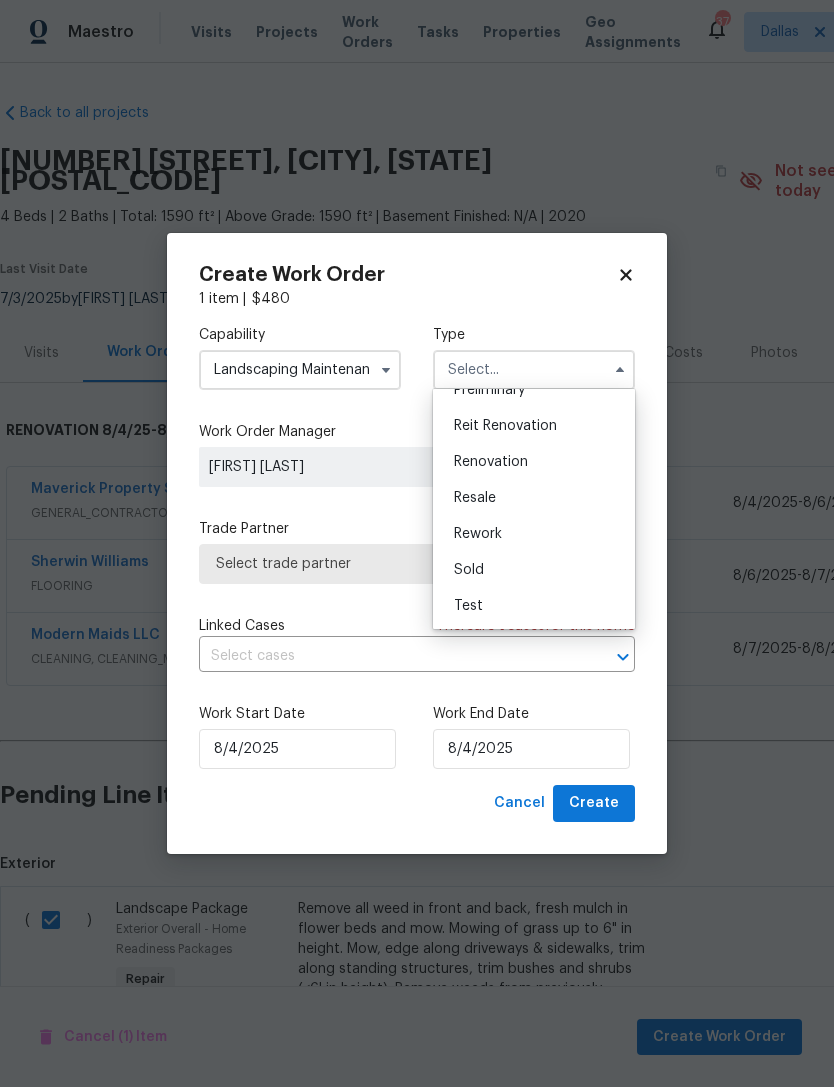 scroll, scrollTop: 454, scrollLeft: 0, axis: vertical 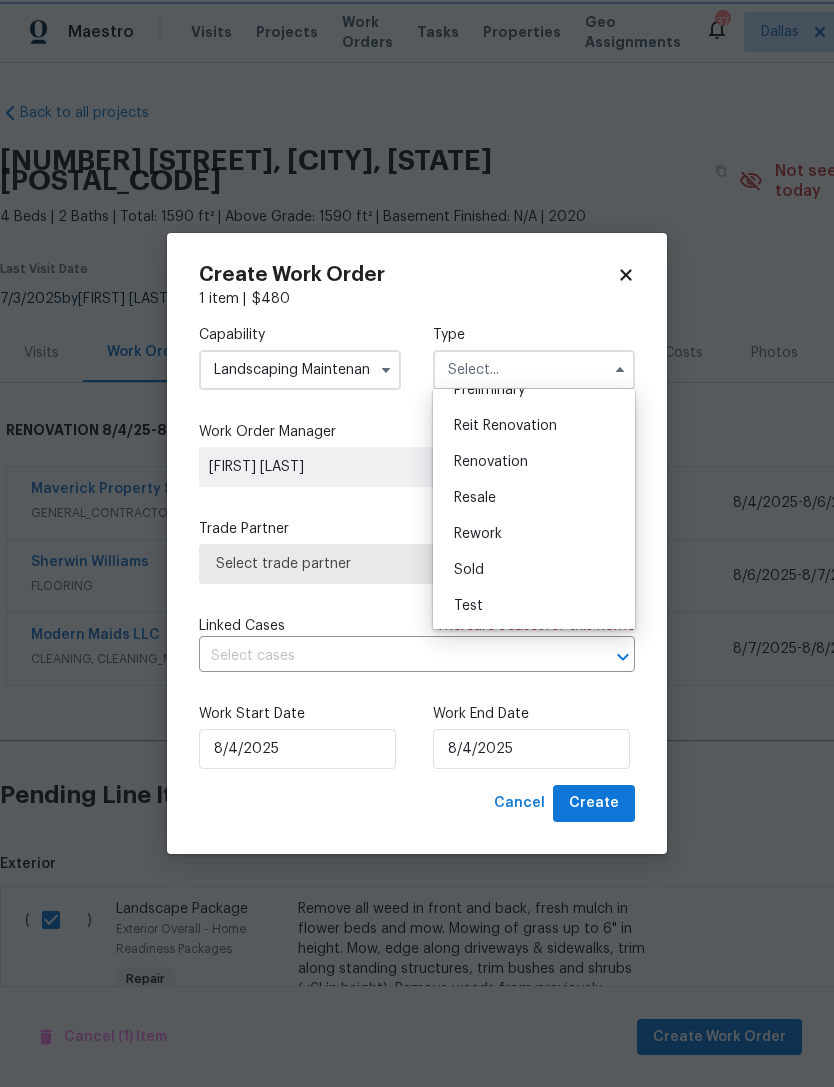 type on "Renovation" 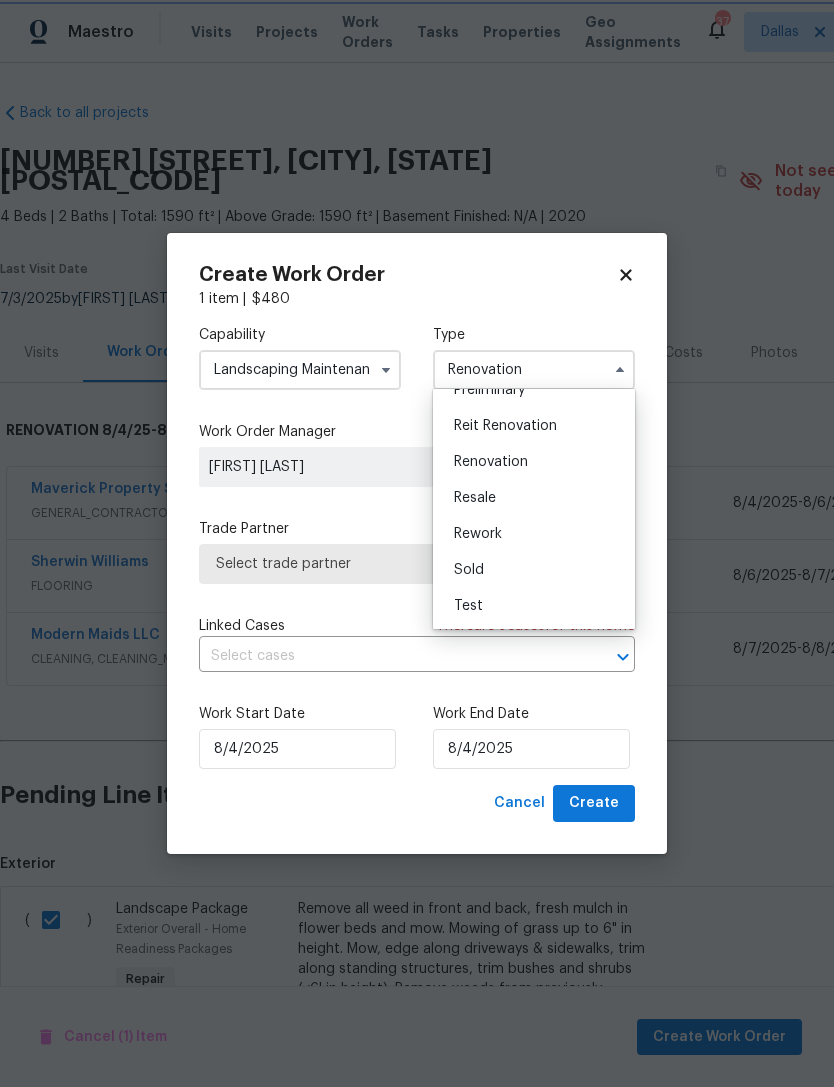 scroll, scrollTop: 0, scrollLeft: 0, axis: both 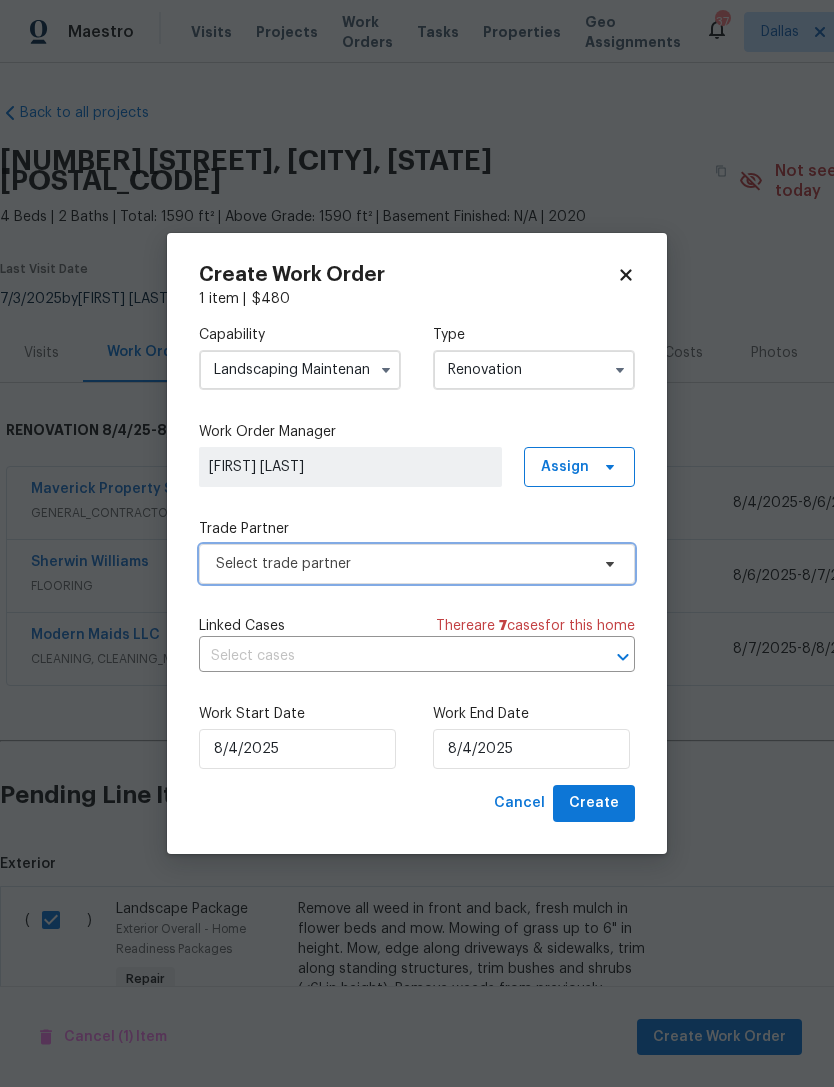 click on "Select trade partner" at bounding box center [402, 564] 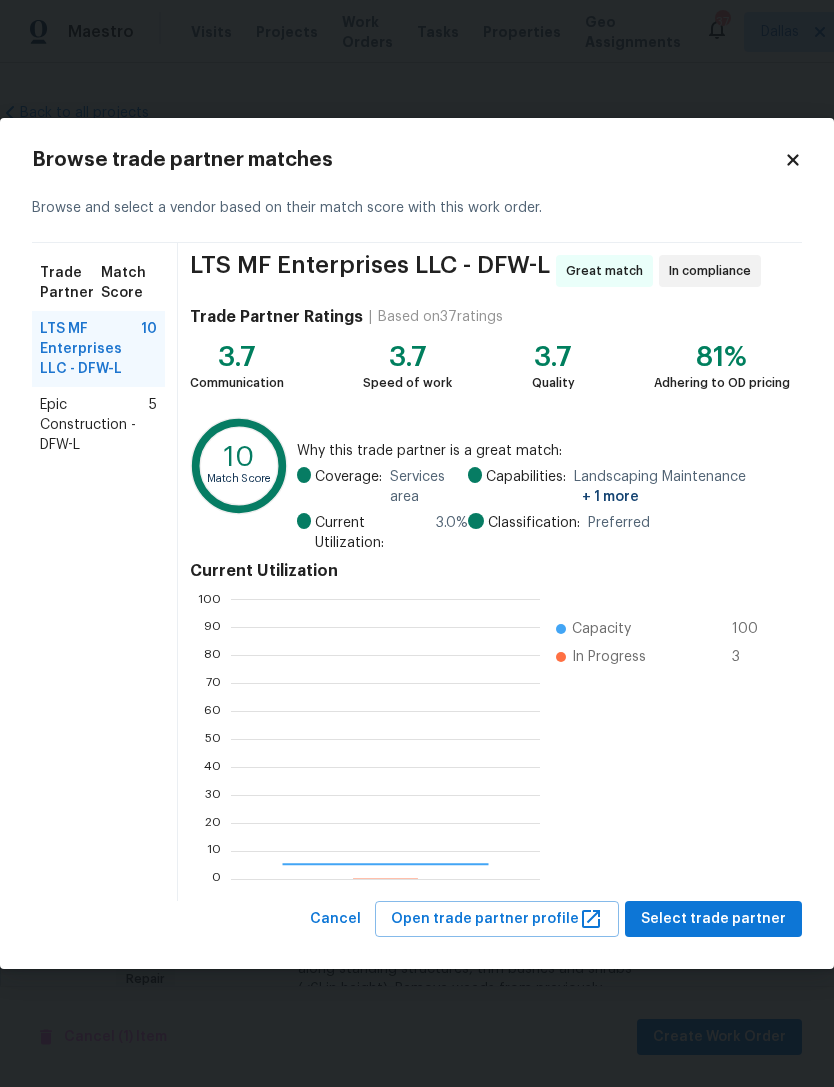 scroll, scrollTop: 2, scrollLeft: 2, axis: both 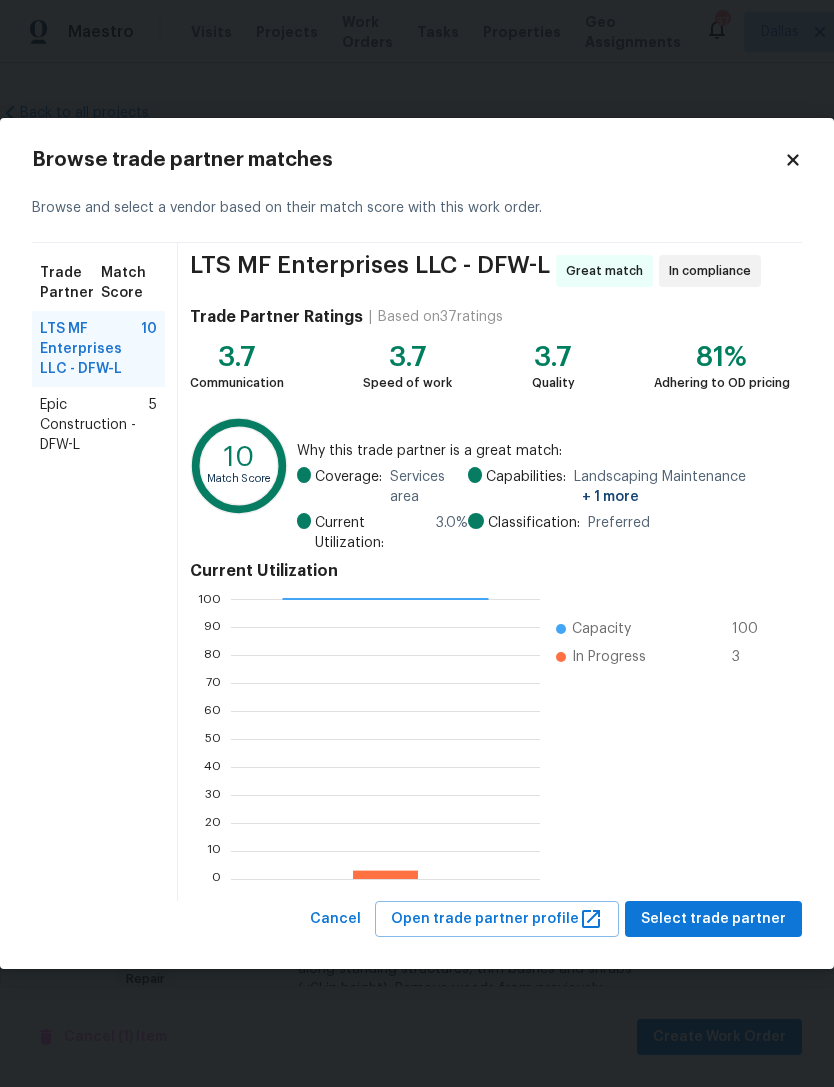 click on "Epic Construction - DFW-L" at bounding box center [94, 425] 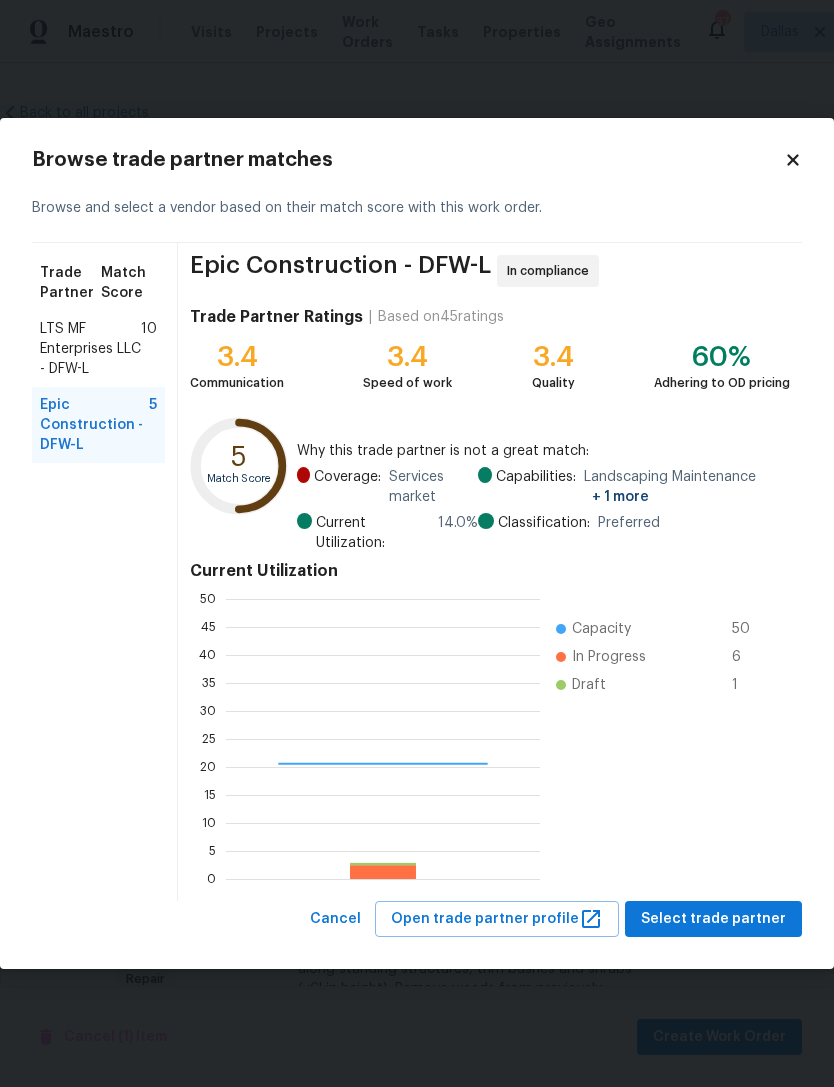 scroll, scrollTop: 2, scrollLeft: 2, axis: both 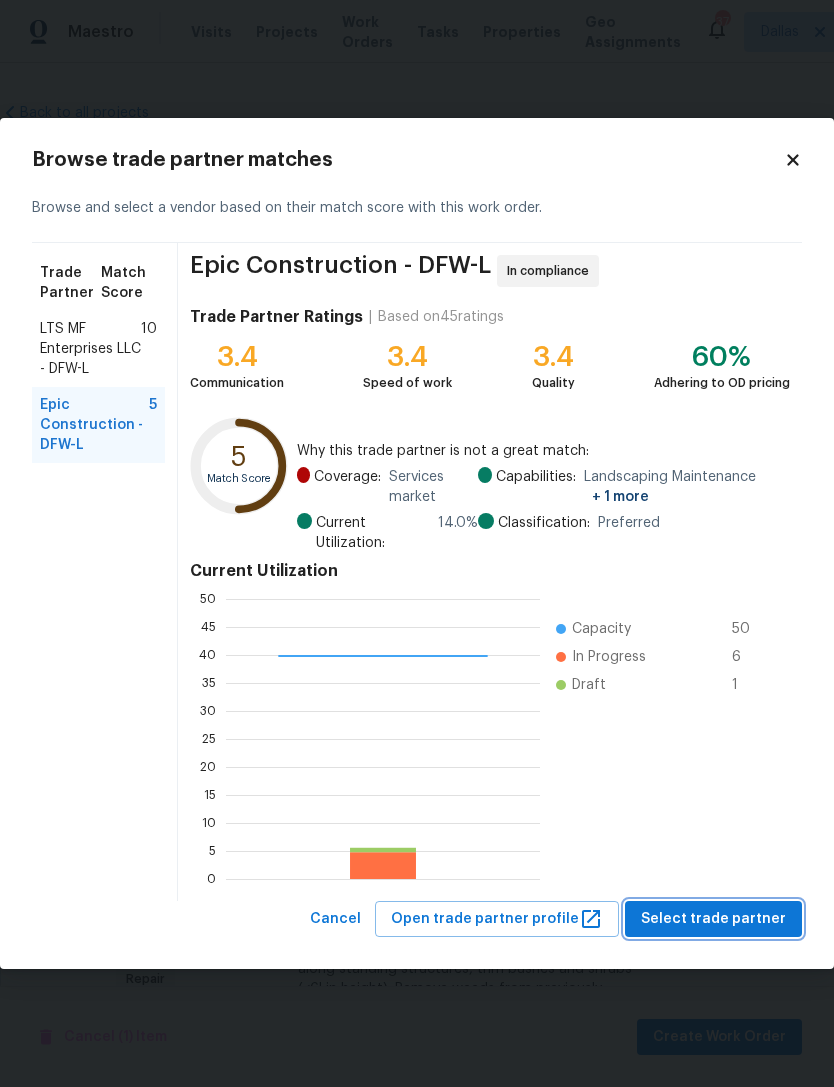 click on "Select trade partner" at bounding box center (713, 919) 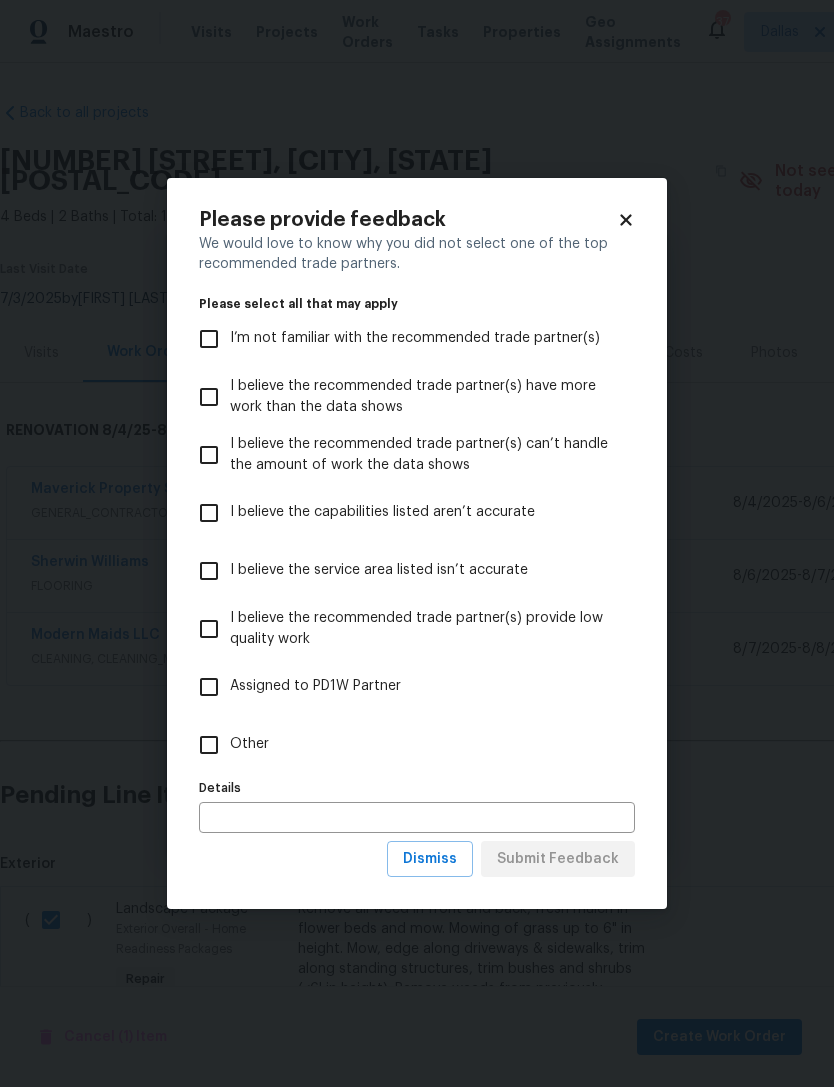 click on "Other" at bounding box center (403, 745) 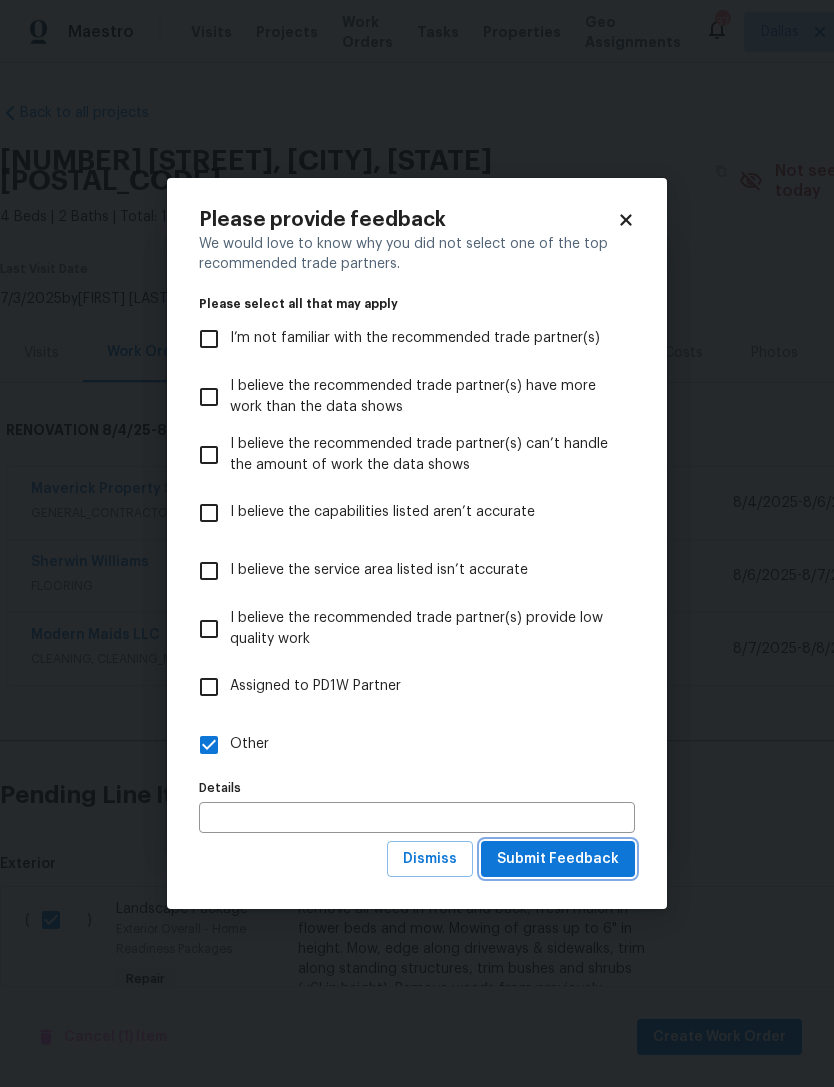 click on "Submit Feedback" at bounding box center [558, 859] 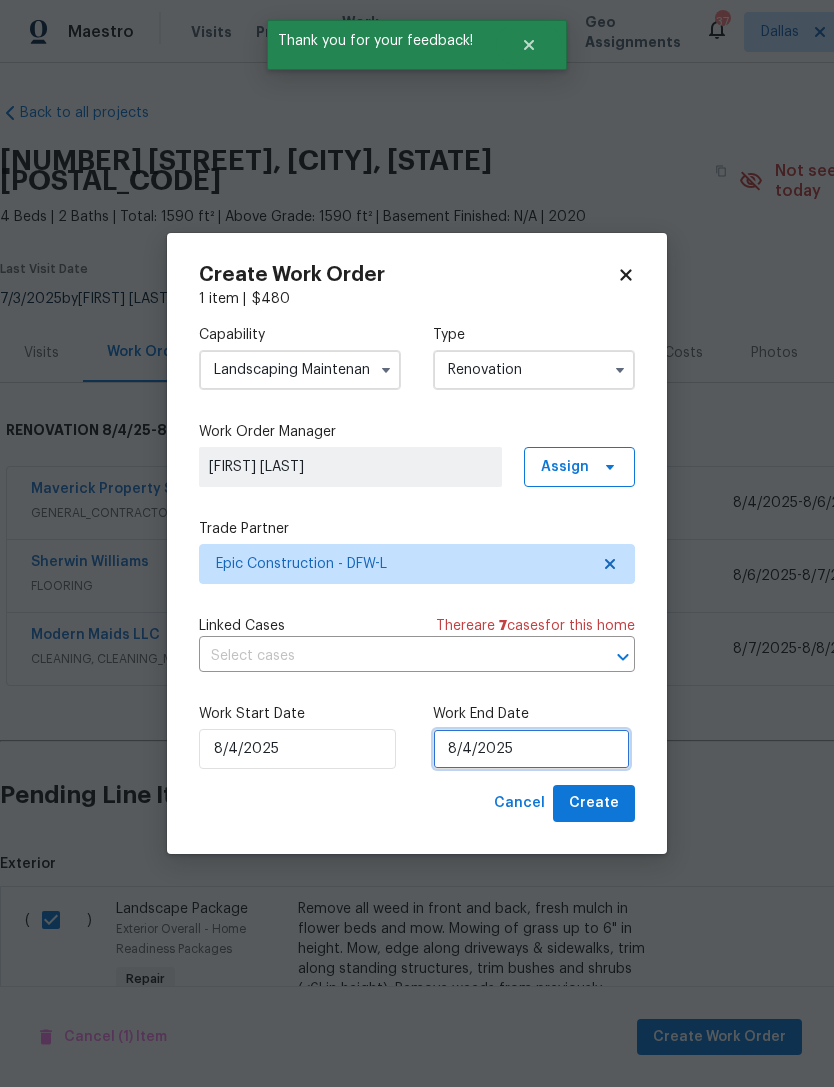 click on "8/4/2025" at bounding box center [531, 749] 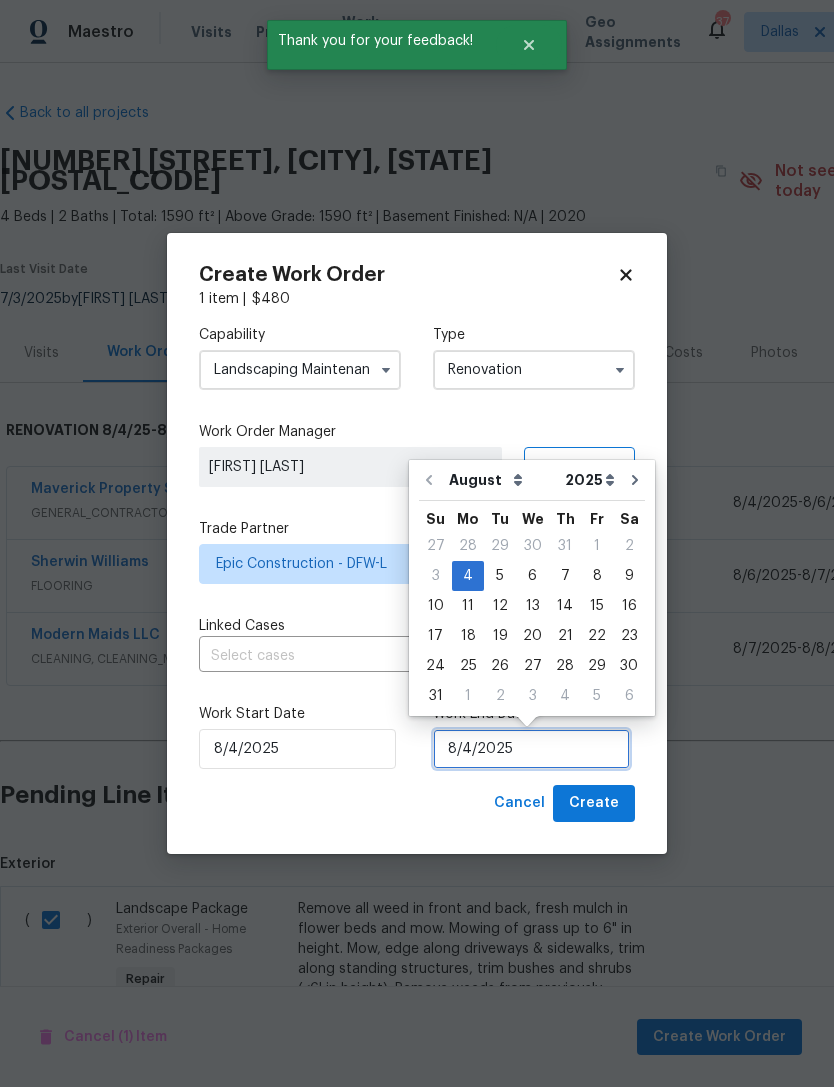scroll, scrollTop: 37, scrollLeft: 0, axis: vertical 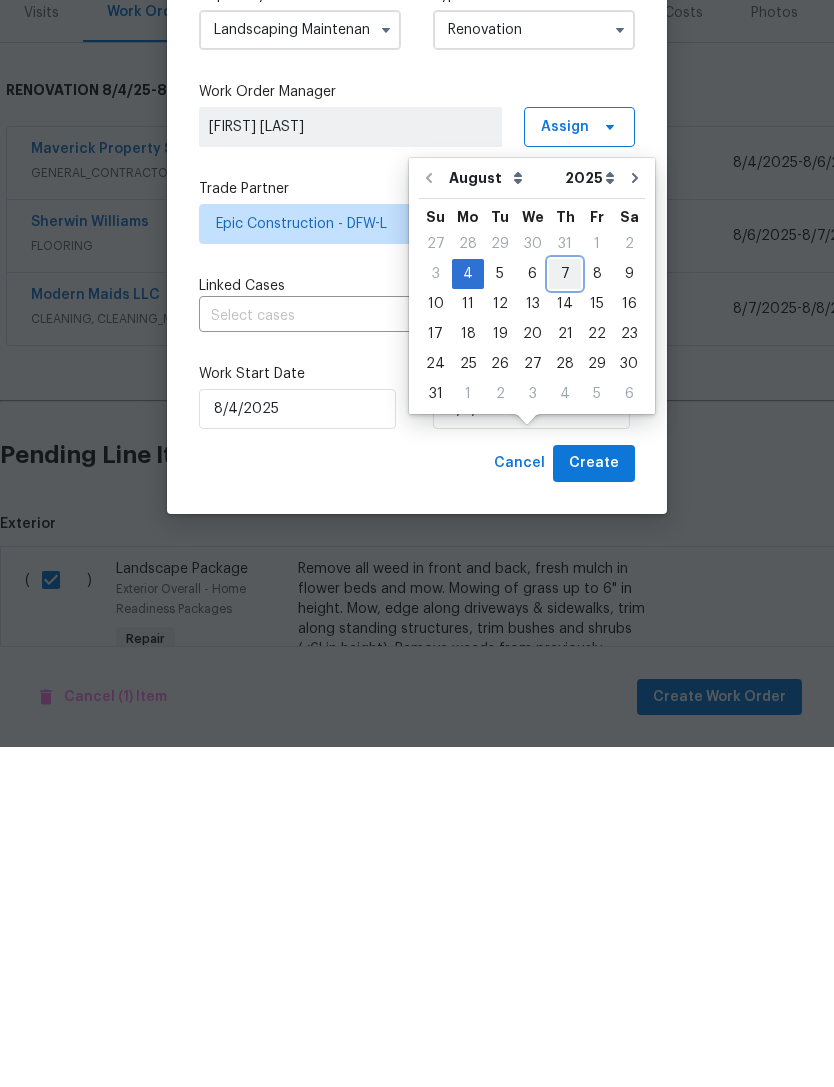 click on "3 4 5 6 7 8 9" at bounding box center (532, 614) 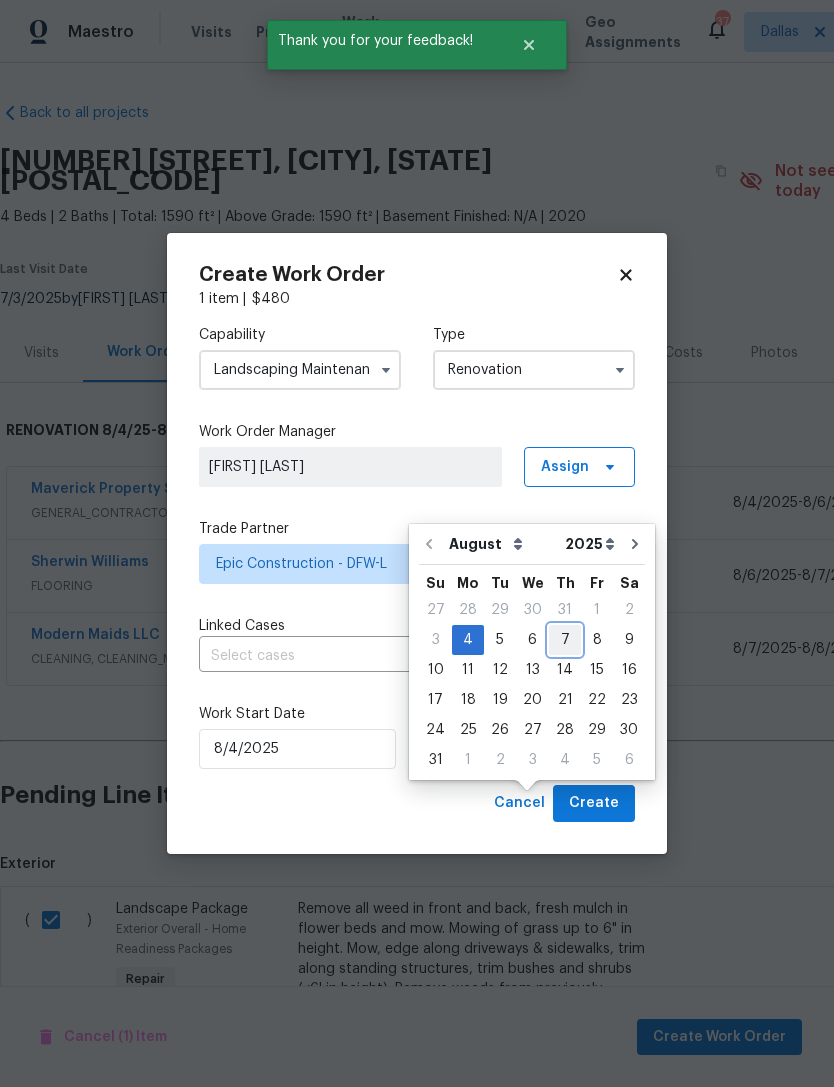 click on "7" at bounding box center (565, 640) 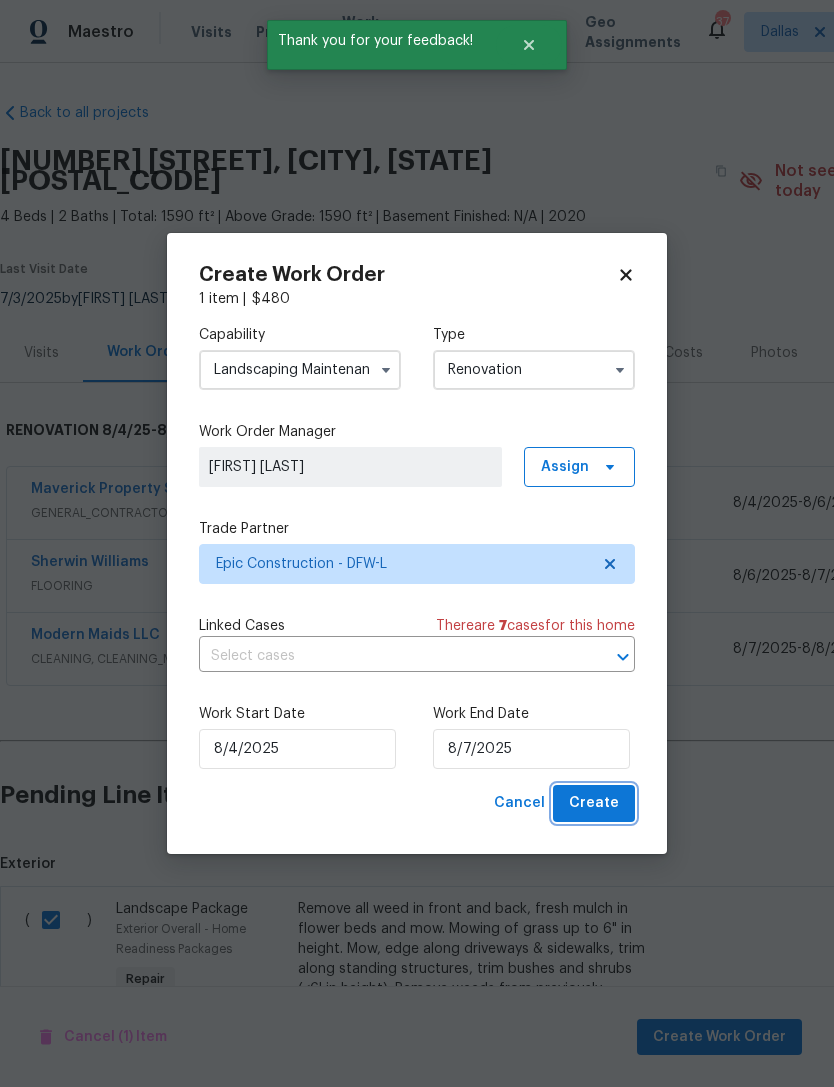click on "Create" at bounding box center [594, 803] 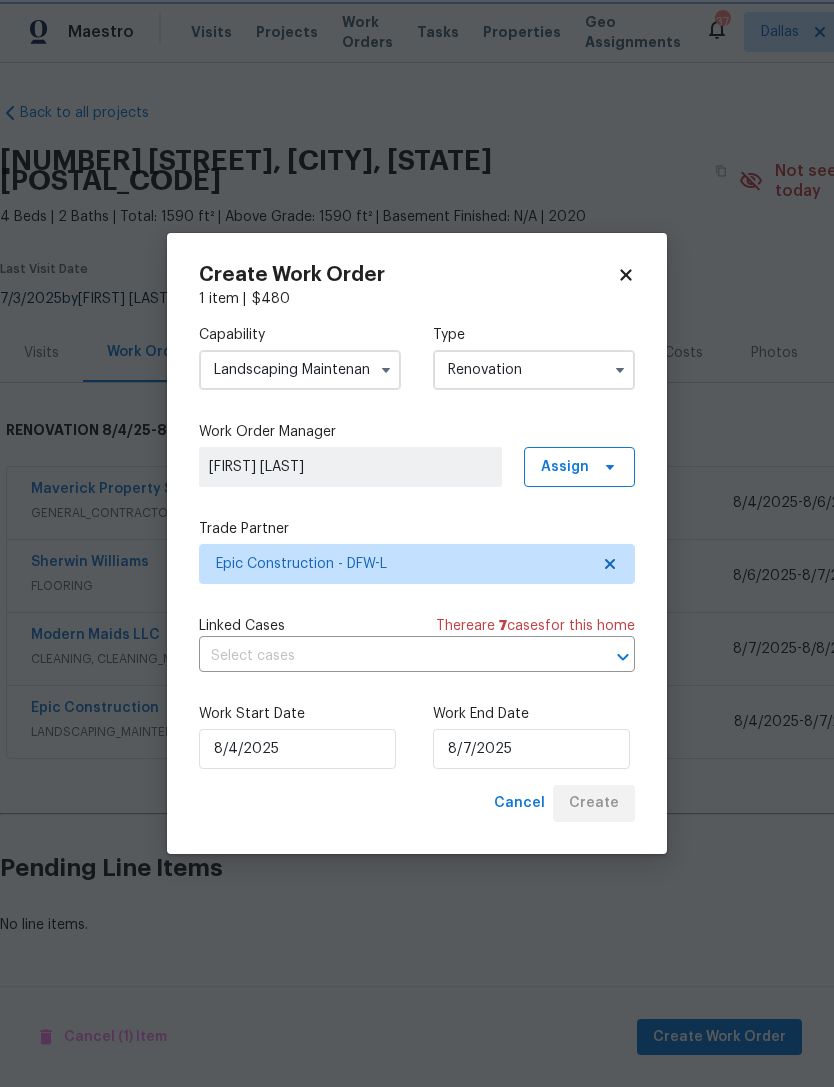 scroll, scrollTop: 0, scrollLeft: 0, axis: both 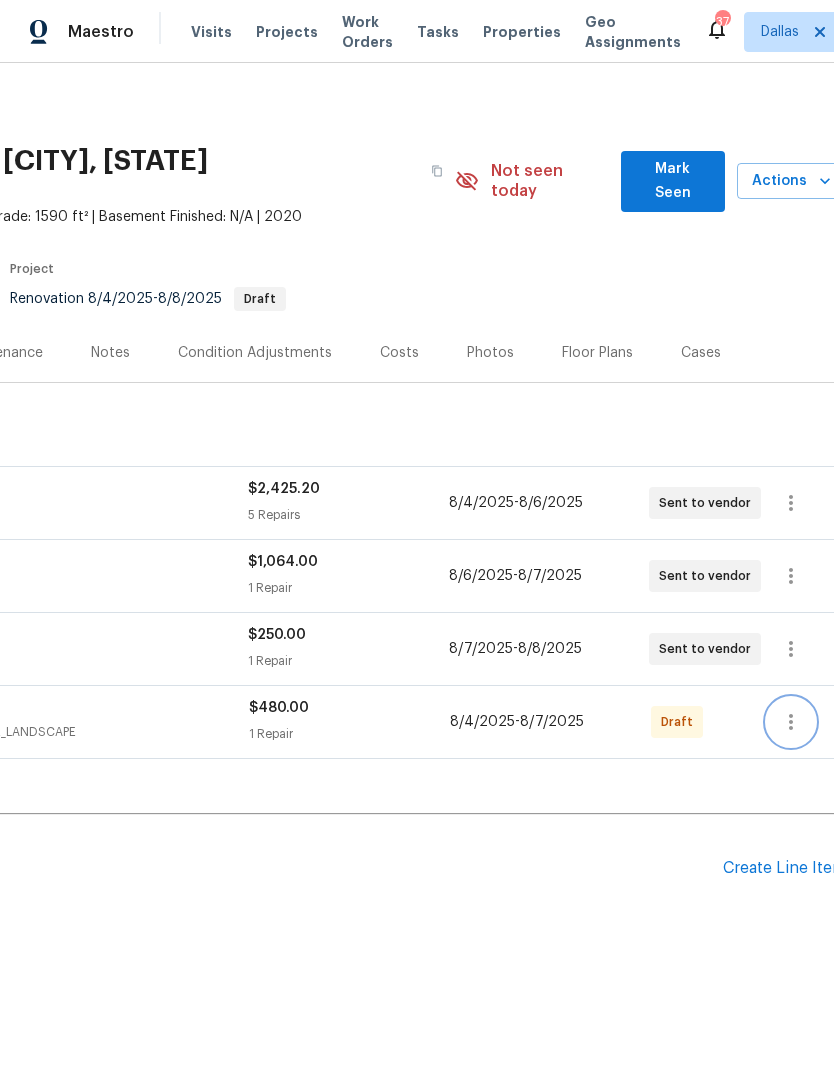 click 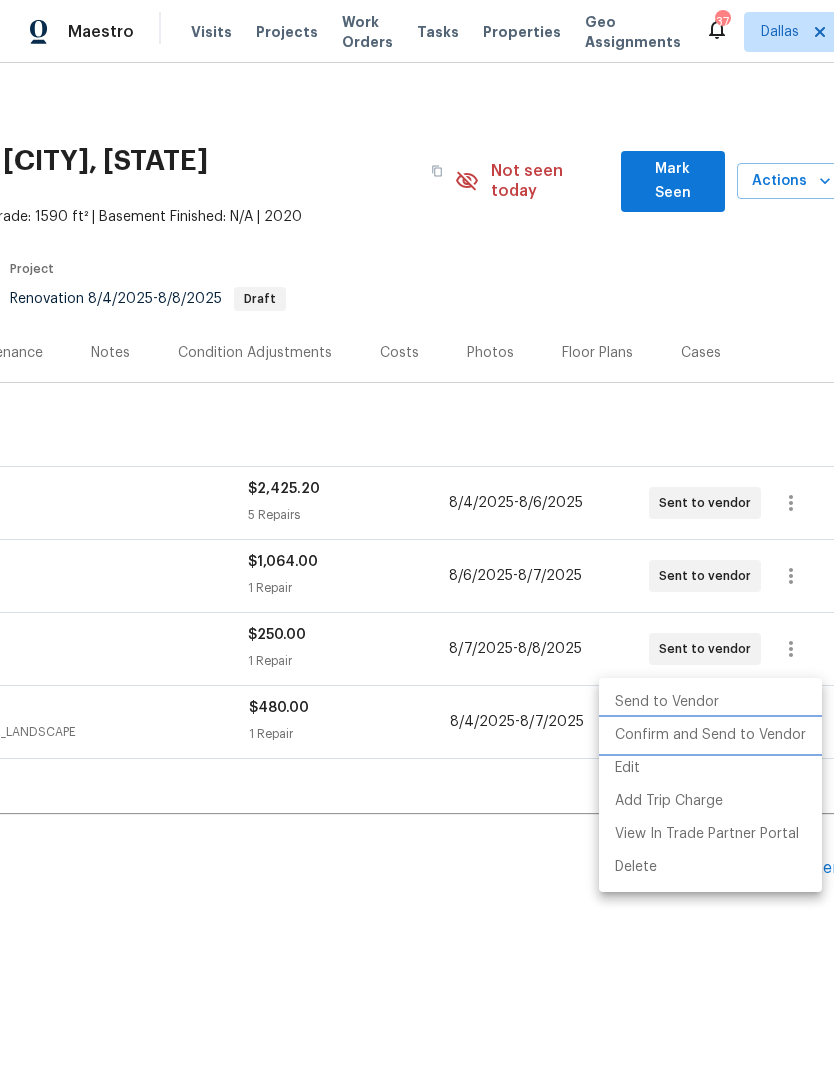 click on "Confirm and Send to Vendor" at bounding box center [710, 735] 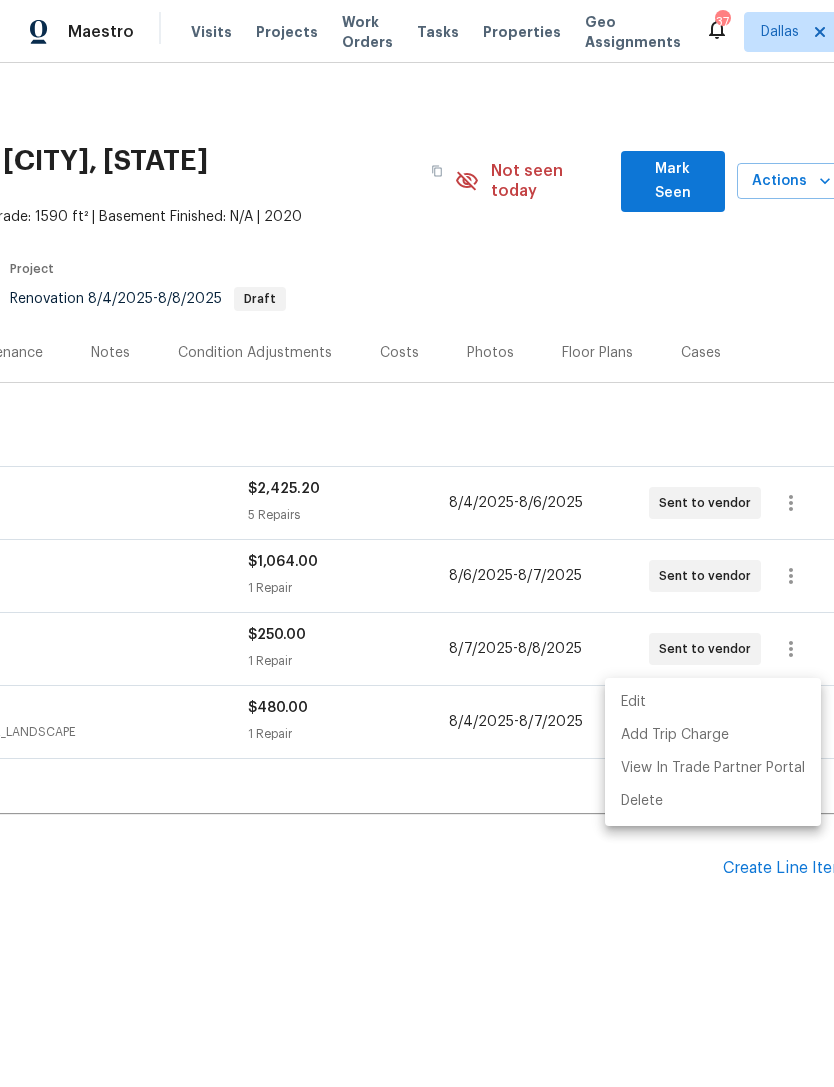 click at bounding box center [417, 543] 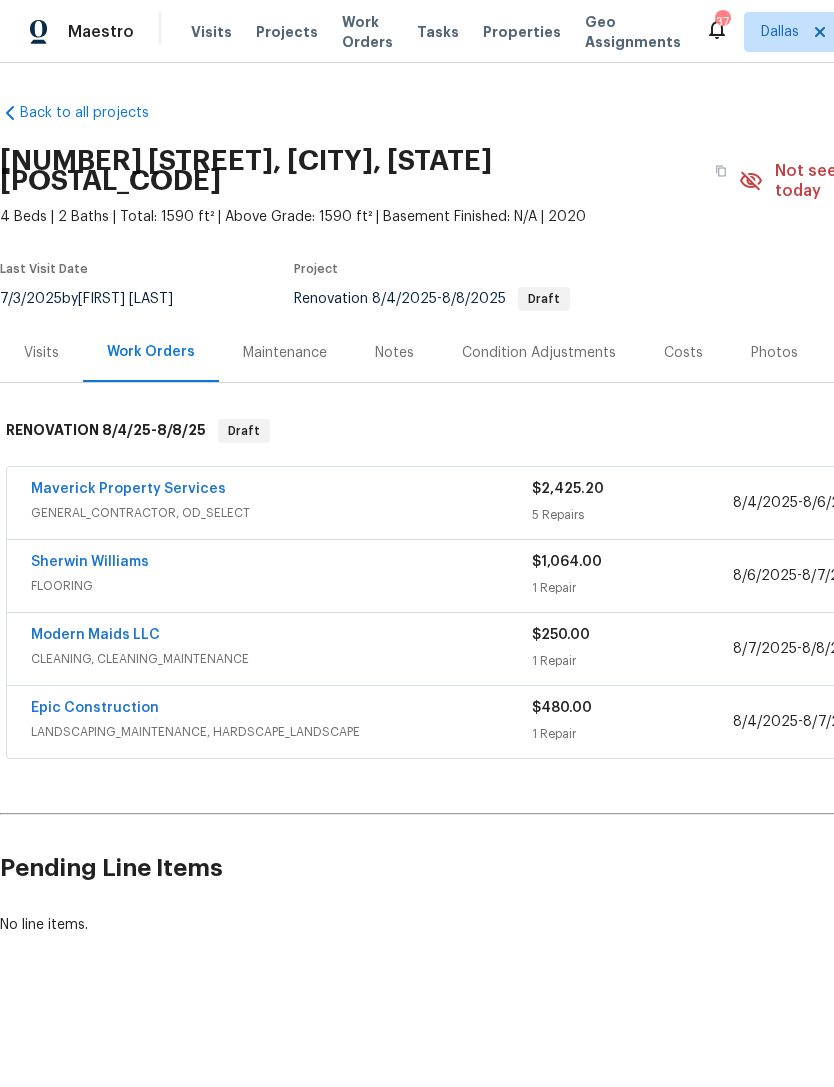 scroll, scrollTop: 0, scrollLeft: 0, axis: both 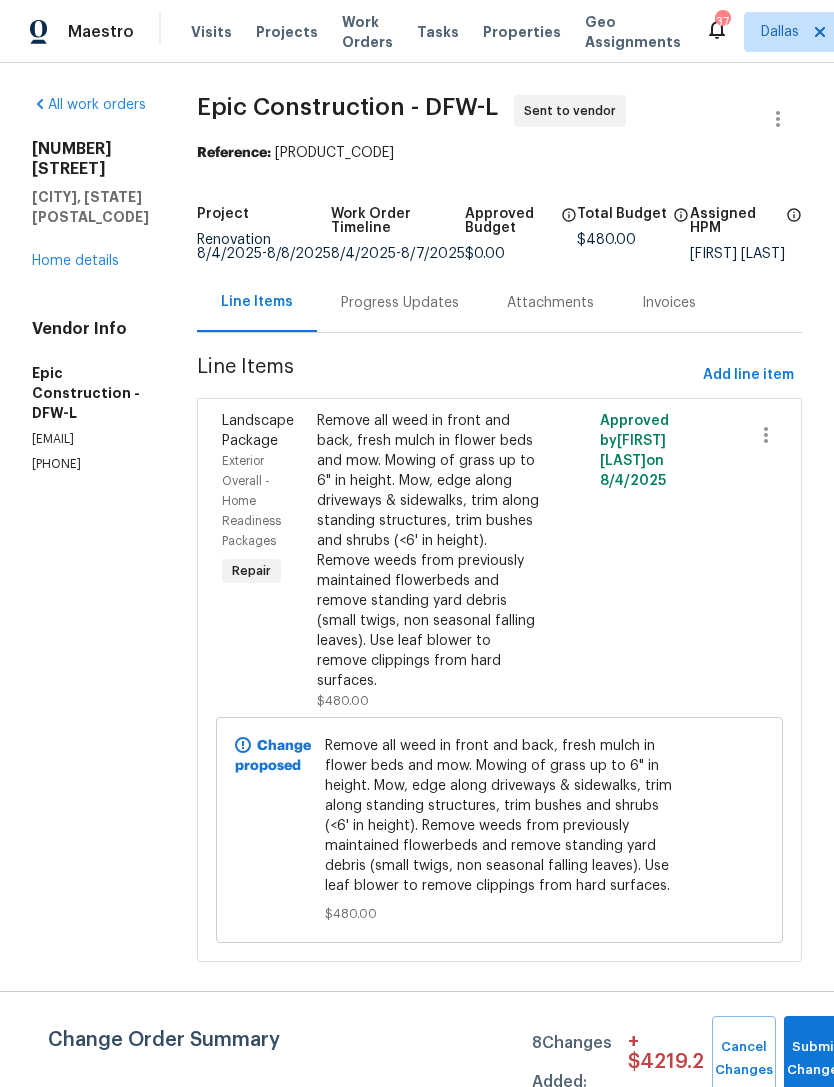 click on "Progress Updates" at bounding box center (400, 303) 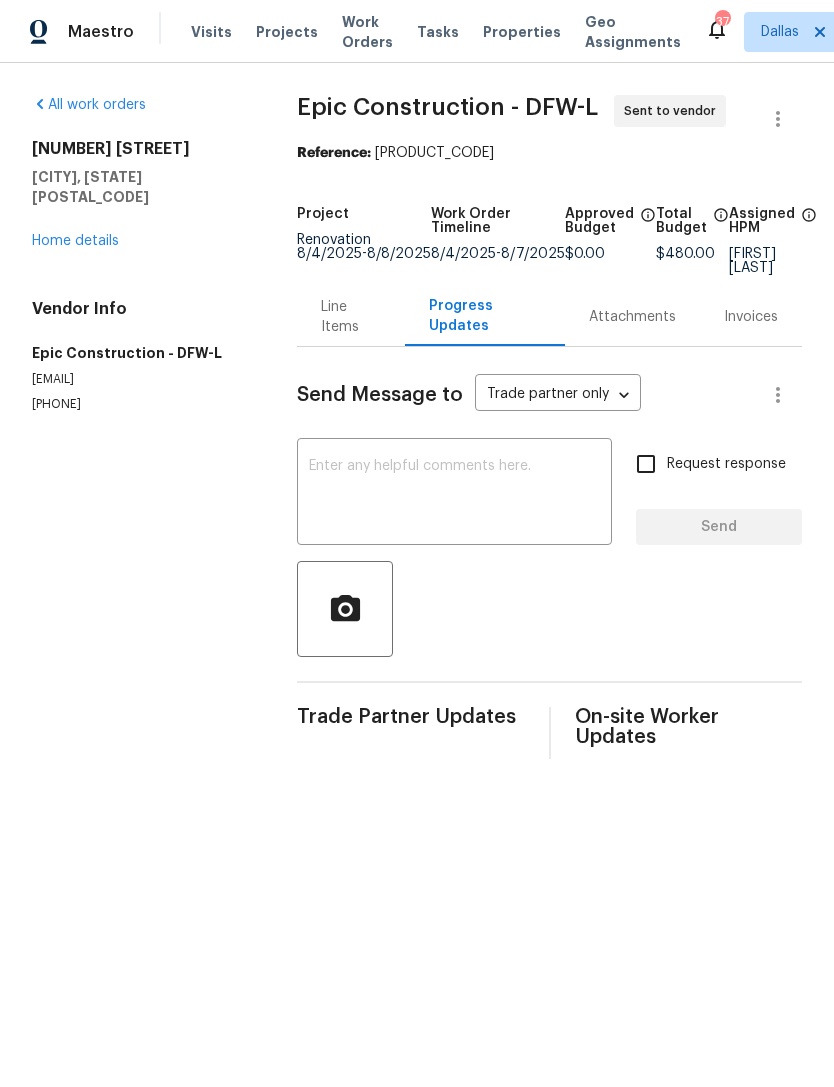 click at bounding box center [454, 494] 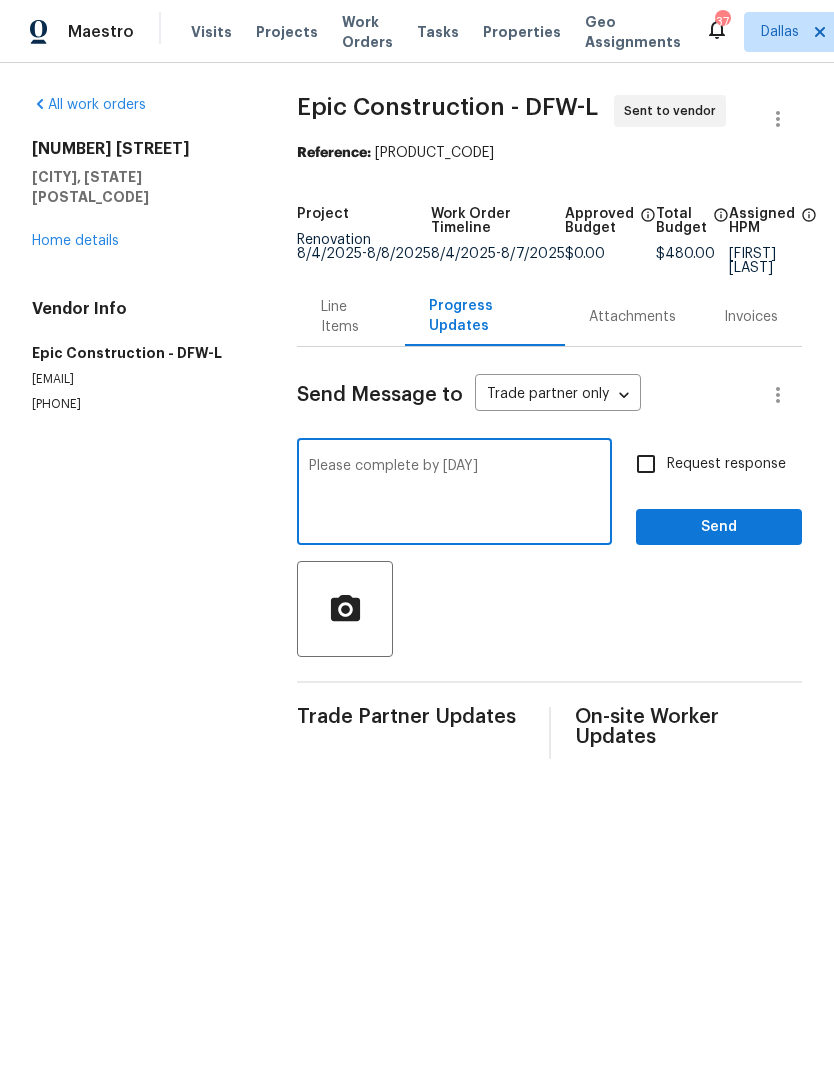 type on "Please complete by Thursday" 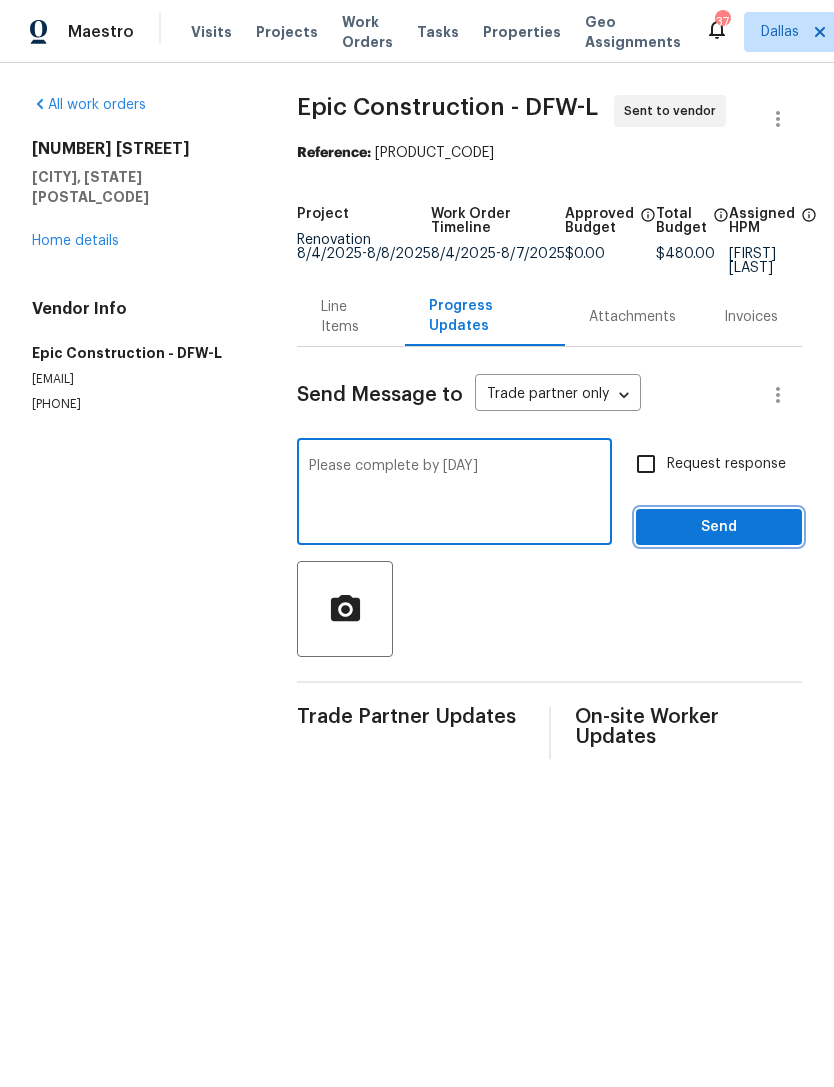 click on "Send" at bounding box center (719, 527) 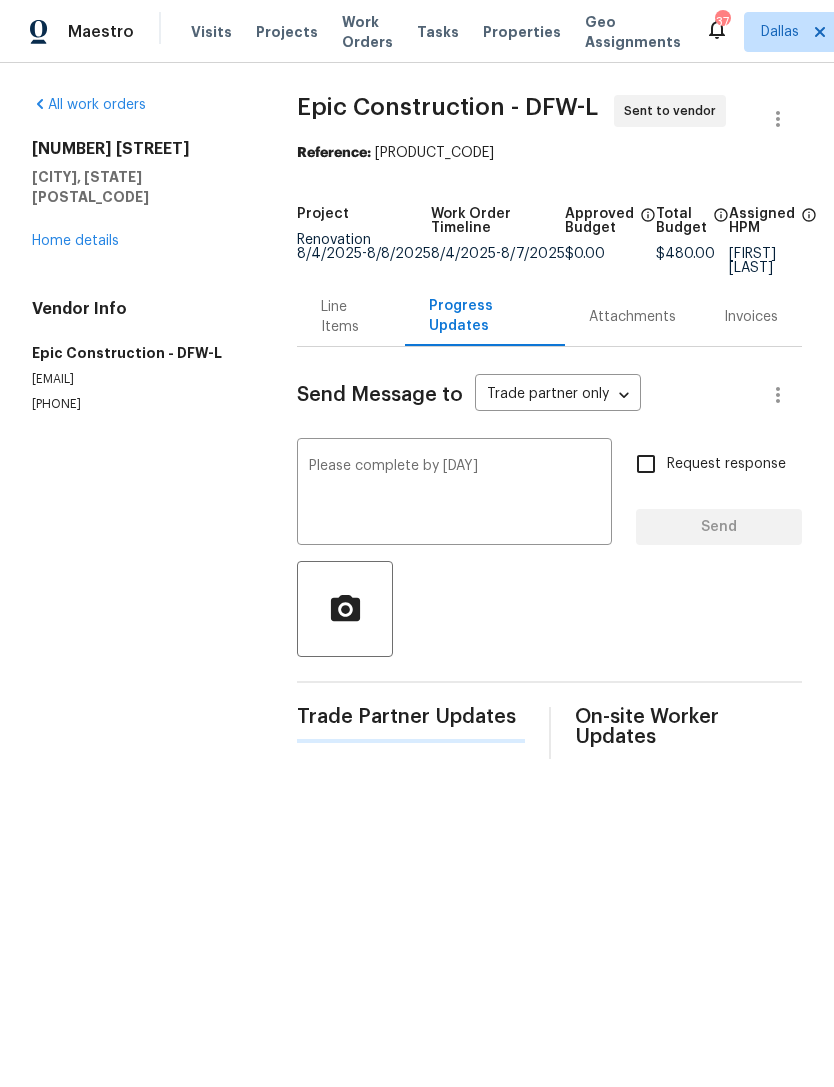 type 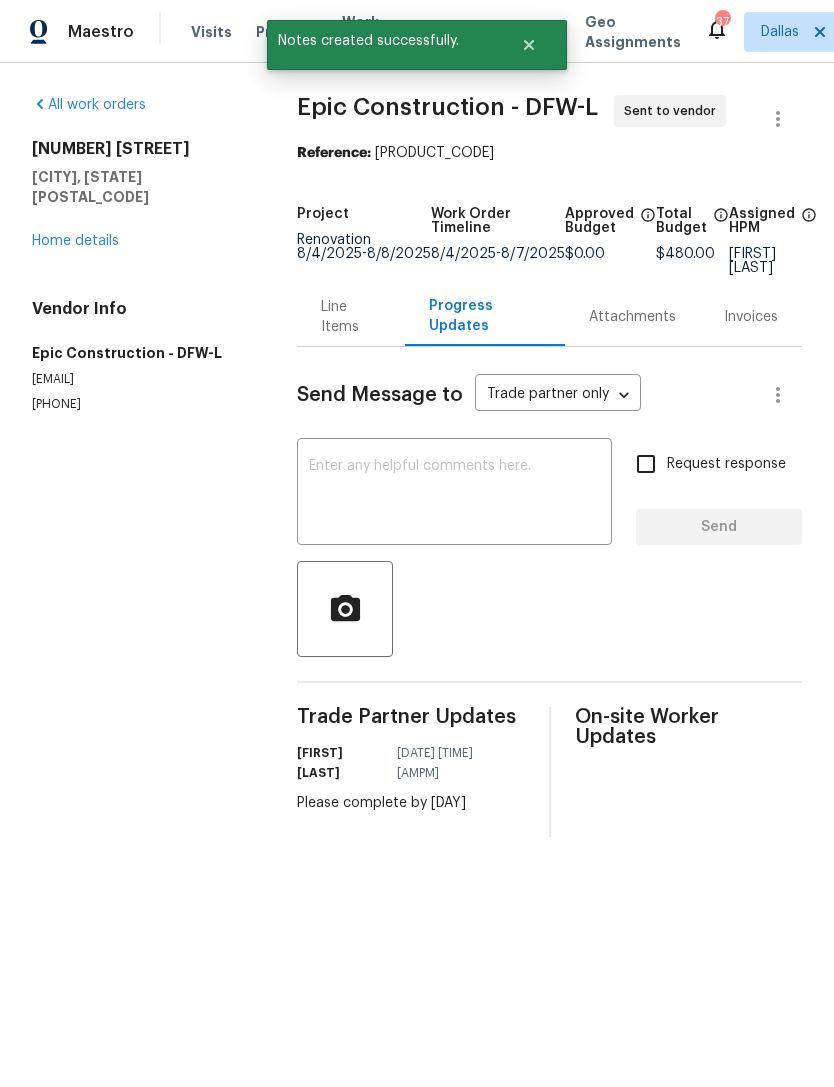 click on "Home details" at bounding box center (75, 241) 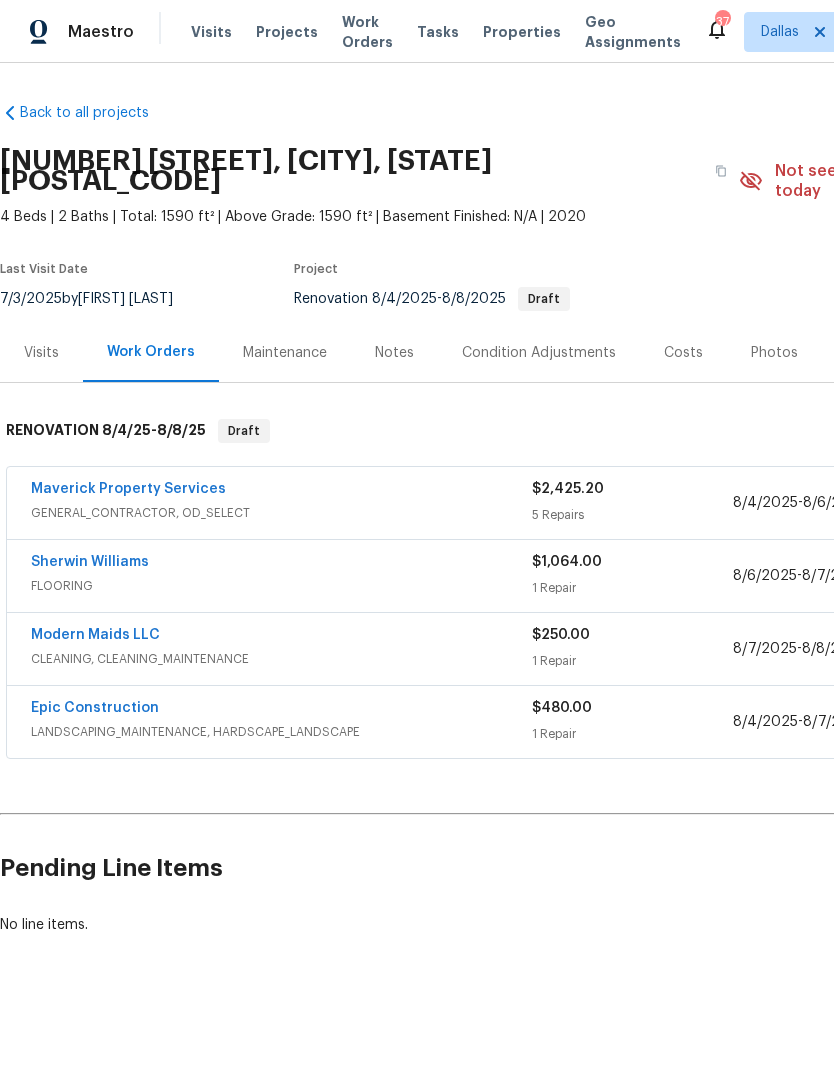 scroll, scrollTop: 0, scrollLeft: 0, axis: both 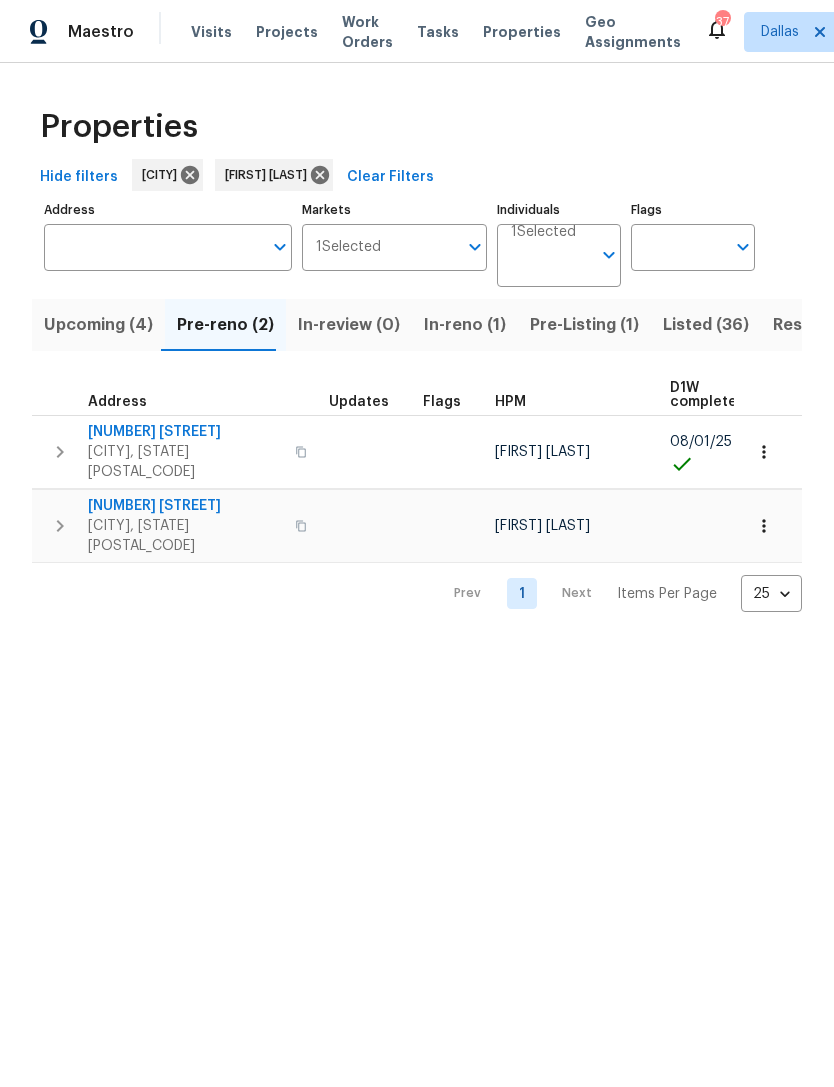 click on "[CITY], [STATE] [POSTAL_CODE]" at bounding box center (185, 536) 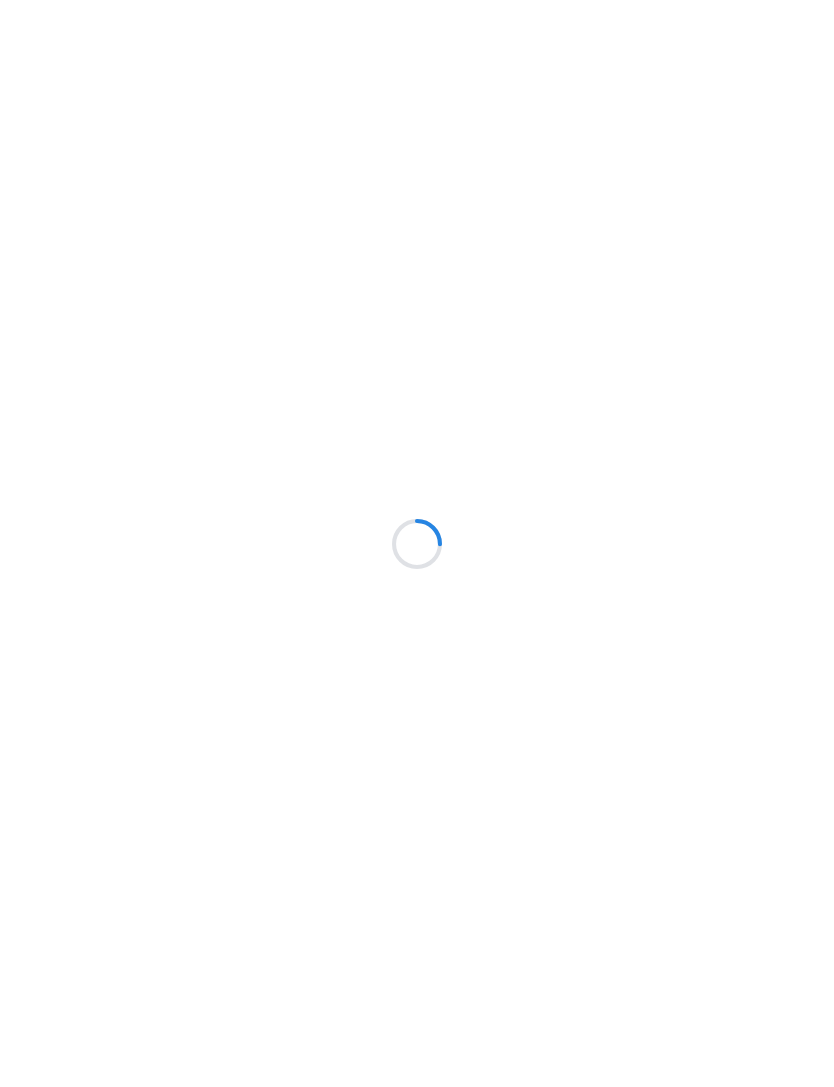 scroll, scrollTop: 0, scrollLeft: 0, axis: both 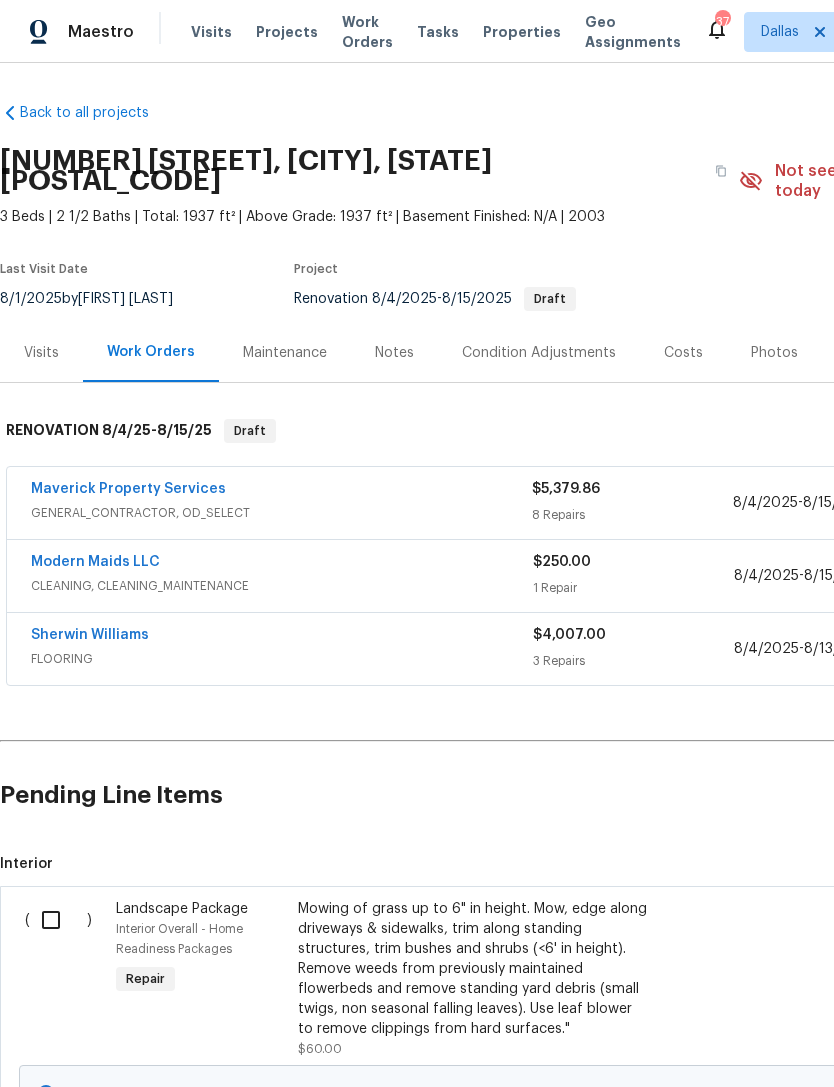 click on "Properties" at bounding box center [522, 32] 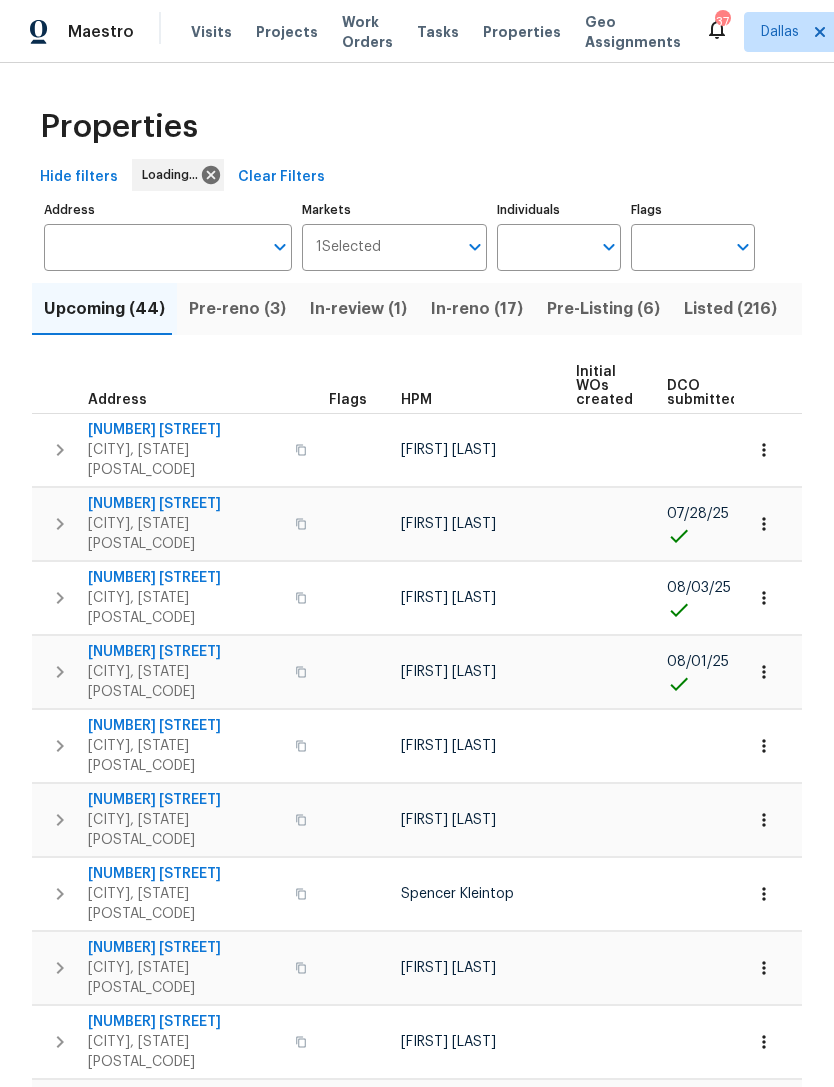 click on "Individuals" at bounding box center [544, 247] 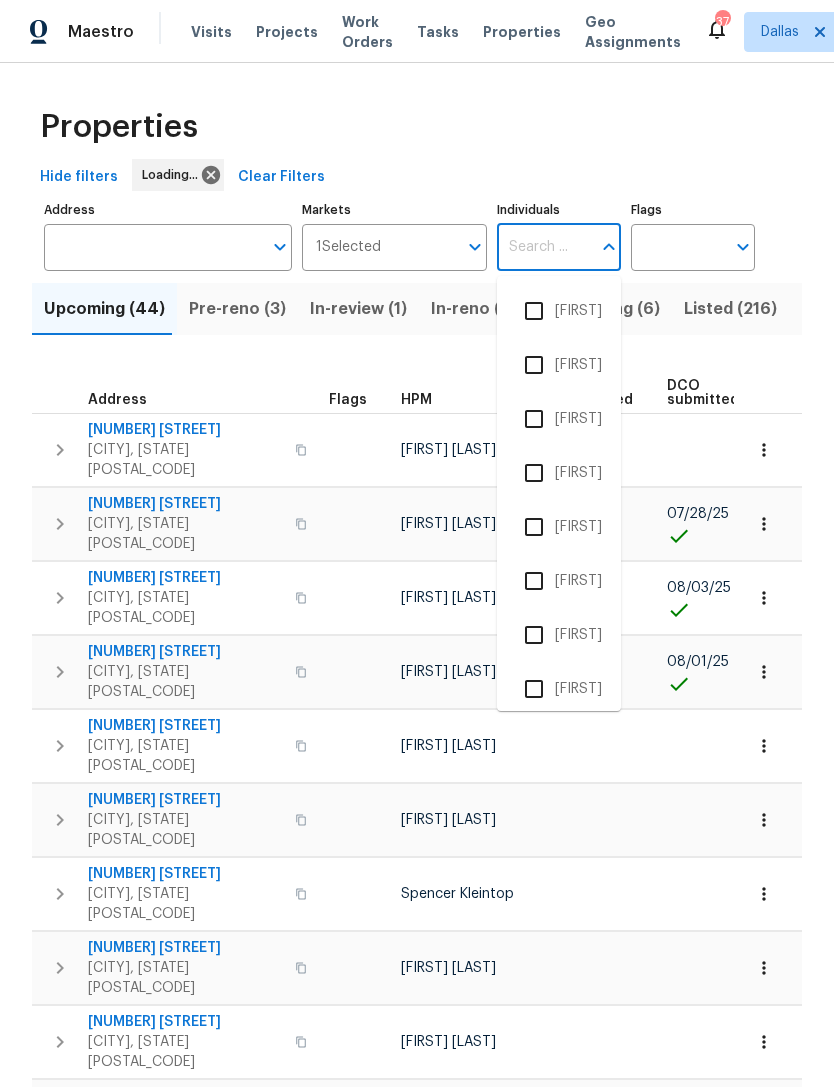 type on "a" 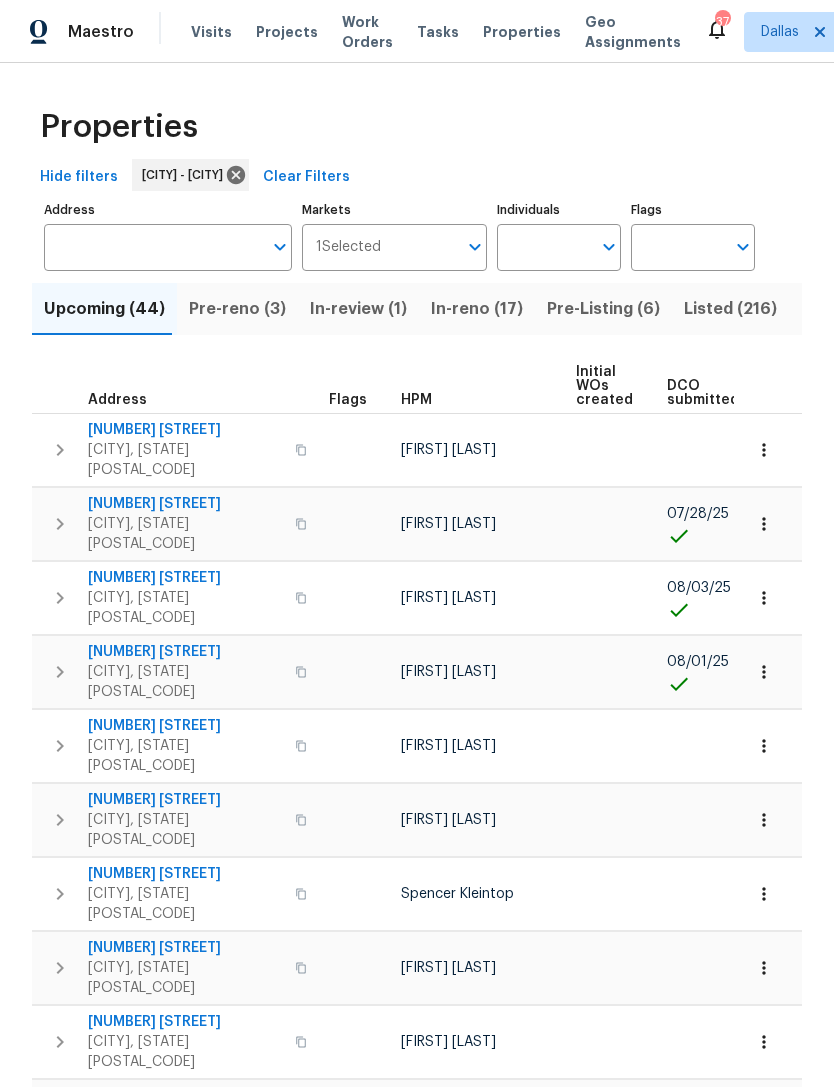 click on "Individuals" at bounding box center (544, 247) 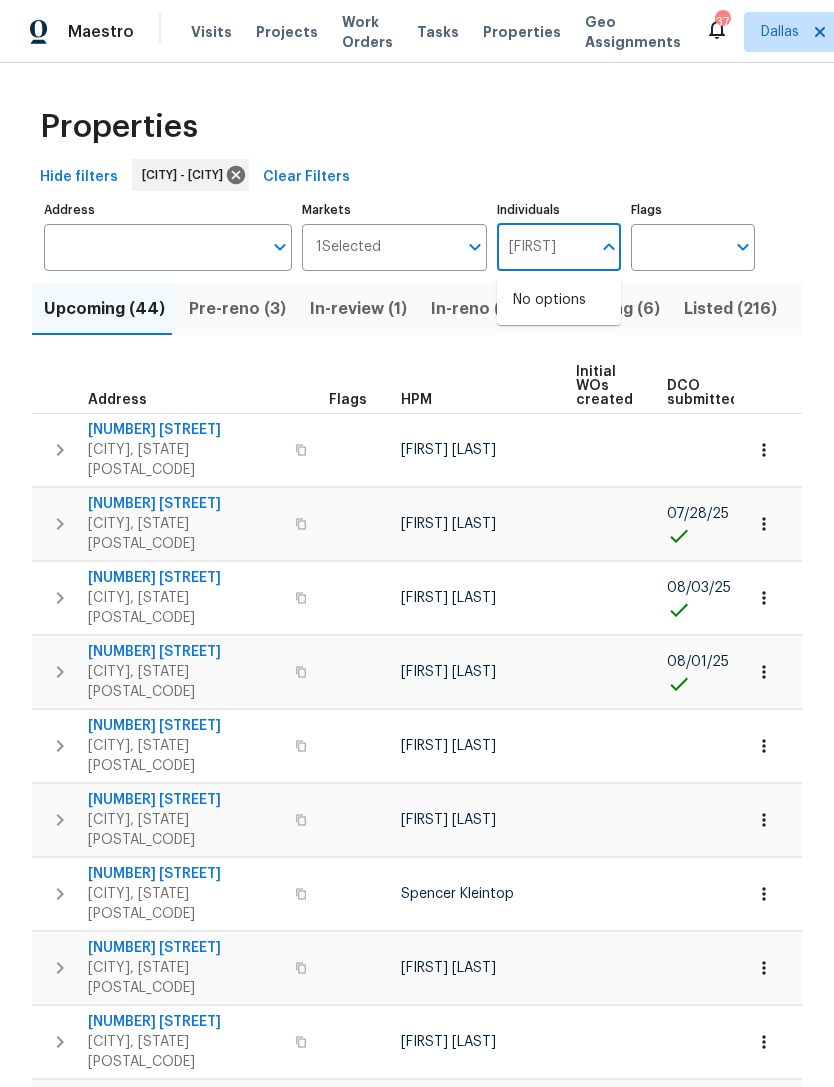 type on "alicia" 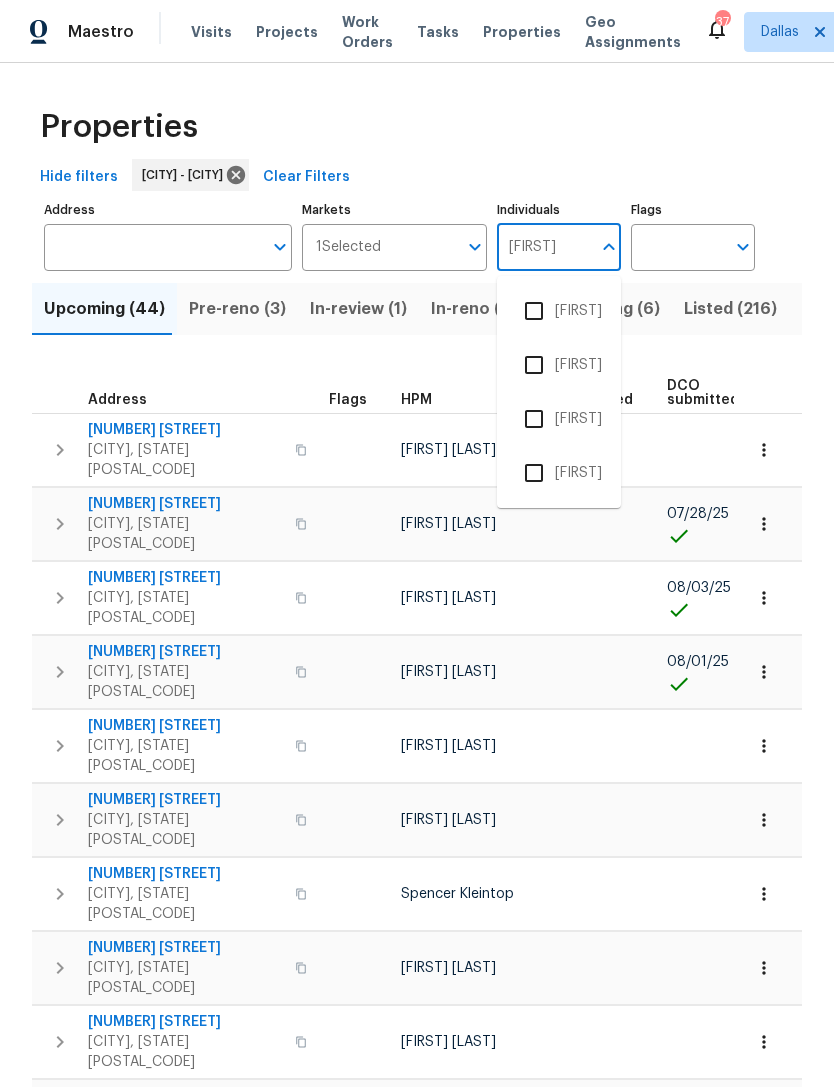click on "[FIRST] [LAST]" at bounding box center (559, 311) 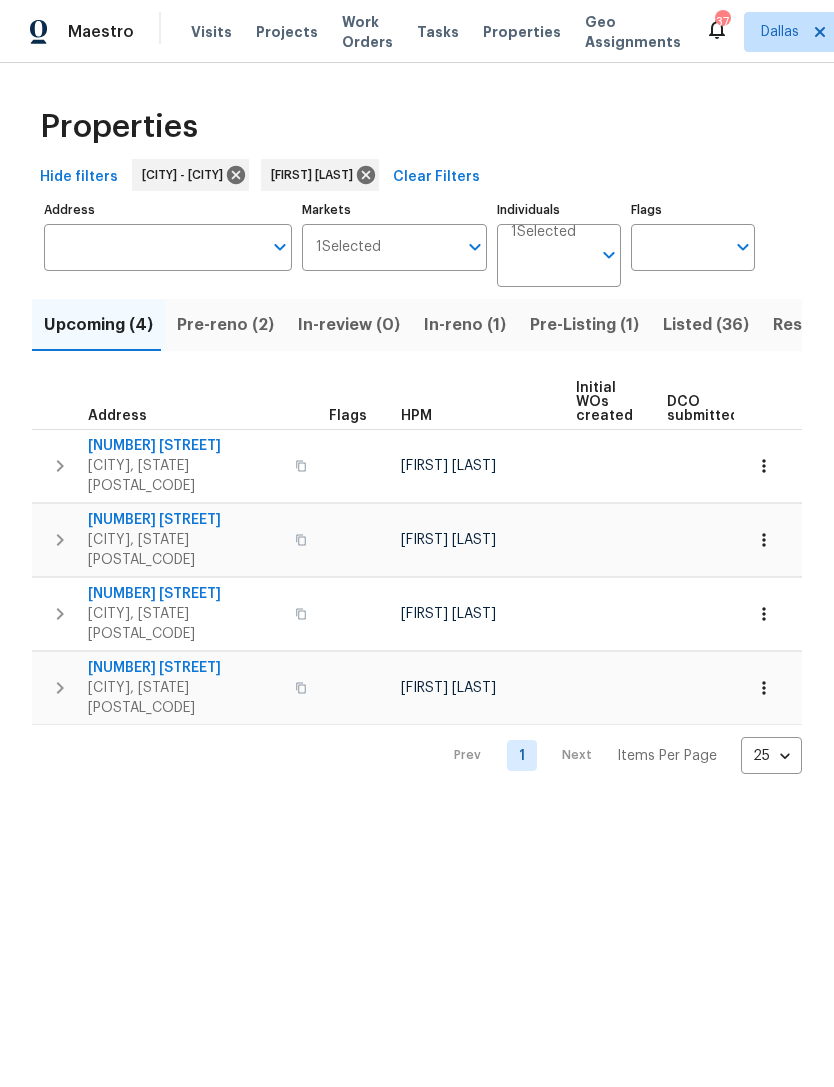 click on "In-reno (1)" at bounding box center (465, 325) 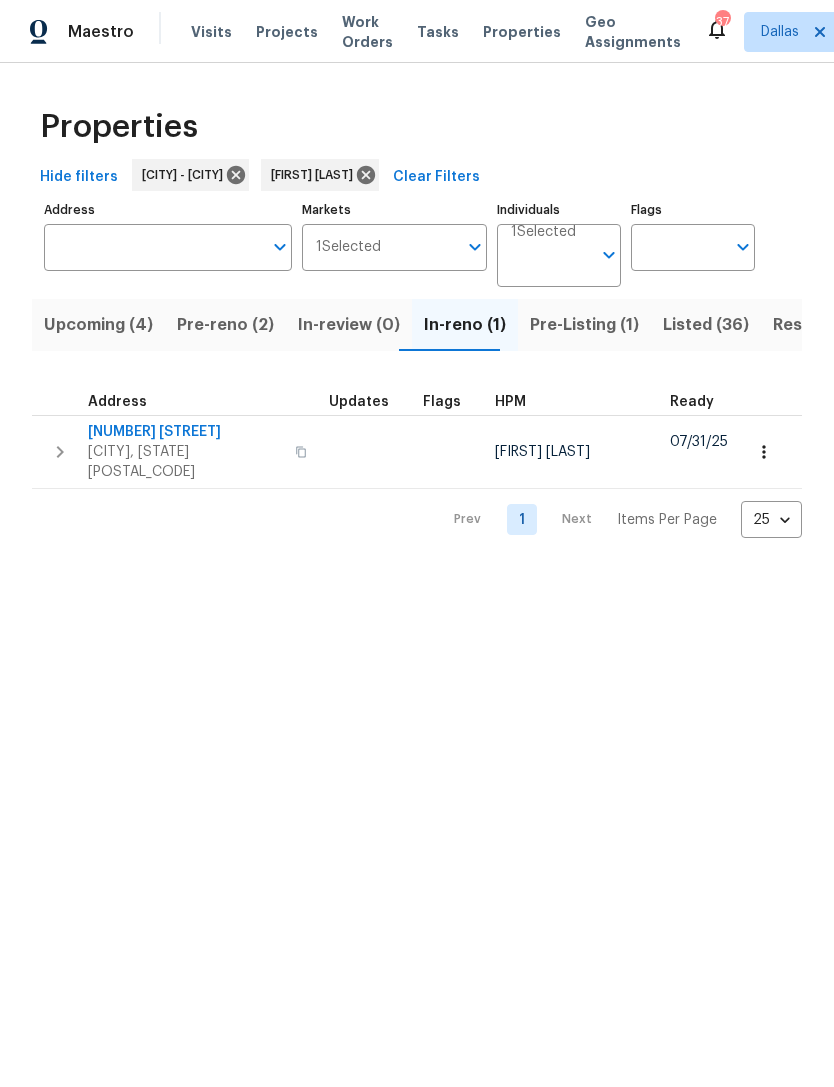 click on "7700 Rockledge Dr" at bounding box center (185, 432) 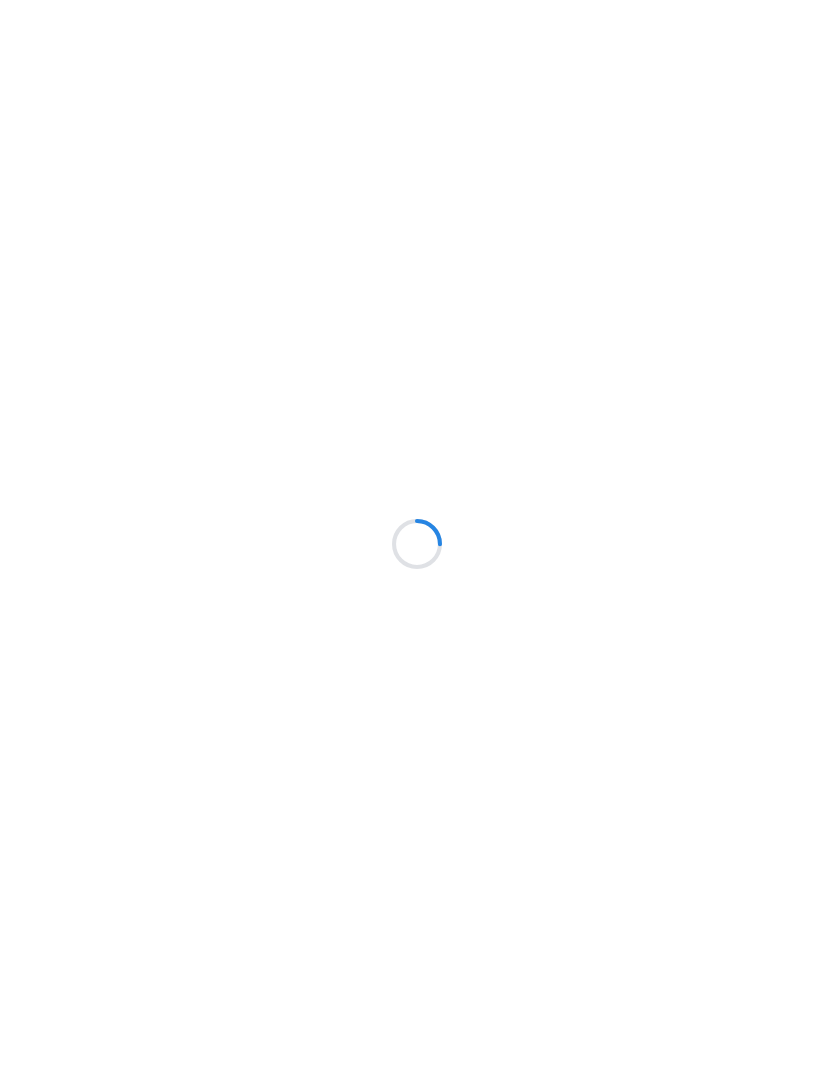 scroll, scrollTop: 0, scrollLeft: 0, axis: both 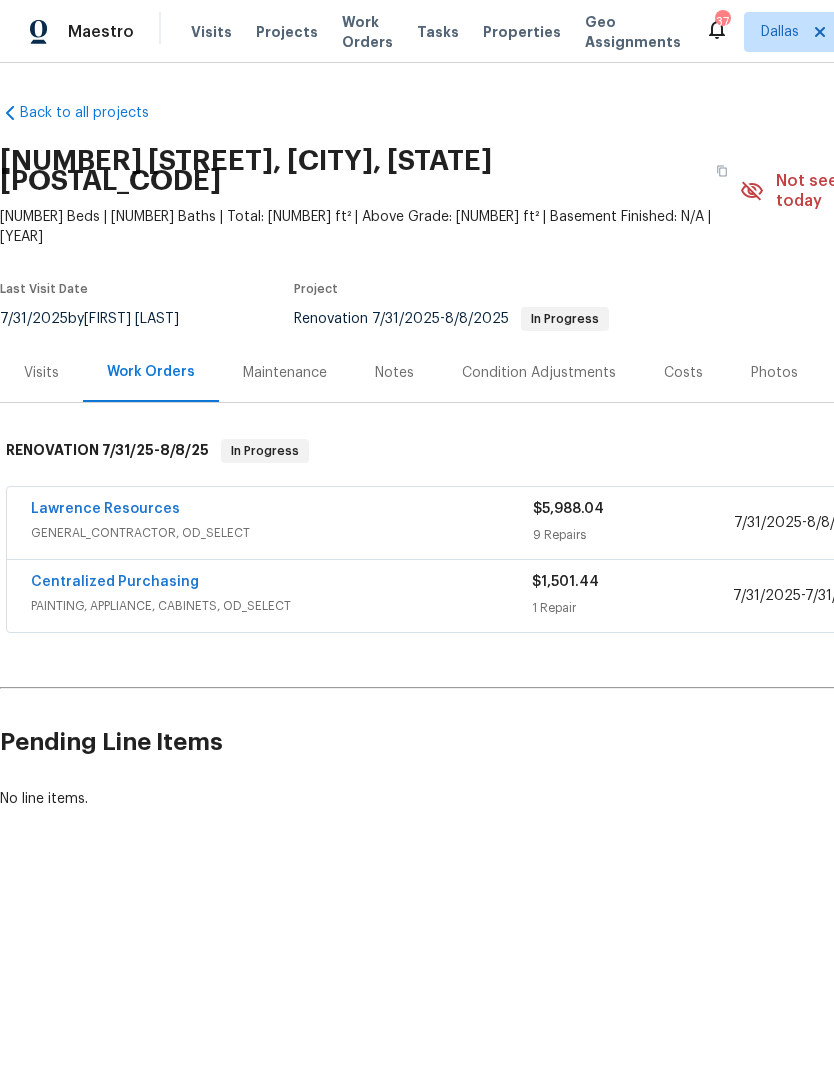 click on "Notes" at bounding box center (394, 372) 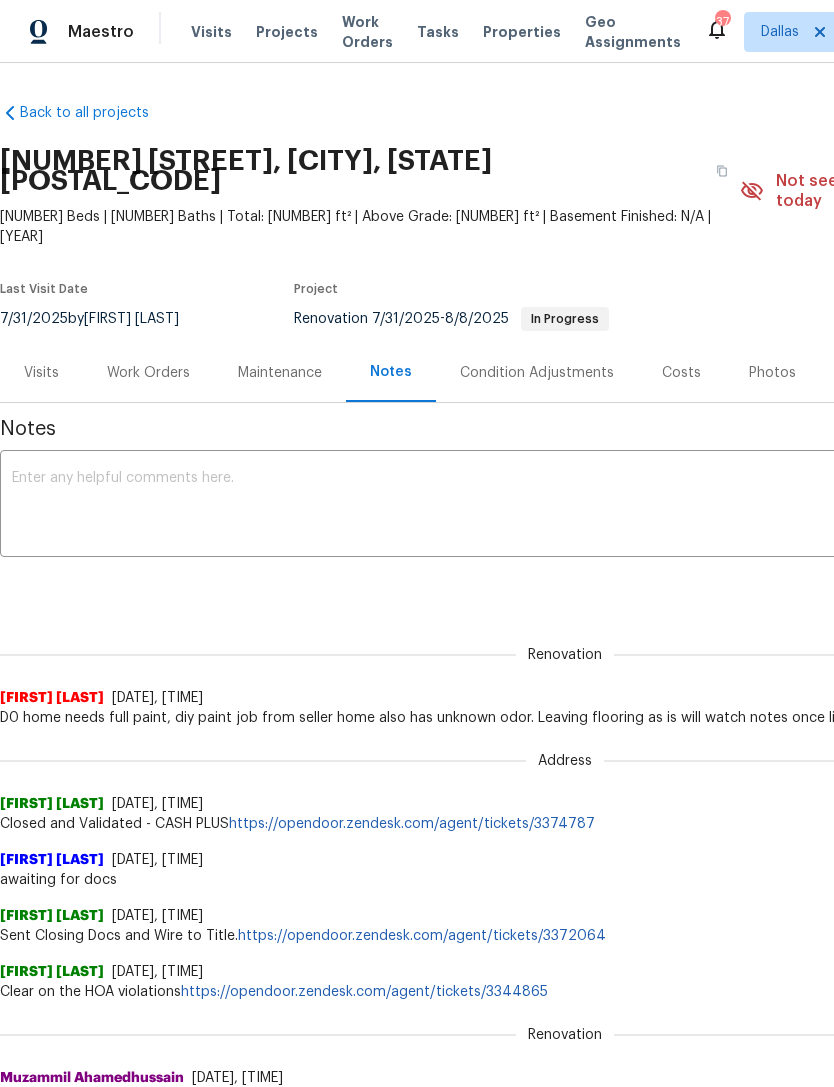click at bounding box center (565, 506) 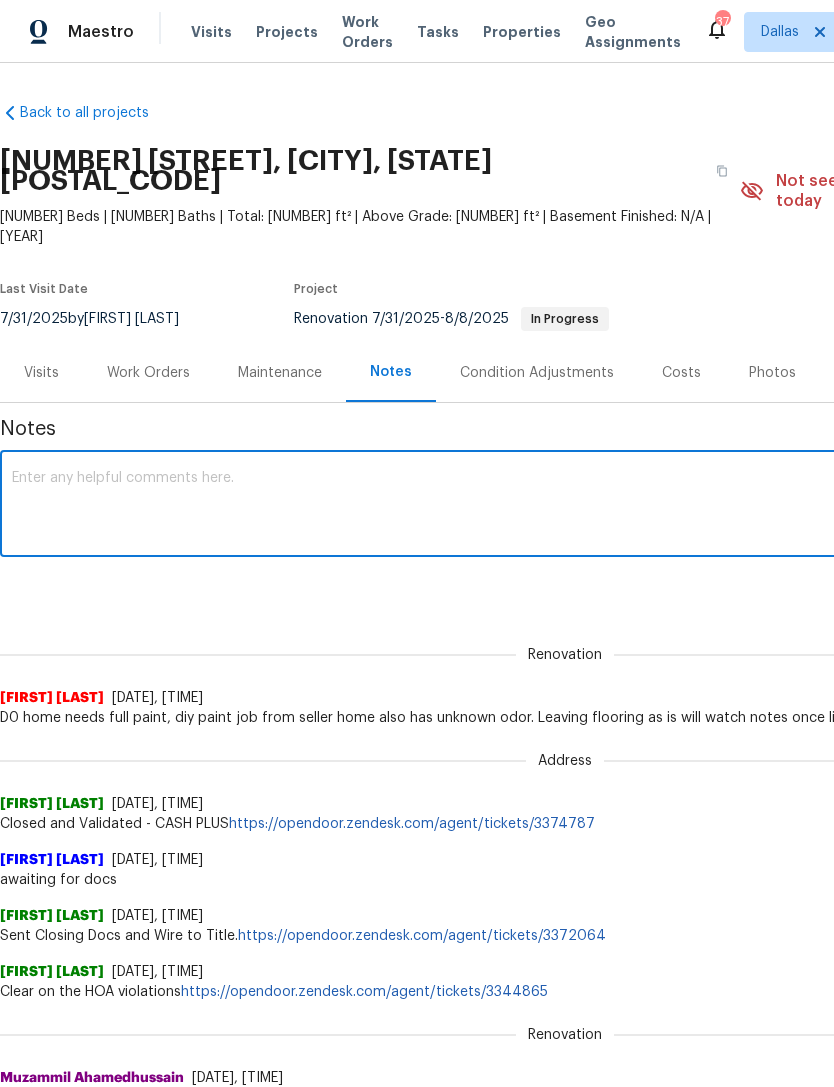 click at bounding box center (565, 506) 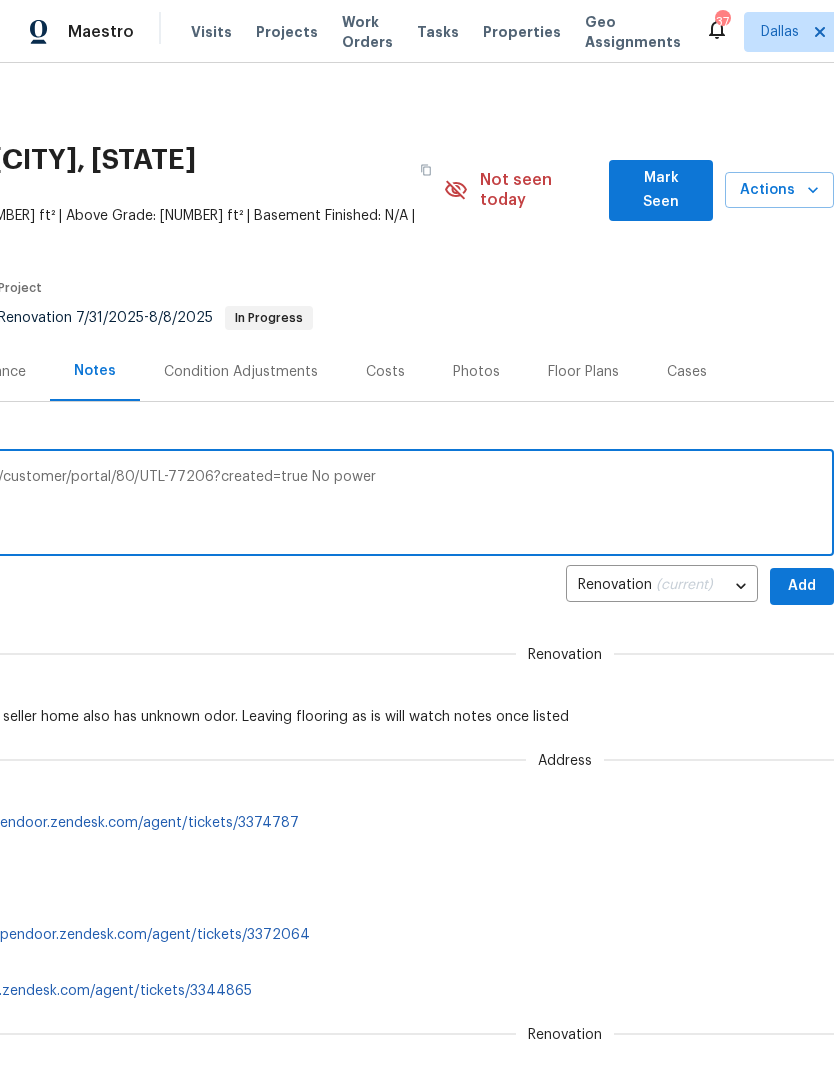 scroll, scrollTop: 1, scrollLeft: 296, axis: both 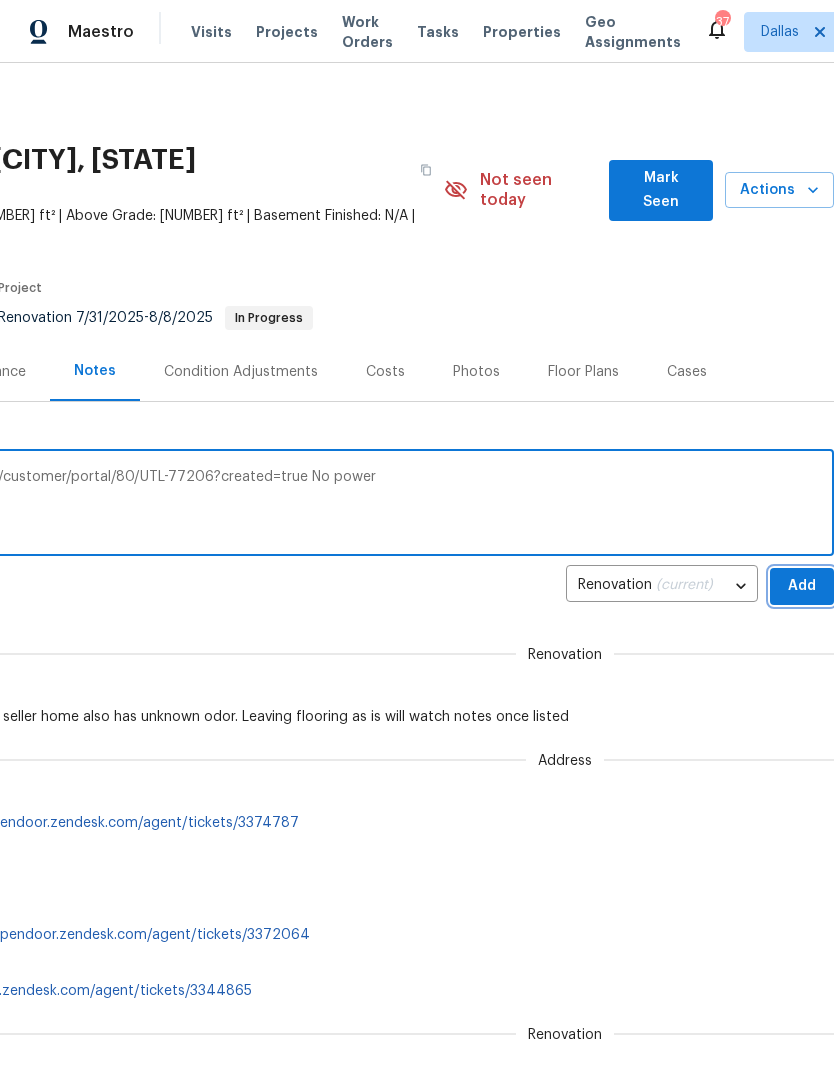 click on "Add" at bounding box center [802, 586] 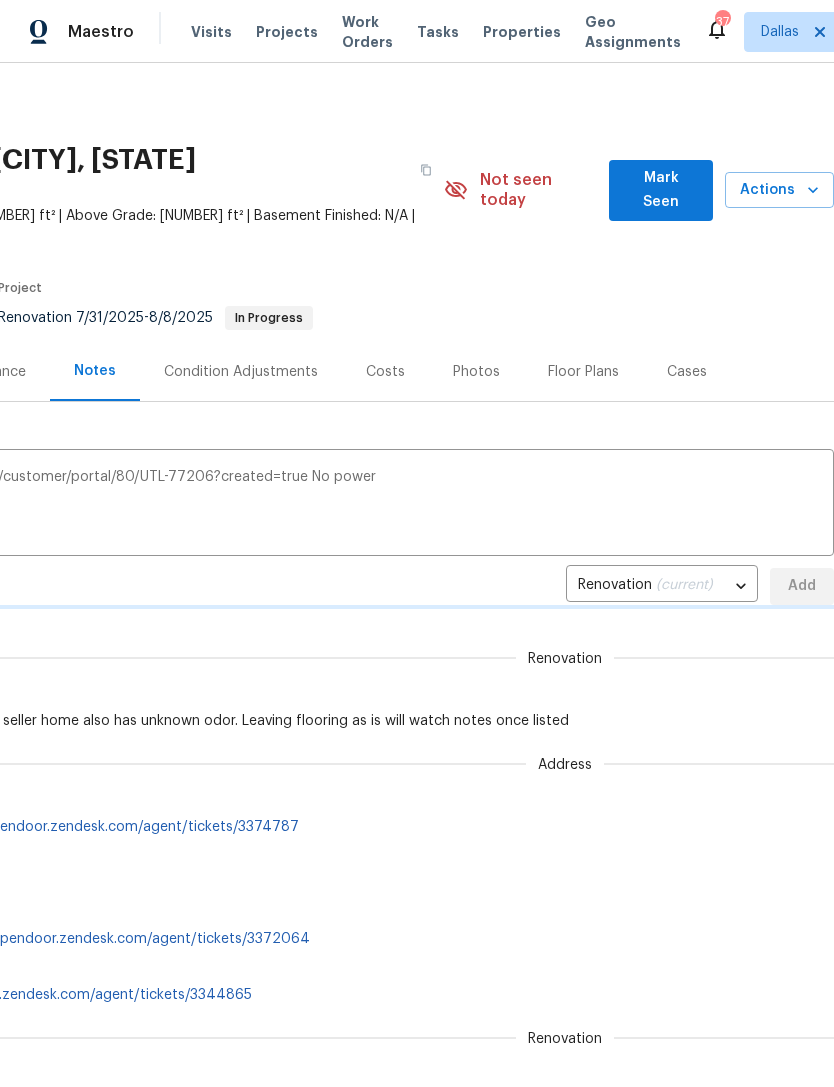 type 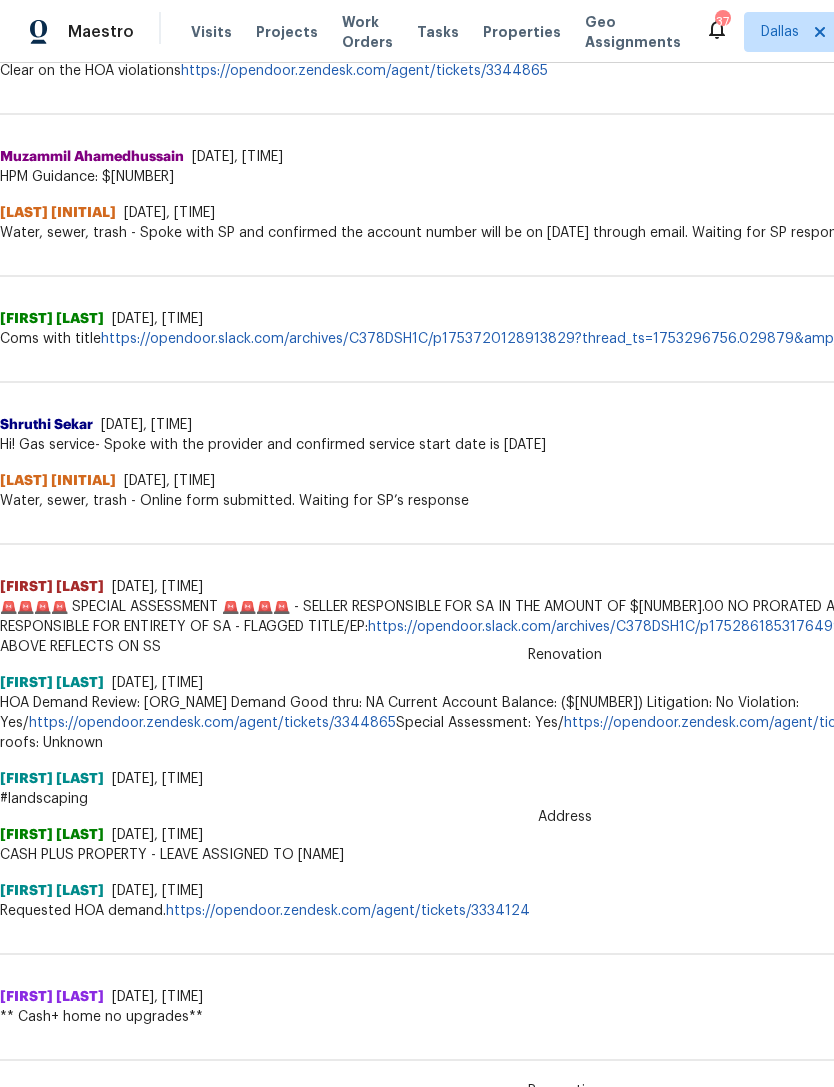 scroll, scrollTop: 978, scrollLeft: 0, axis: vertical 